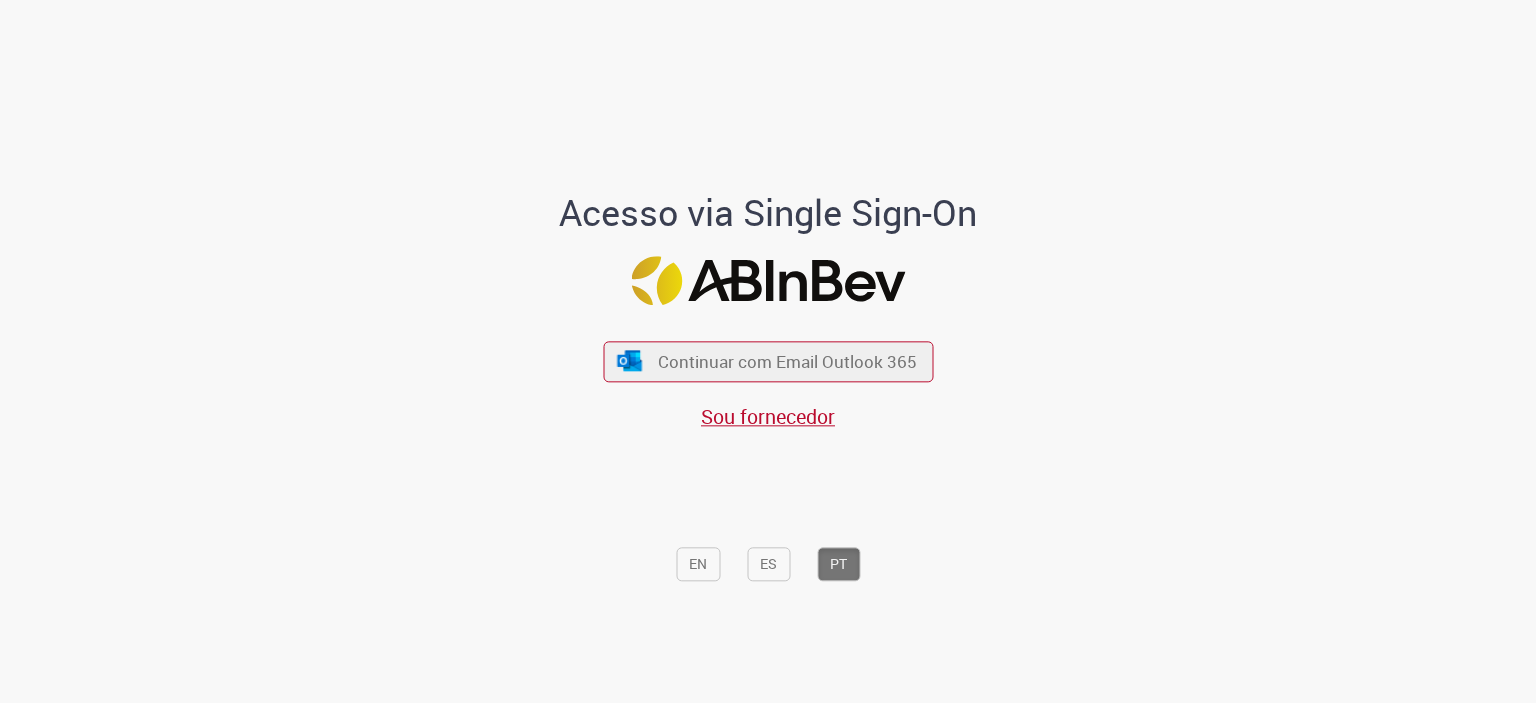 scroll, scrollTop: 0, scrollLeft: 0, axis: both 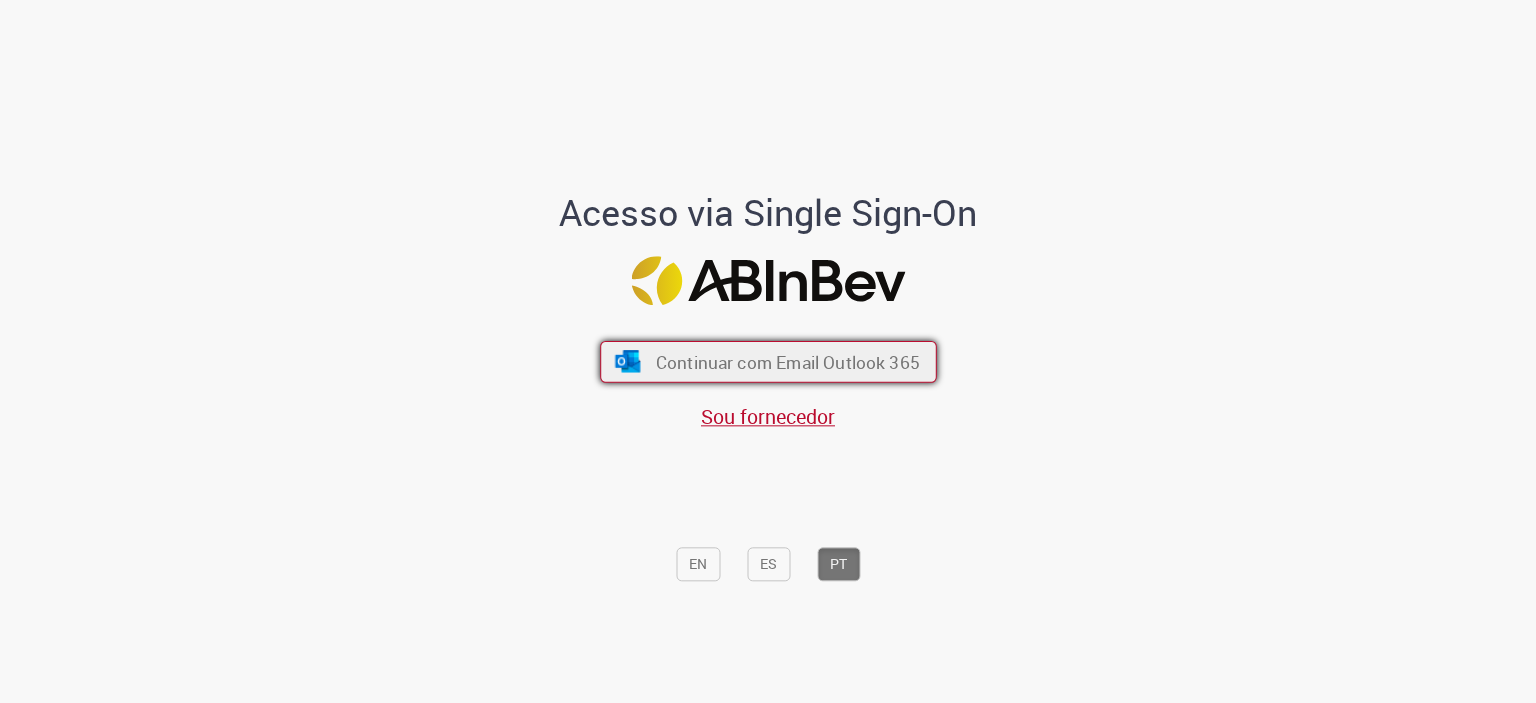 click on "Continuar com Email Outlook 365" at bounding box center (787, 361) 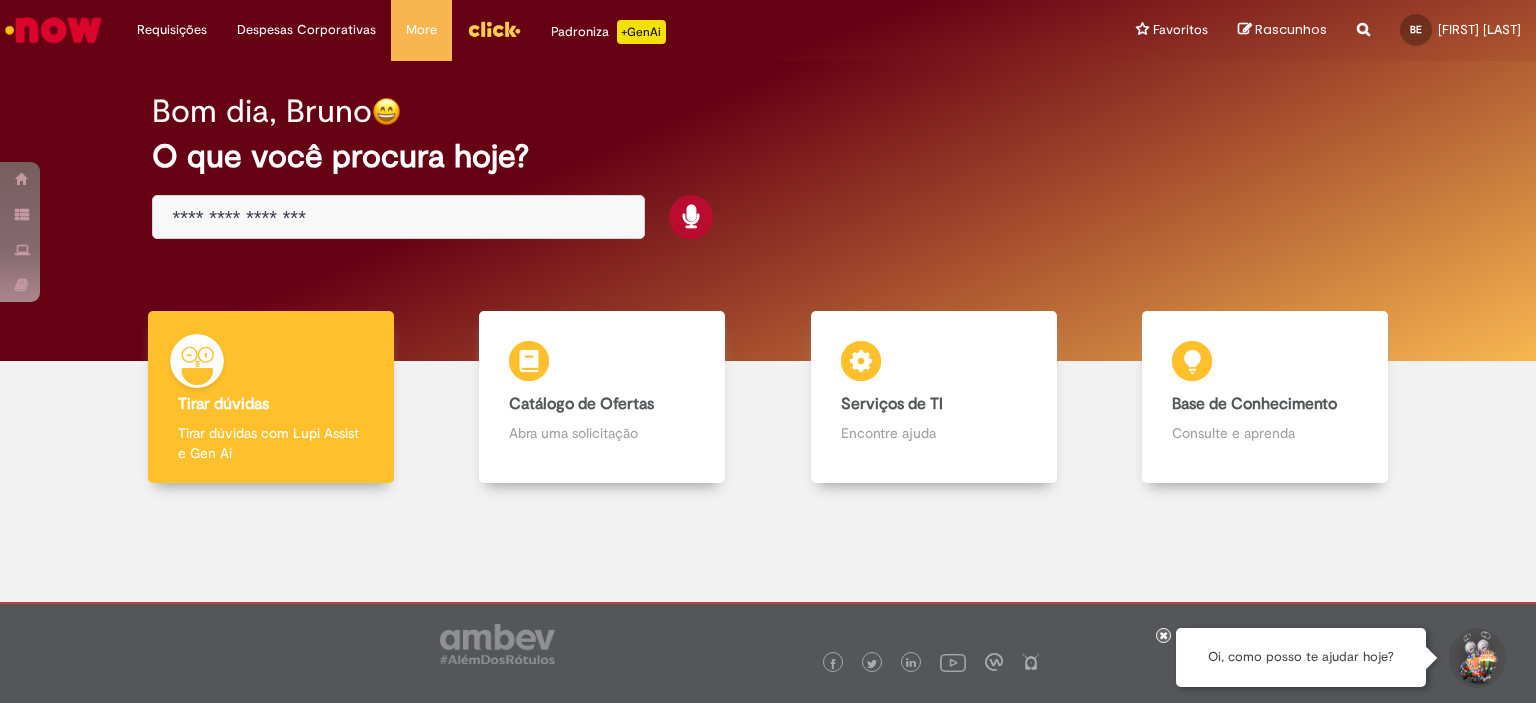 scroll, scrollTop: 0, scrollLeft: 0, axis: both 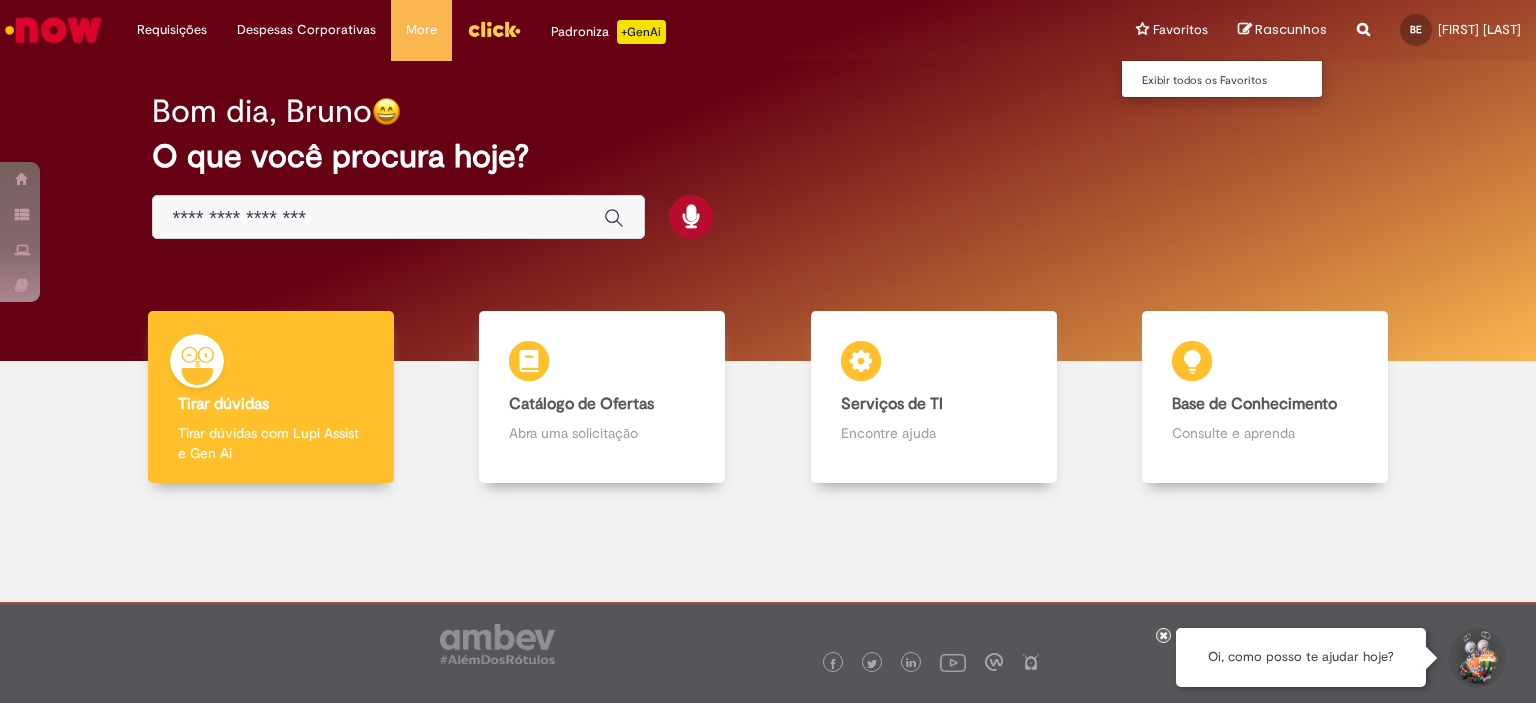 click on "Favoritos
Exibir todos os Favoritos" at bounding box center (1172, 30) 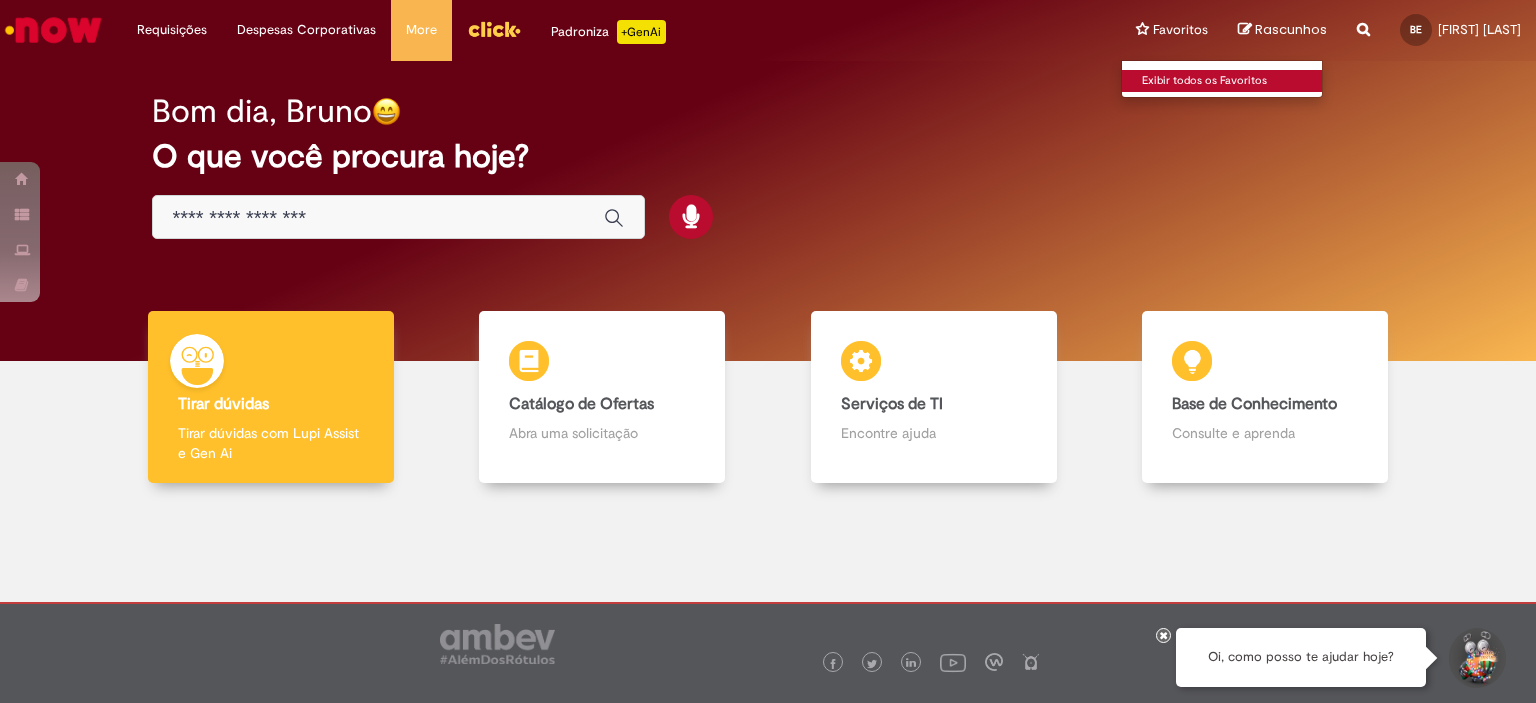 click on "Exibir todos os Favoritos" at bounding box center [1232, 81] 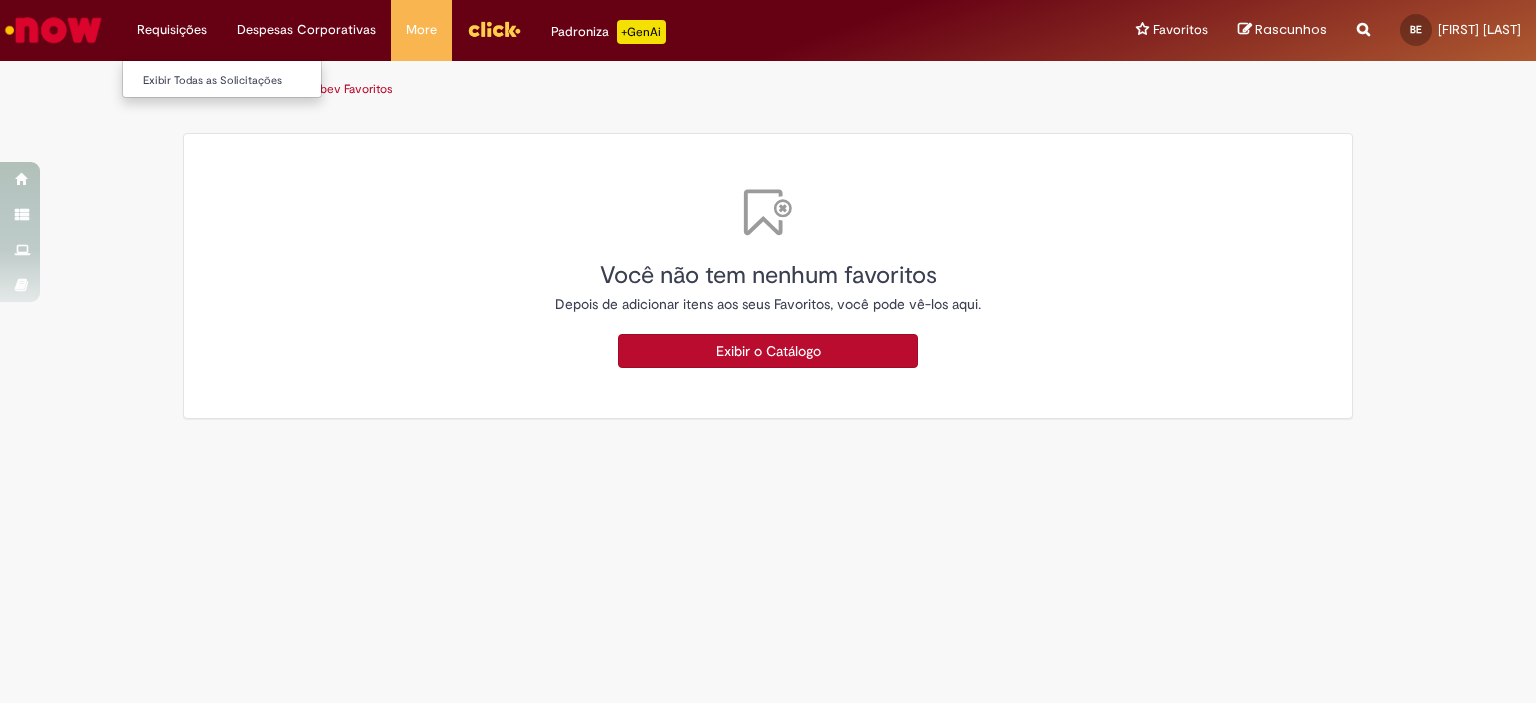 click on "Requisições
Exibir Todas as Solicitações" at bounding box center (172, 30) 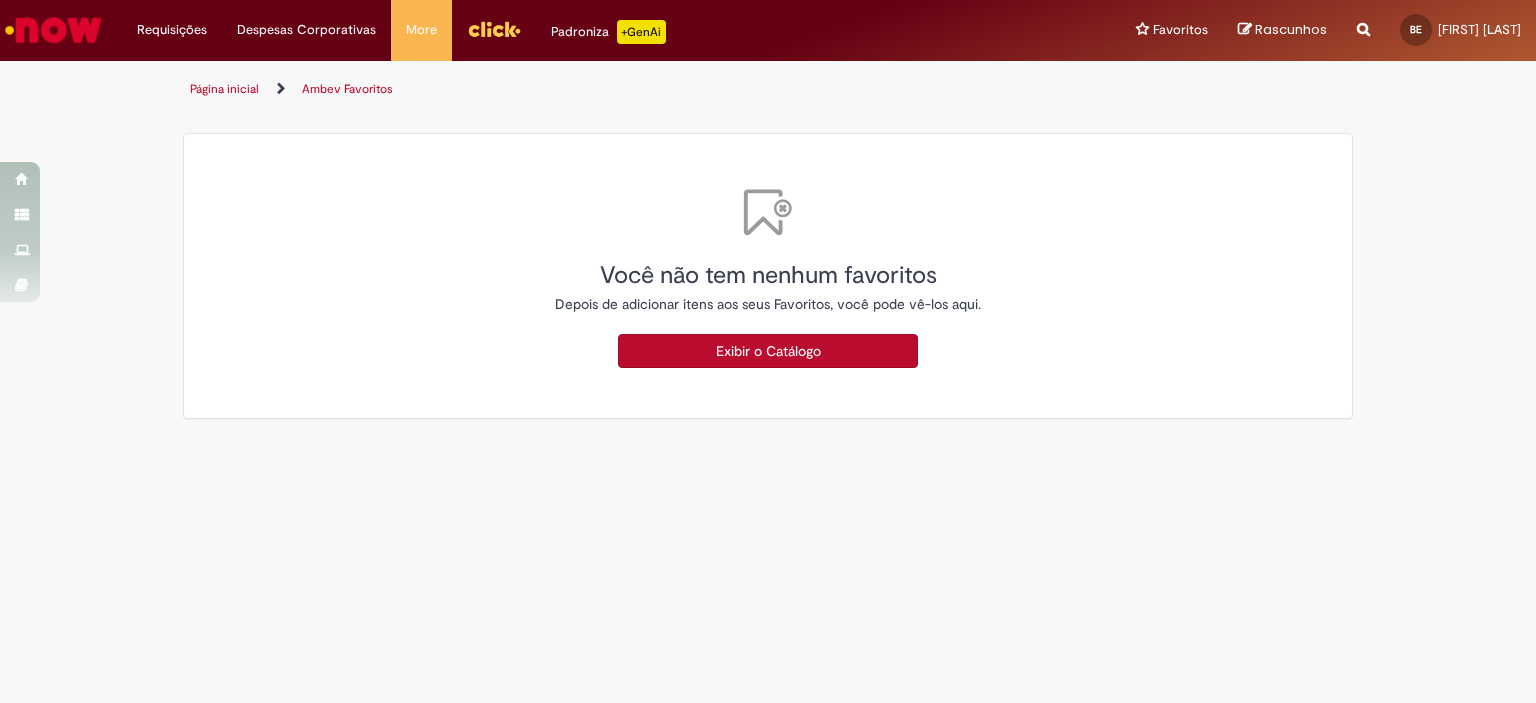 click on "Página inicial" at bounding box center [224, 89] 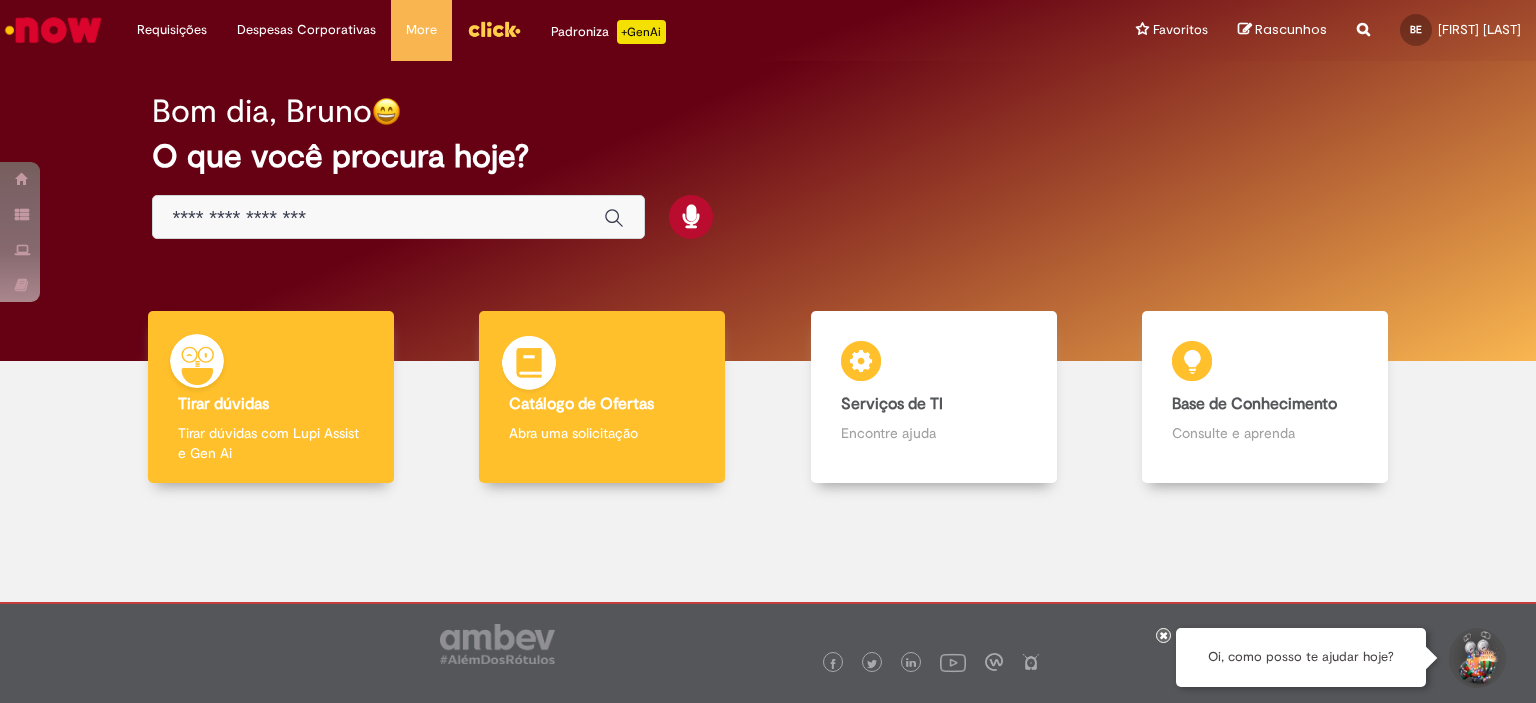 click on "Catálogo de Ofertas
Catálogo de Ofertas
Abra uma solicitação" at bounding box center [602, 397] 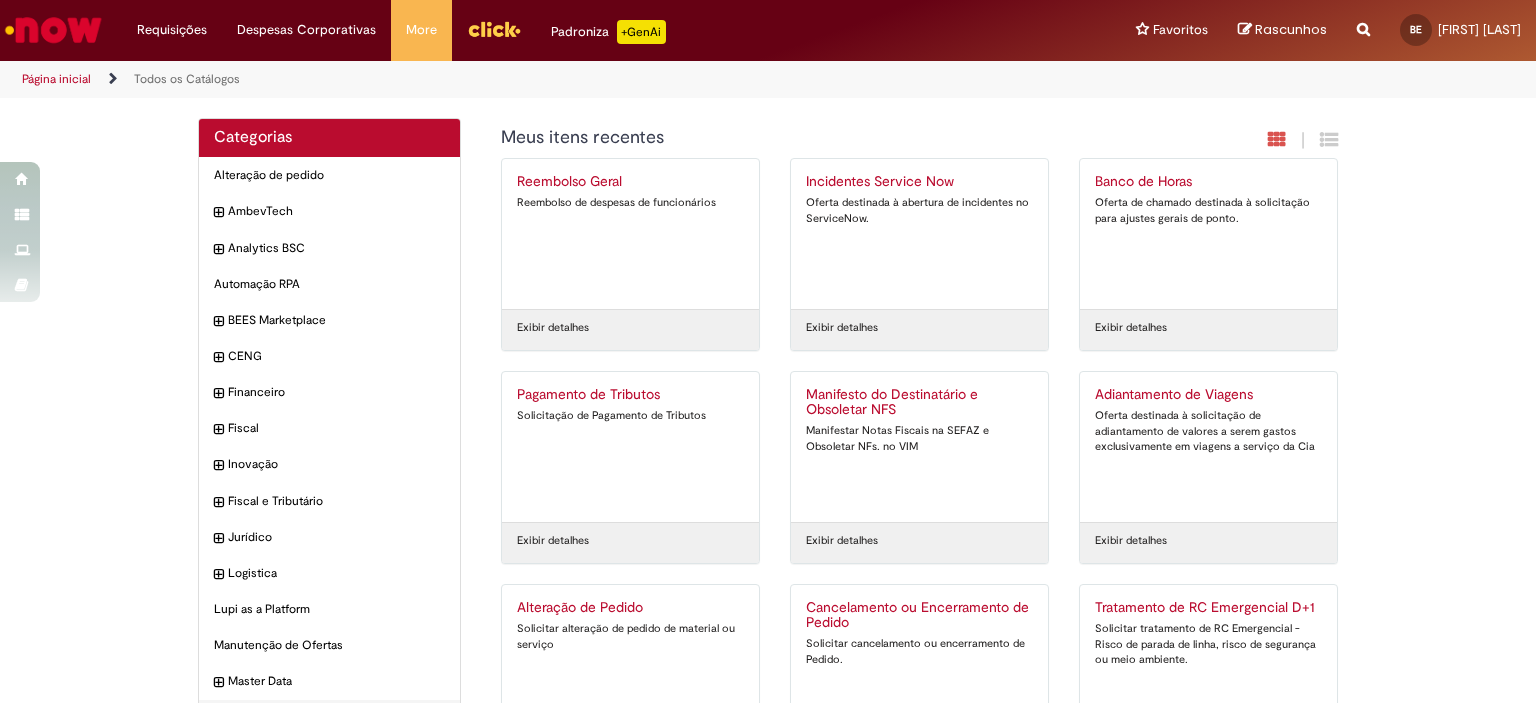 scroll, scrollTop: 92, scrollLeft: 0, axis: vertical 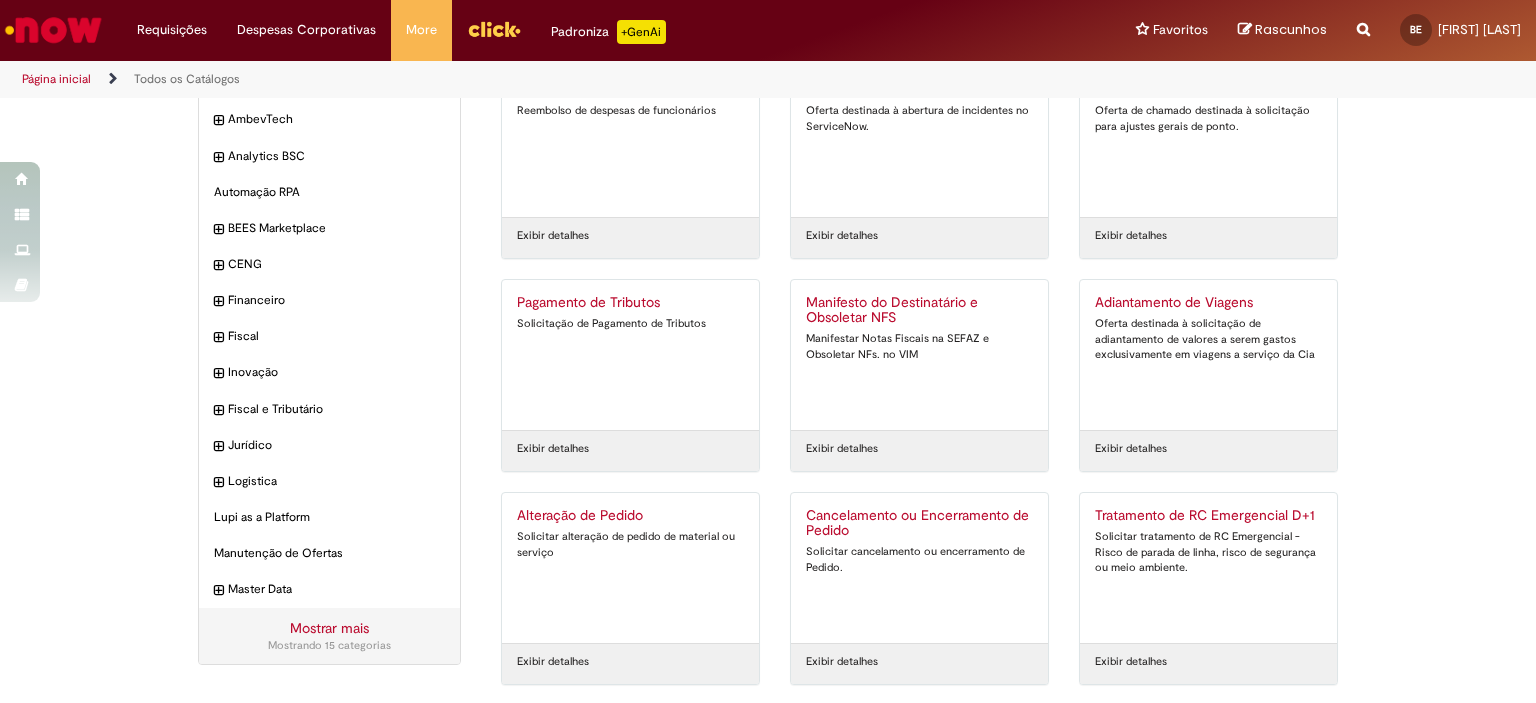 click on "Alteração de Pedido" at bounding box center [630, 516] 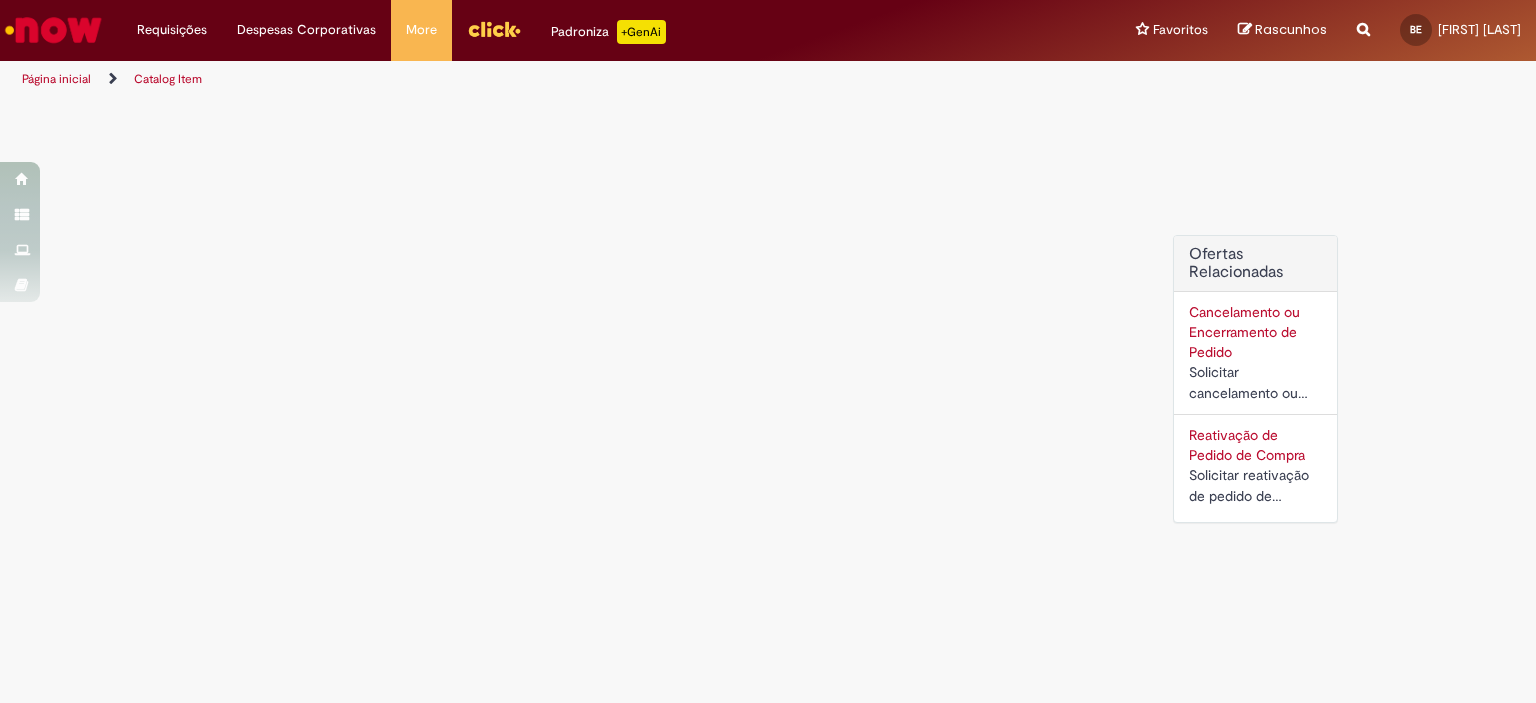scroll, scrollTop: 0, scrollLeft: 0, axis: both 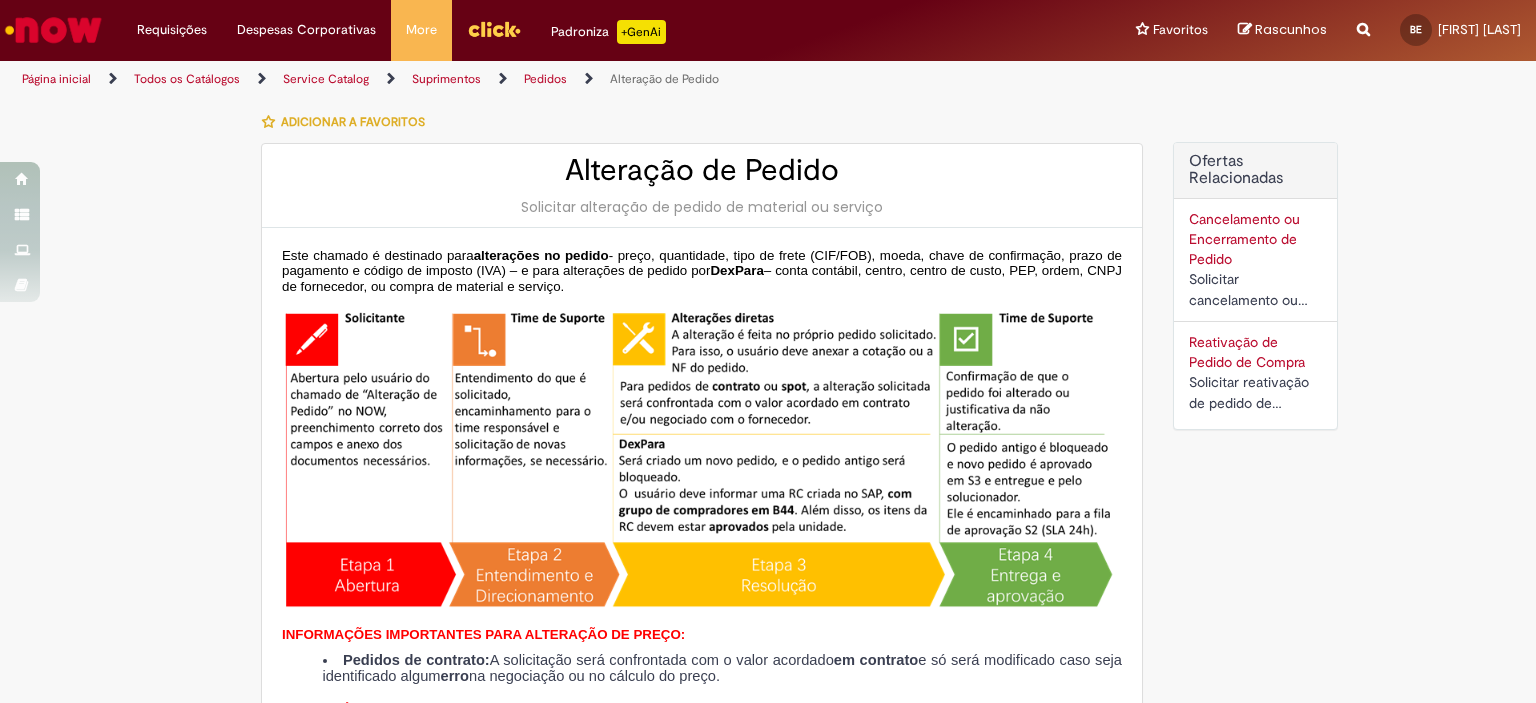 type on "********" 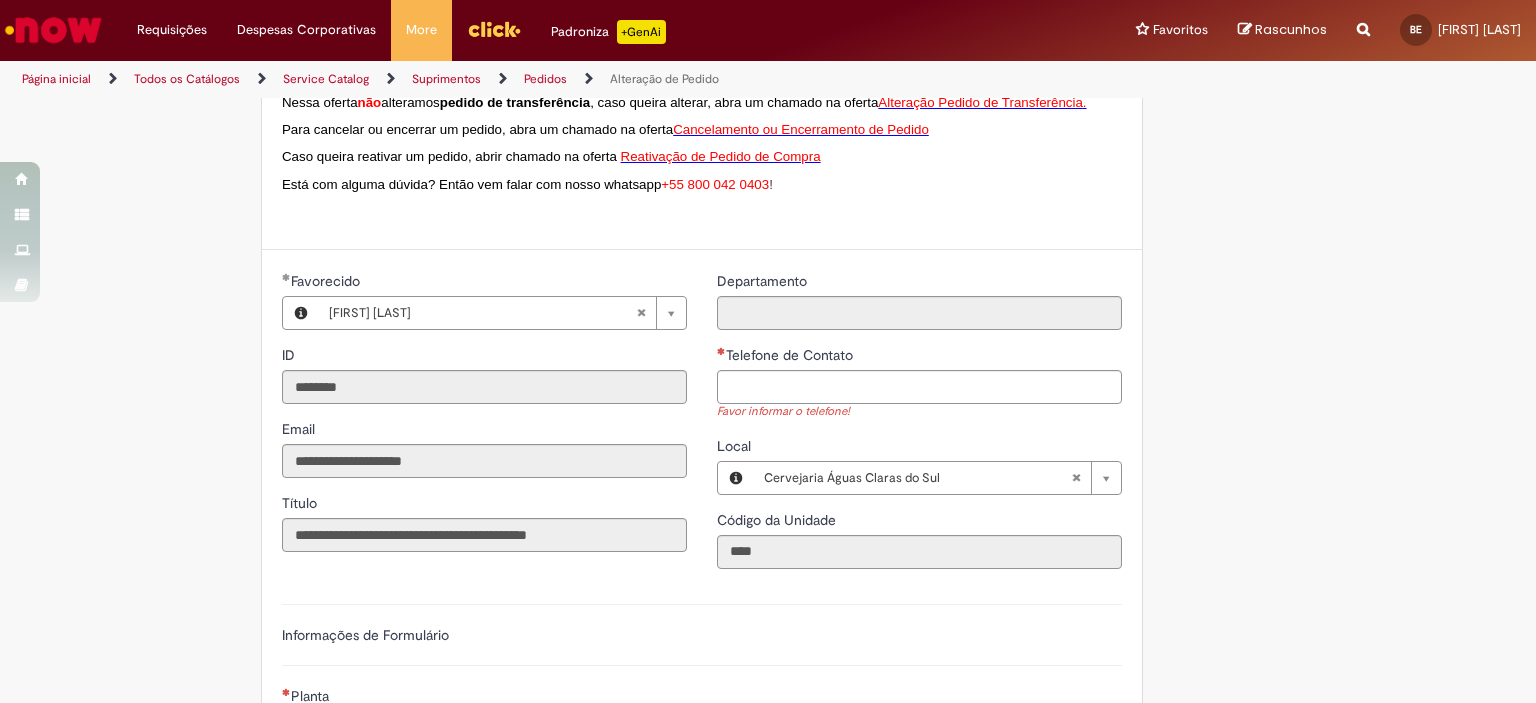 scroll, scrollTop: 900, scrollLeft: 0, axis: vertical 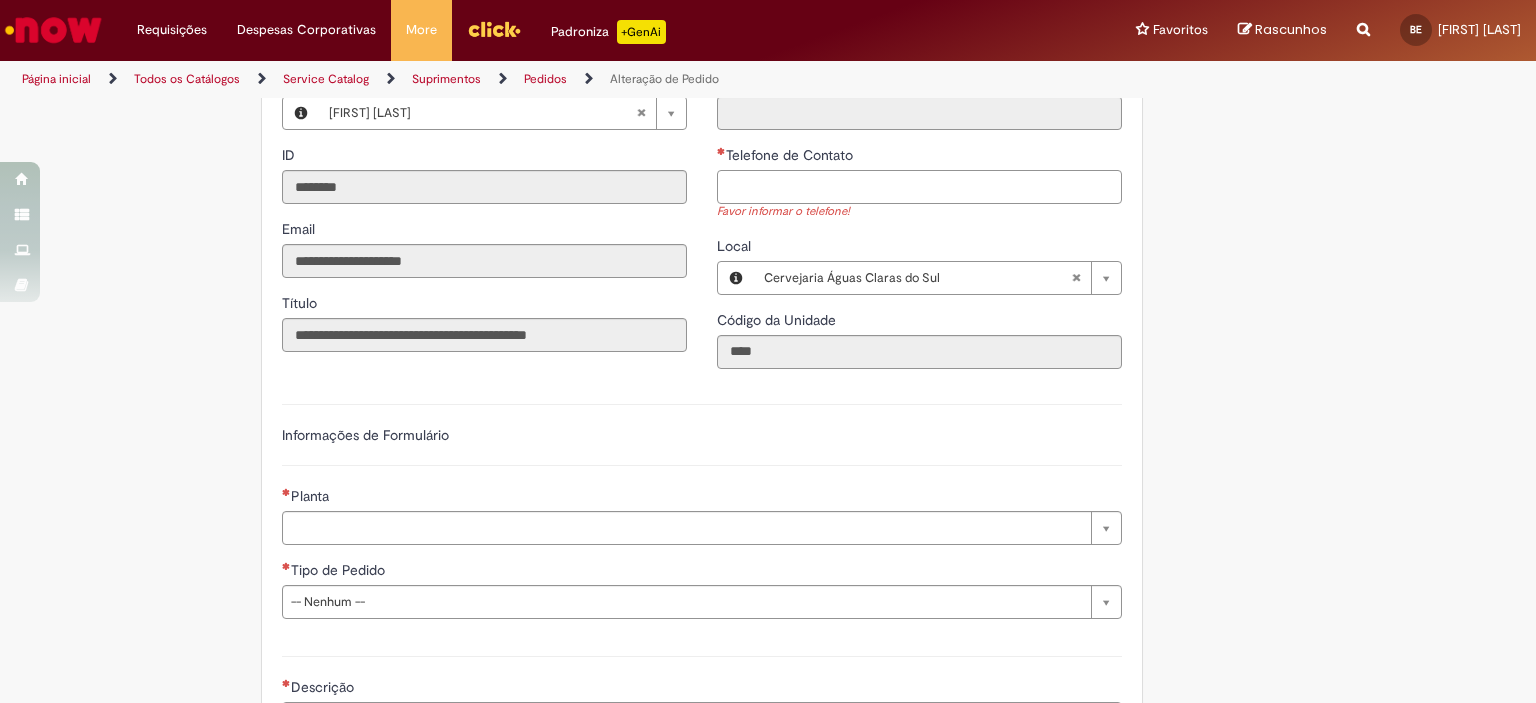 click on "Telefone de Contato" at bounding box center (919, 187) 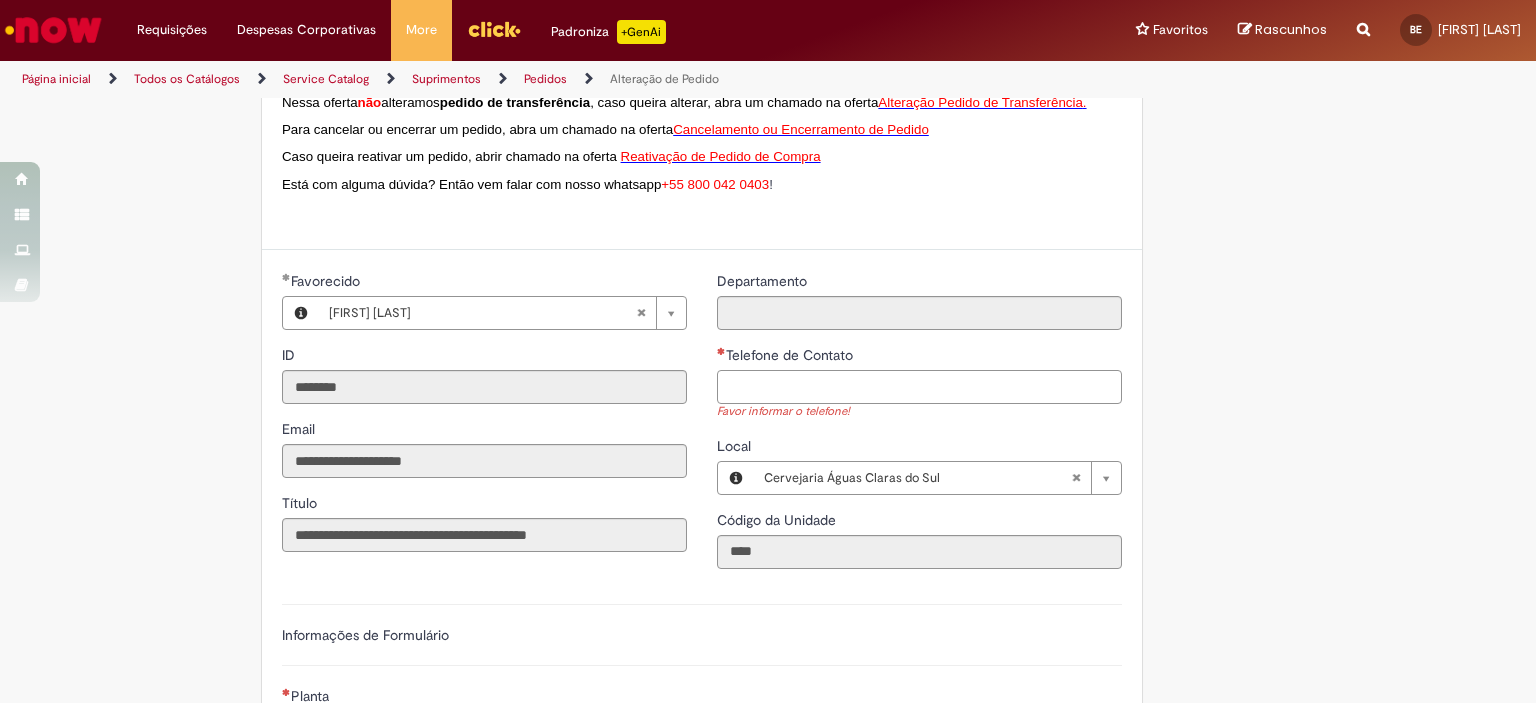scroll, scrollTop: 800, scrollLeft: 0, axis: vertical 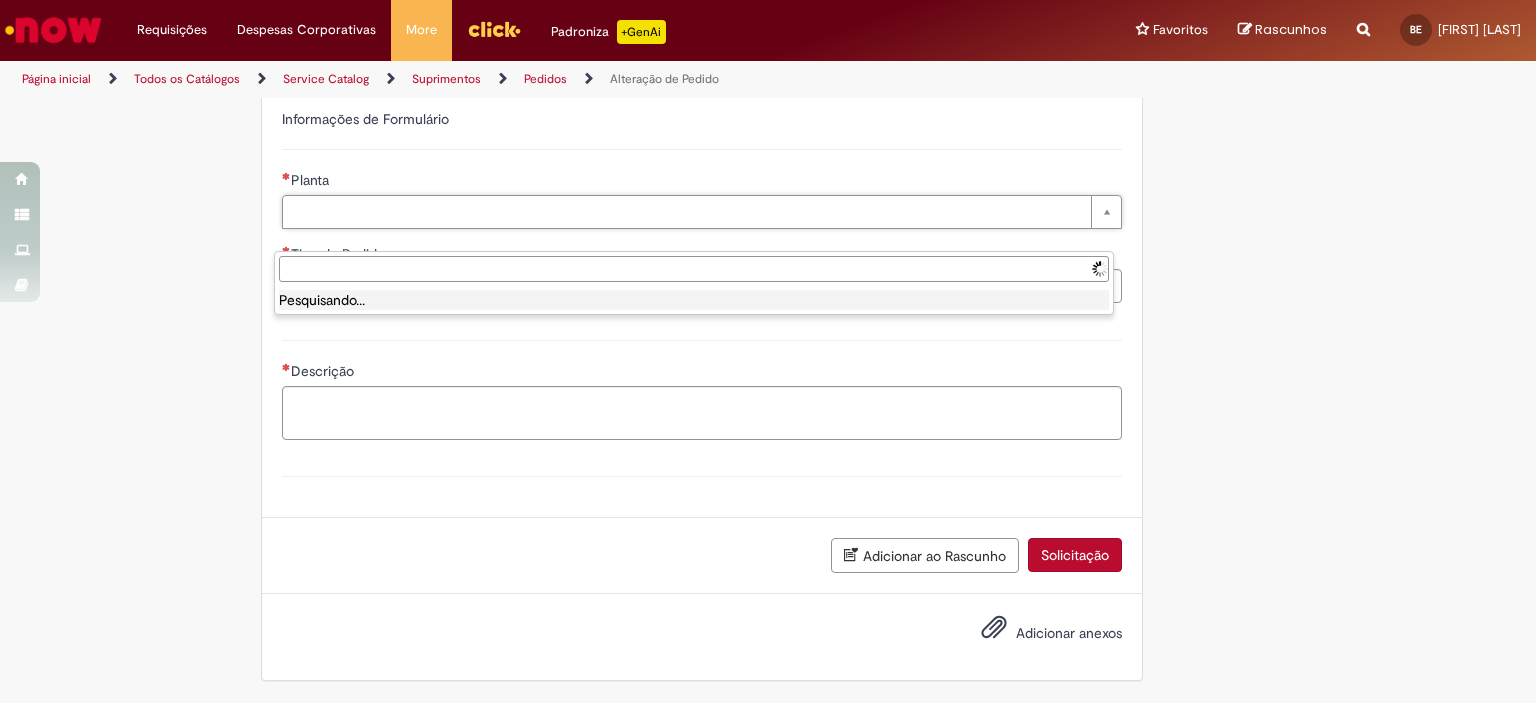 type on "**********" 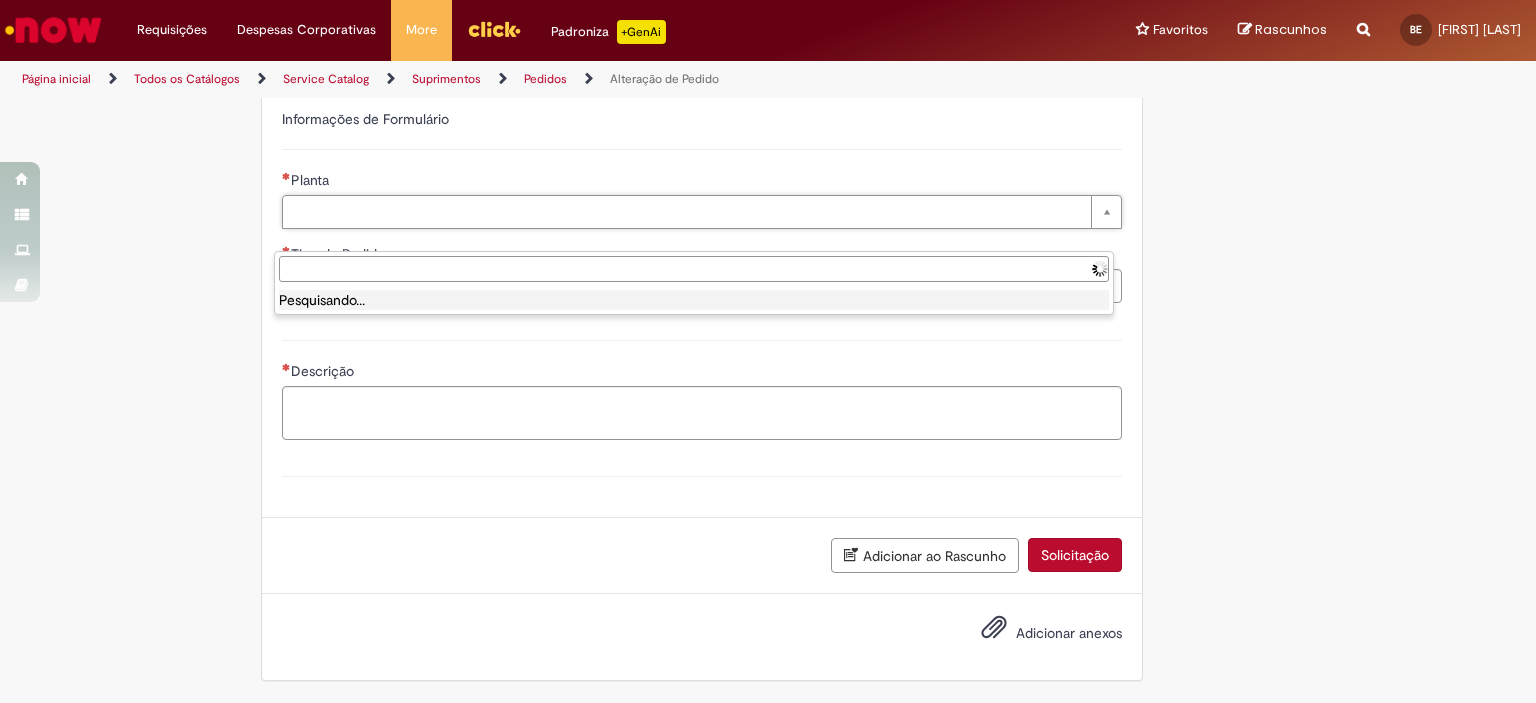 scroll, scrollTop: 1183, scrollLeft: 0, axis: vertical 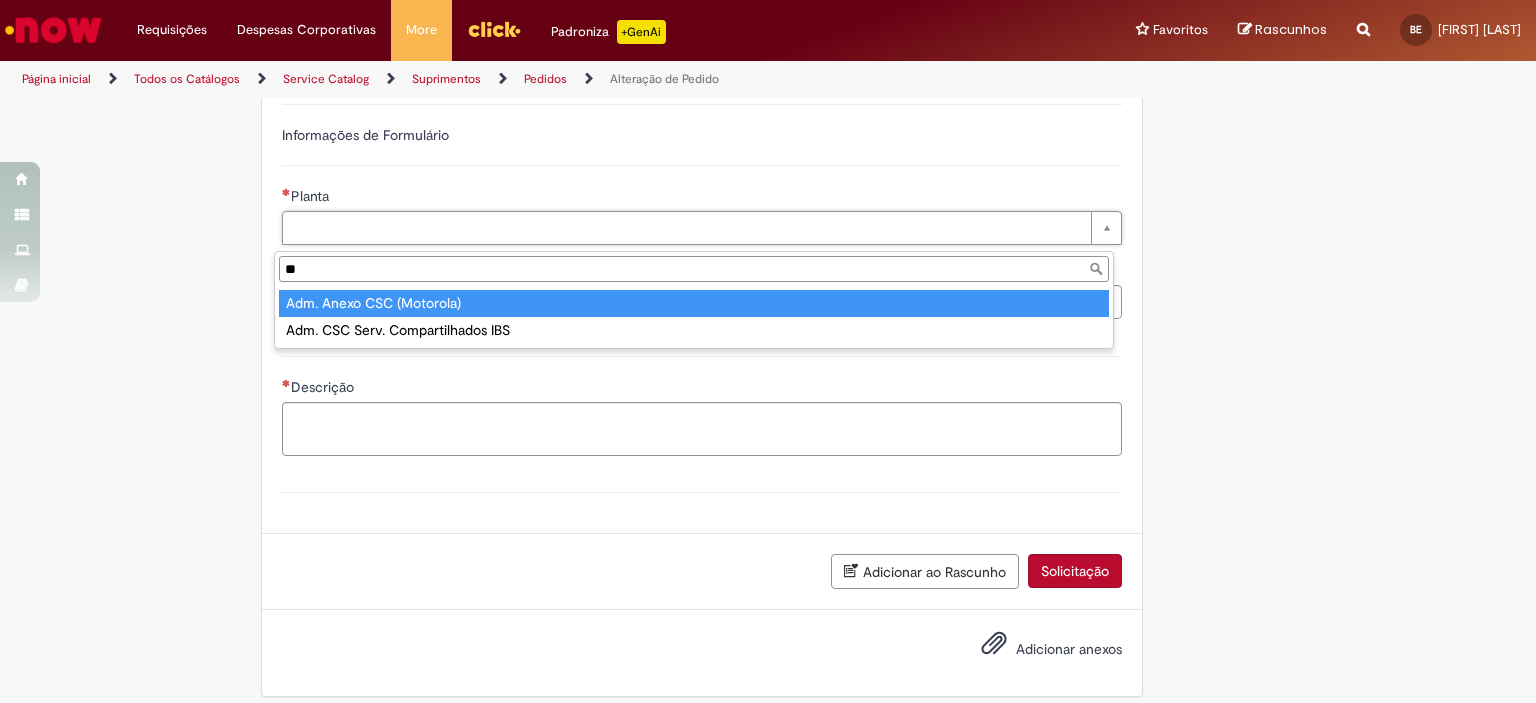 type on "*" 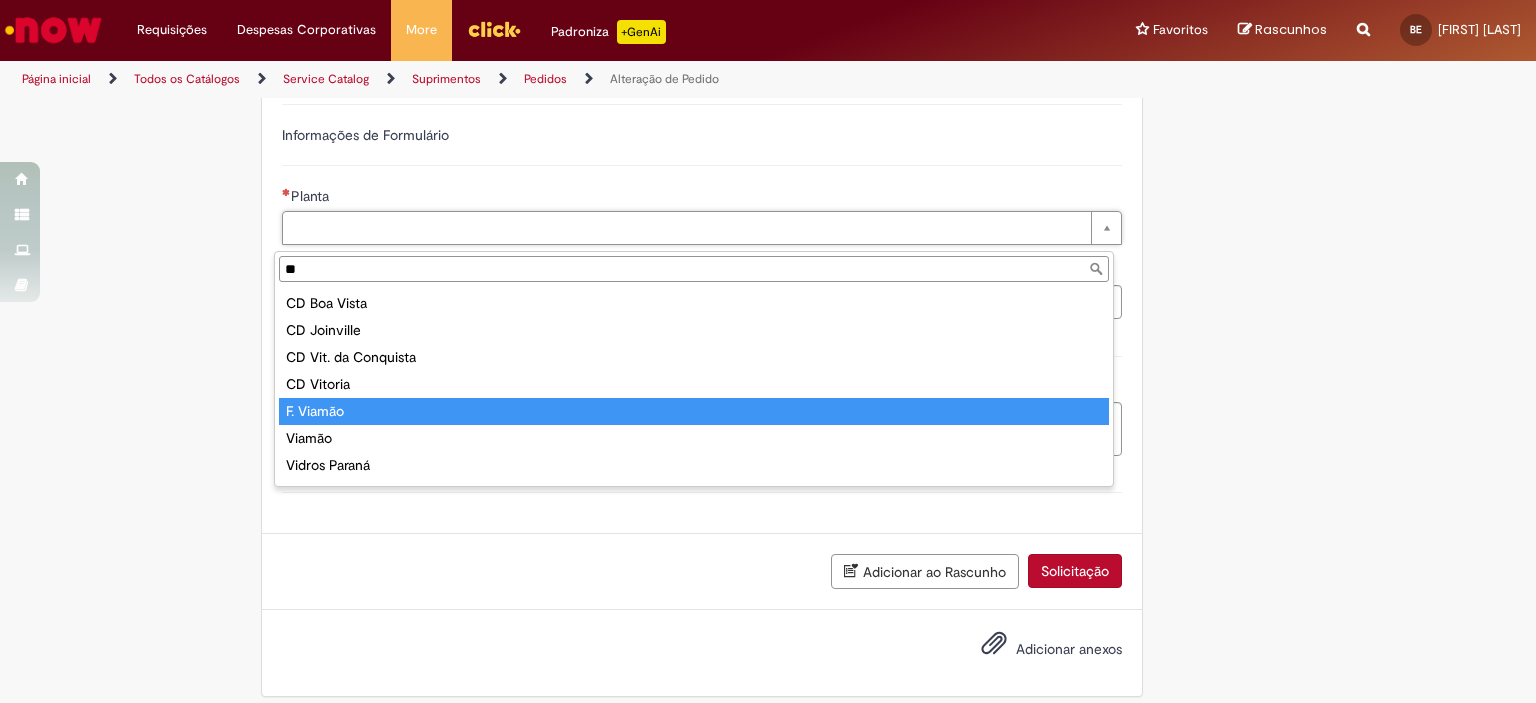 type on "**" 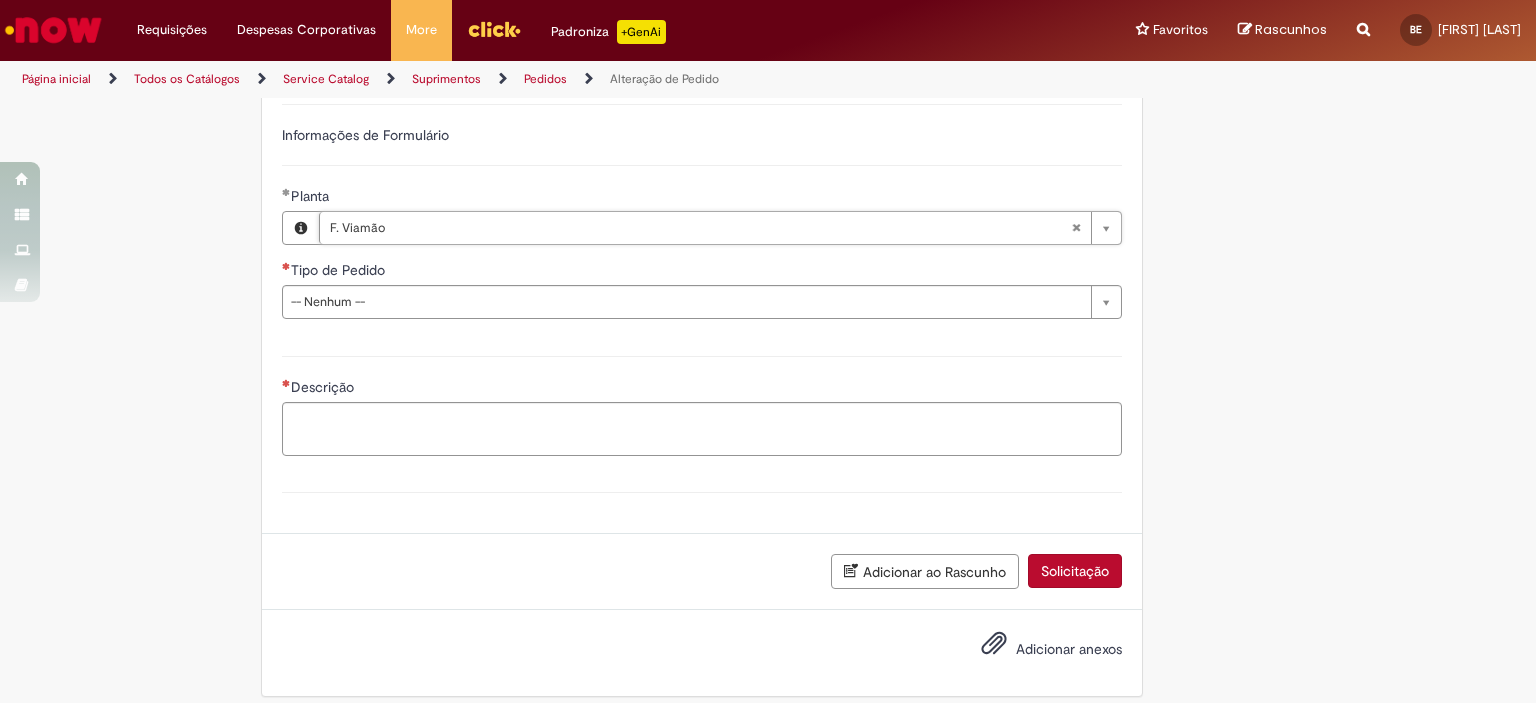 click on "Adicionar a Favoritos
Alteração de Pedido
Solicitar alteração de pedido de material ou serviço
Este chamado é destinado para  alterações no pedido  - preço, quantidade, tipo de frete (CIF/FOB), moeda, chave de confirmação, prazo de pagamento e código de imposto (IVA) – e para alterações de pedido por  DexPara  – conta contábil, centro, centro de custo, PEP, ordem, CNPJ de fornecedor, ou compra de material e serviço.
INFORMAÇÕES IMPORTANTES PARA ALTERAÇÃO DE PREÇO:
Pedidos de contrato:  A solicitação será confrontada com o valor acordado  em contrato  e só será modificado caso seja identificado algum  erro  na negociação ou no cálculo do preço.
É obrigatório anexar o e-mail com a solicitação do fornecedor!
O prazo para atendimento da NIMBI e NOW é o mesmo (3 dias úteis):  Favor orientar o fornecedor a marcar pendência na  Nimbi" at bounding box center [670, -183] 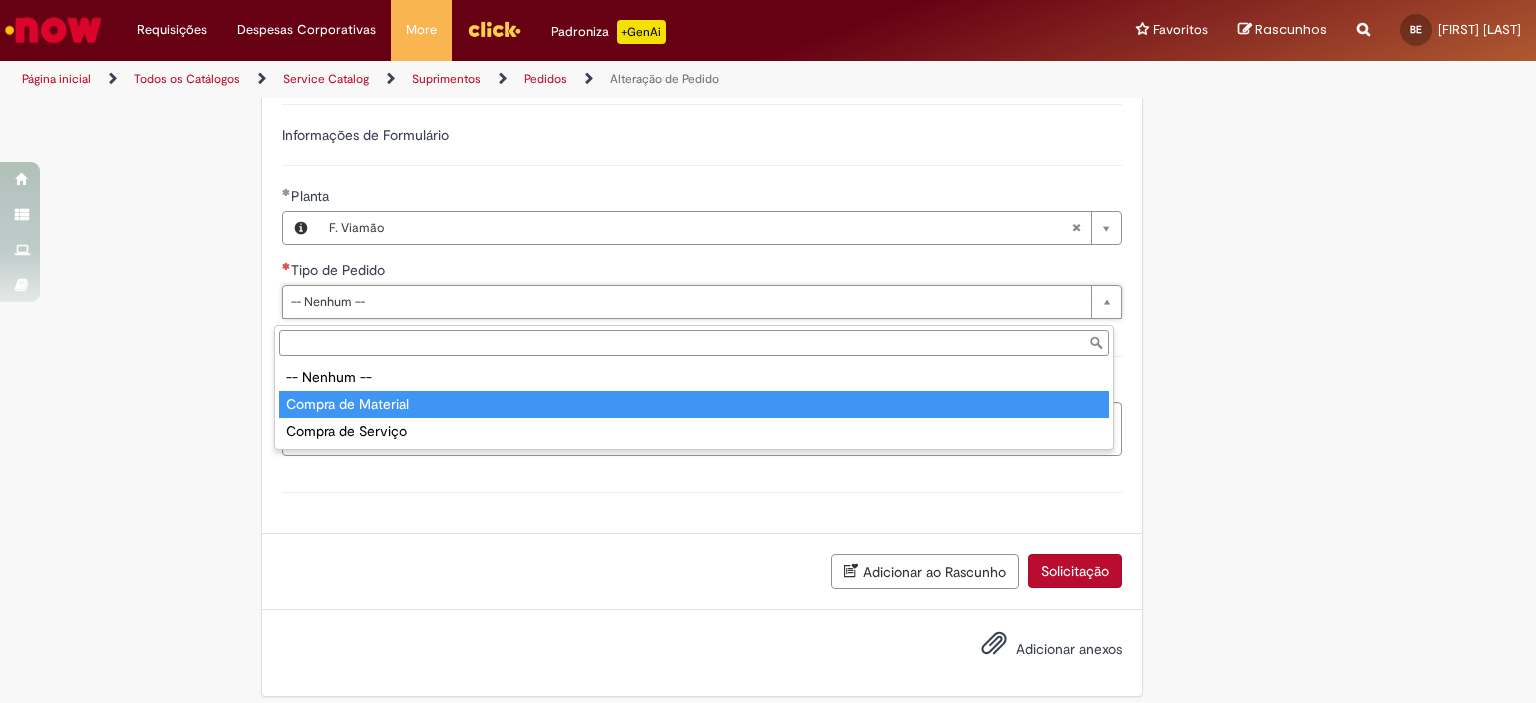 type on "**********" 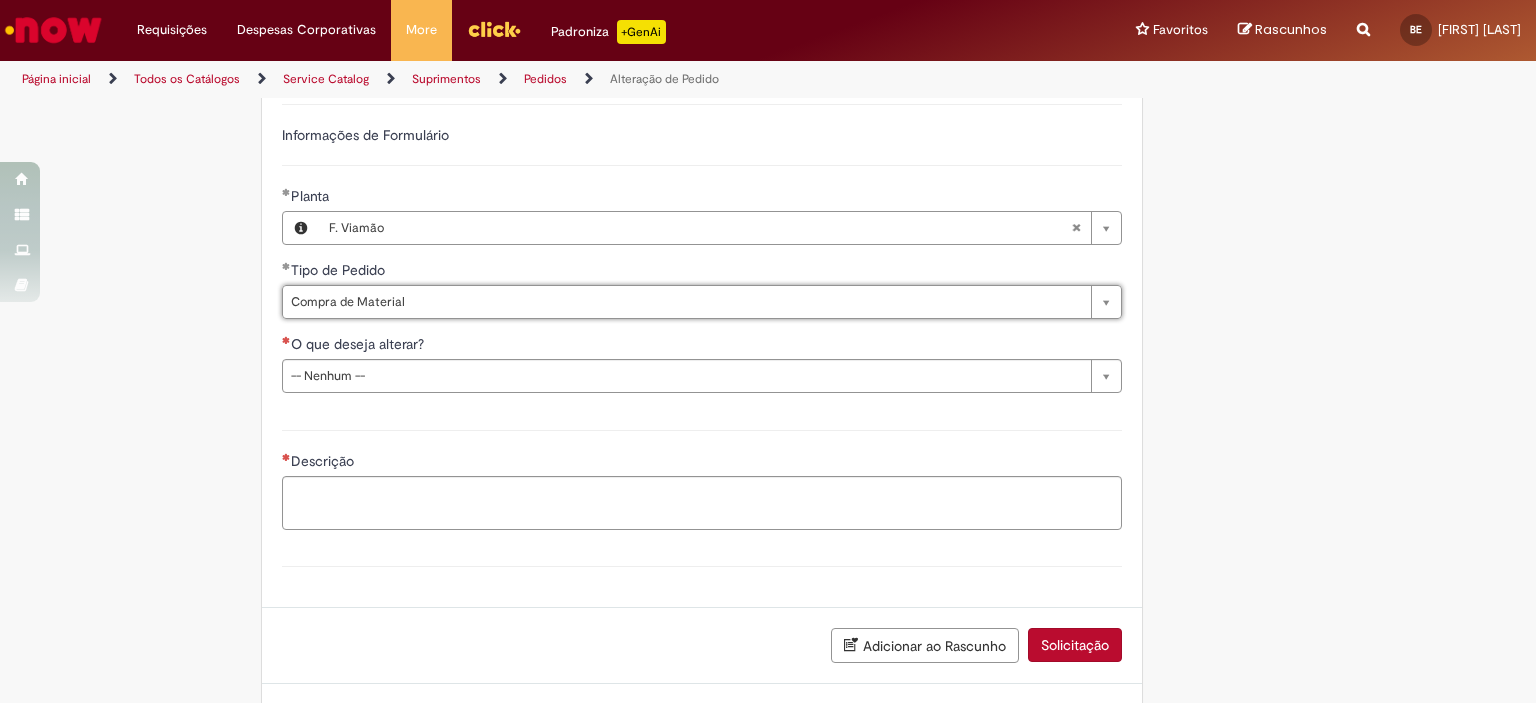 click on "Tire dúvidas com LupiAssist    +GenAI
Oi! Eu sou LupiAssist, uma Inteligência Artificial Generativa em constante aprendizado   Meu conteúdo é monitorado para trazer uma melhor experiência
Dúvidas comuns:
Só mais um instante, estou consultando nossas bases de conhecimento  e escrevendo a melhor resposta pra você!
Title
Lorem ipsum dolor sit amet    Fazer uma nova pergunta
Gerei esta resposta utilizando IA Generativa em conjunto com os nossos padrões. Em caso de divergência, os documentos oficiais prevalecerão.
Saiba mais em:
Ou ligue para:
E aí, te ajudei?
Sim, obrigado!" at bounding box center [768, -145] 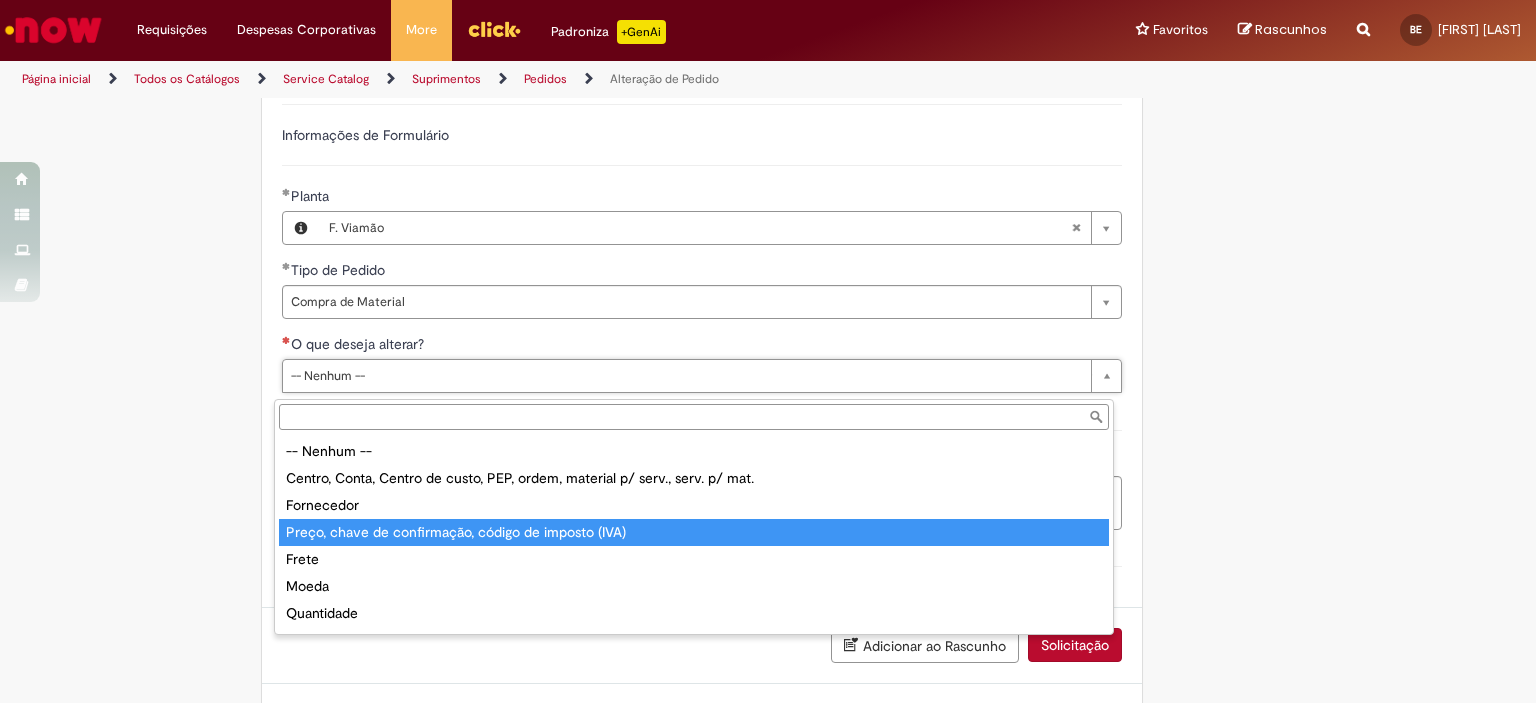 scroll, scrollTop: 24, scrollLeft: 0, axis: vertical 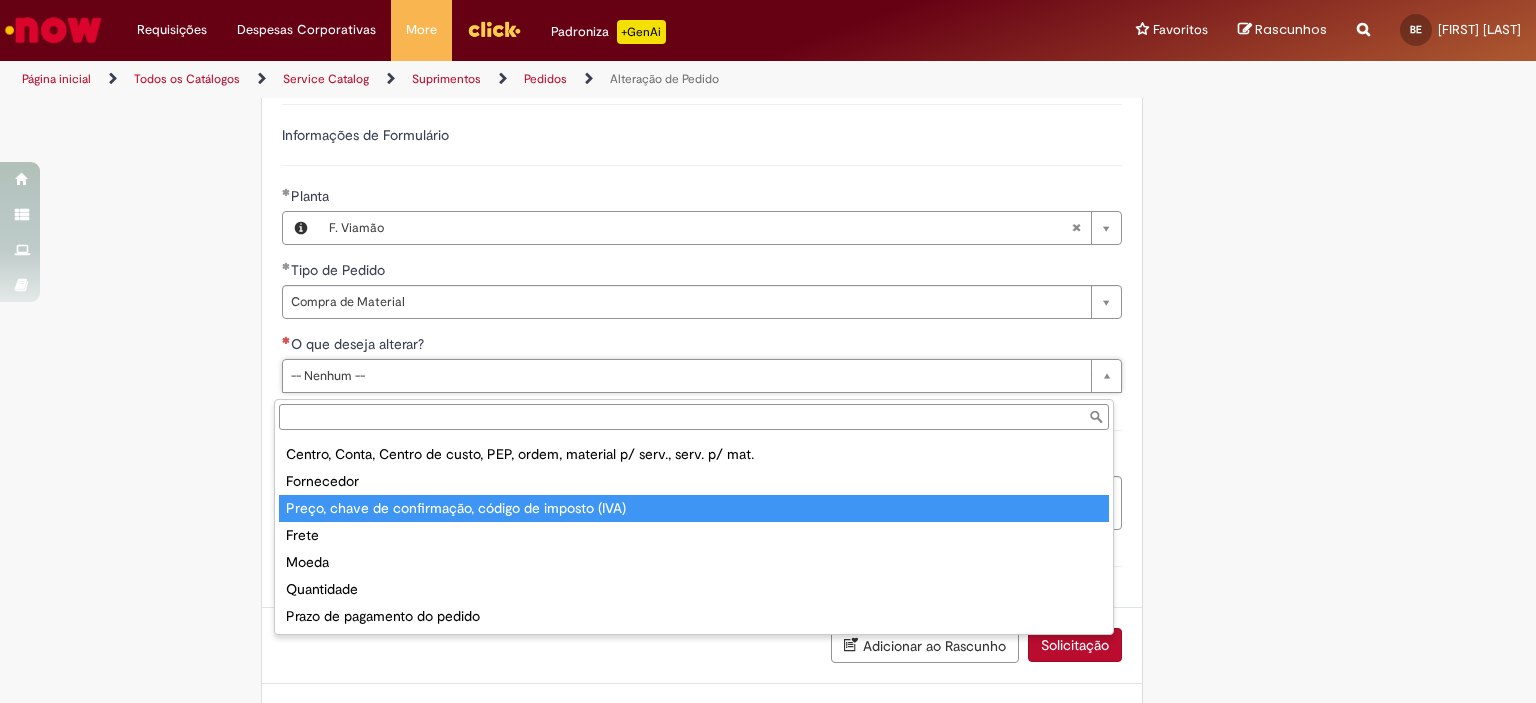 type on "**********" 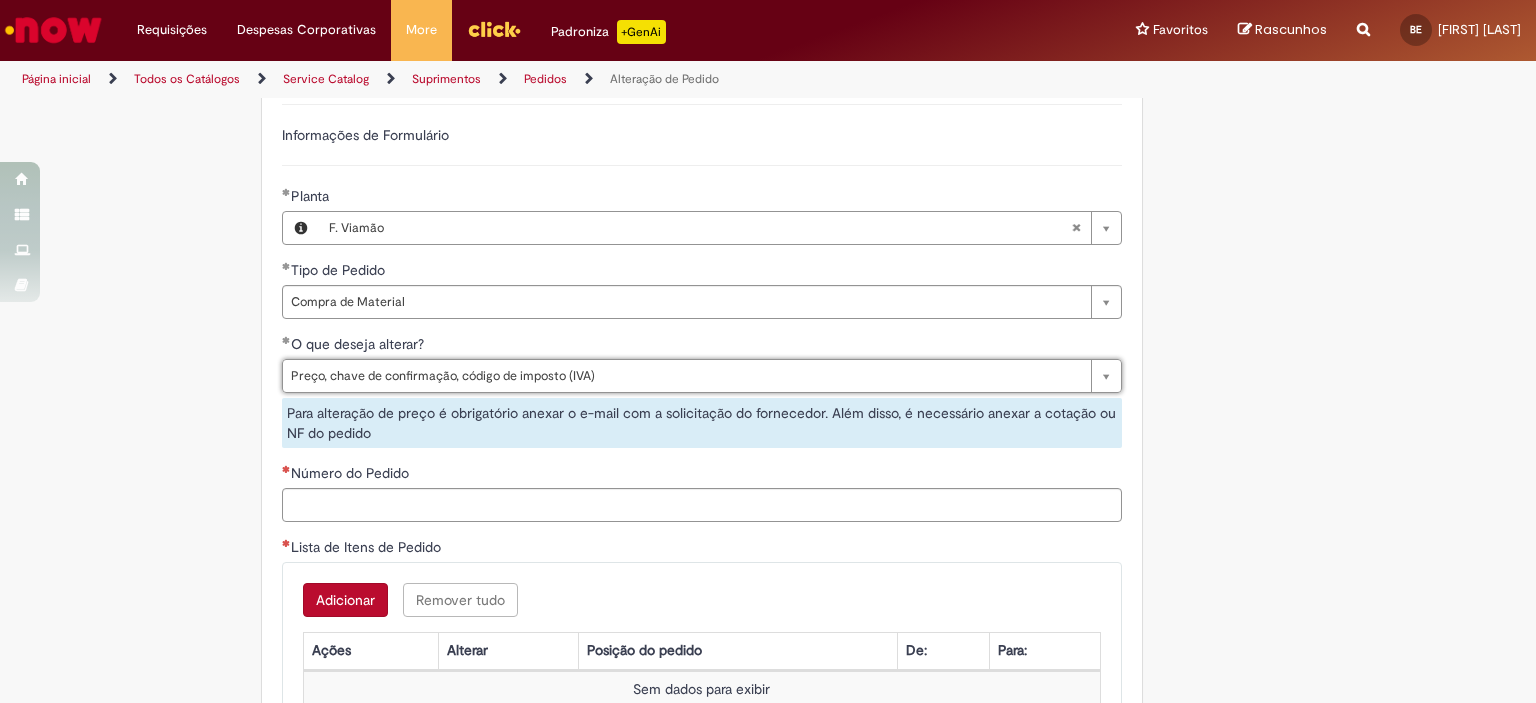 click on "Tire dúvidas com LupiAssist    +GenAI
Oi! Eu sou LupiAssist, uma Inteligência Artificial Generativa em constante aprendizado   Meu conteúdo é monitorado para trazer uma melhor experiência
Dúvidas comuns:
Só mais um instante, estou consultando nossas bases de conhecimento  e escrevendo a melhor resposta pra você!
Title
Lorem ipsum dolor sit amet    Fazer uma nova pergunta
Gerei esta resposta utilizando IA Generativa em conjunto com os nossos padrões. Em caso de divergência, os documentos oficiais prevalecerão.
Saiba mais em:
Ou ligue para:
E aí, te ajudei?
Sim, obrigado!" at bounding box center [768, 198] 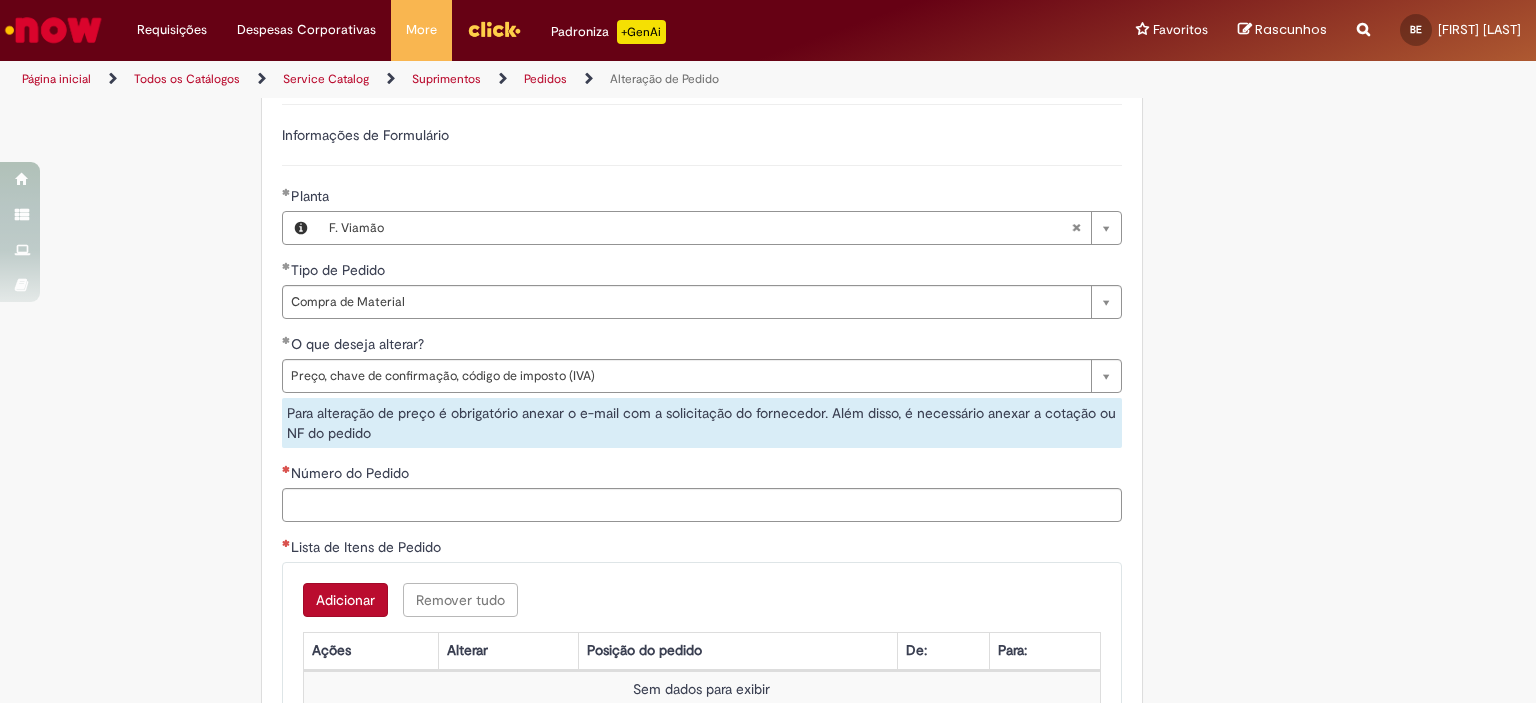 scroll, scrollTop: 1383, scrollLeft: 0, axis: vertical 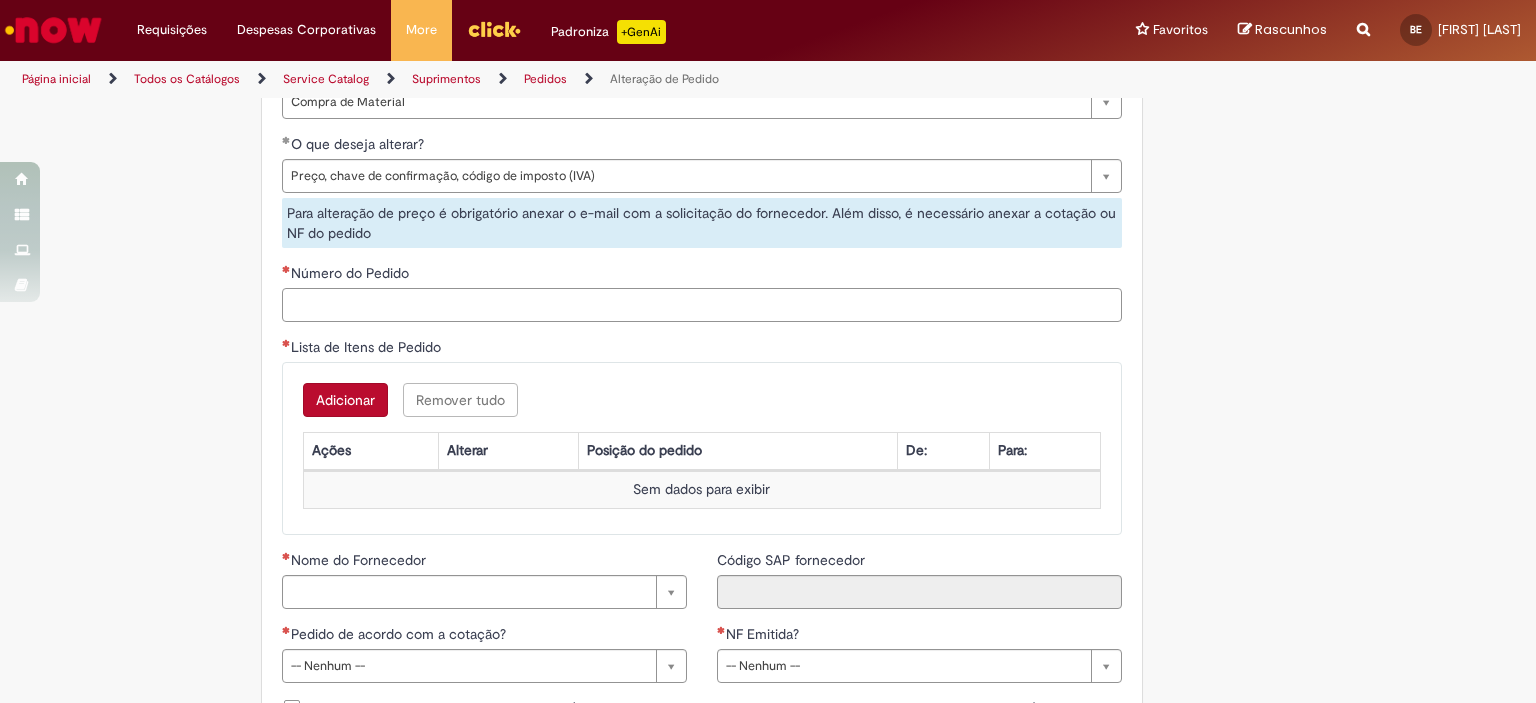 click on "Número do Pedido" at bounding box center (702, 305) 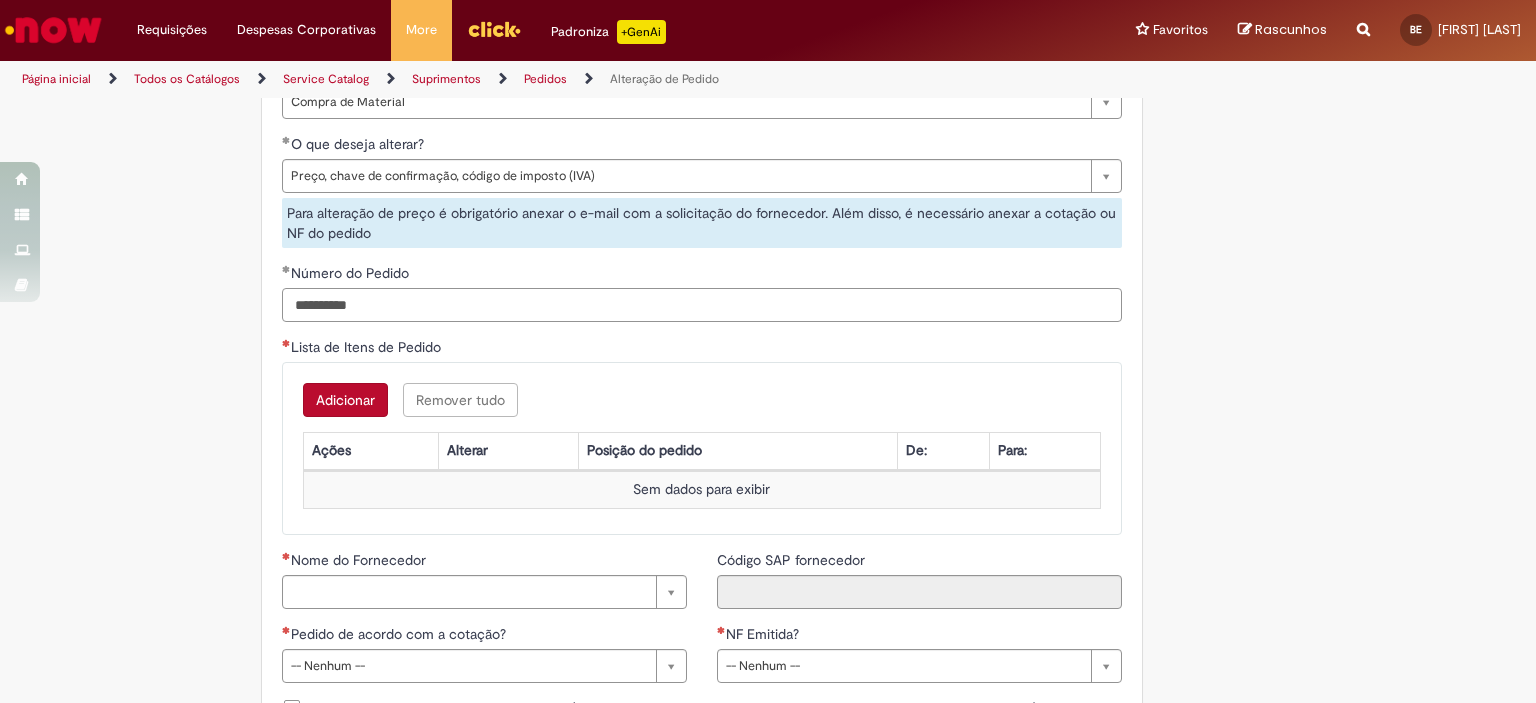 type on "**********" 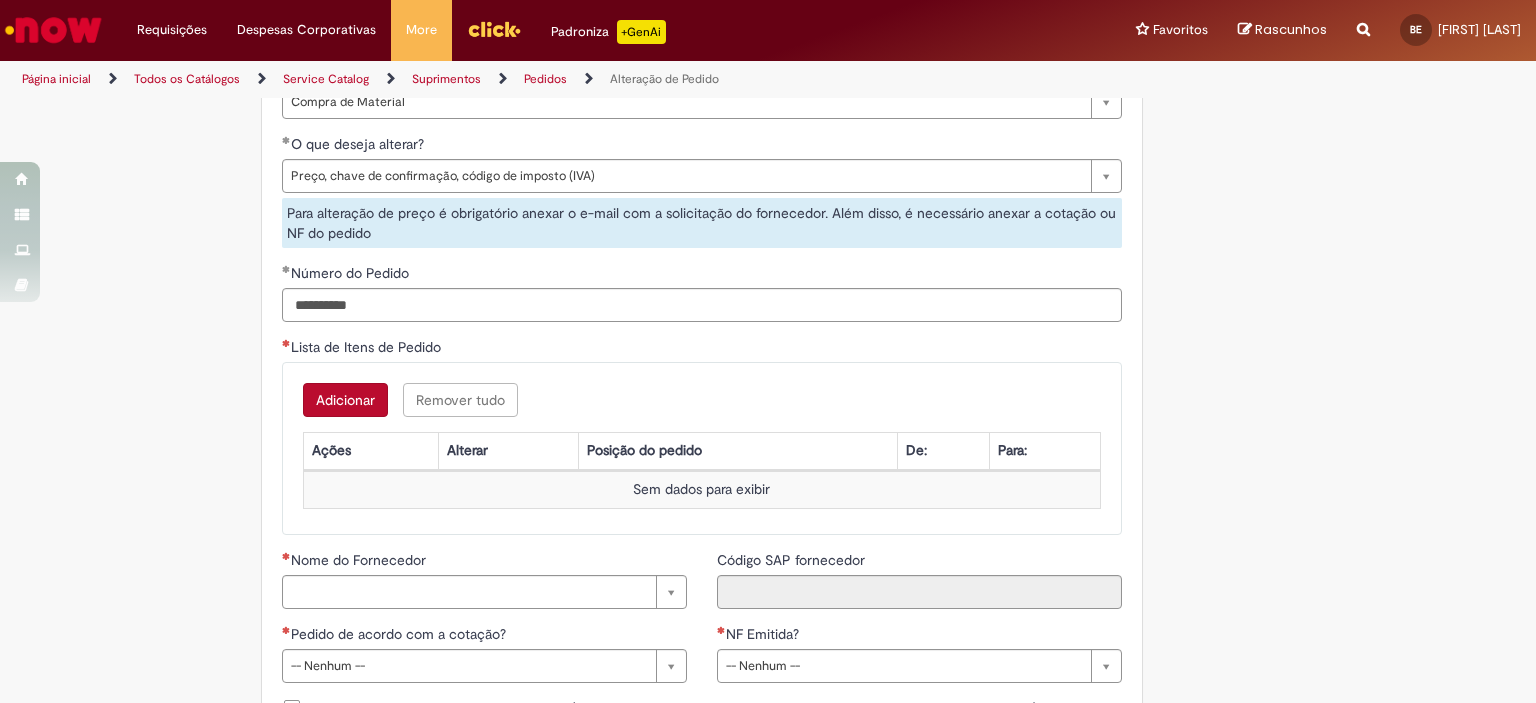 click on "**********" at bounding box center (702, 217) 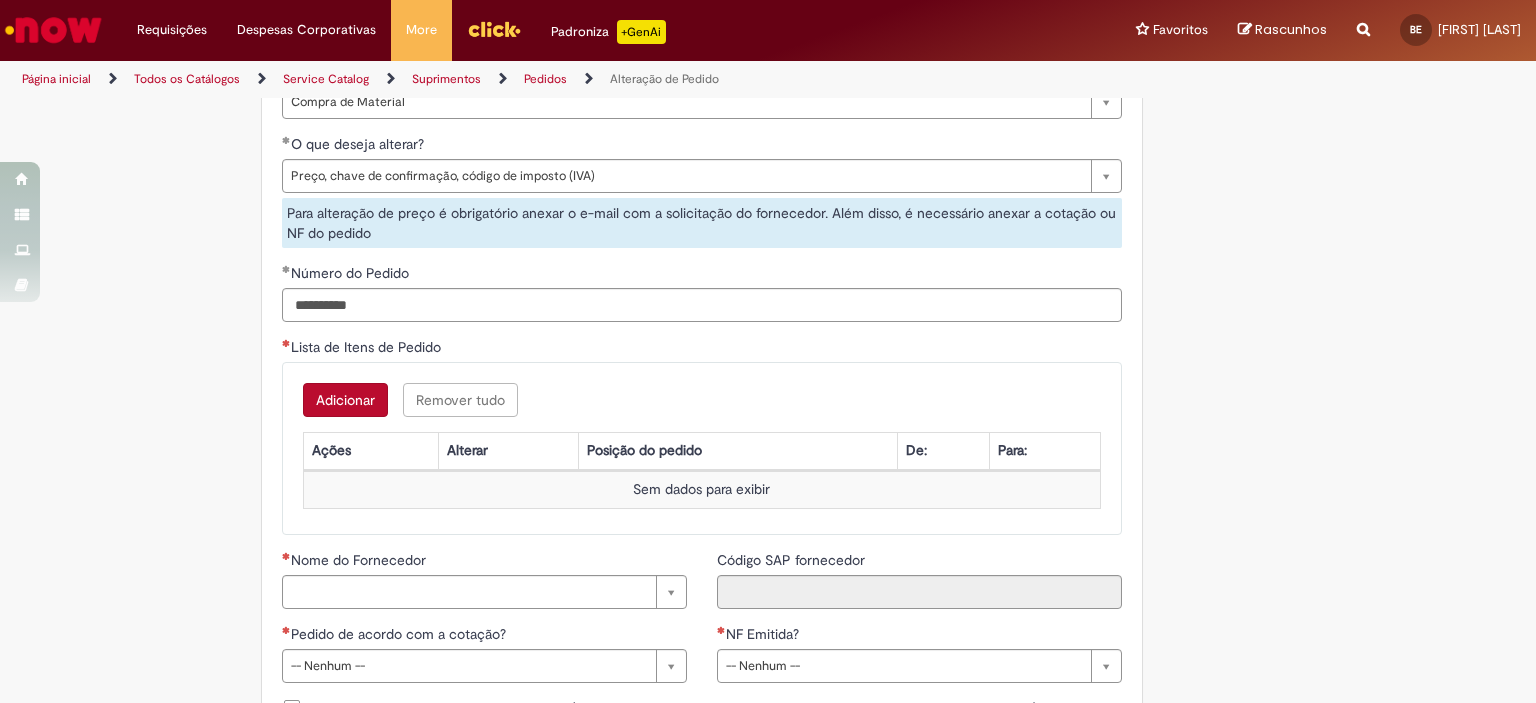 click on "Adicionar" at bounding box center [345, 400] 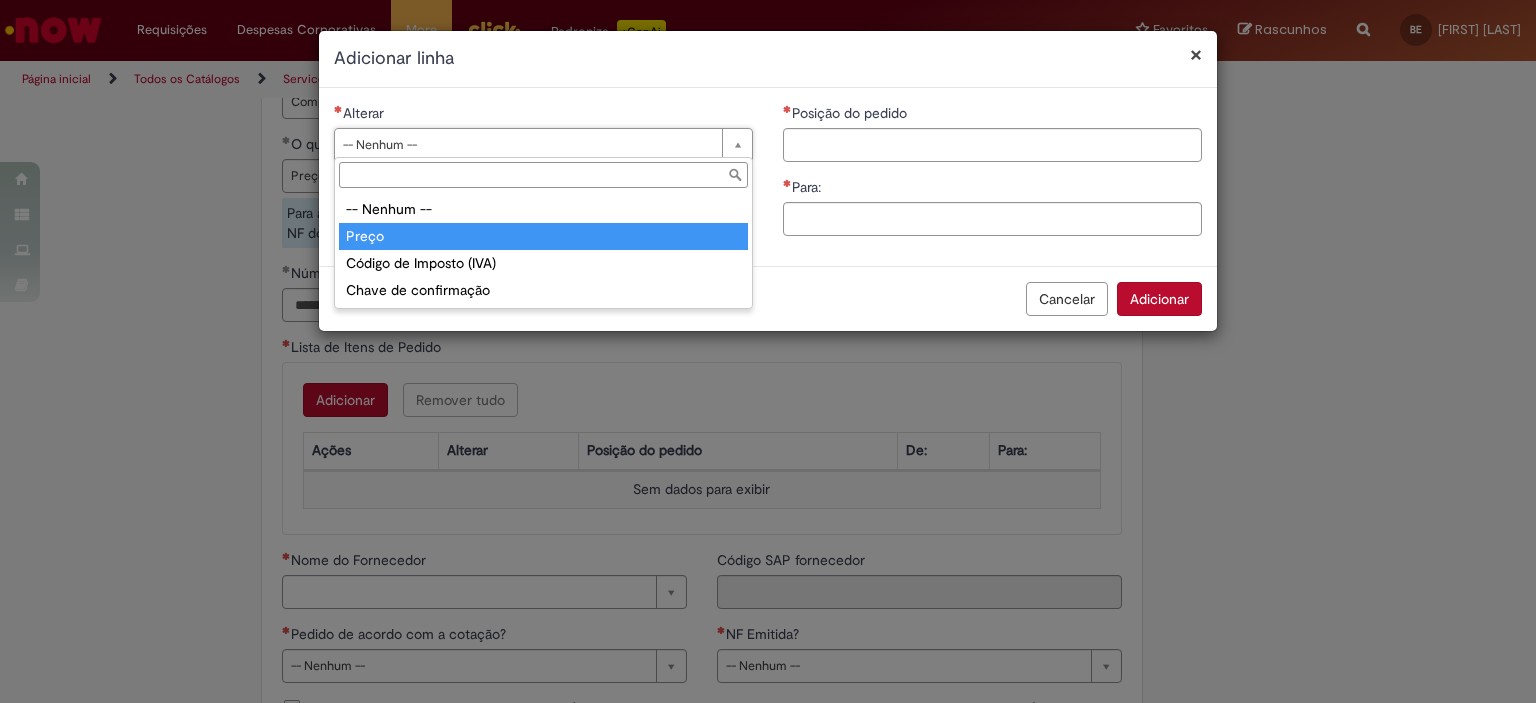 type on "*****" 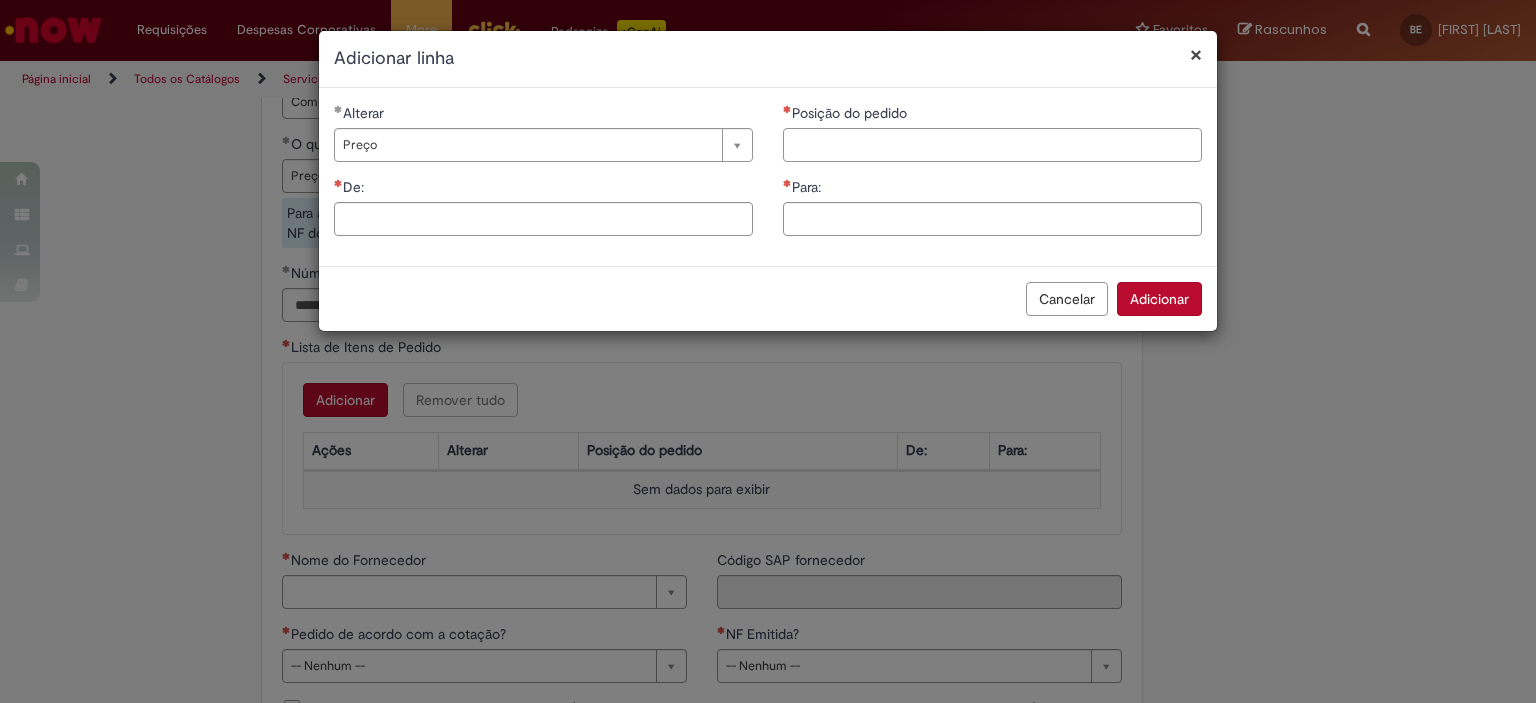 click on "Posição do pedido" at bounding box center (992, 145) 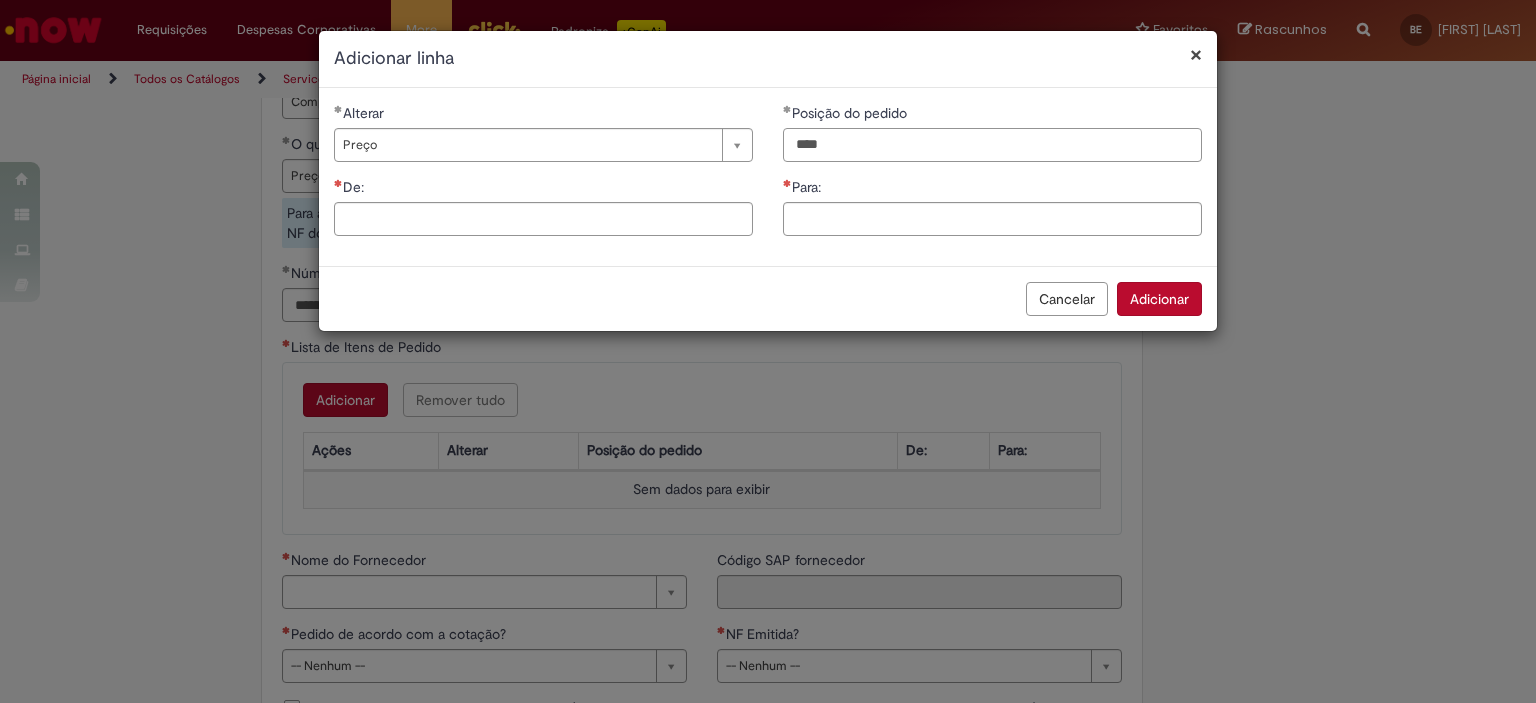type on "****" 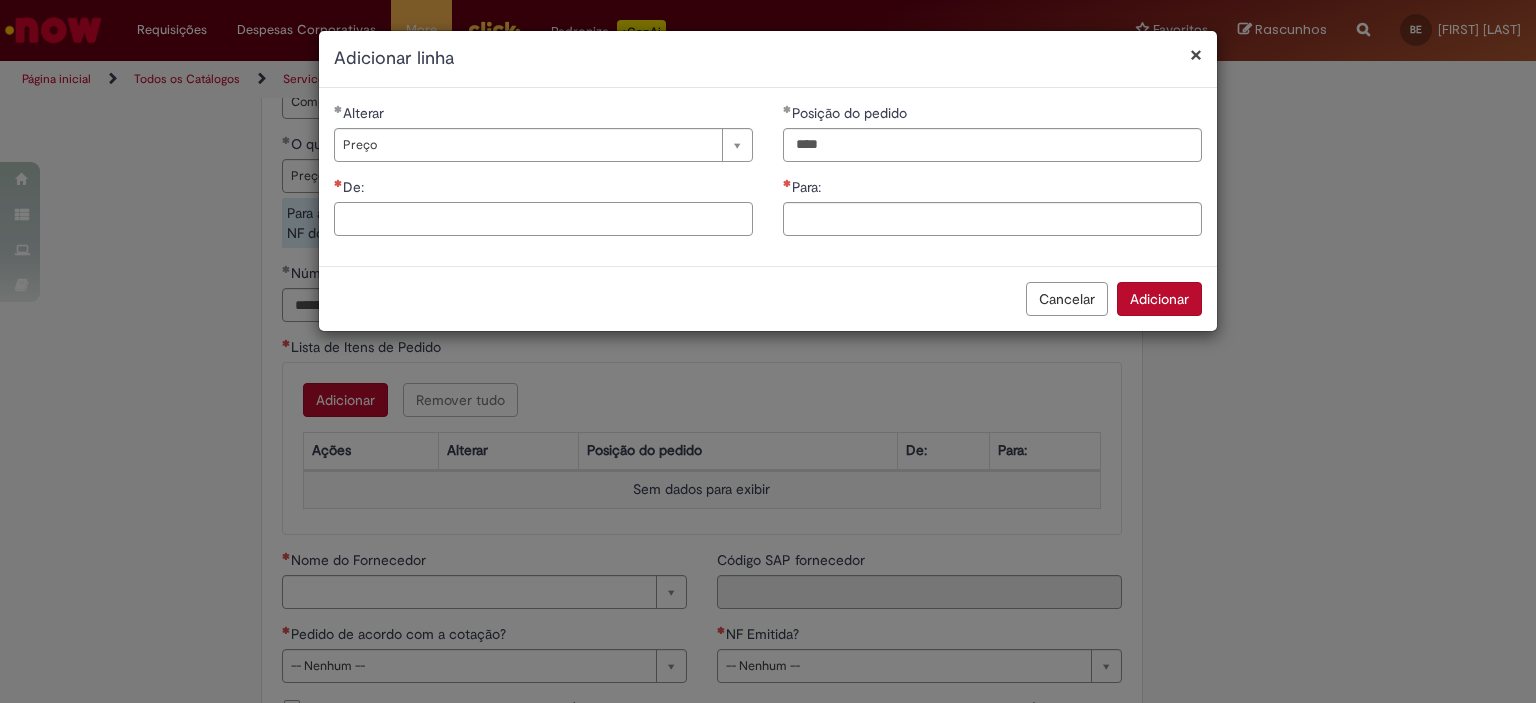 click on "De:" at bounding box center [543, 219] 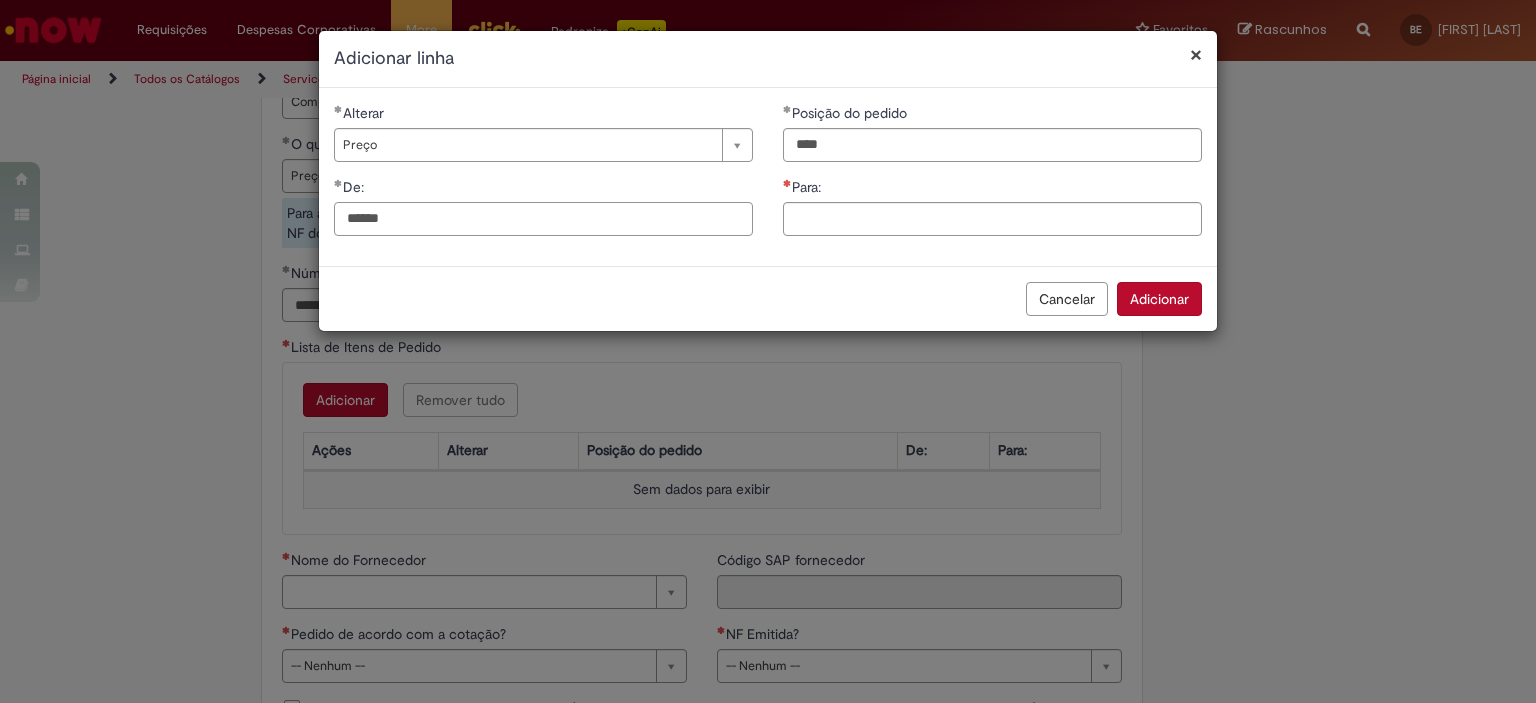click on "******" at bounding box center (543, 219) 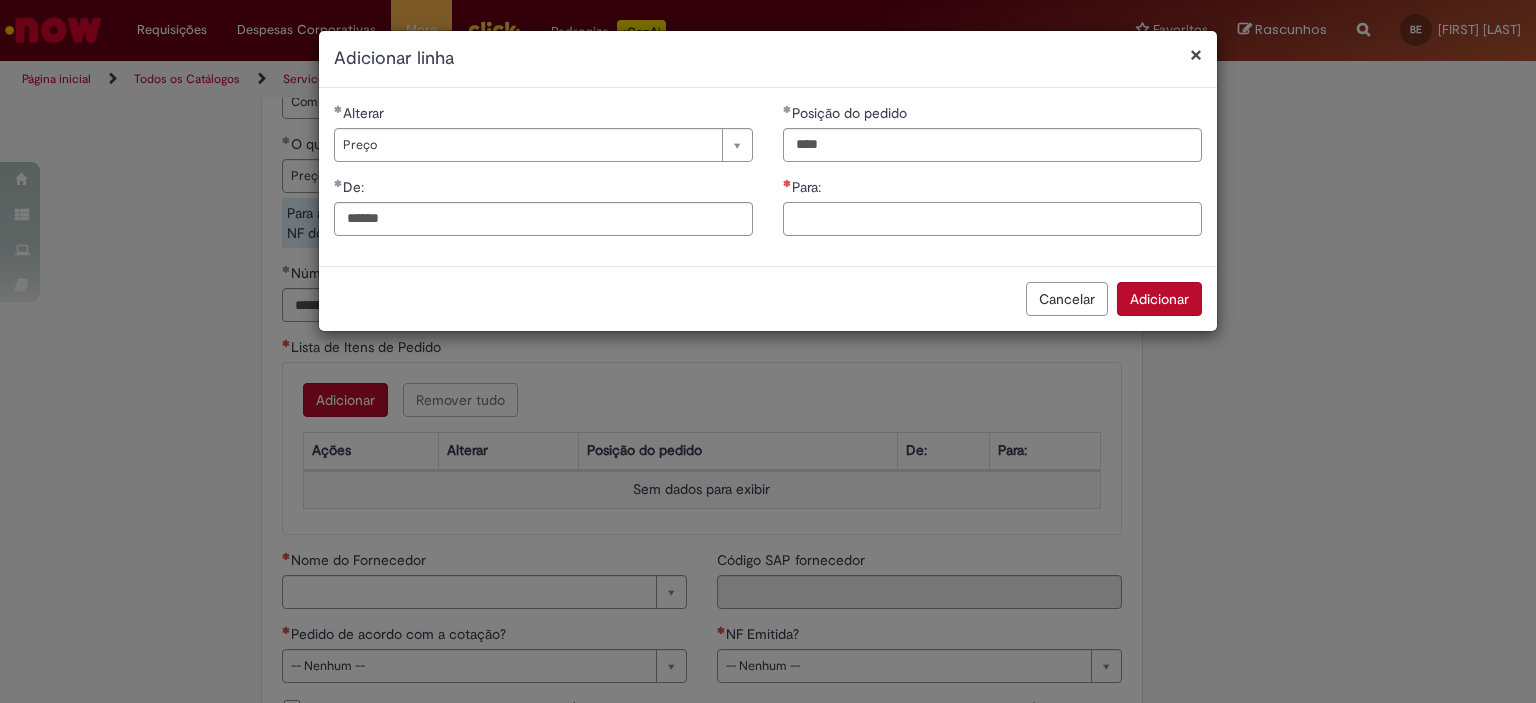 click on "Para:" at bounding box center [992, 219] 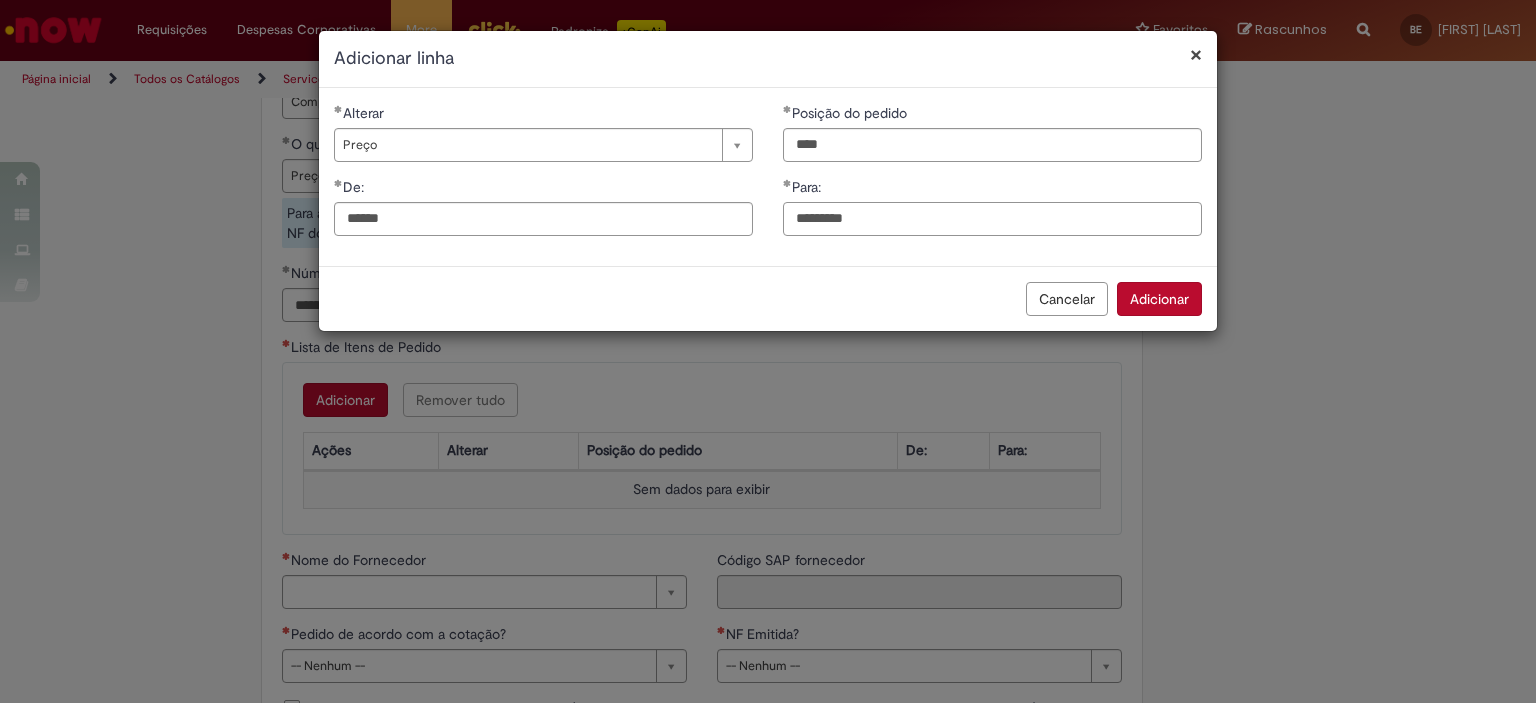 type on "*********" 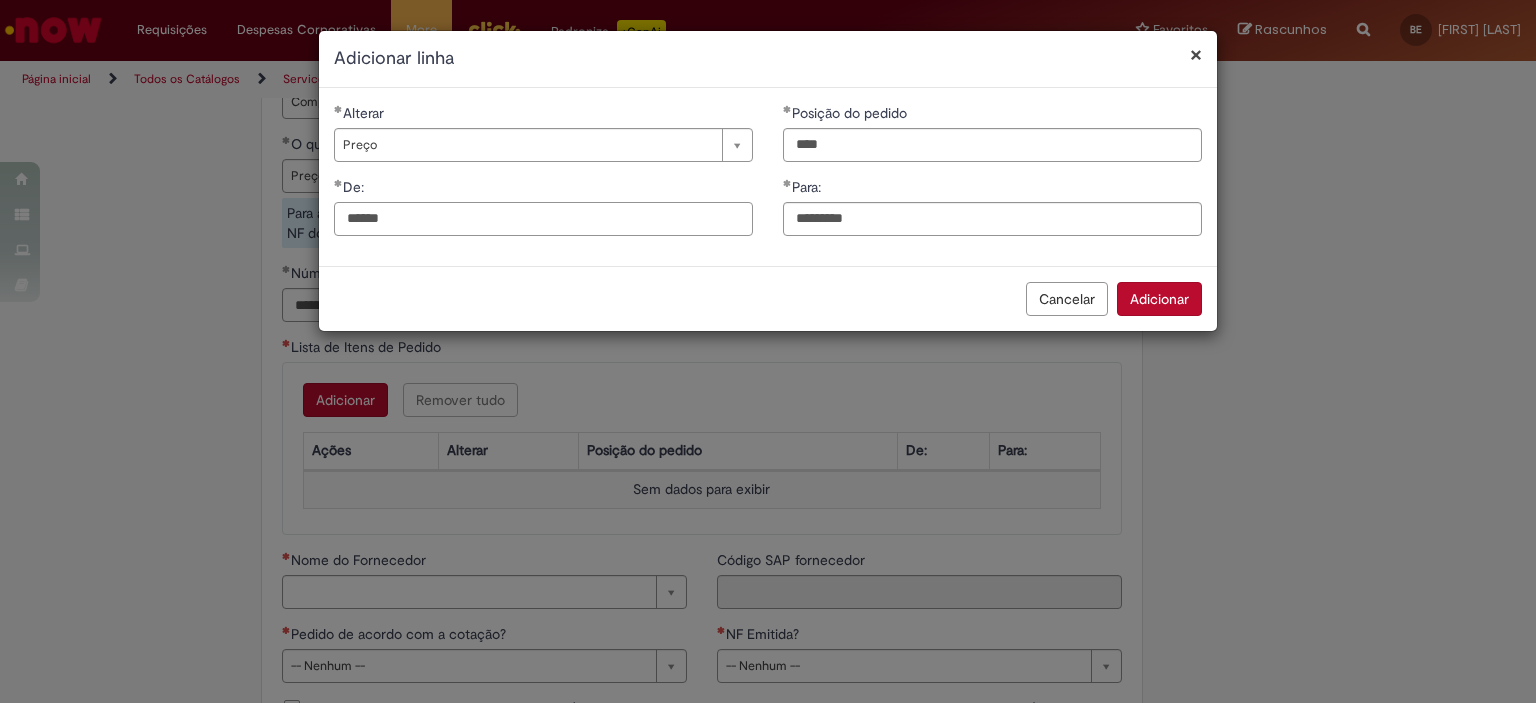 click on "******" at bounding box center (543, 219) 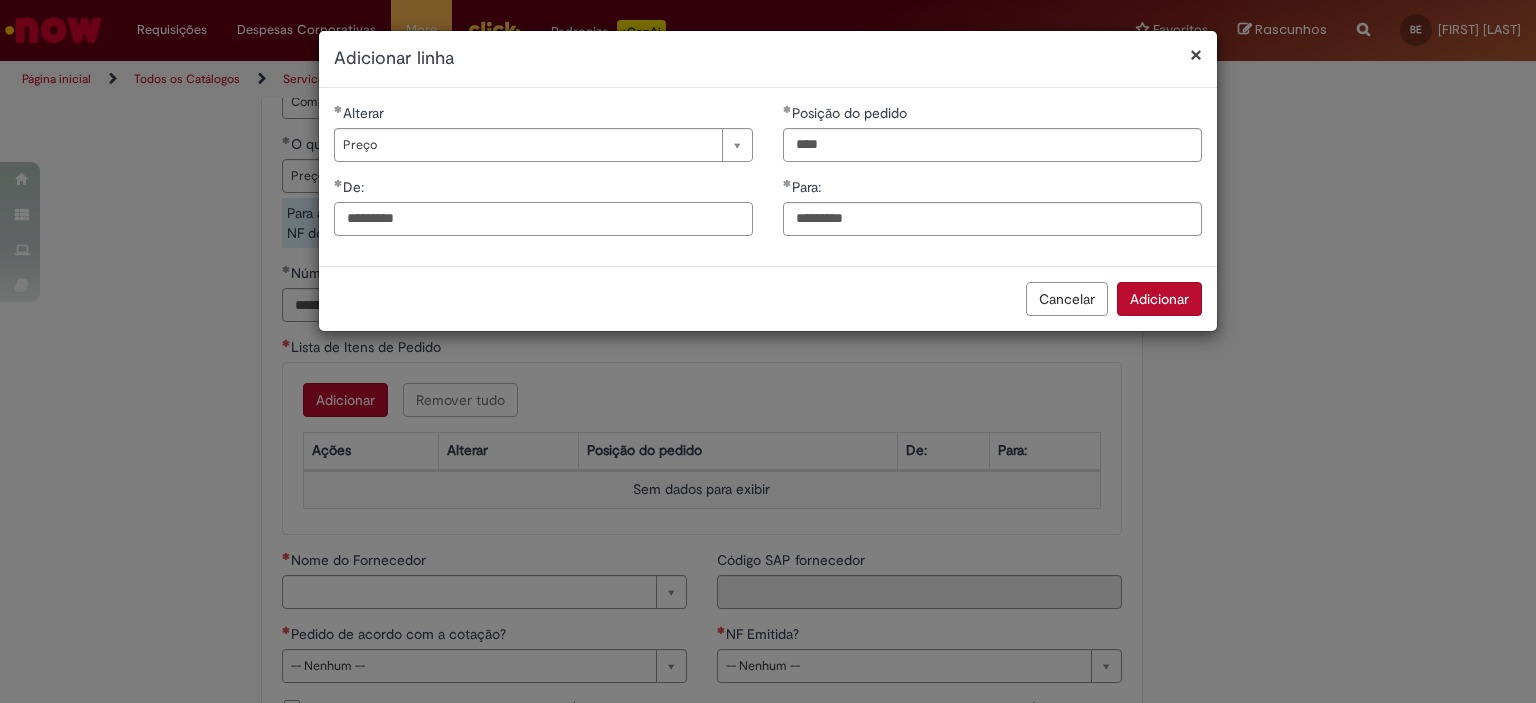 type on "*********" 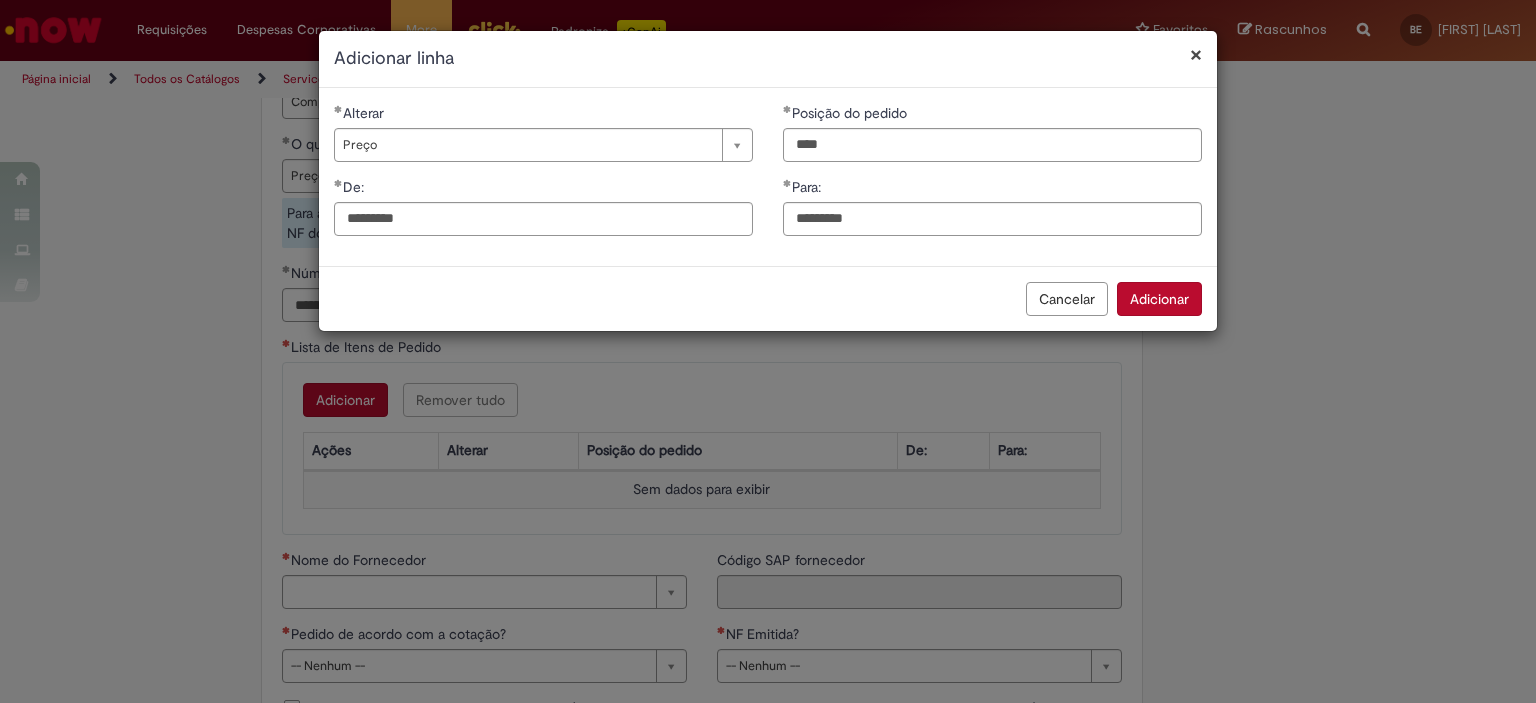click on "Adicionar" at bounding box center [1159, 299] 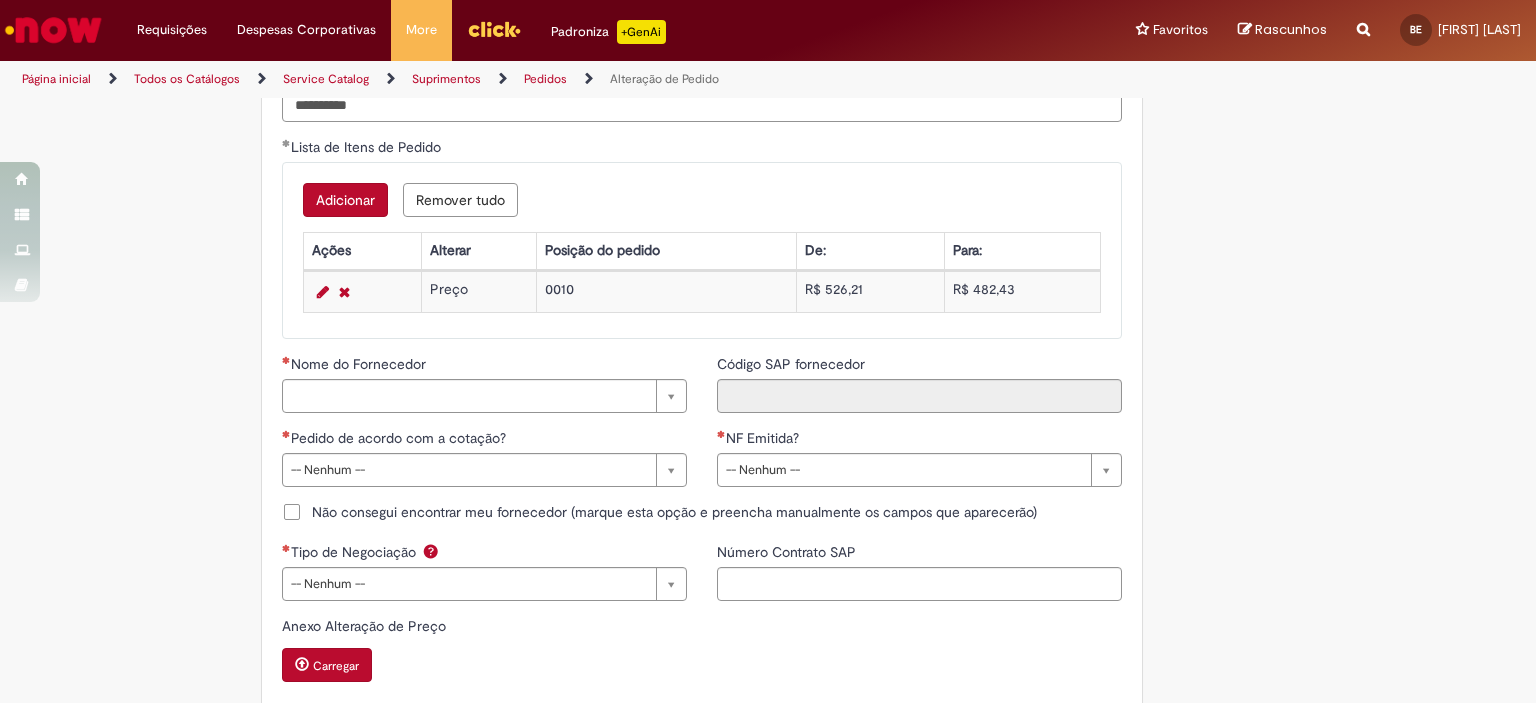 scroll, scrollTop: 1683, scrollLeft: 0, axis: vertical 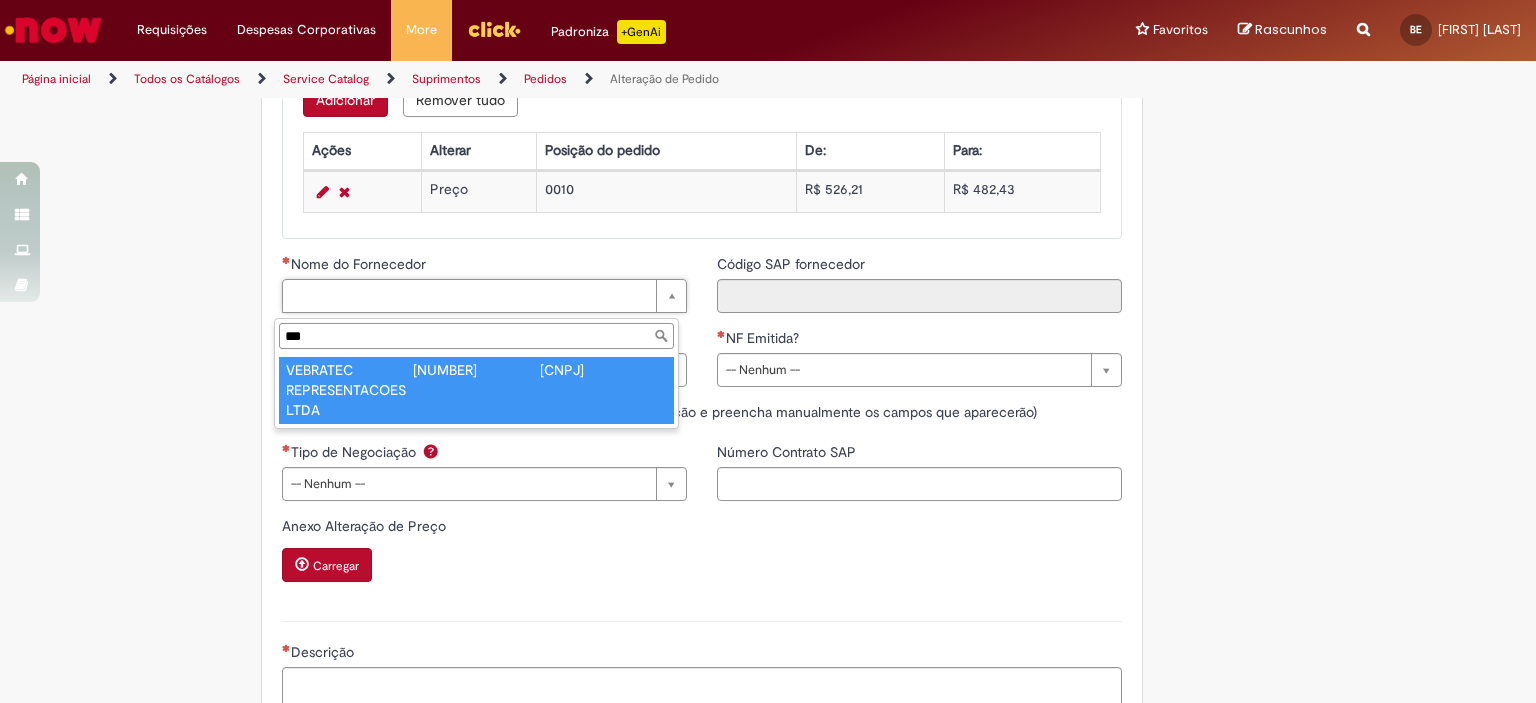 type on "***" 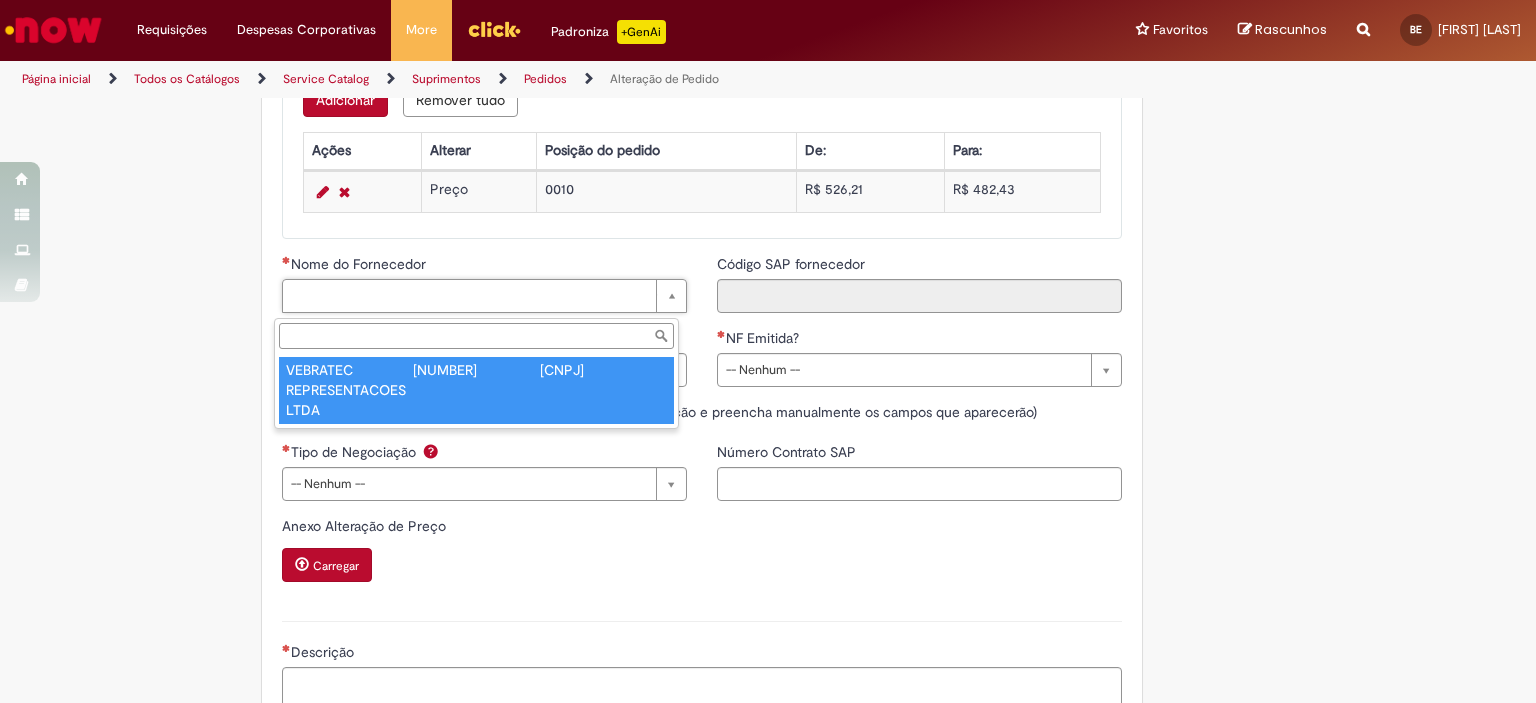 type on "******" 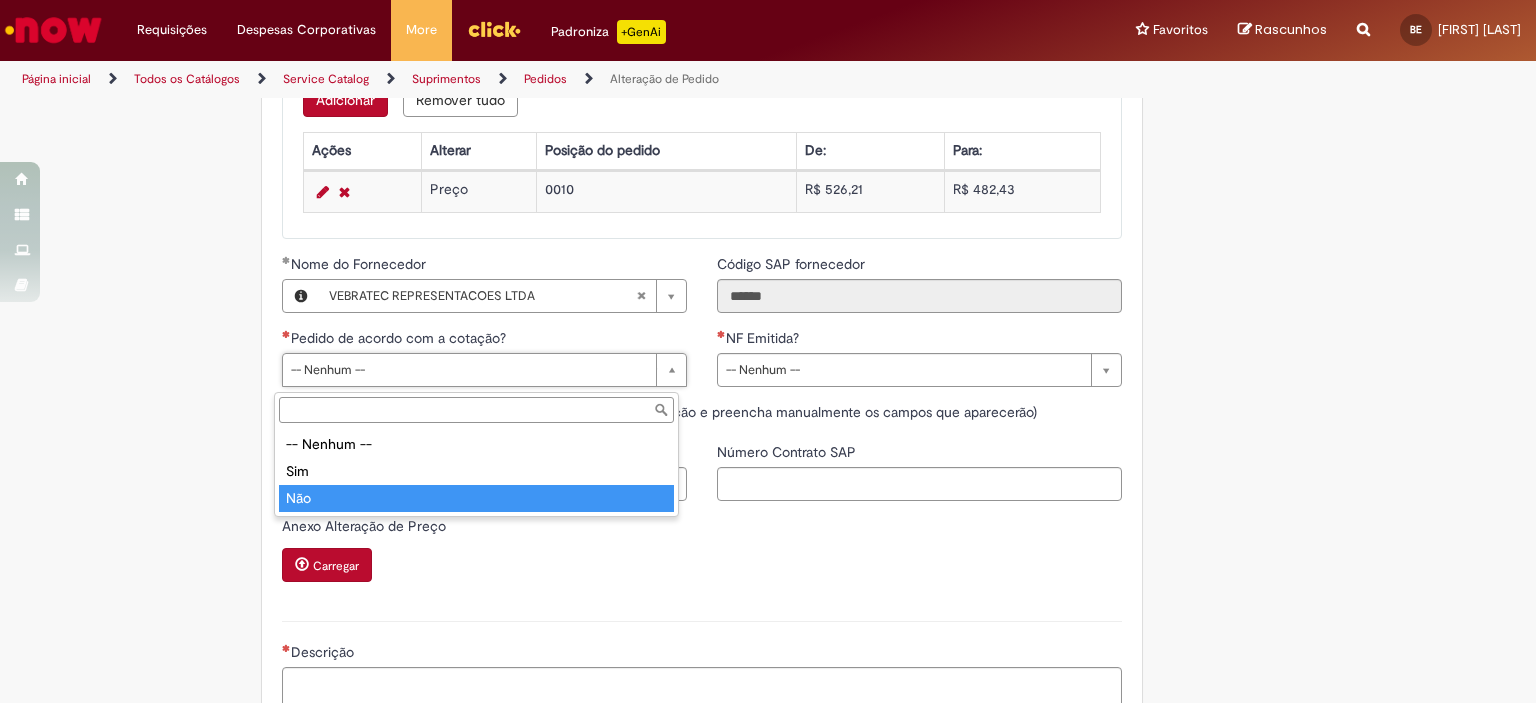 type on "***" 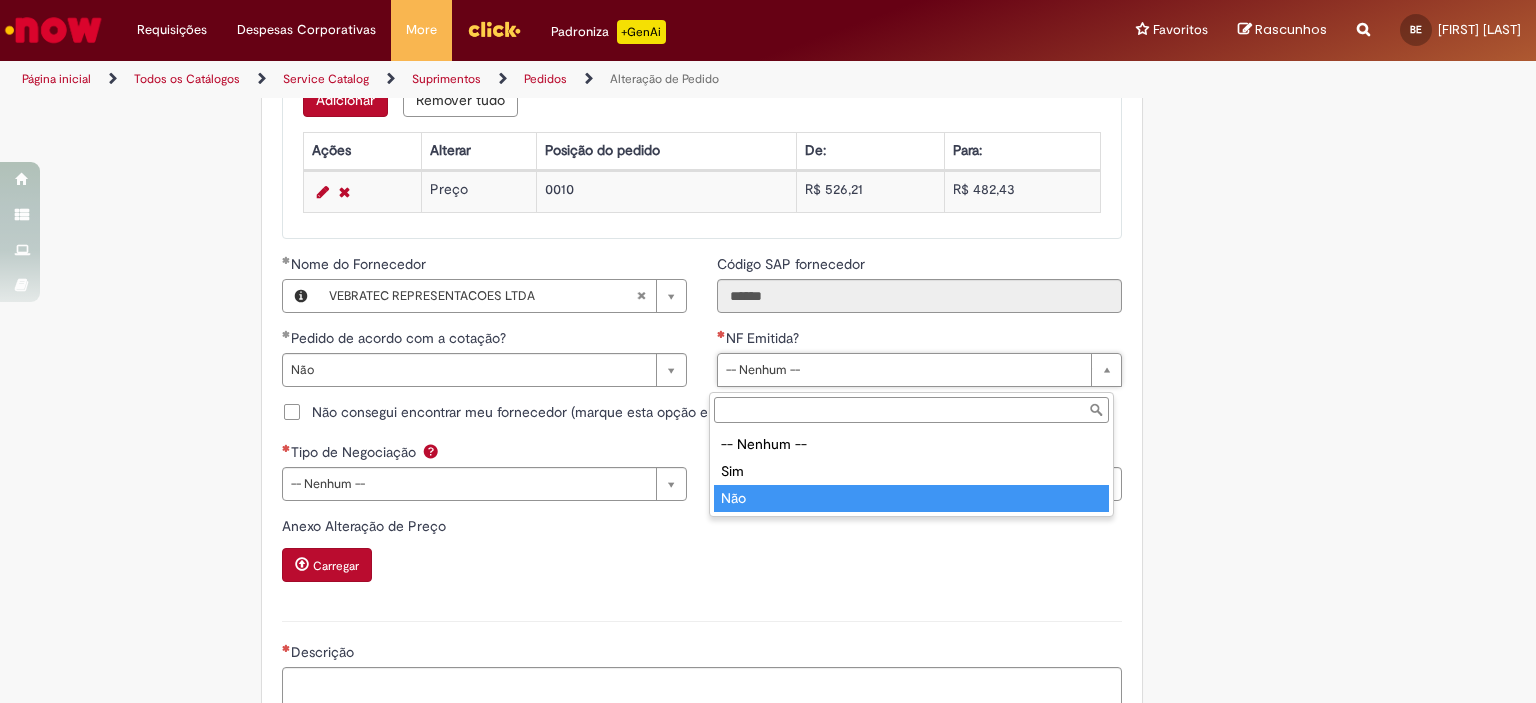 type on "***" 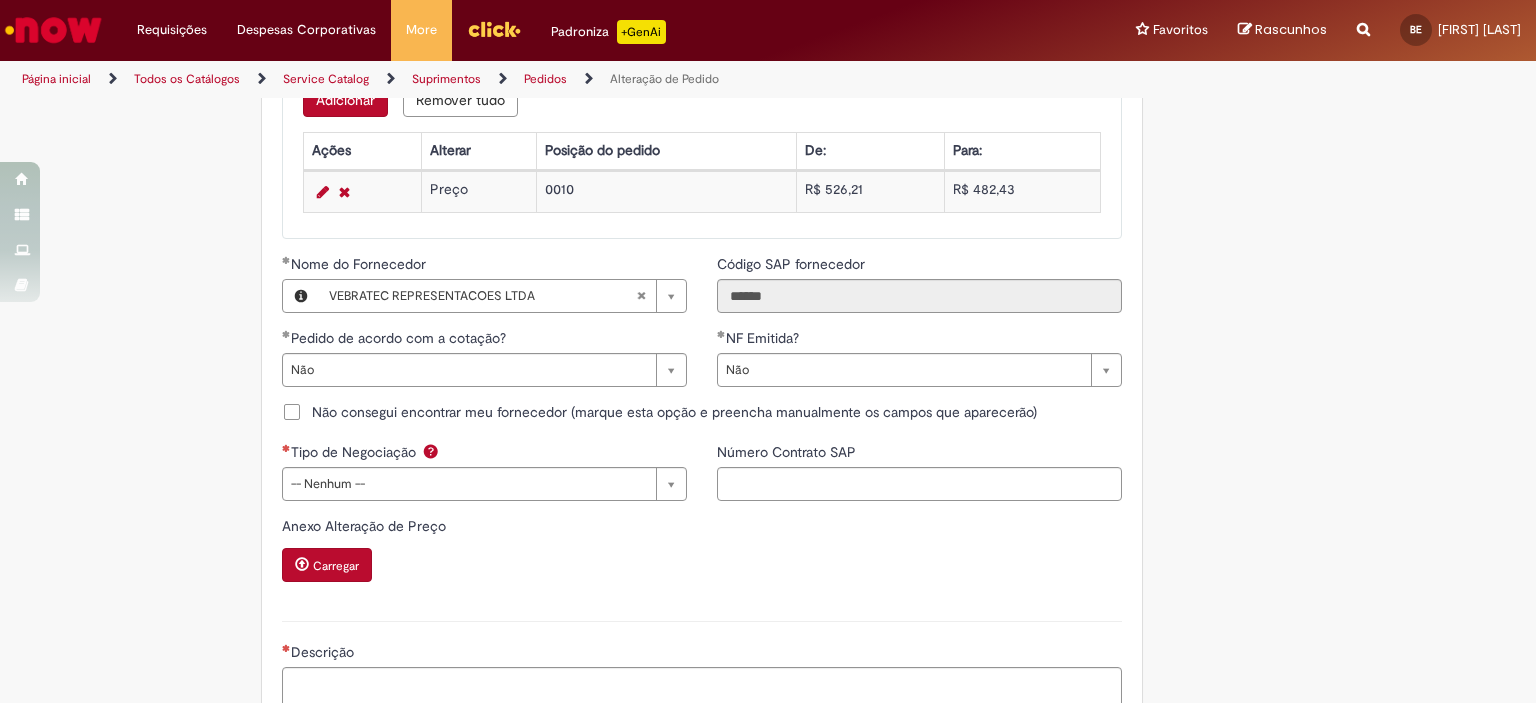 click on "Adicionar a Favoritos
Alteração de Pedido
Solicitar alteração de pedido de material ou serviço
Este chamado é destinado para  alterações no pedido  - preço, quantidade, tipo de frete (CIF/FOB), moeda, chave de confirmação, prazo de pagamento e código de imposto (IVA) – e para alterações de pedido por  DexPara  – conta contábil, centro, centro de custo, PEP, ordem, CNPJ de fornecedor, ou compra de material e serviço.
INFORMAÇÕES IMPORTANTES PARA ALTERAÇÃO DE PREÇO:
Pedidos de contrato:  A solicitação será confrontada com o valor acordado  em contrato  e só será modificado caso seja identificado algum  erro  na negociação ou no cálculo do preço.
É obrigatório anexar o e-mail com a solicitação do fornecedor!
O prazo para atendimento da NIMBI e NOW é o mesmo (3 dias úteis):  Favor orientar o fornecedor a marcar pendência na" at bounding box center [768, -300] 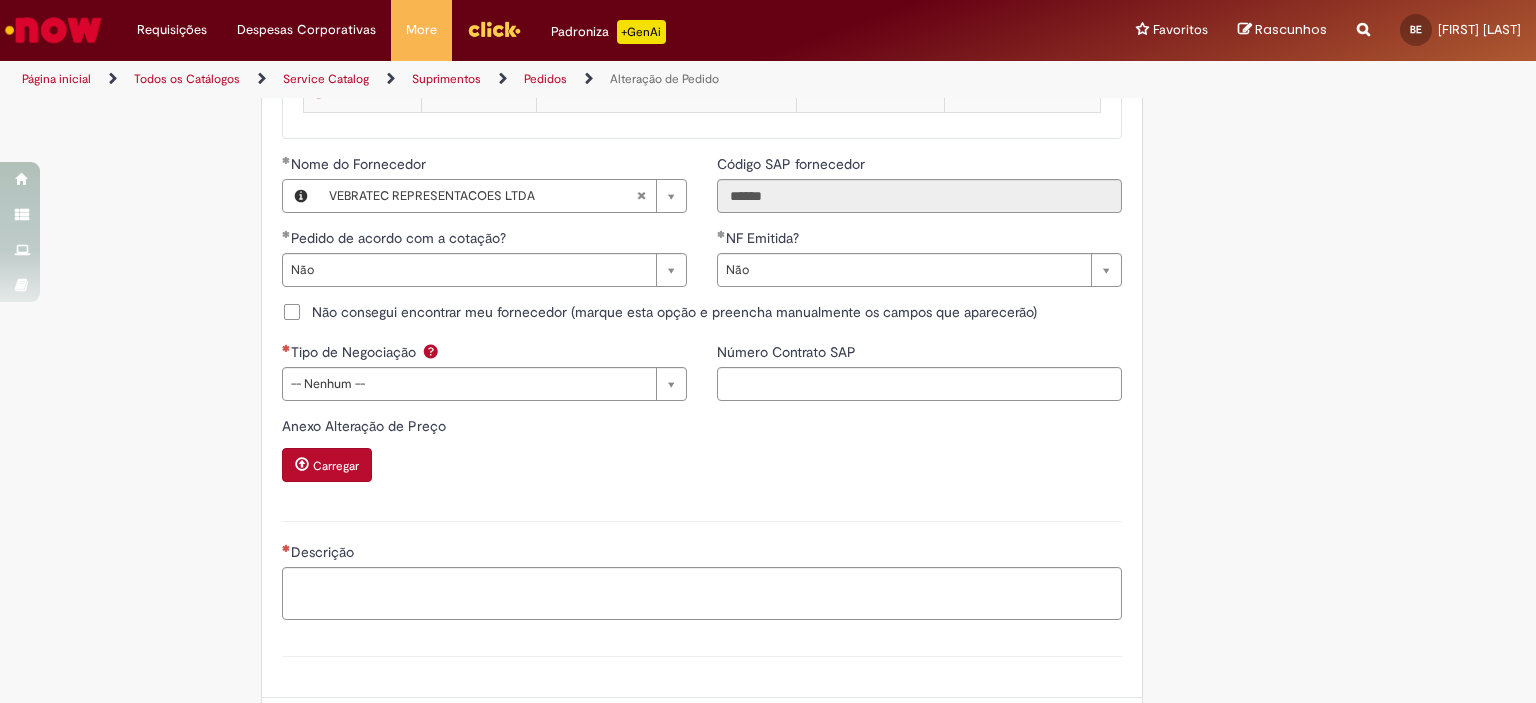 scroll, scrollTop: 1883, scrollLeft: 0, axis: vertical 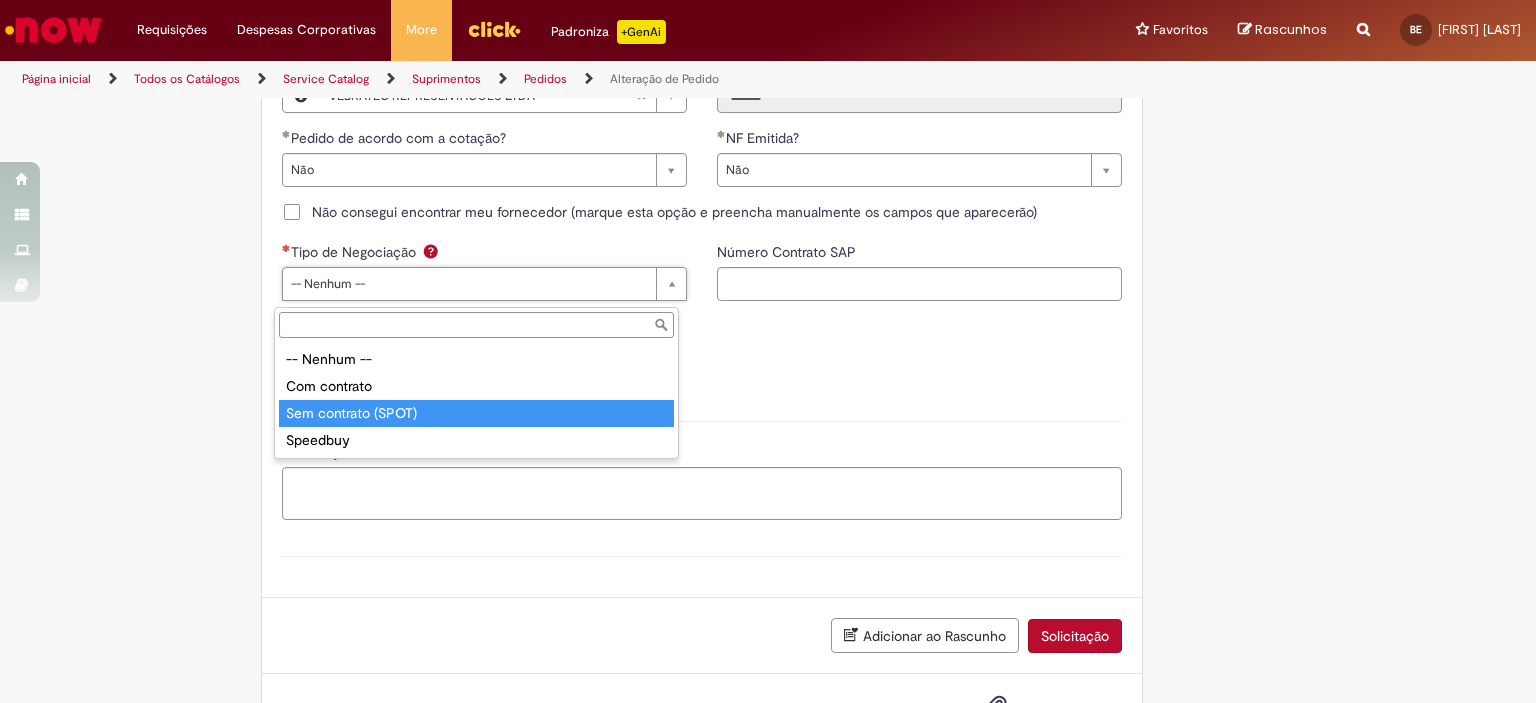 type on "**********" 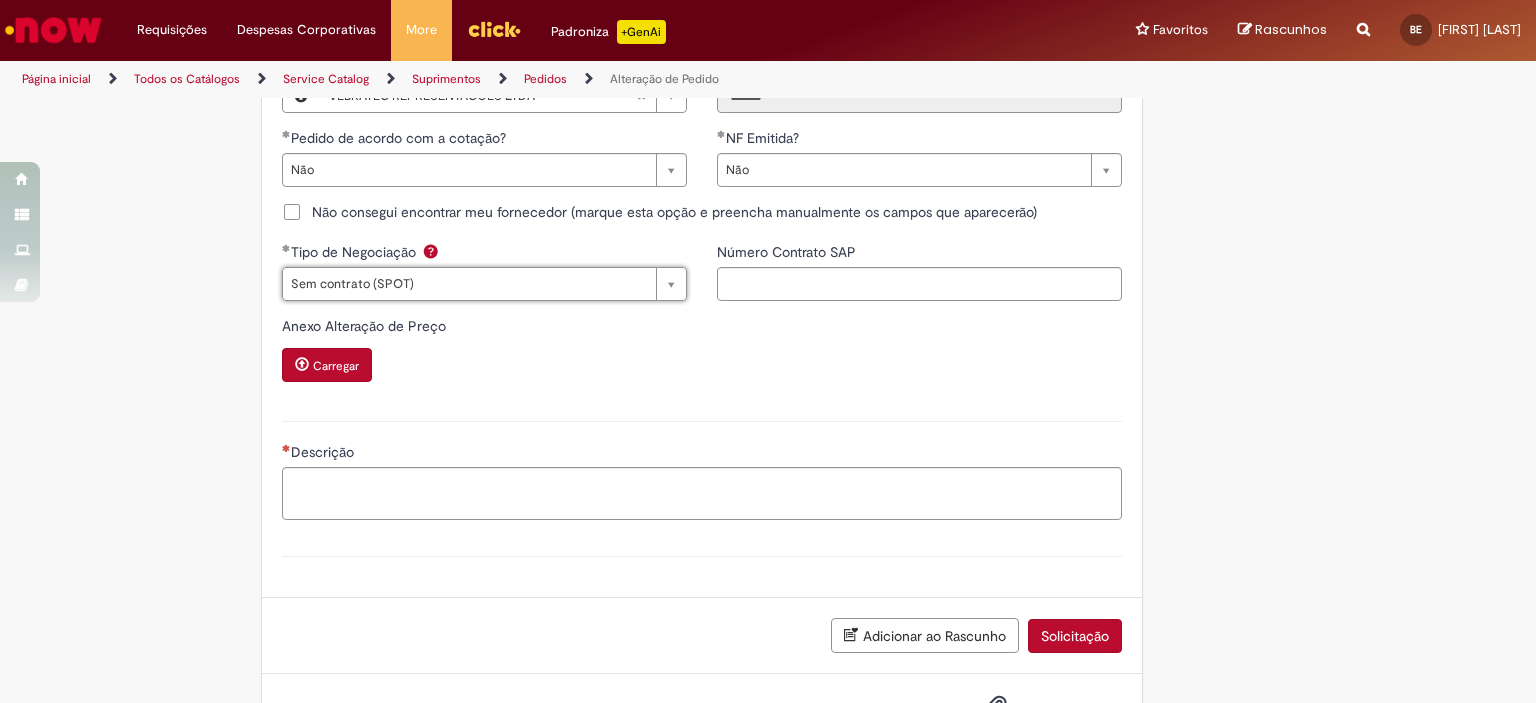 click on "Anexo Alteração de Preço" at bounding box center (702, 328) 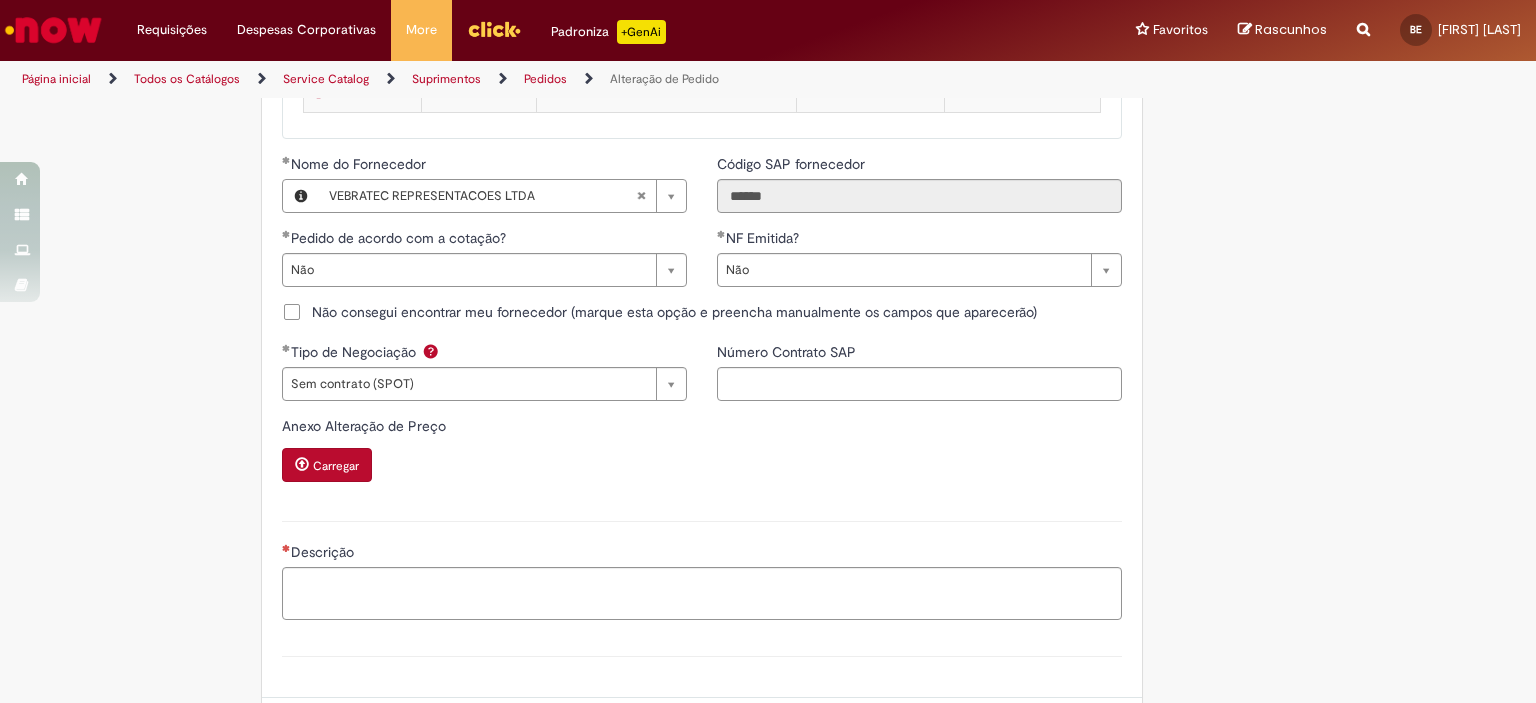 scroll, scrollTop: 1971, scrollLeft: 0, axis: vertical 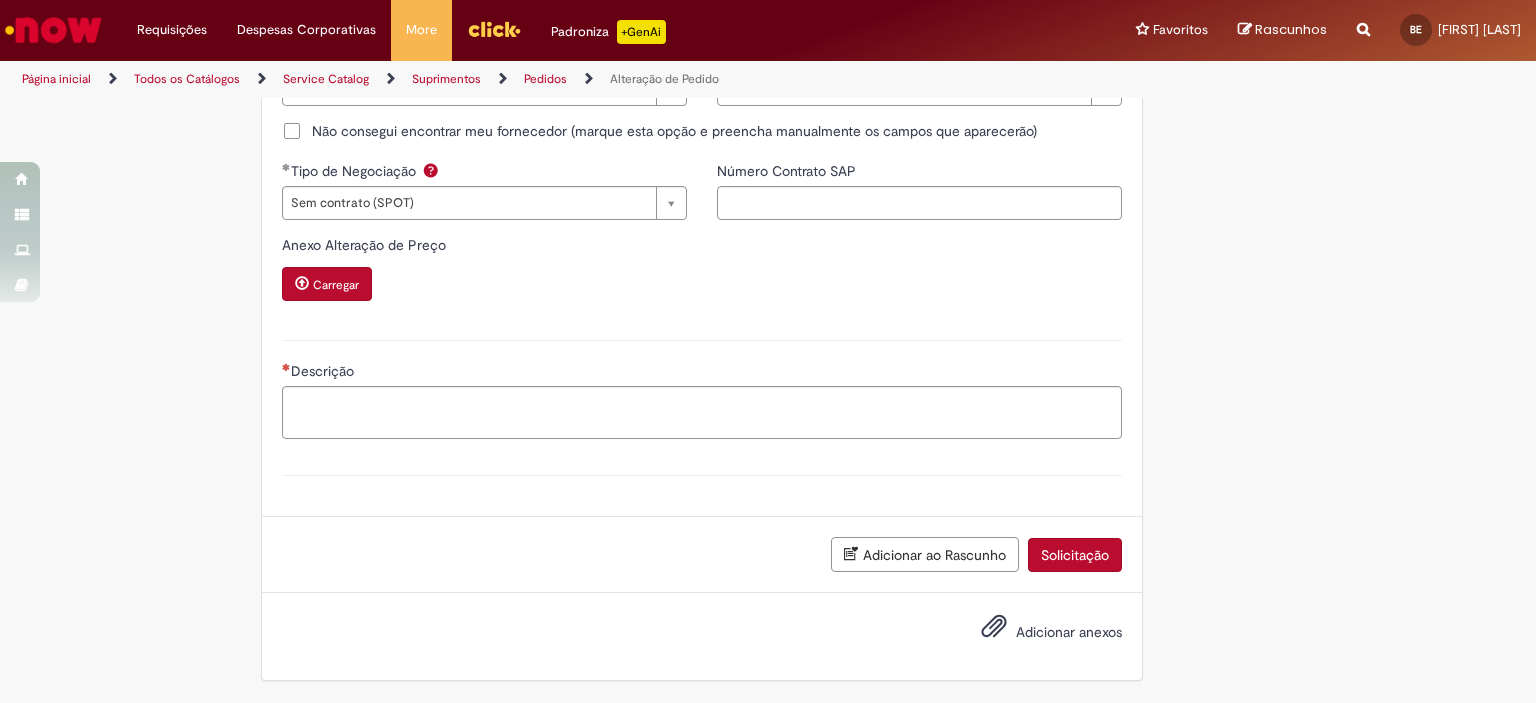 click on "Carregar" at bounding box center [336, 285] 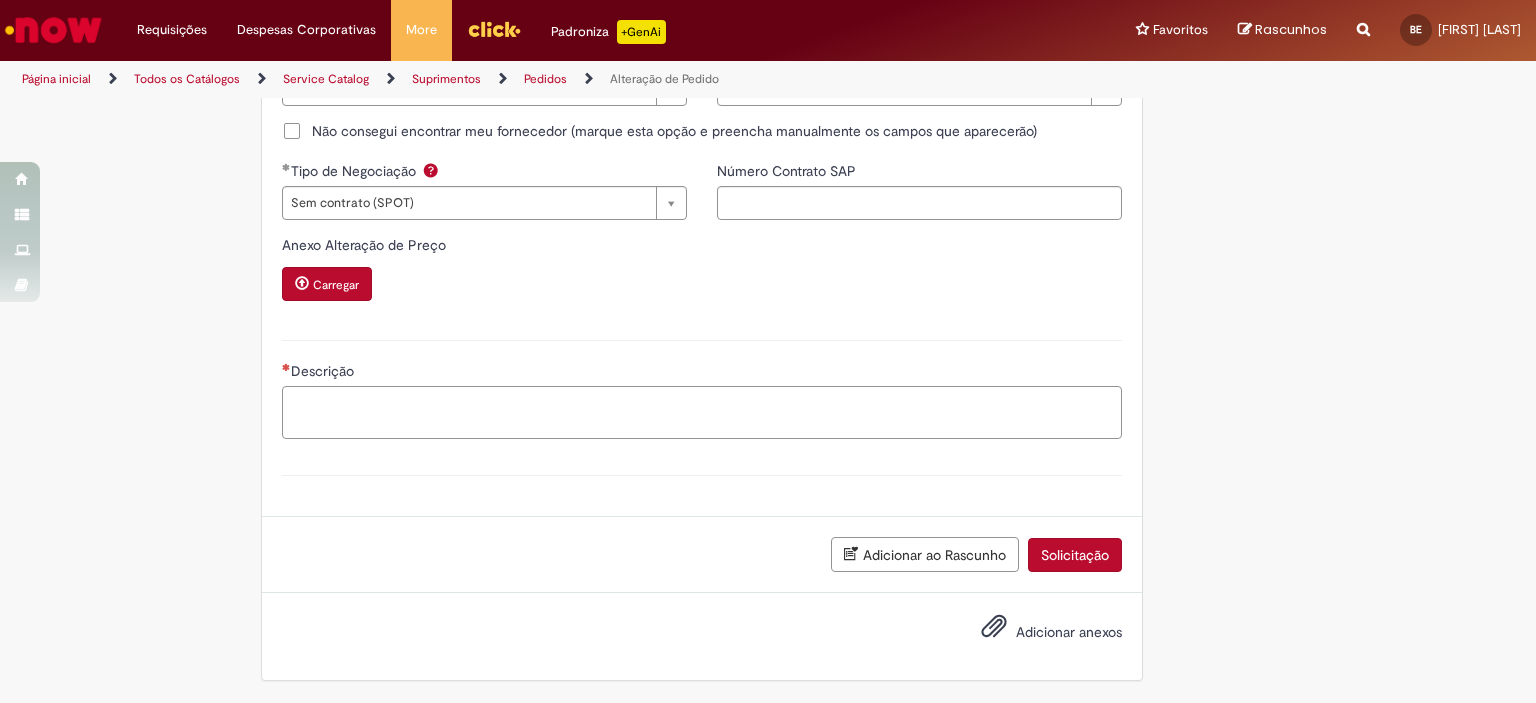 click on "Descrição" at bounding box center [702, 413] 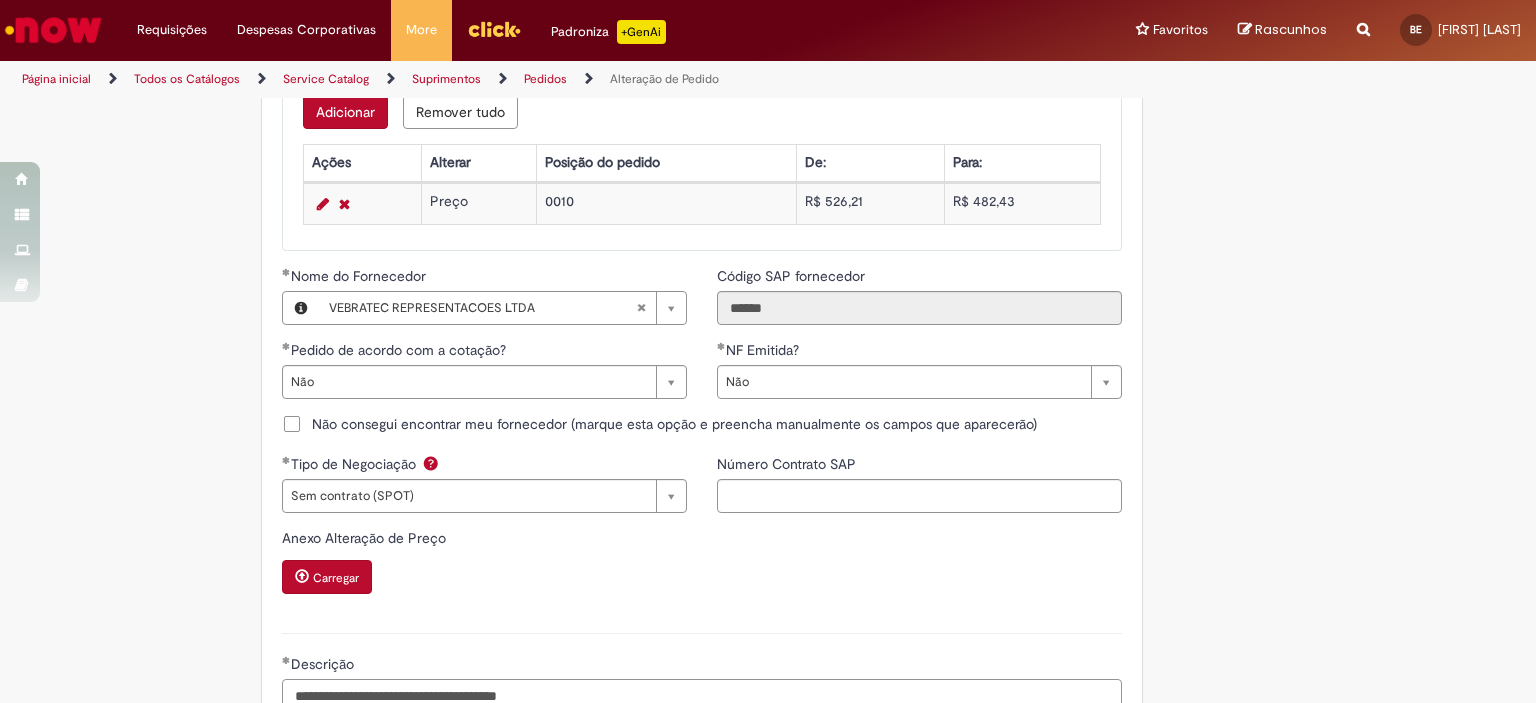 scroll, scrollTop: 1471, scrollLeft: 0, axis: vertical 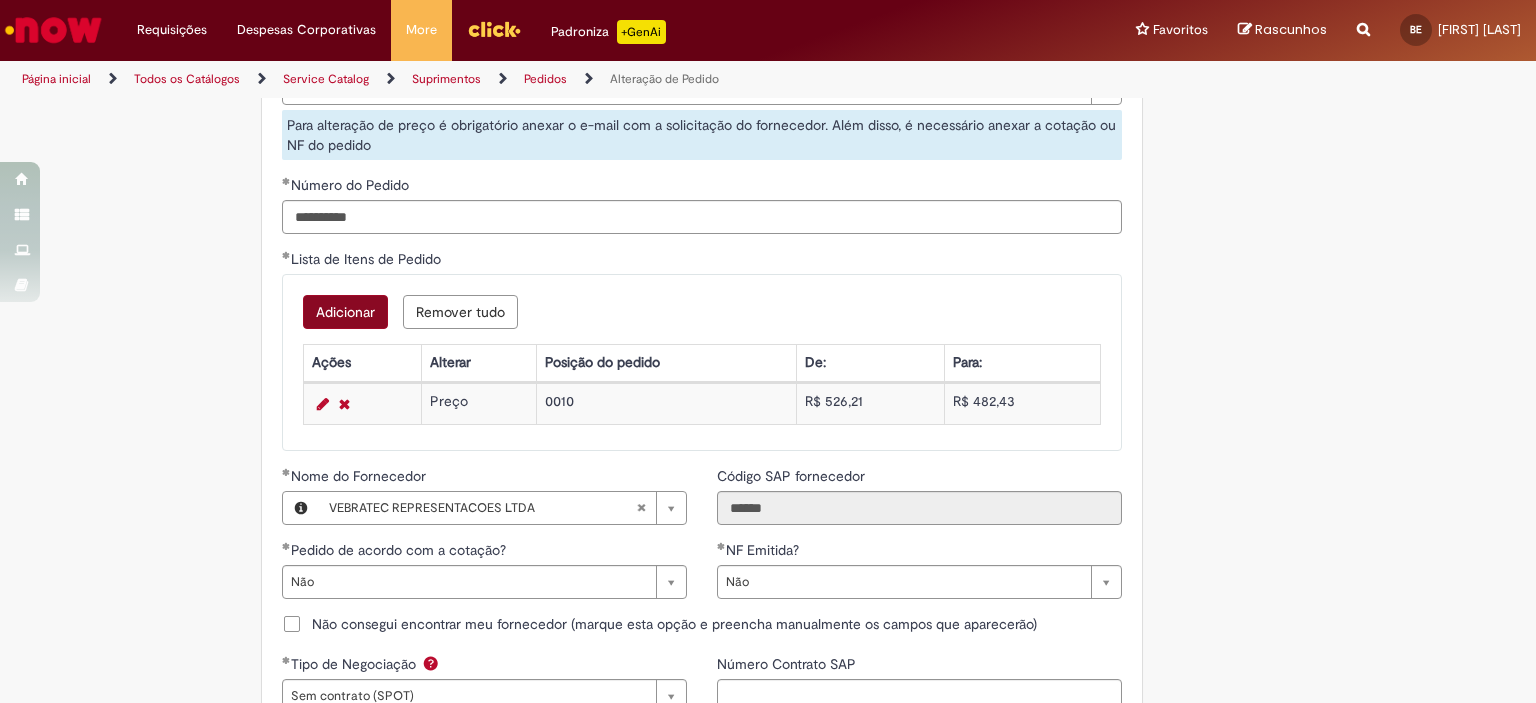 type on "**********" 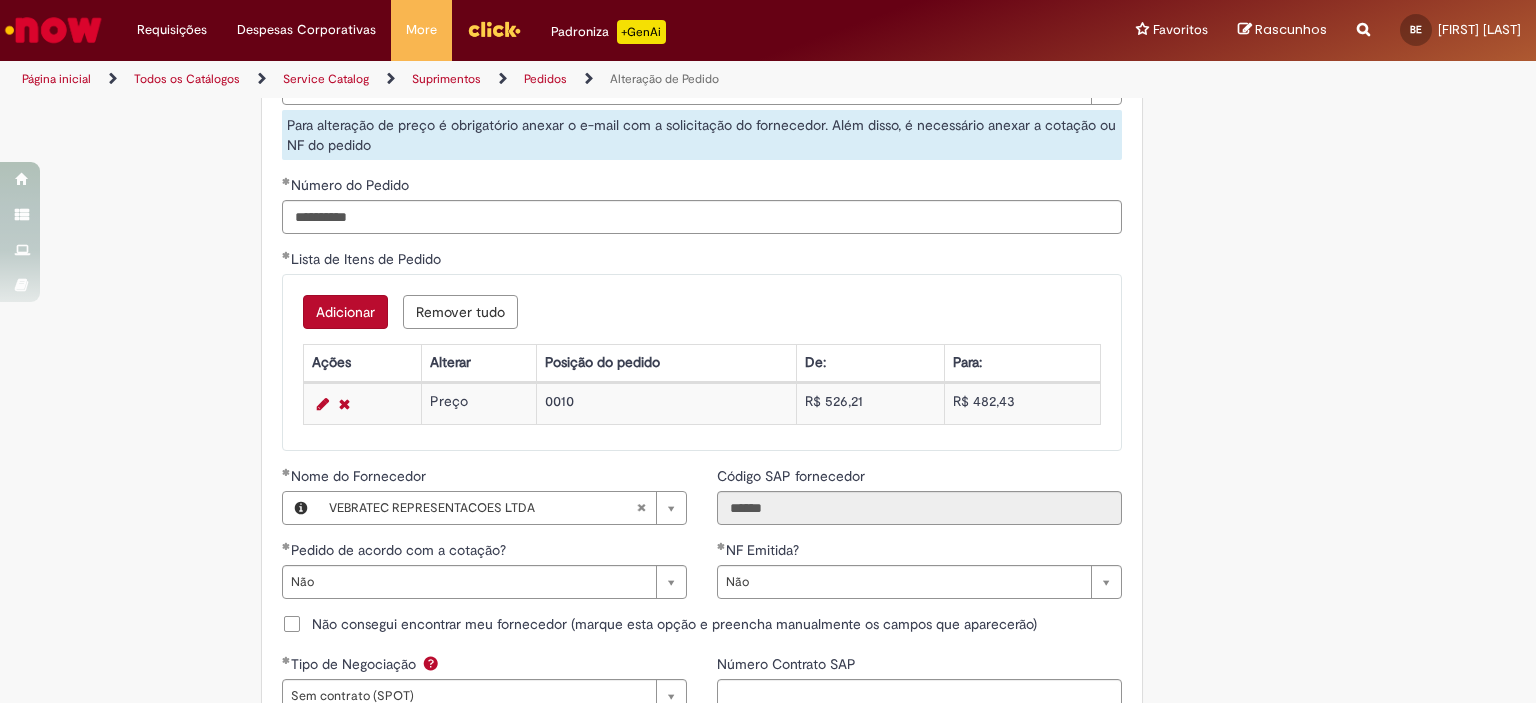 click on "Adicionar" at bounding box center (345, 312) 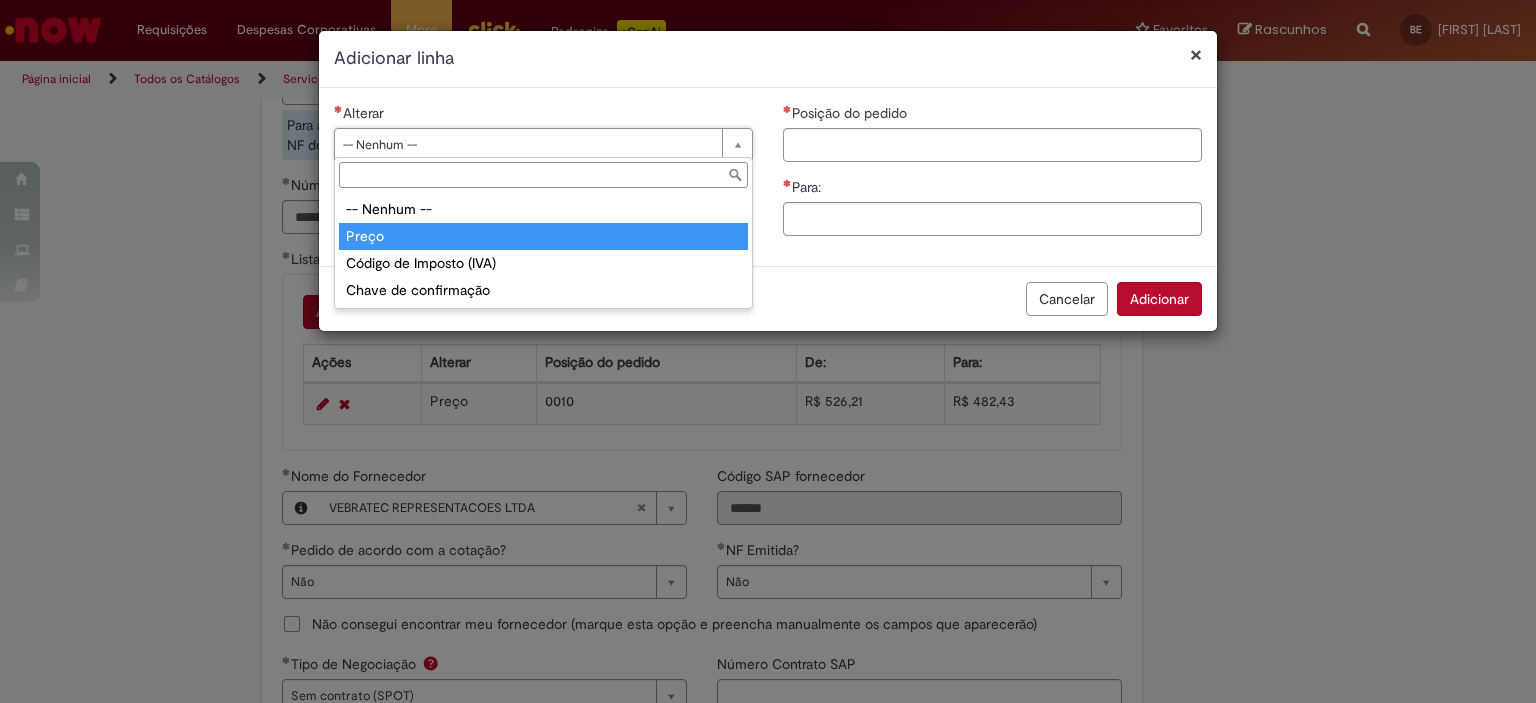type on "*****" 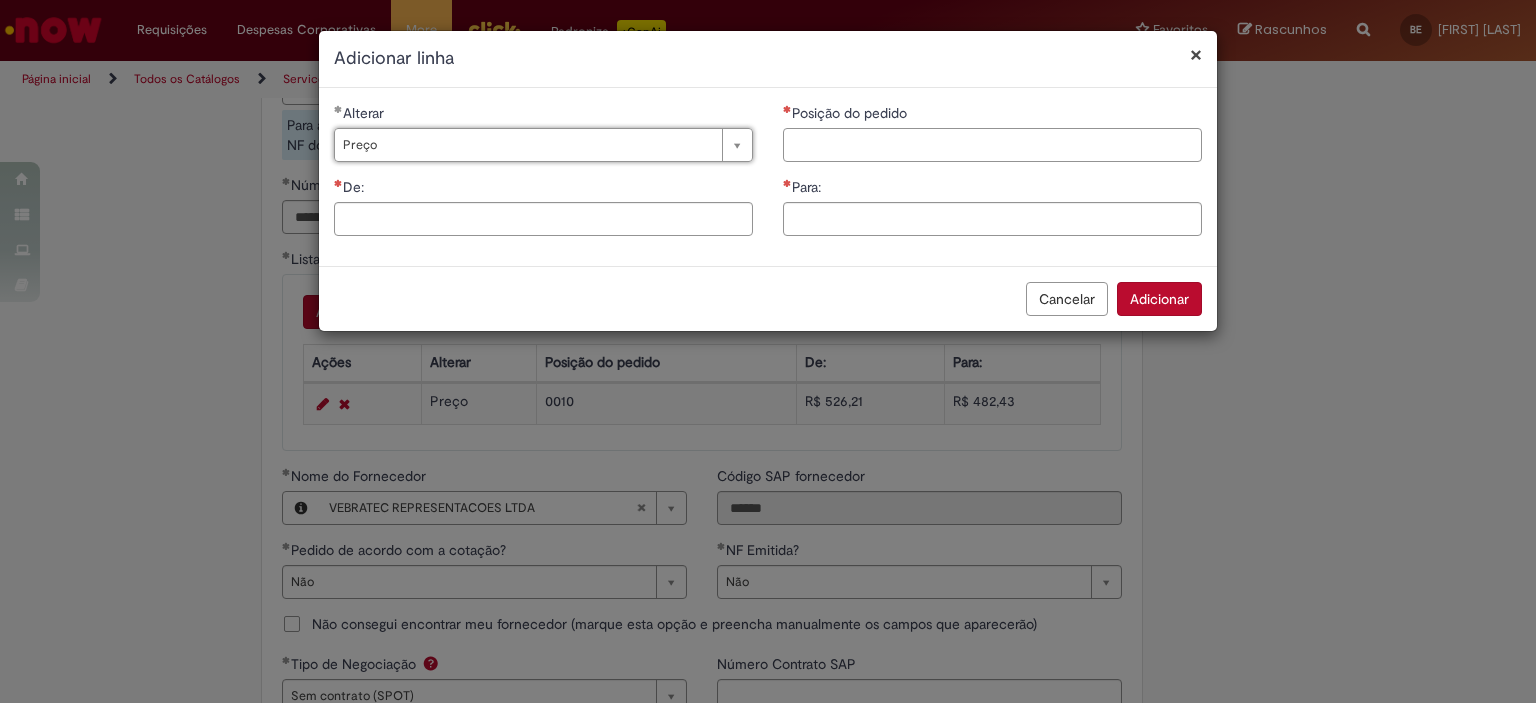 click on "Posição do pedido" at bounding box center [992, 145] 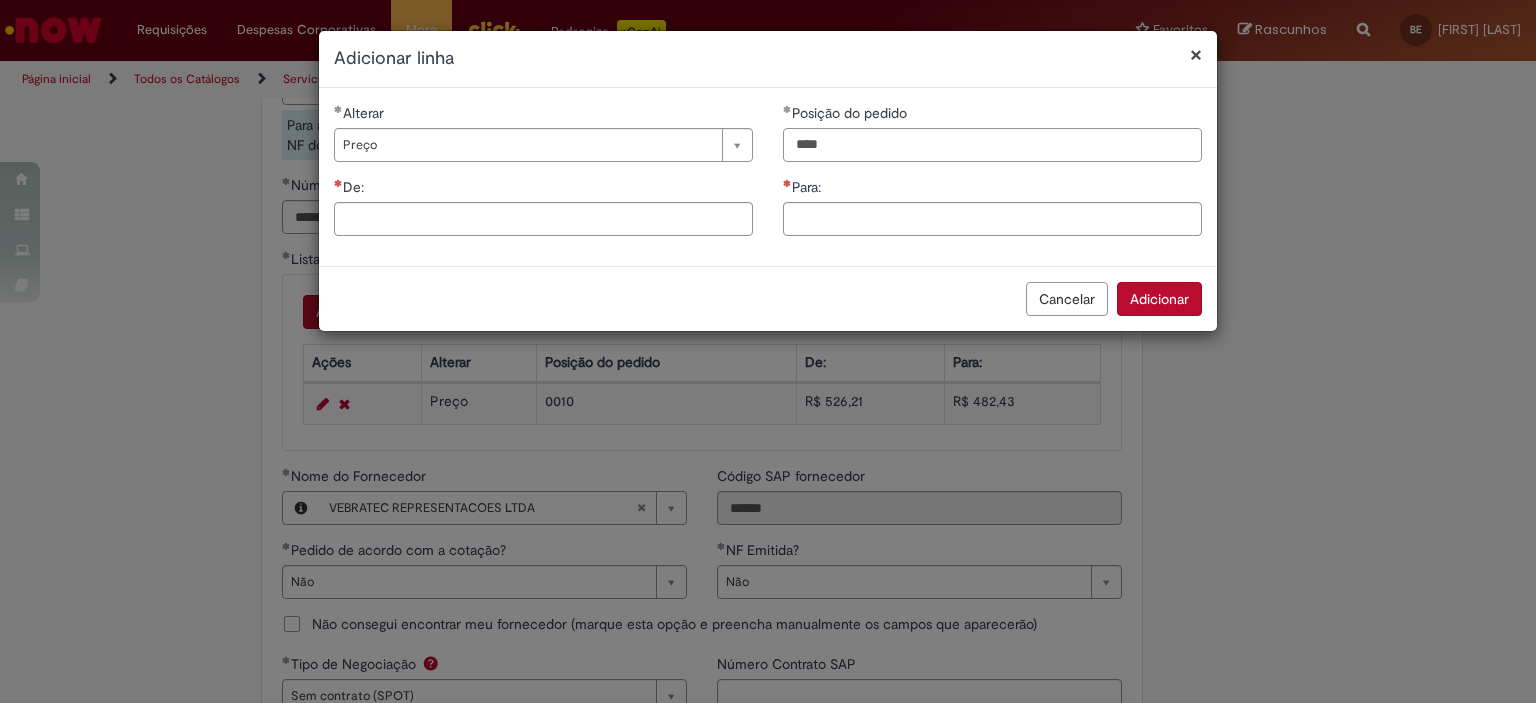 type on "****" 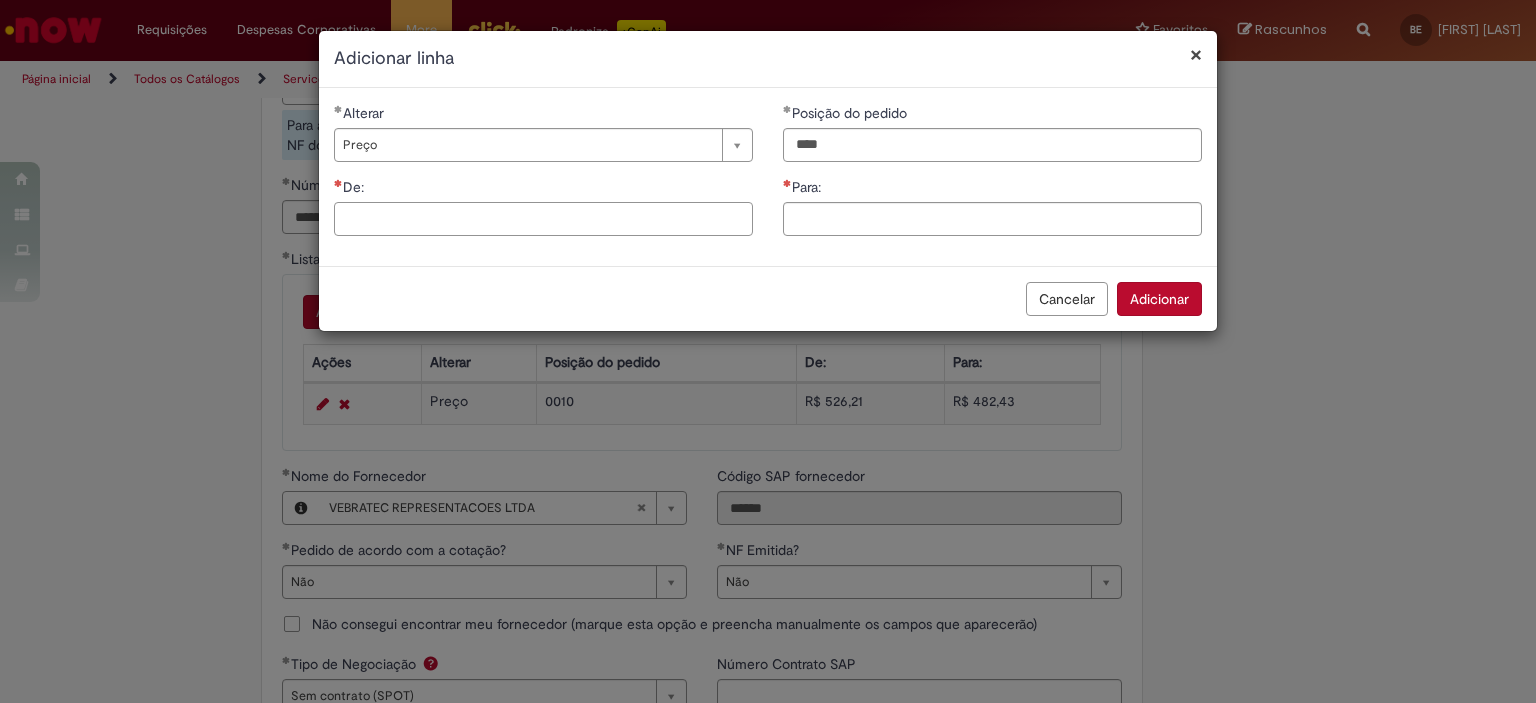 click on "De:" at bounding box center (543, 219) 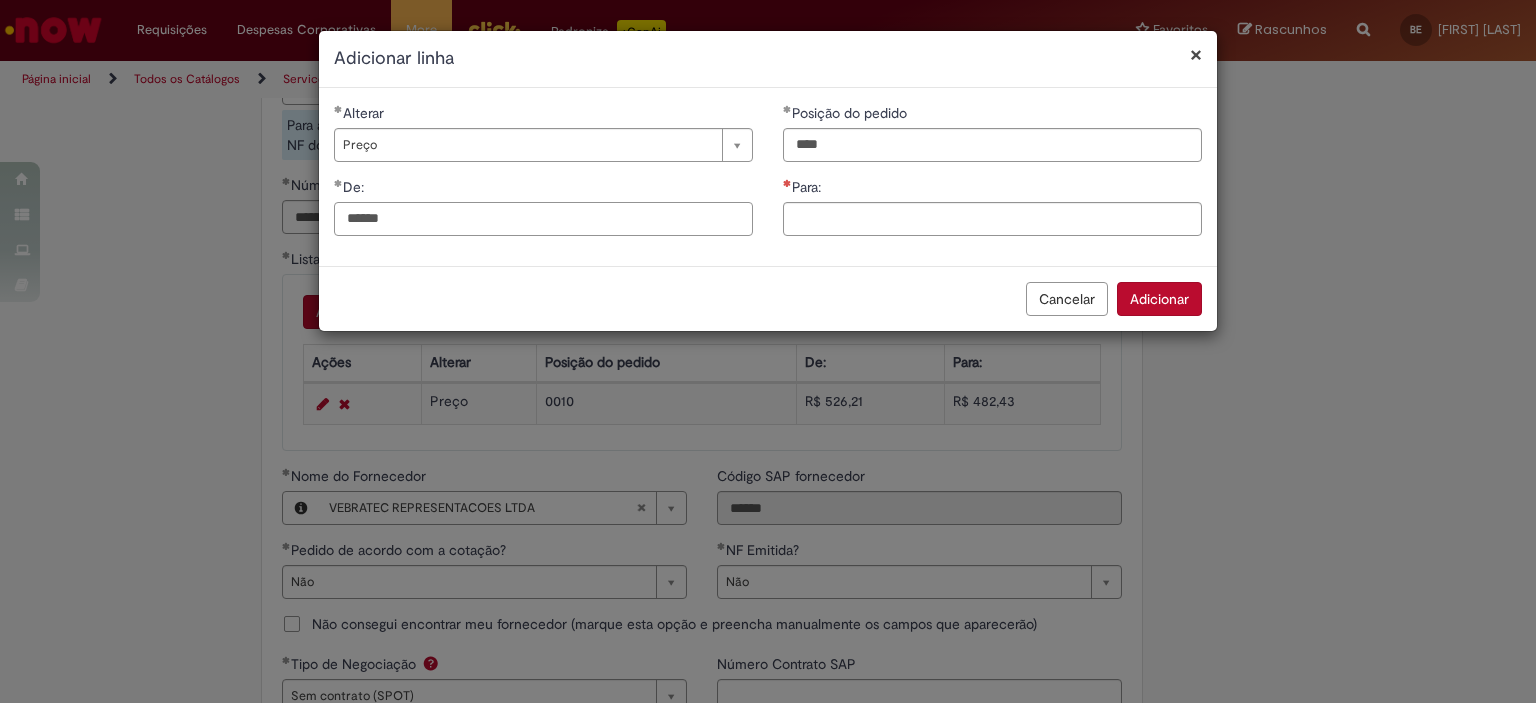 click on "******" at bounding box center [543, 219] 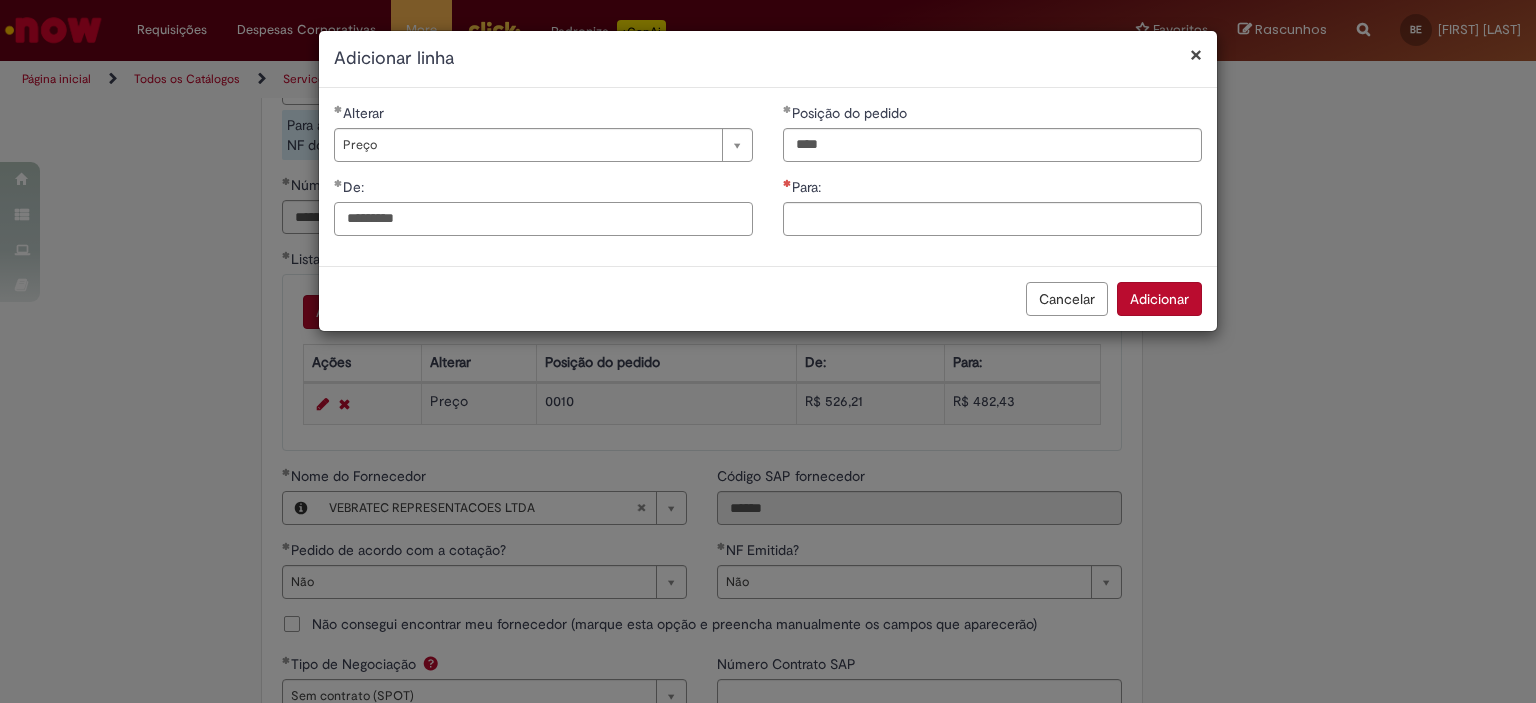 type on "*********" 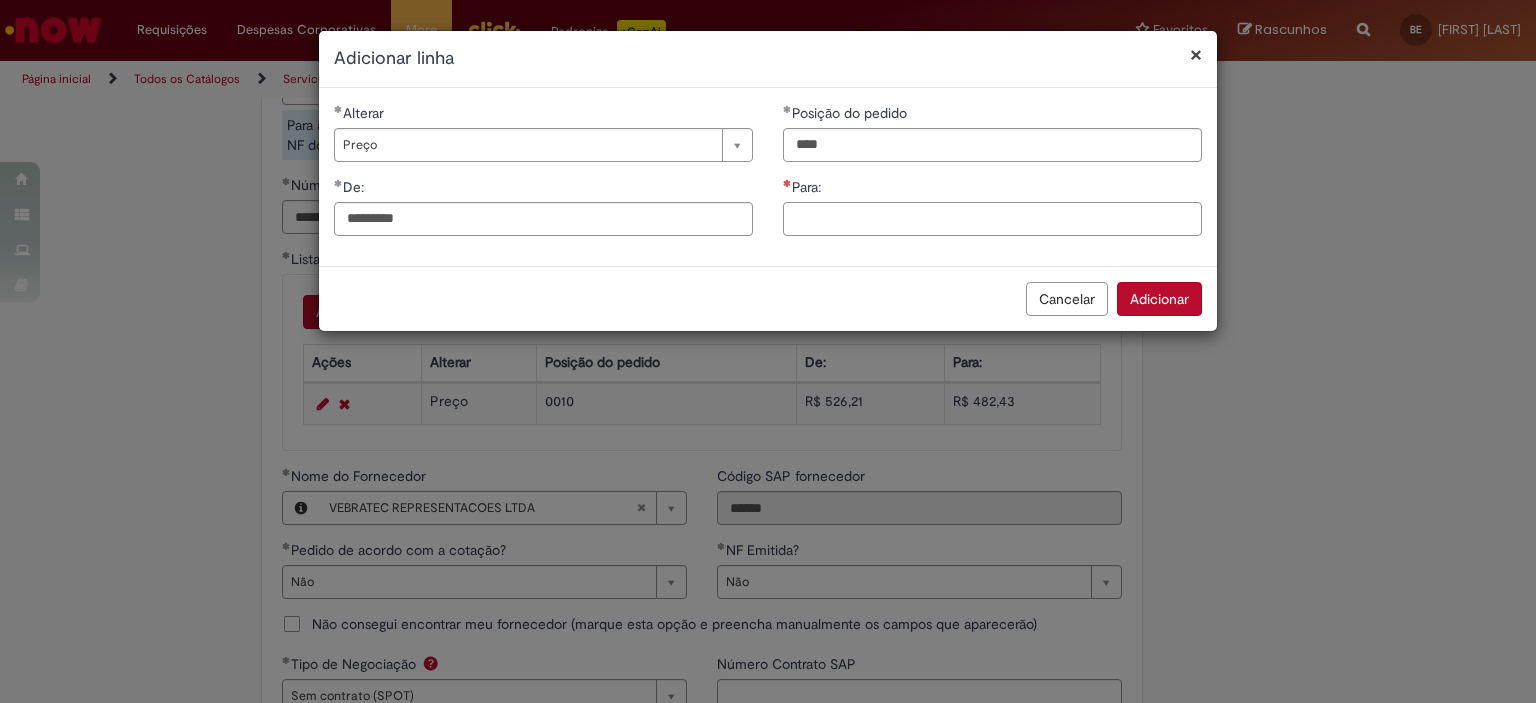 click on "Para:" at bounding box center (992, 219) 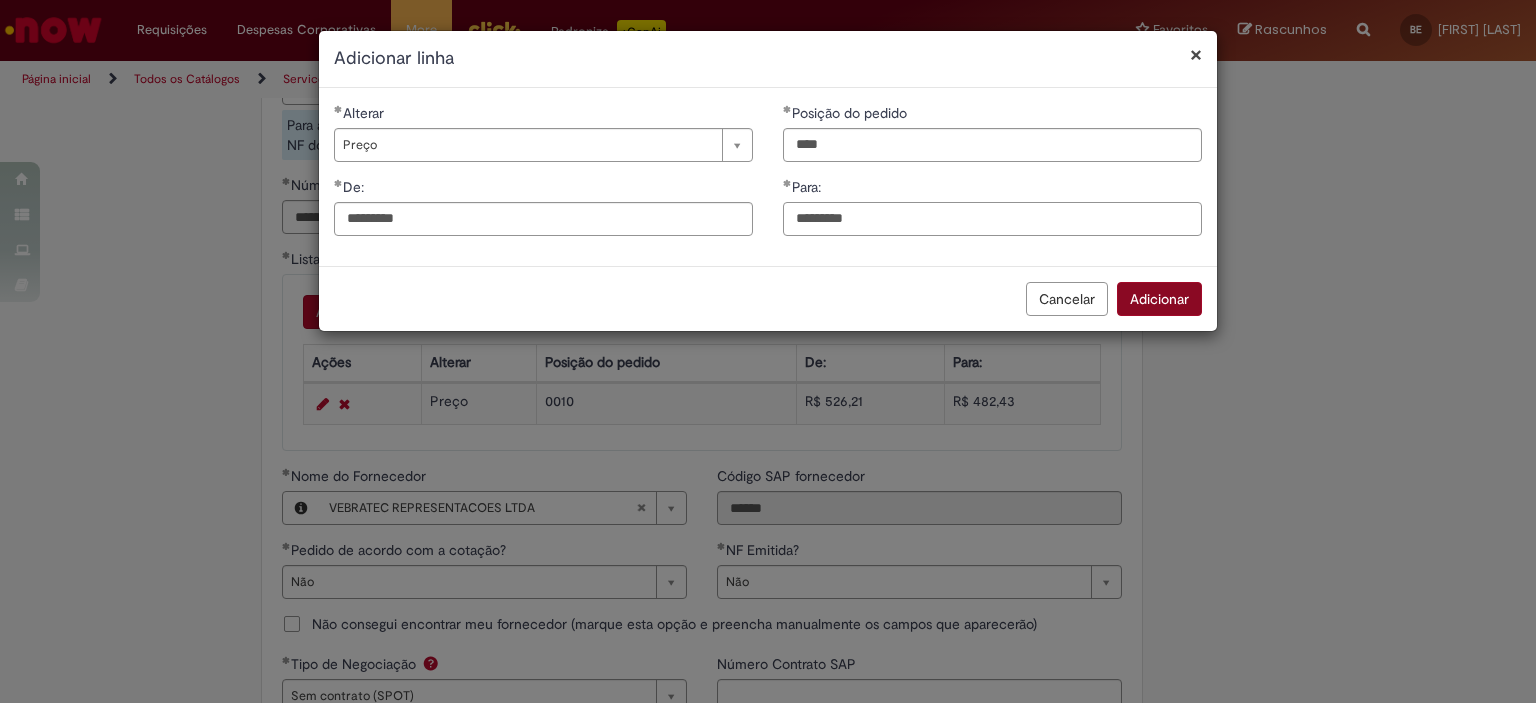 type on "*********" 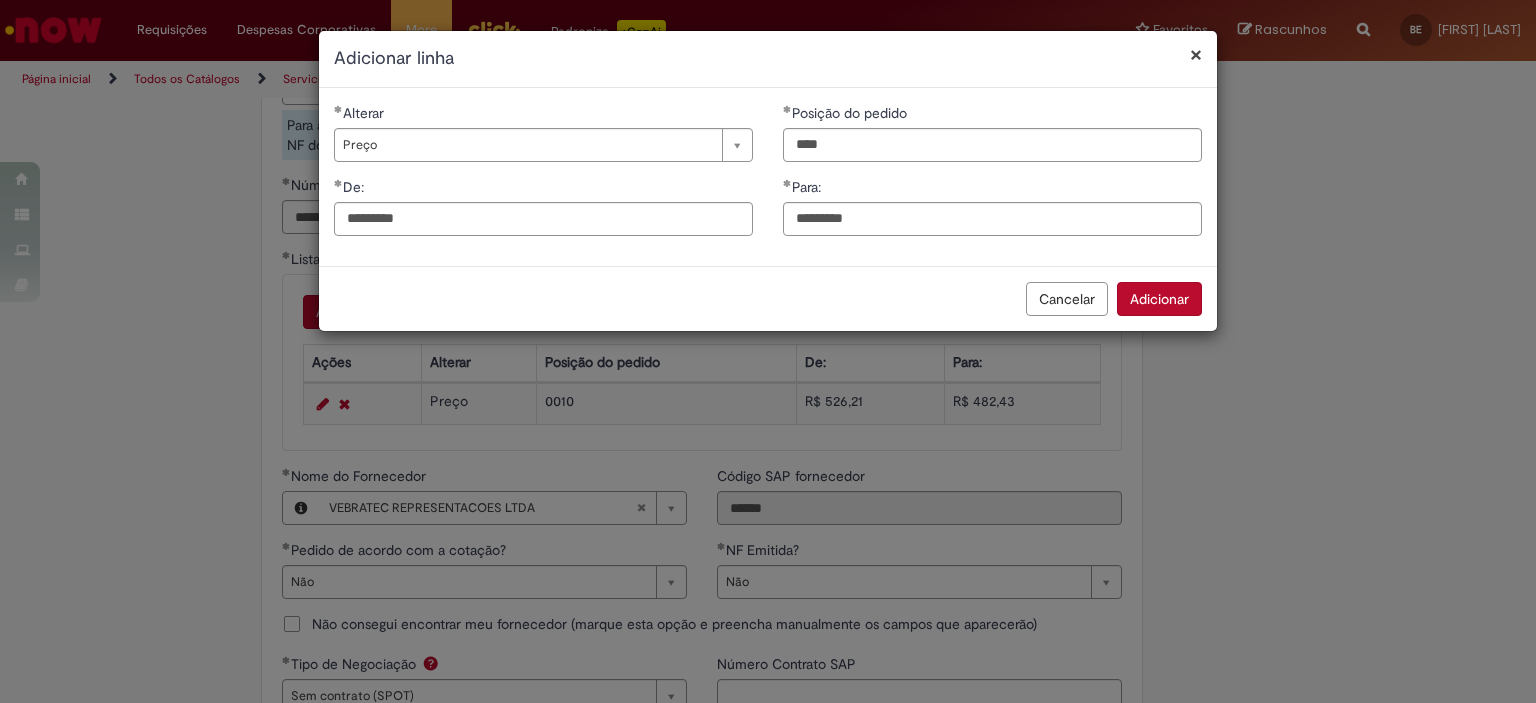 click on "Adicionar" at bounding box center [1159, 299] 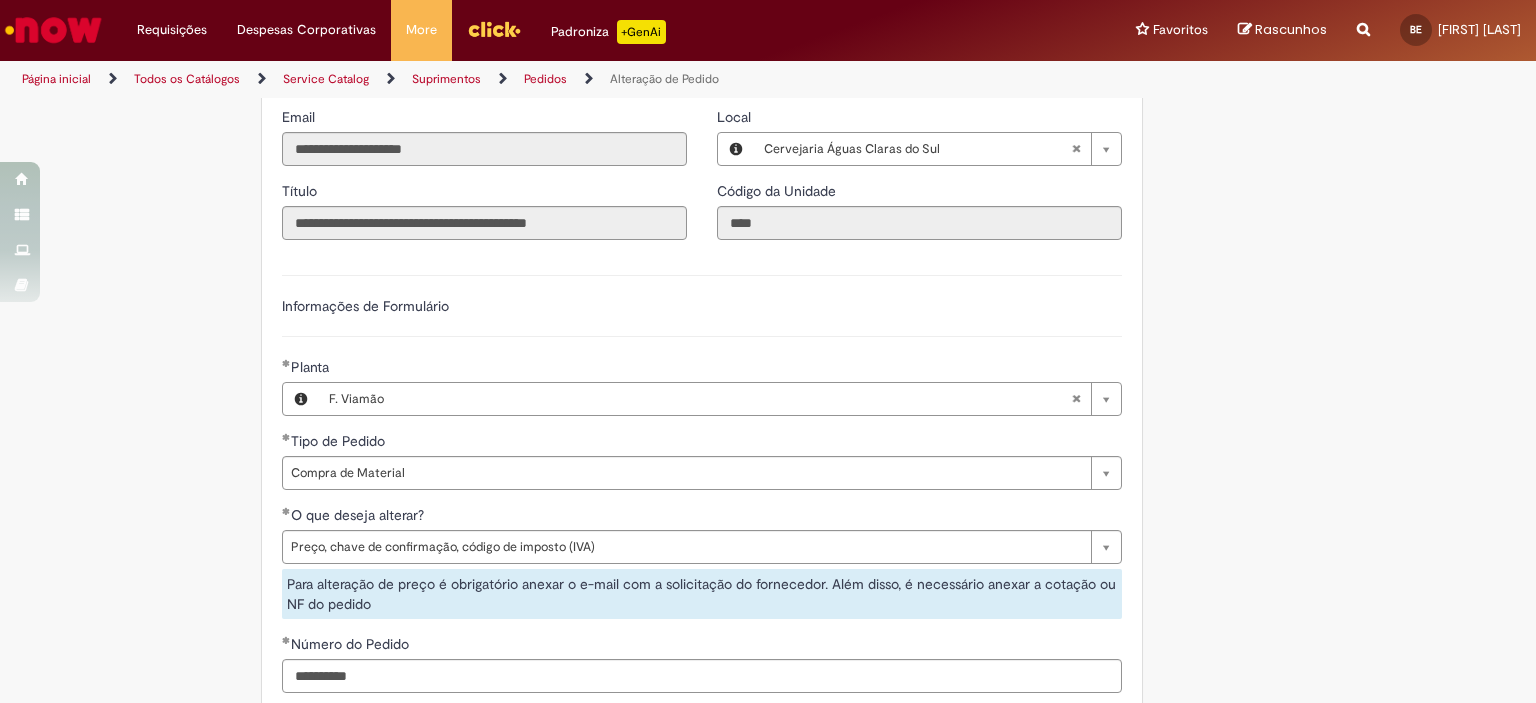 scroll, scrollTop: 1212, scrollLeft: 0, axis: vertical 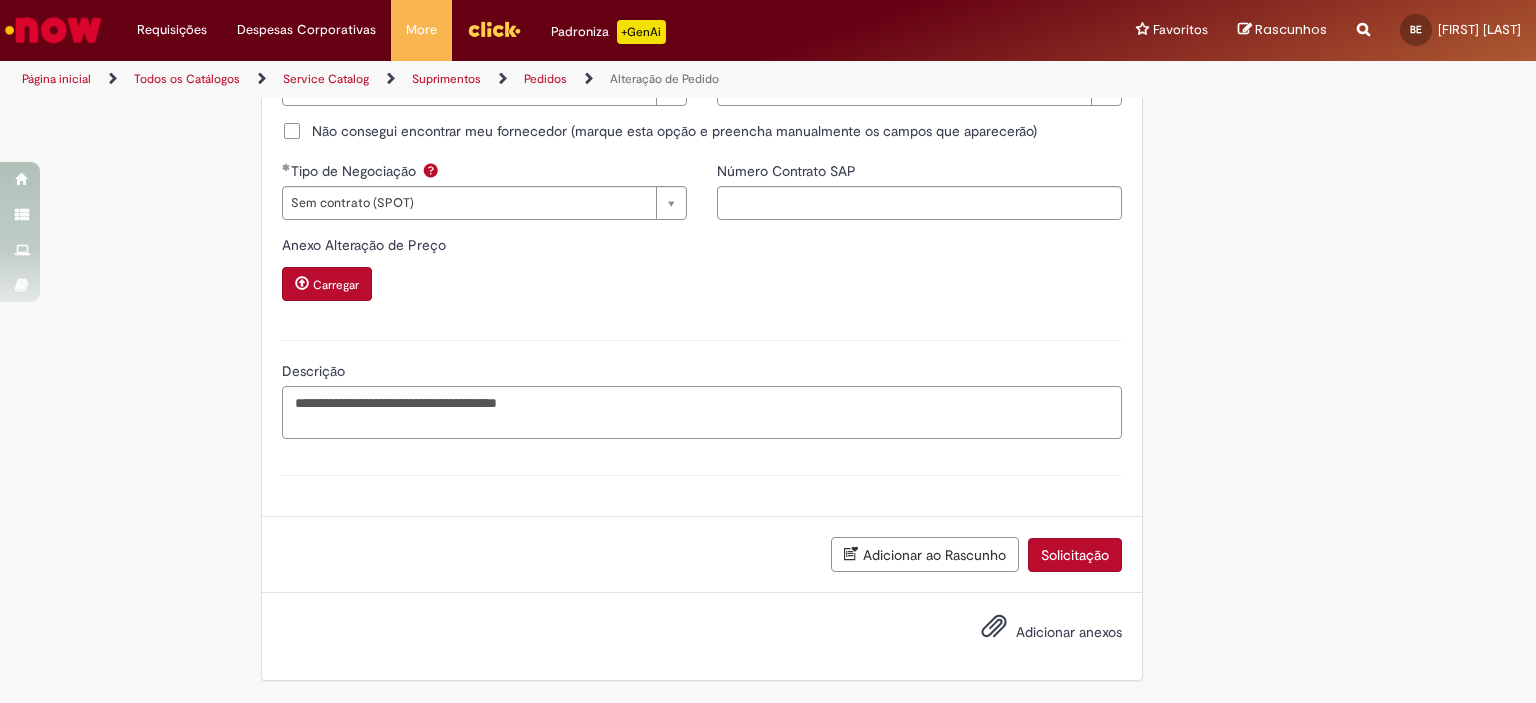click on "**********" at bounding box center (702, 413) 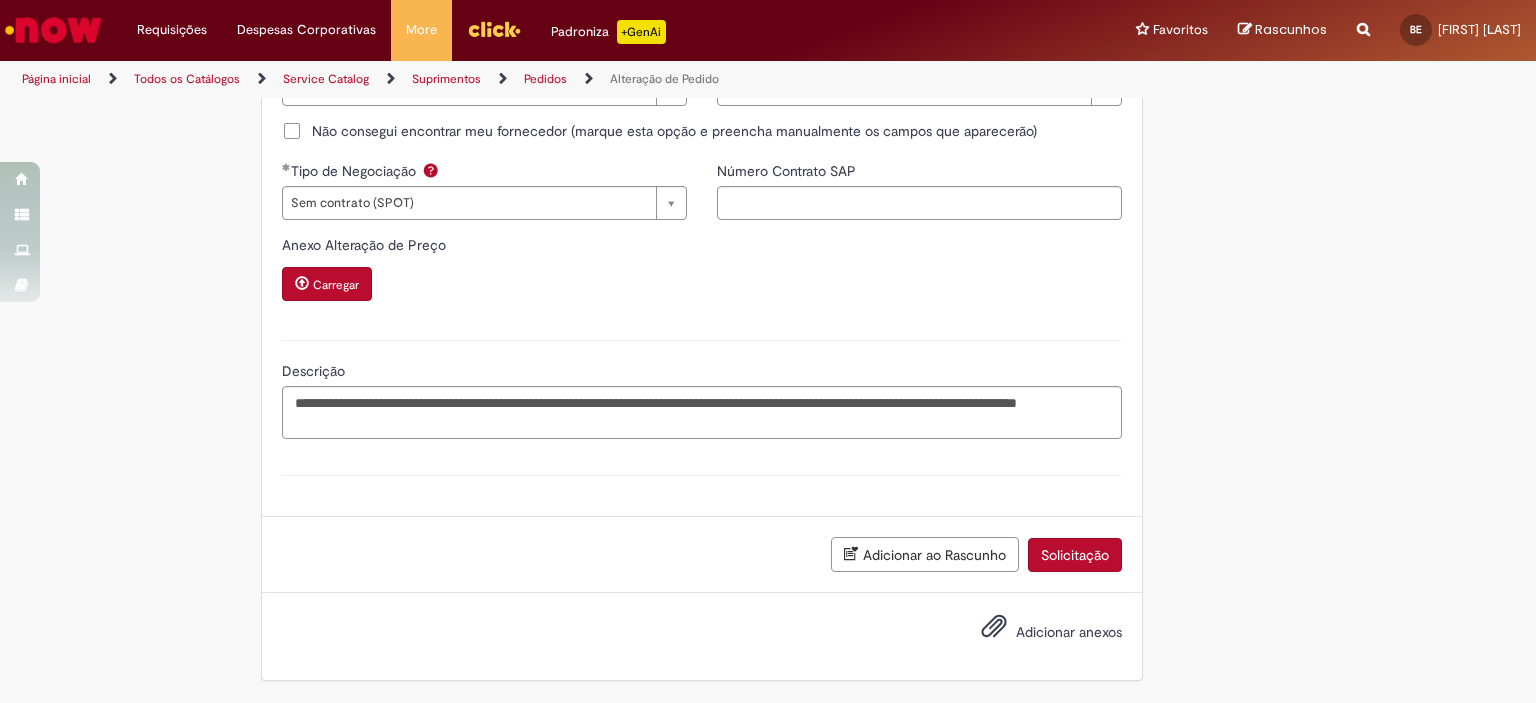 drag, startPoint x: 1233, startPoint y: 290, endPoint x: 1228, endPoint y: 301, distance: 12.083046 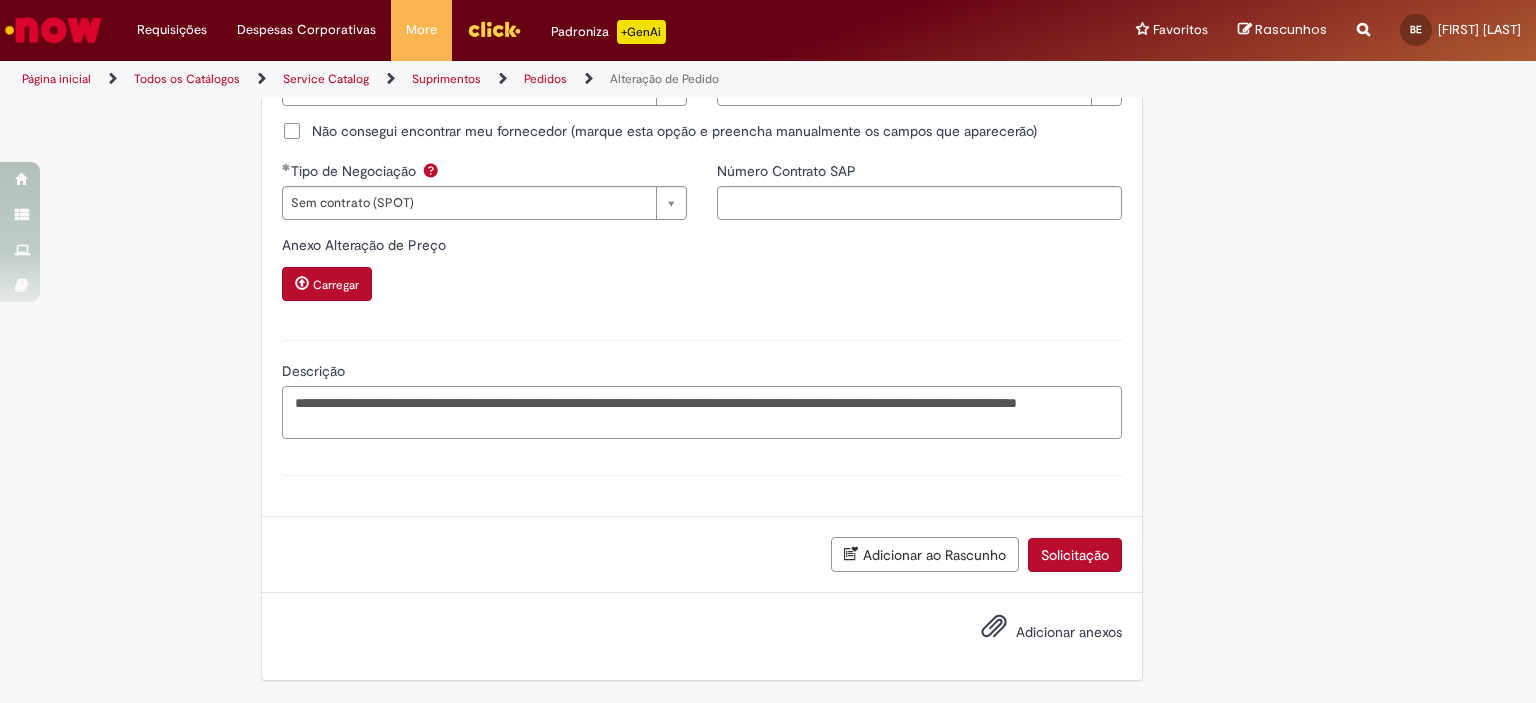 click on "**********" at bounding box center (702, 413) 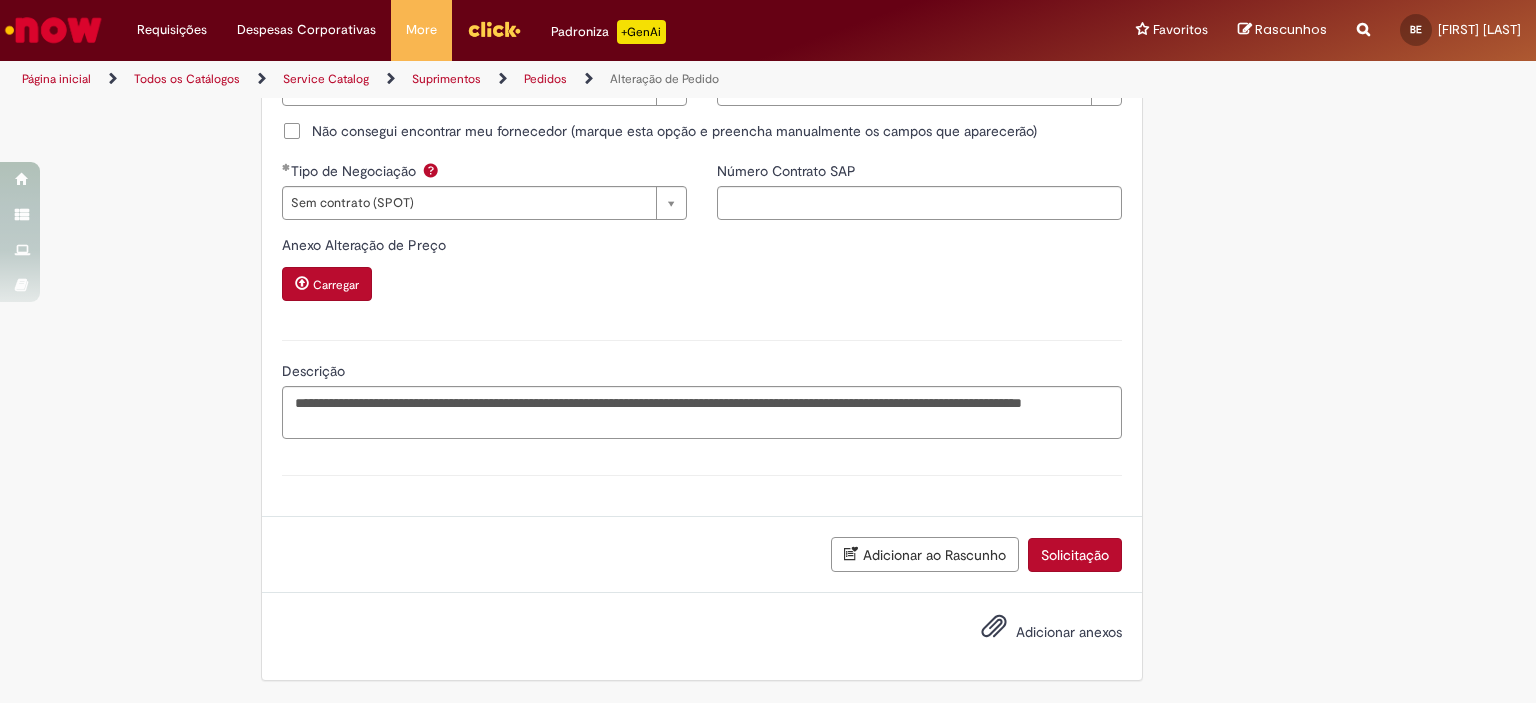 click on "Adicionar anexos" at bounding box center [1069, 632] 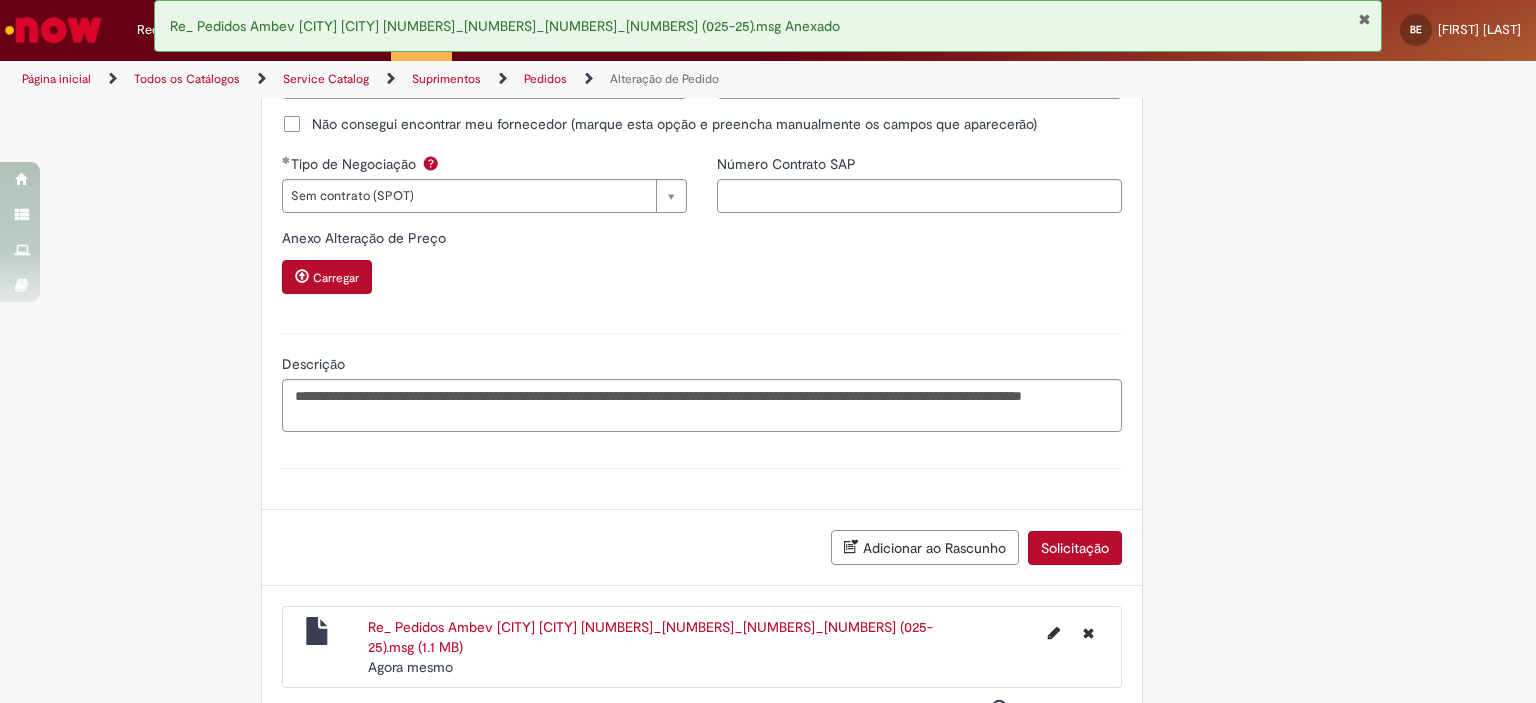 scroll, scrollTop: 2104, scrollLeft: 0, axis: vertical 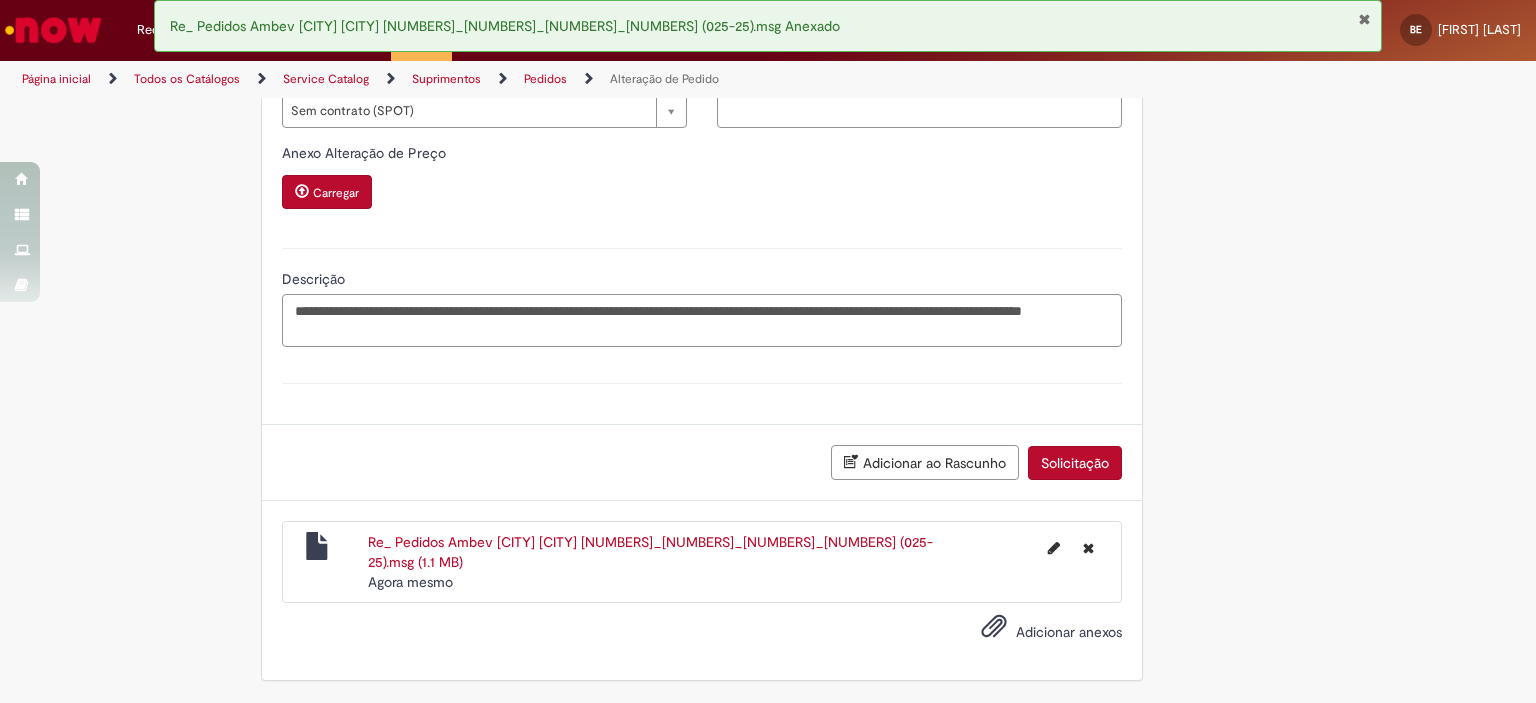 drag, startPoint x: 978, startPoint y: 311, endPoint x: 1087, endPoint y: 316, distance: 109.11462 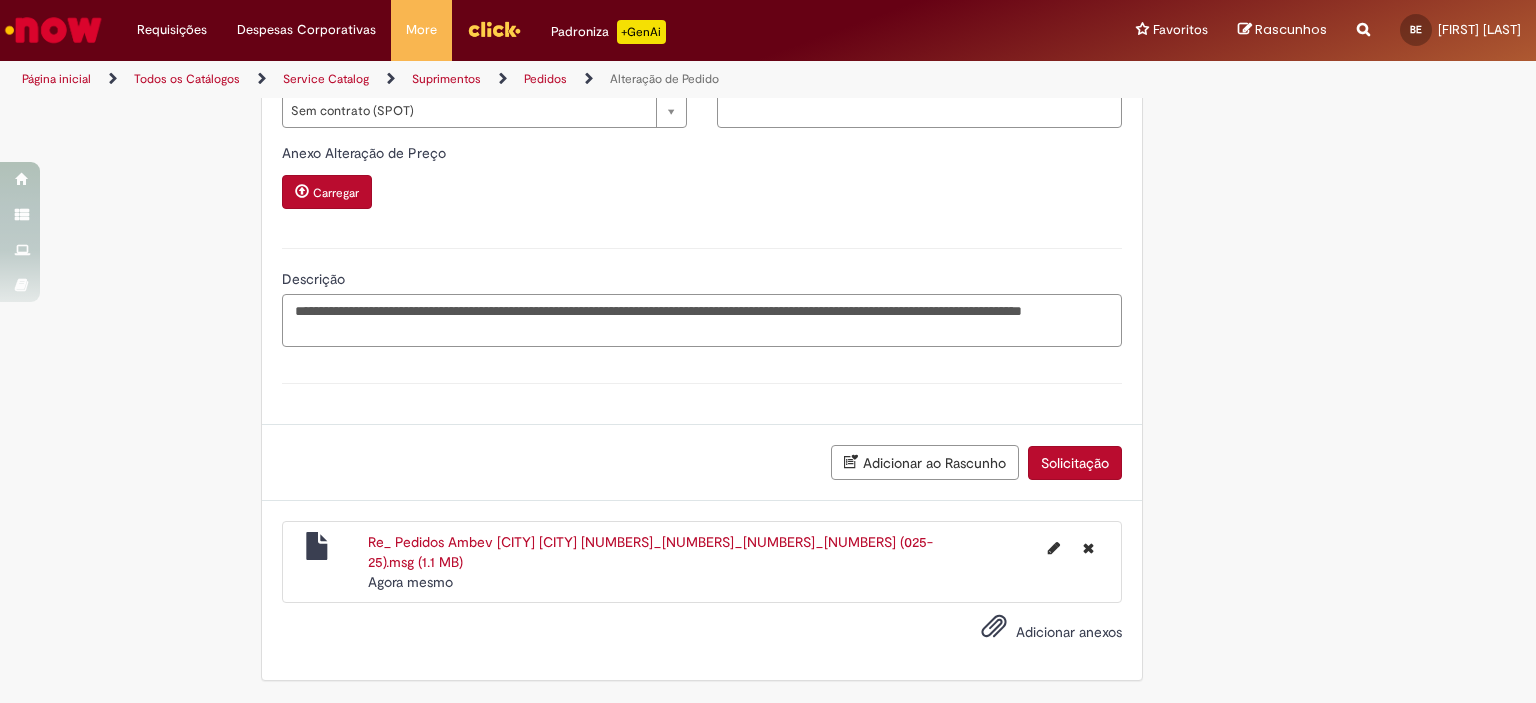 click on "**********" at bounding box center (702, 321) 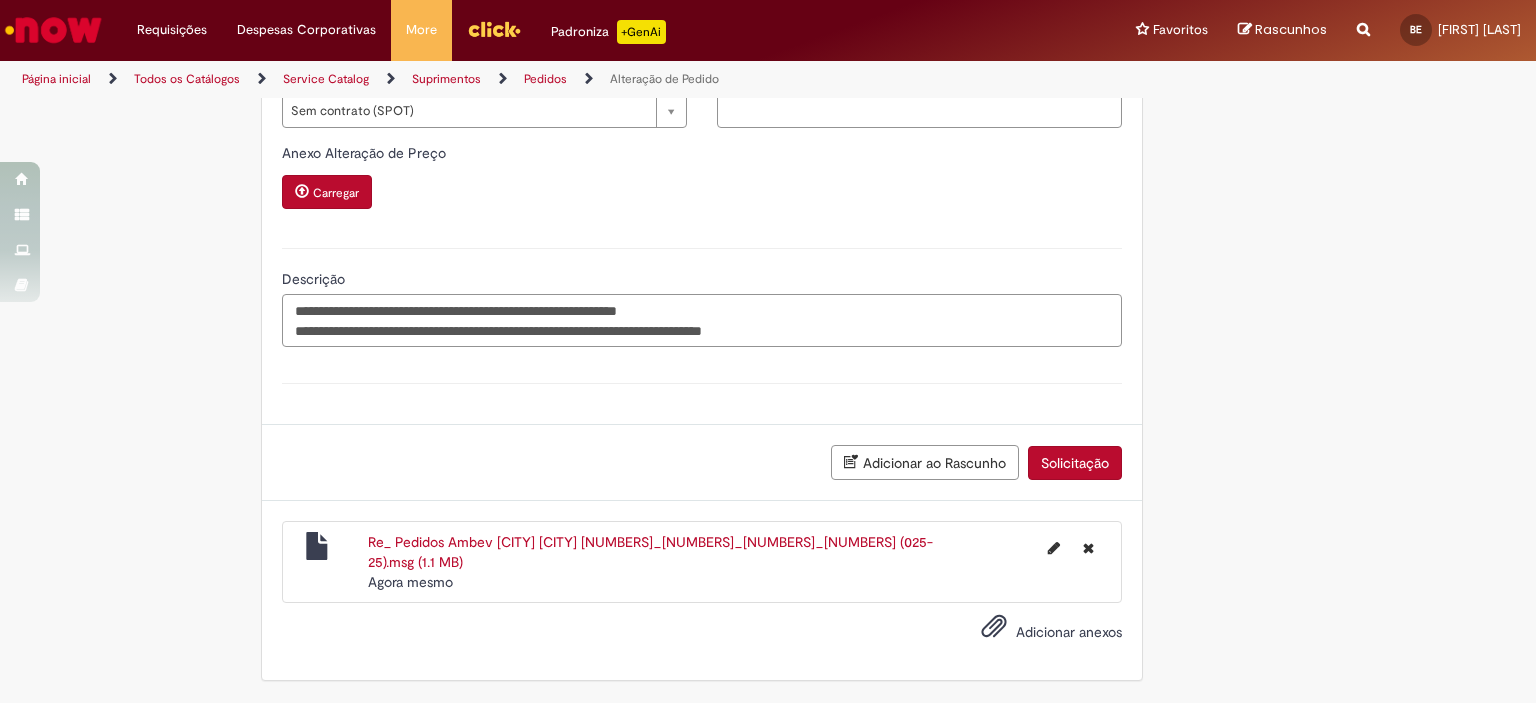 click on "**********" at bounding box center (702, 321) 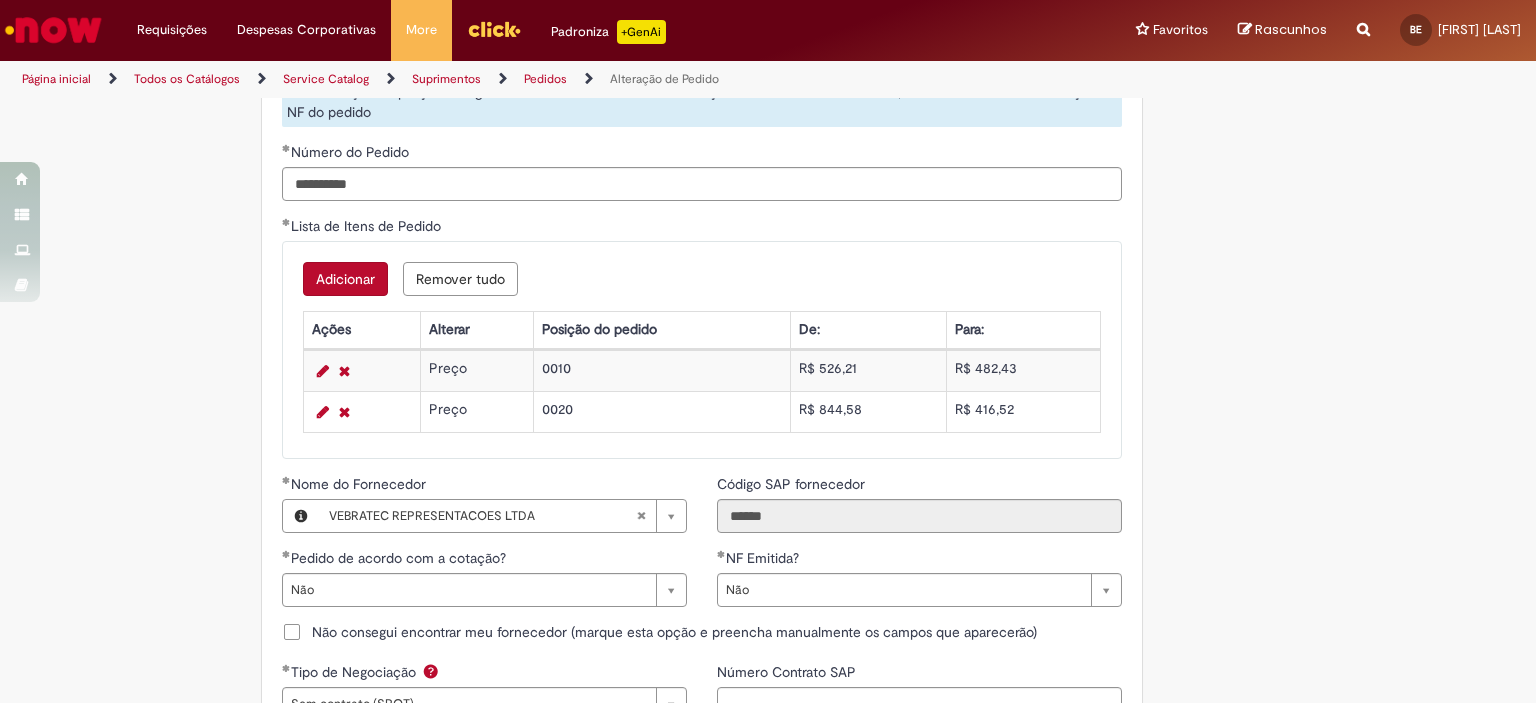 scroll, scrollTop: 2104, scrollLeft: 0, axis: vertical 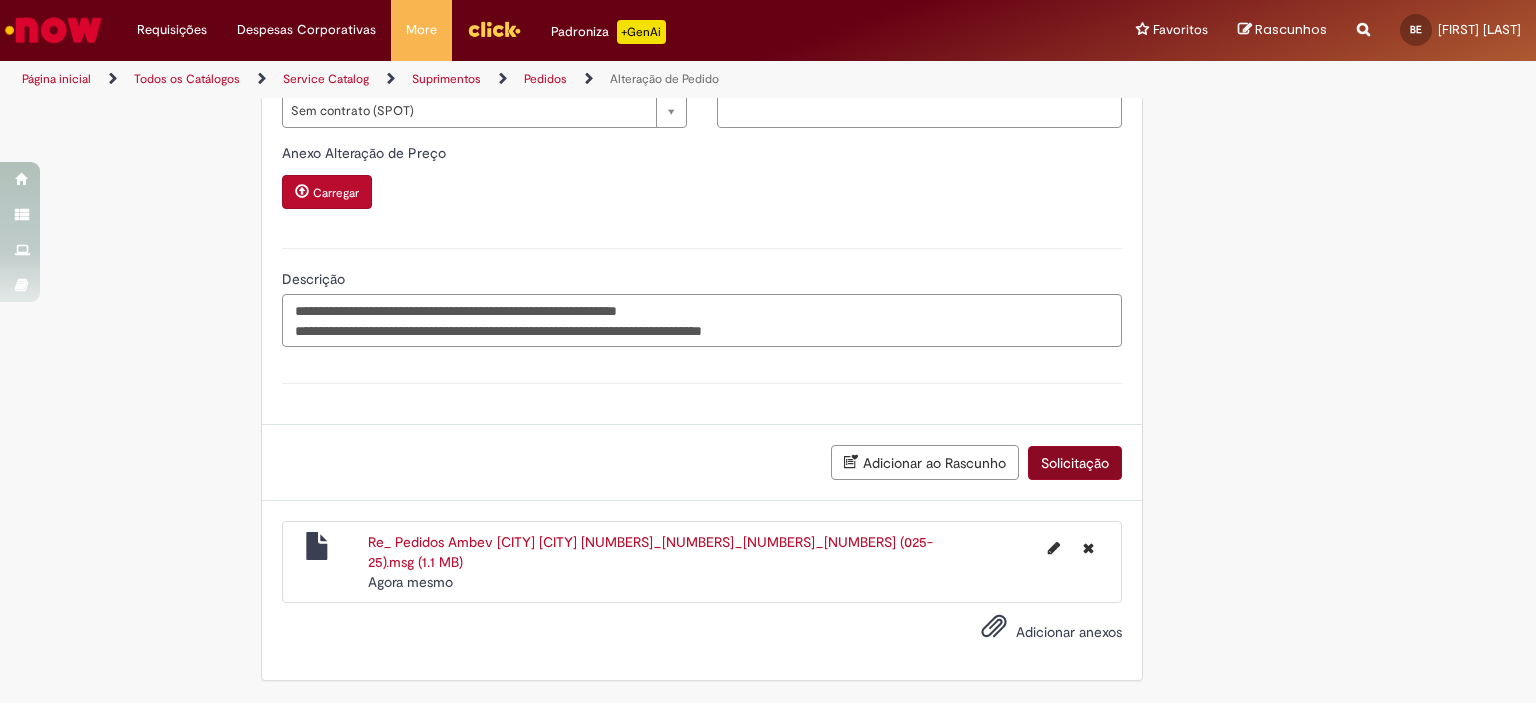 type on "**********" 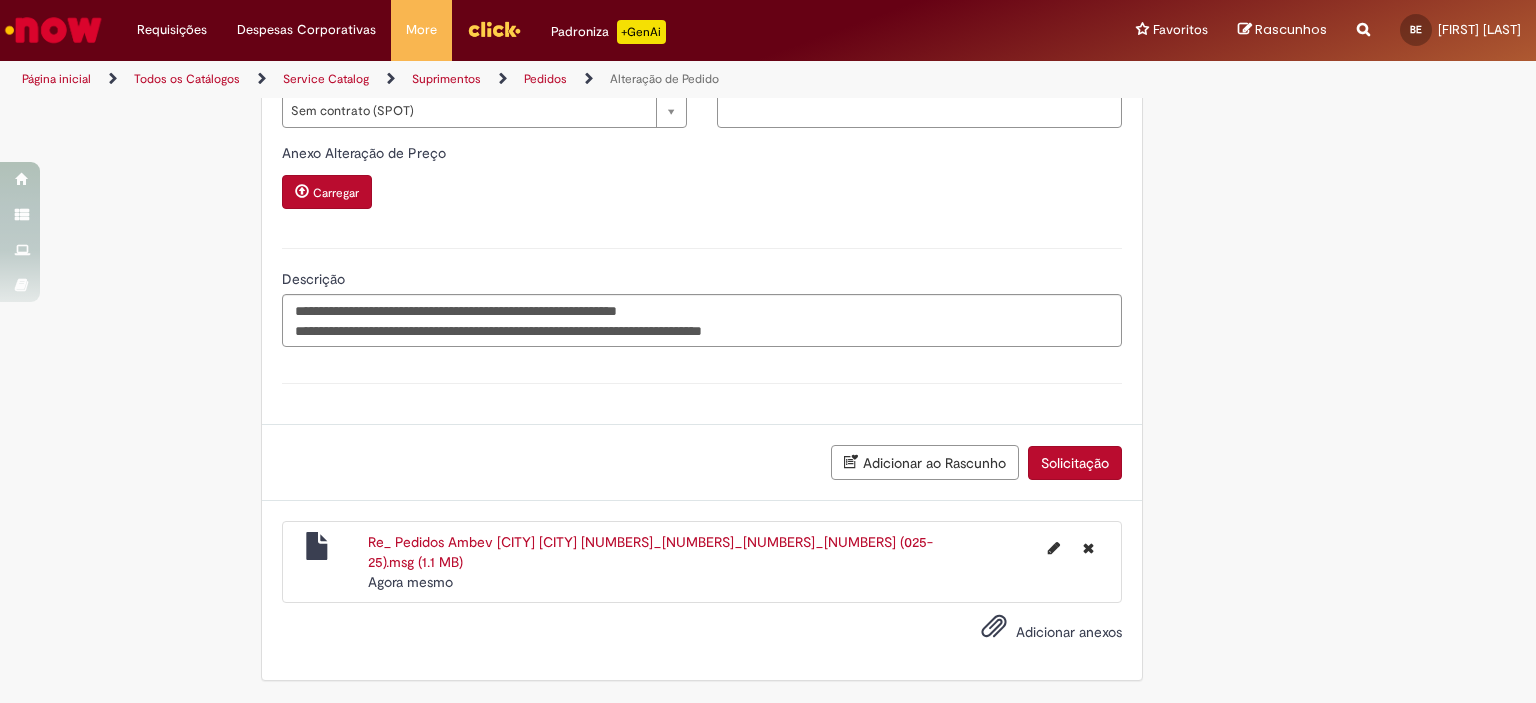 click on "Solicitação" at bounding box center (1075, 463) 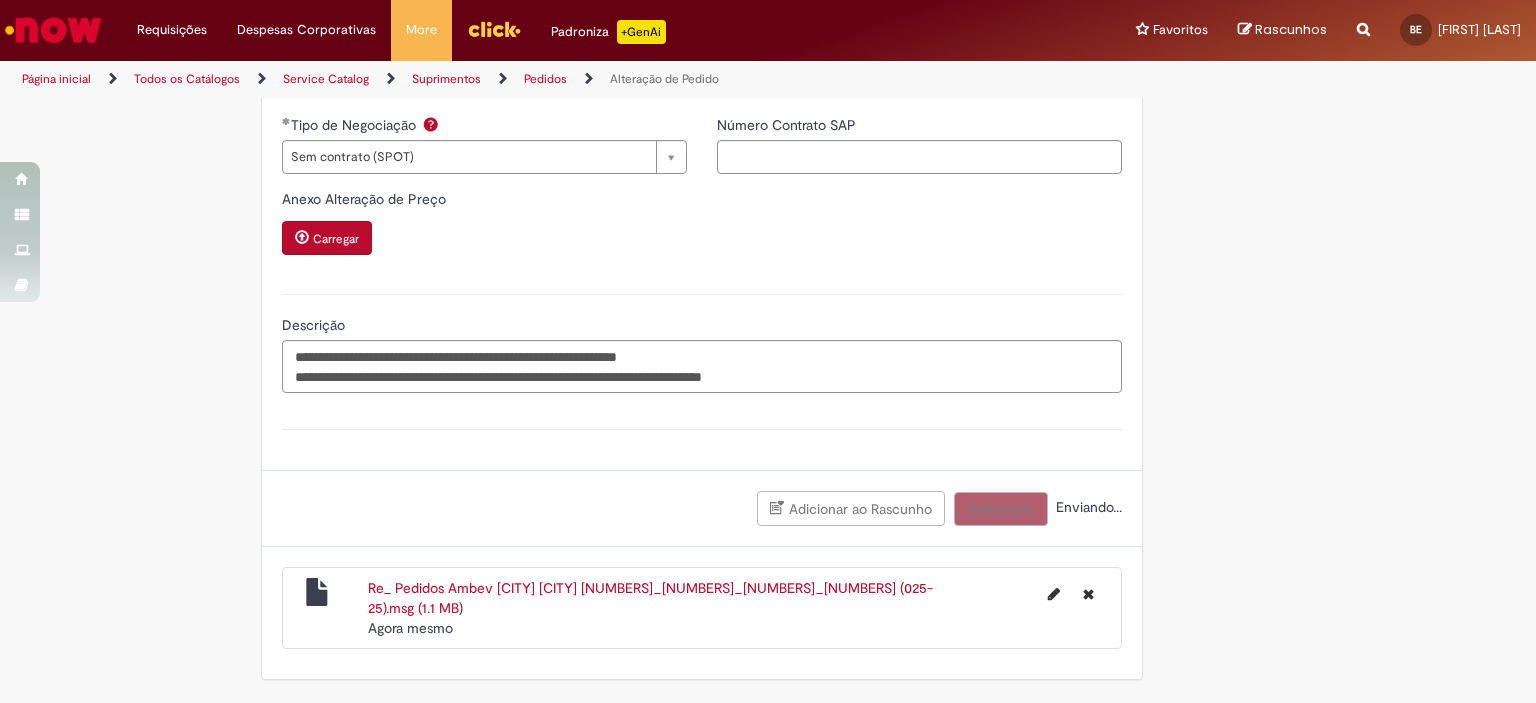 scroll, scrollTop: 2058, scrollLeft: 0, axis: vertical 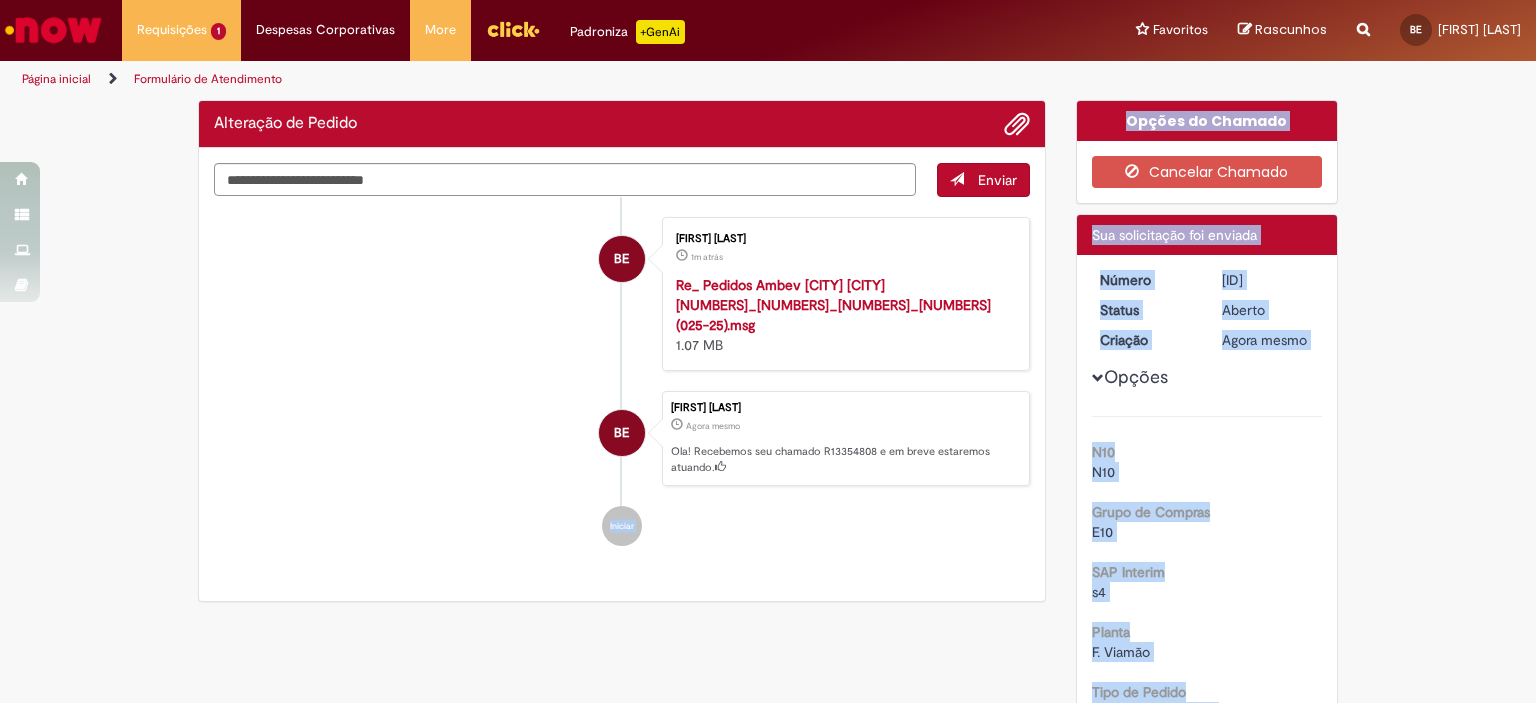 drag, startPoint x: 860, startPoint y: 474, endPoint x: 283, endPoint y: 447, distance: 577.63135 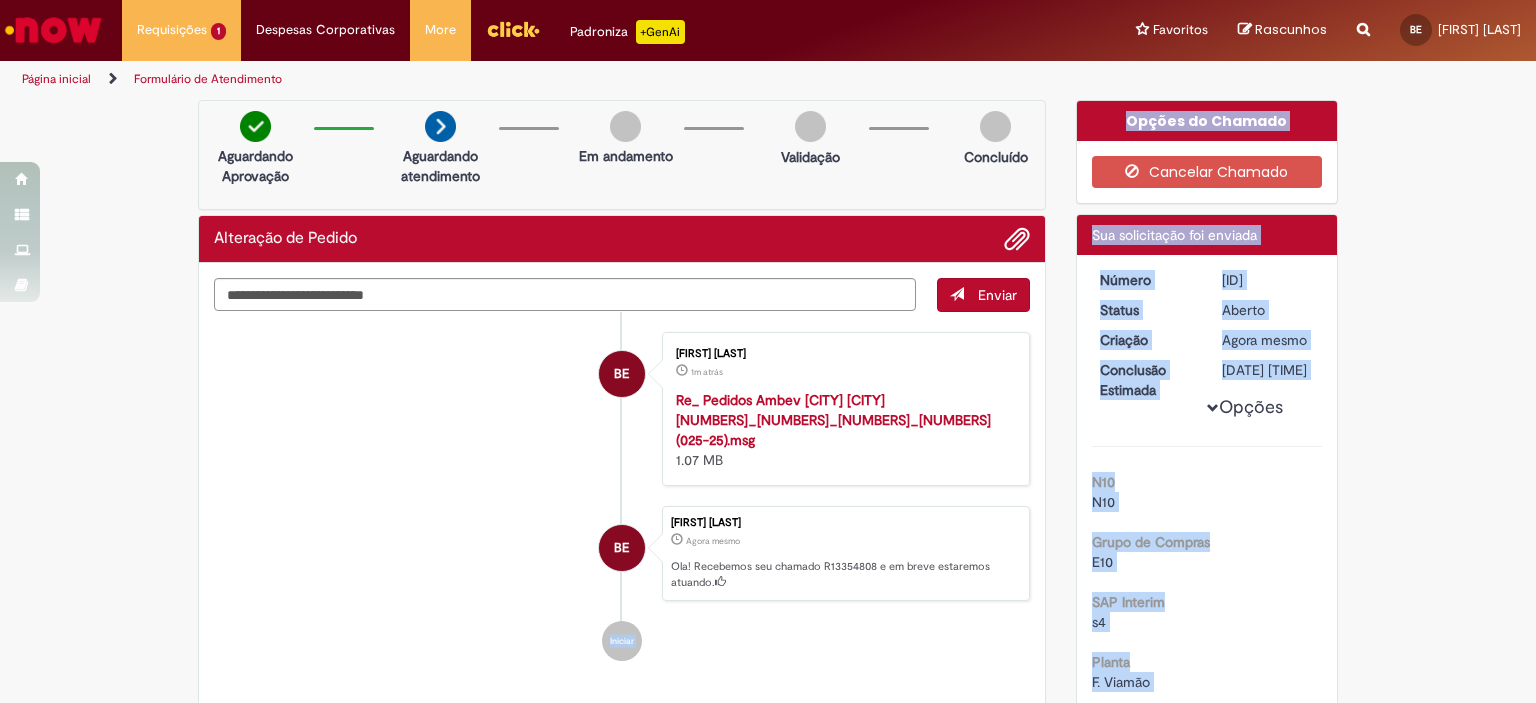 click on "Formulário de Atendimento
Verificar Código de Barras
Aguardando Aprovação
Aguardando atendimento
Em andamento
Validação
Concluído
Alteração de Pedido
Enviar
BE
[FIRST] [LAST]
1m atrás 1m atrás
Re_ Pedidos Ambev [CITY] [CITY] [NUMBERS]_[NUMBERS]_[NUMBERS]_[NUMBERS] (025-25).msg  1.07 MB" at bounding box center [768, 1105] 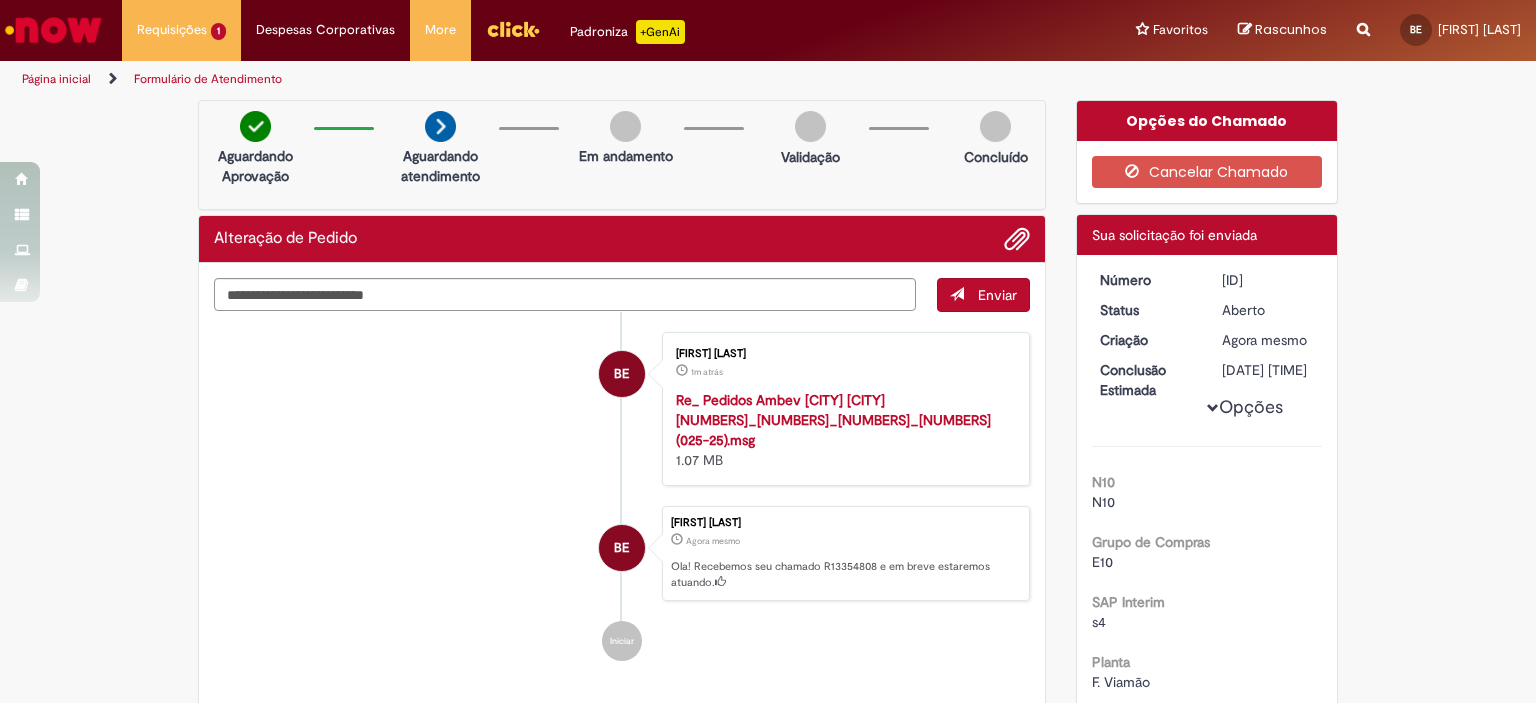 click on "Formulário de Atendimento
Verificar Código de Barras
Aguardando Aprovação
Aguardando atendimento
Em andamento
Validação
Concluído
Alteração de Pedido
Enviar
BE
[FIRST] [LAST]
1m atrás 1m atrás
Re_ Pedidos Ambev [CITY] [CITY] [NUMBERS]_[NUMBERS]_[NUMBERS]_[NUMBERS] (025-25).msg  1.07 MB" at bounding box center [768, 1105] 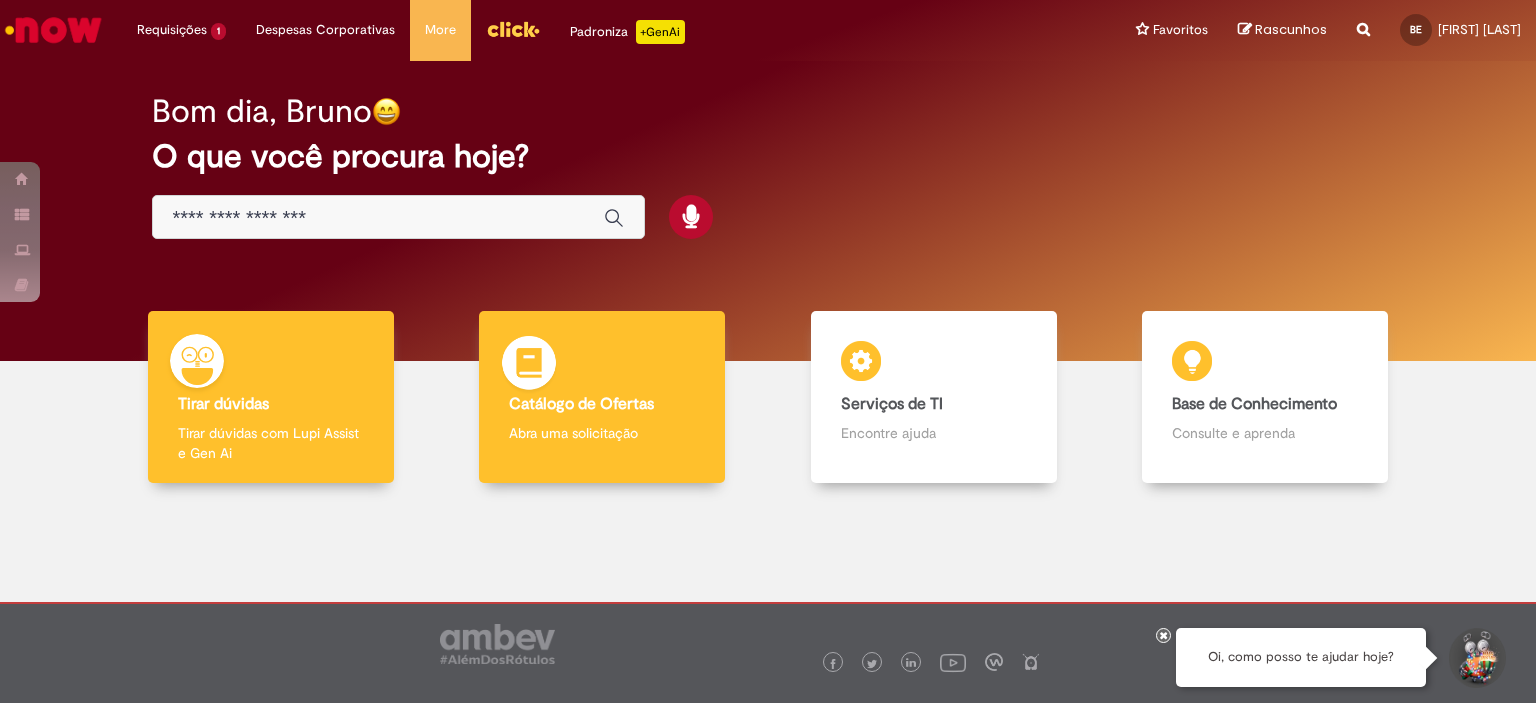 click on "Catálogo de Ofertas
Catálogo de Ofertas
Abra uma solicitação" at bounding box center [602, 397] 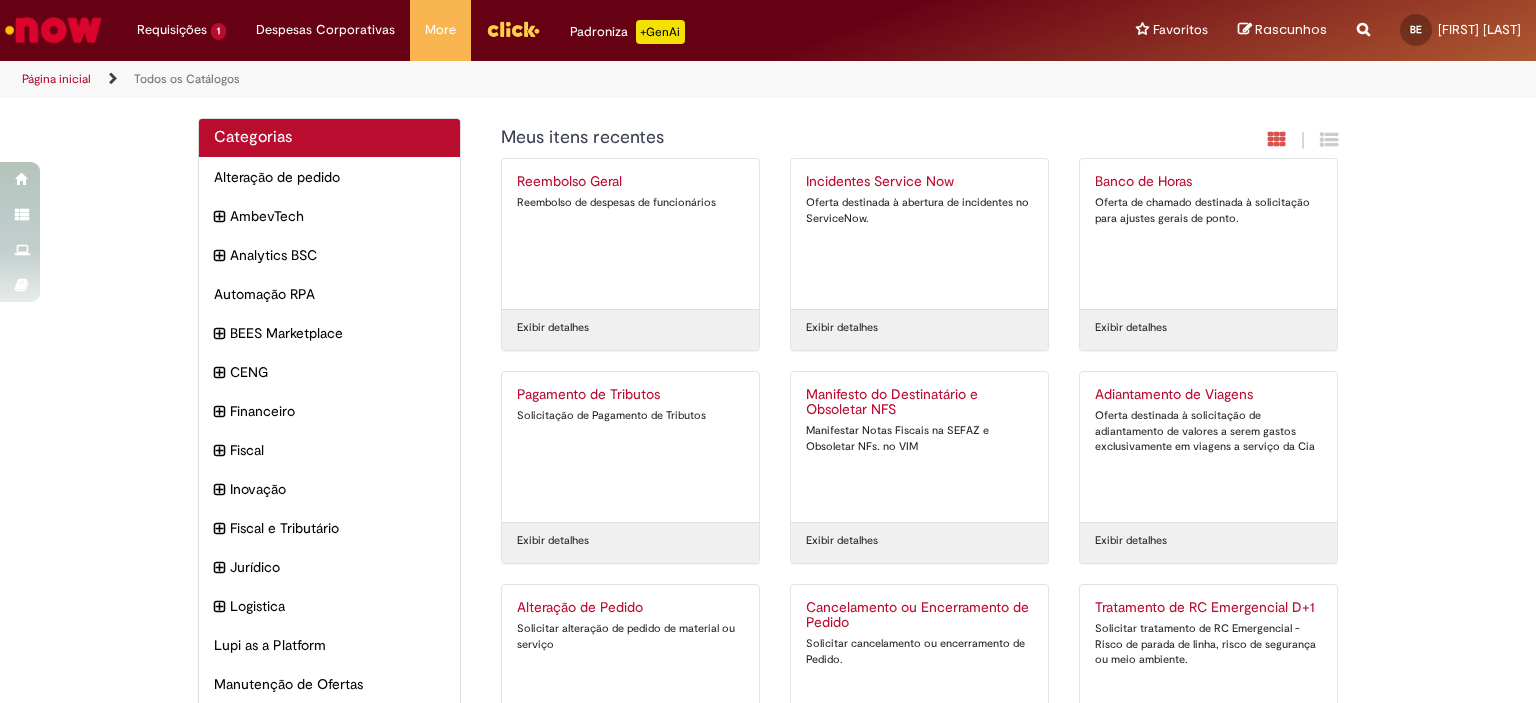 scroll, scrollTop: 116, scrollLeft: 0, axis: vertical 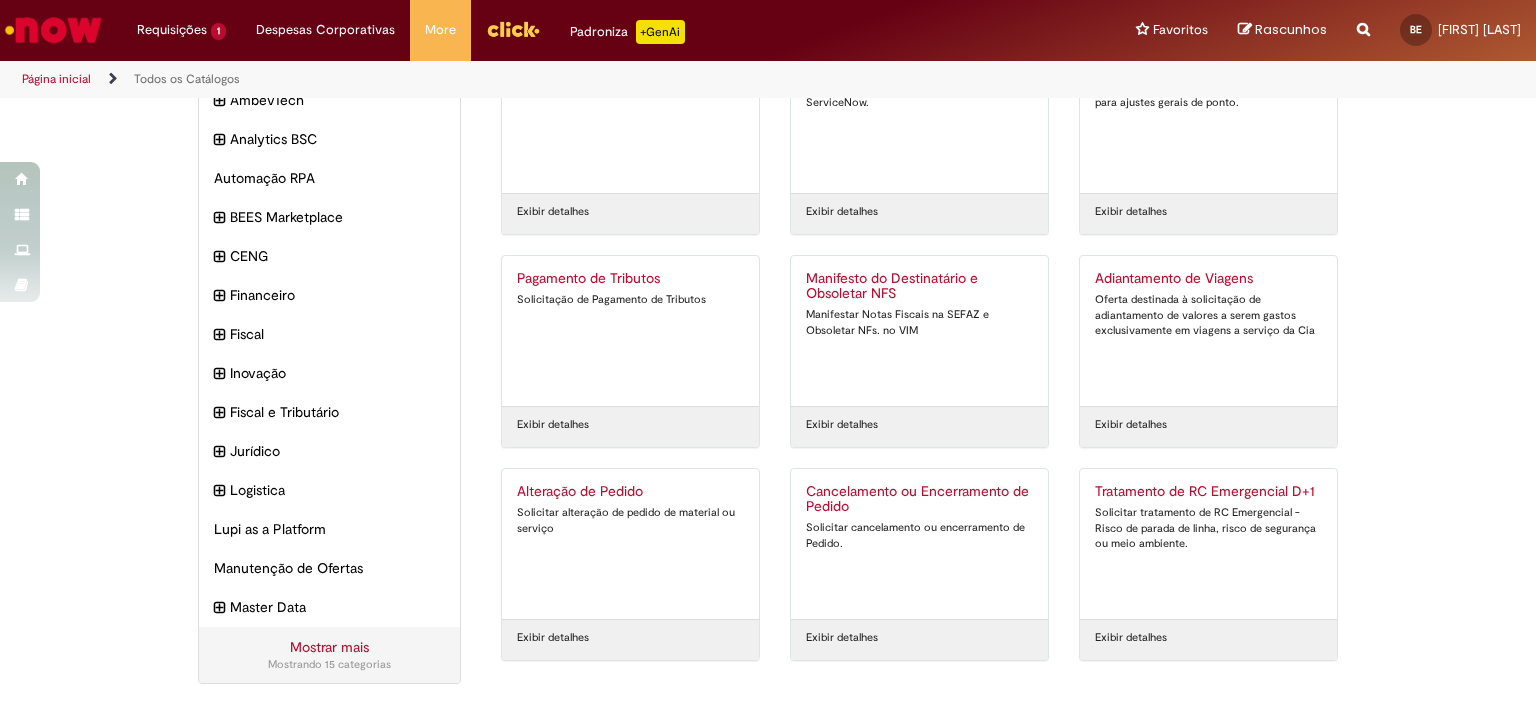 click on "Alteração de Pedido" at bounding box center [630, 492] 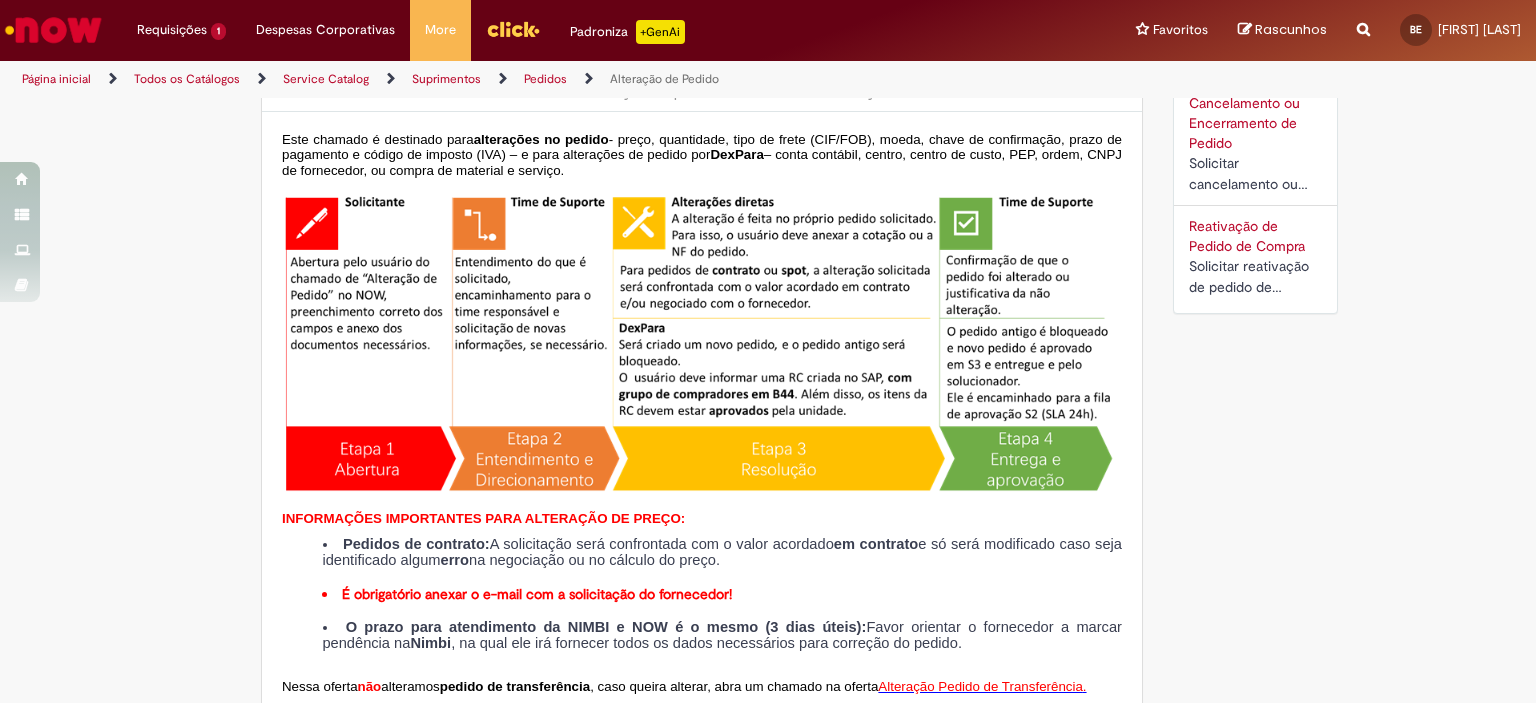 type on "********" 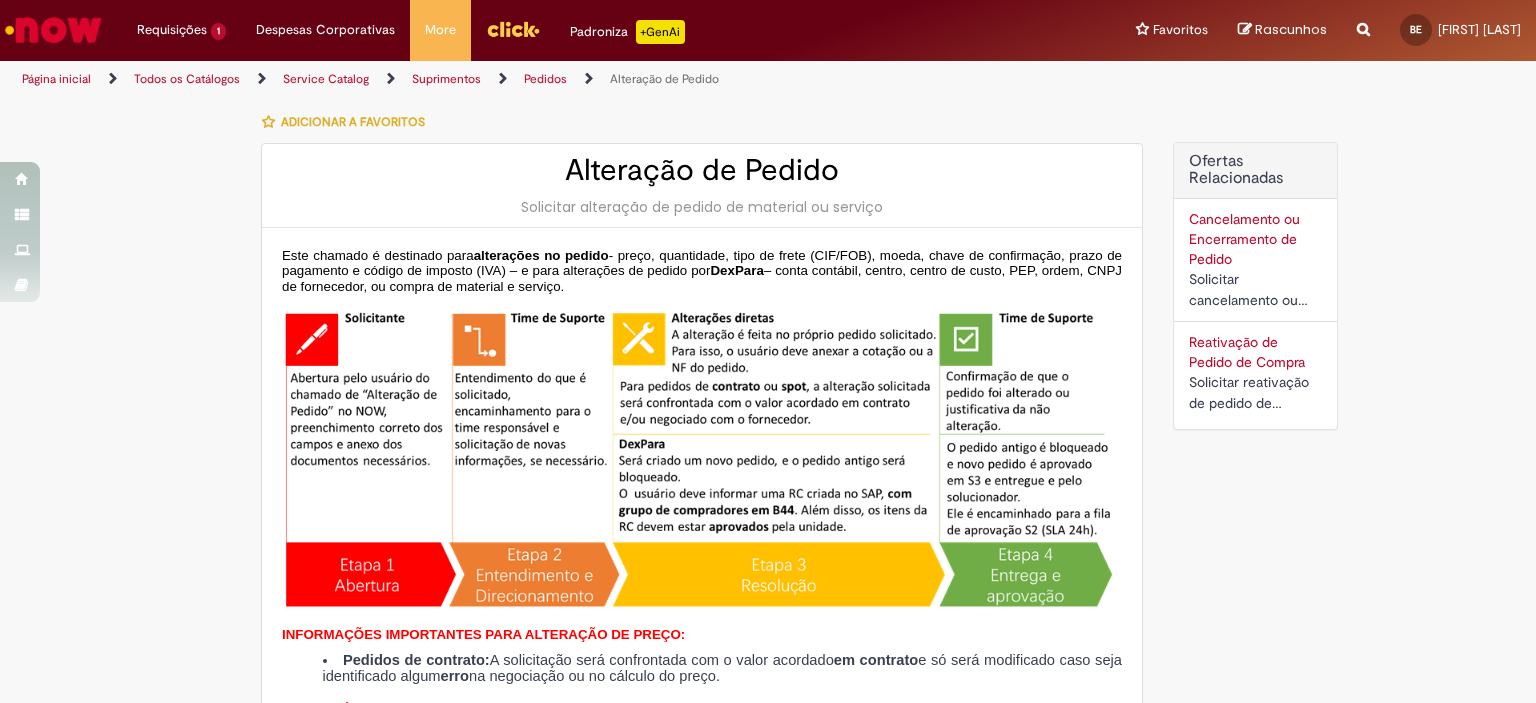 type on "**********" 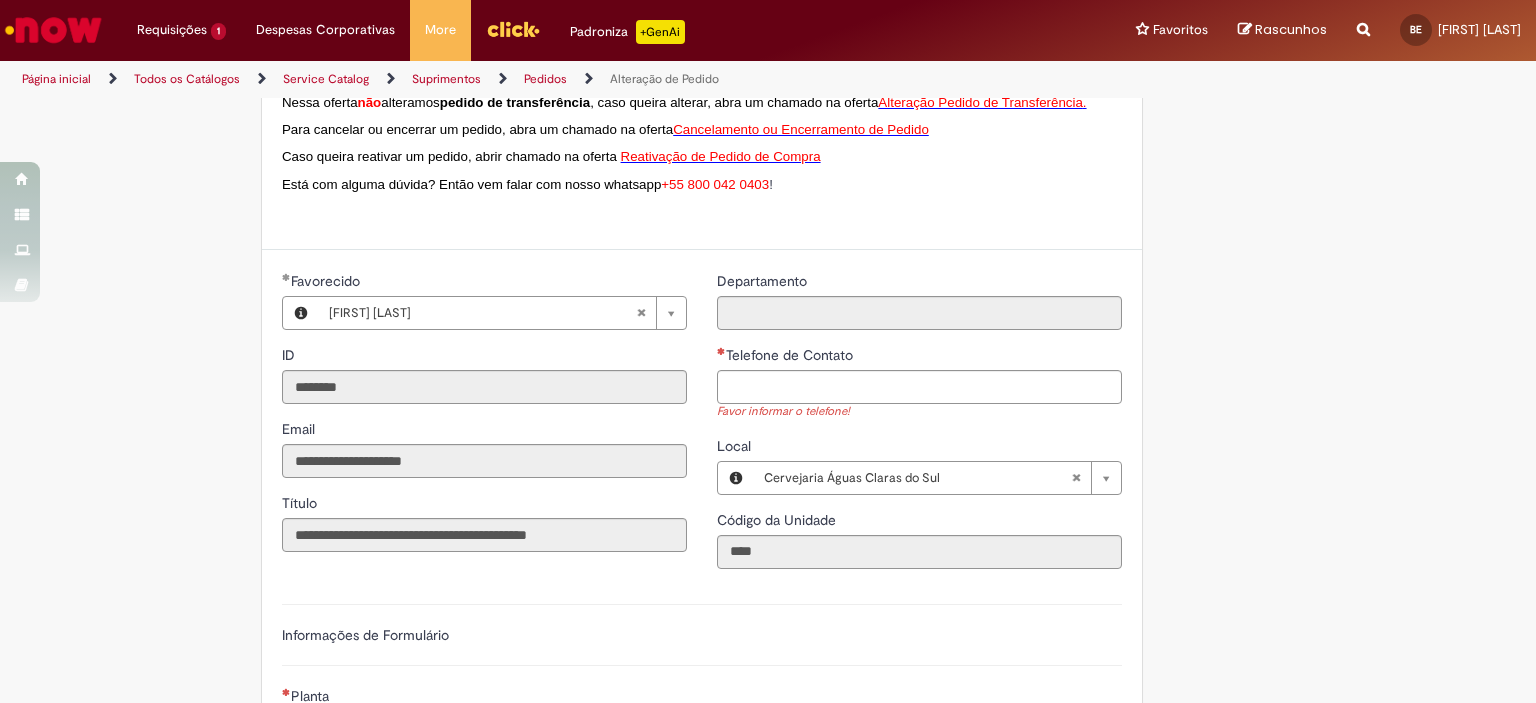 scroll, scrollTop: 900, scrollLeft: 0, axis: vertical 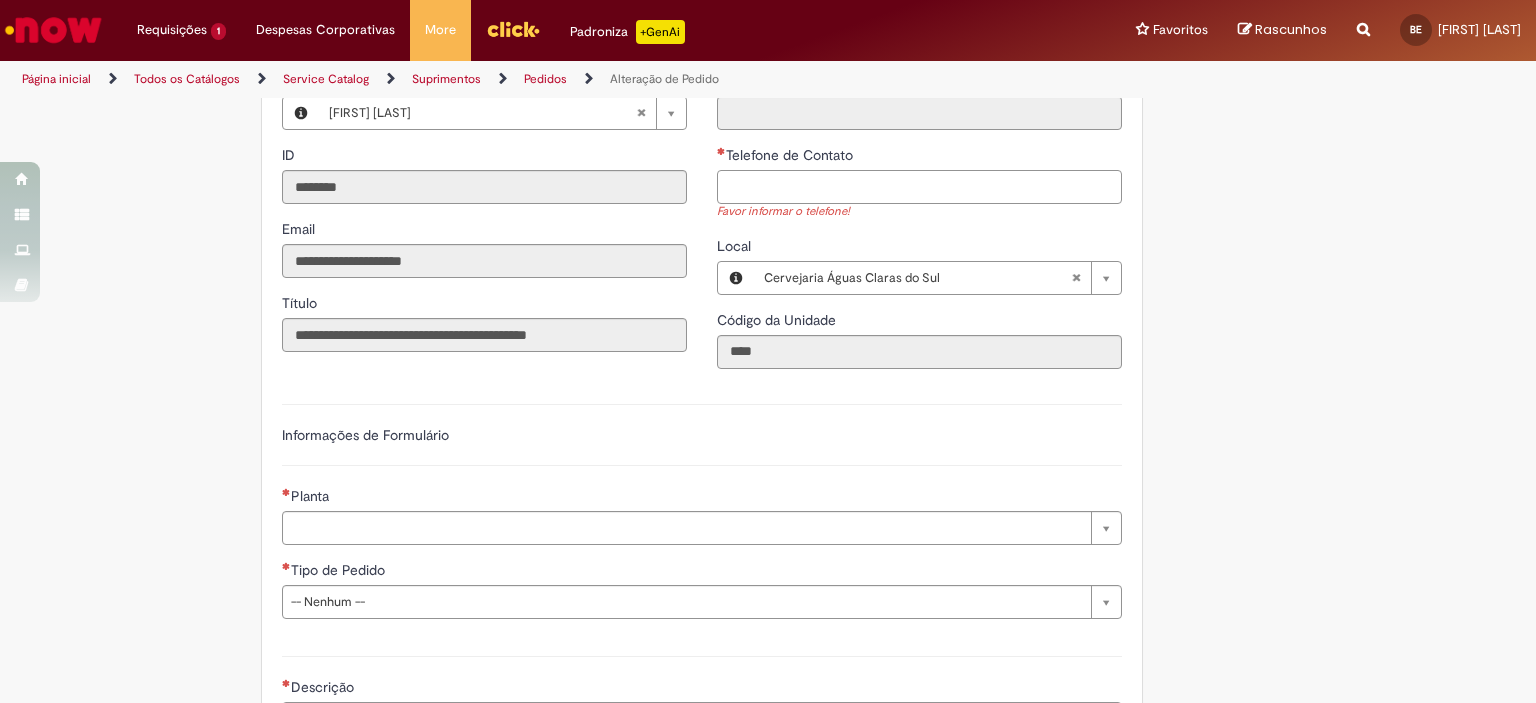 click on "Telefone de Contato" at bounding box center [919, 187] 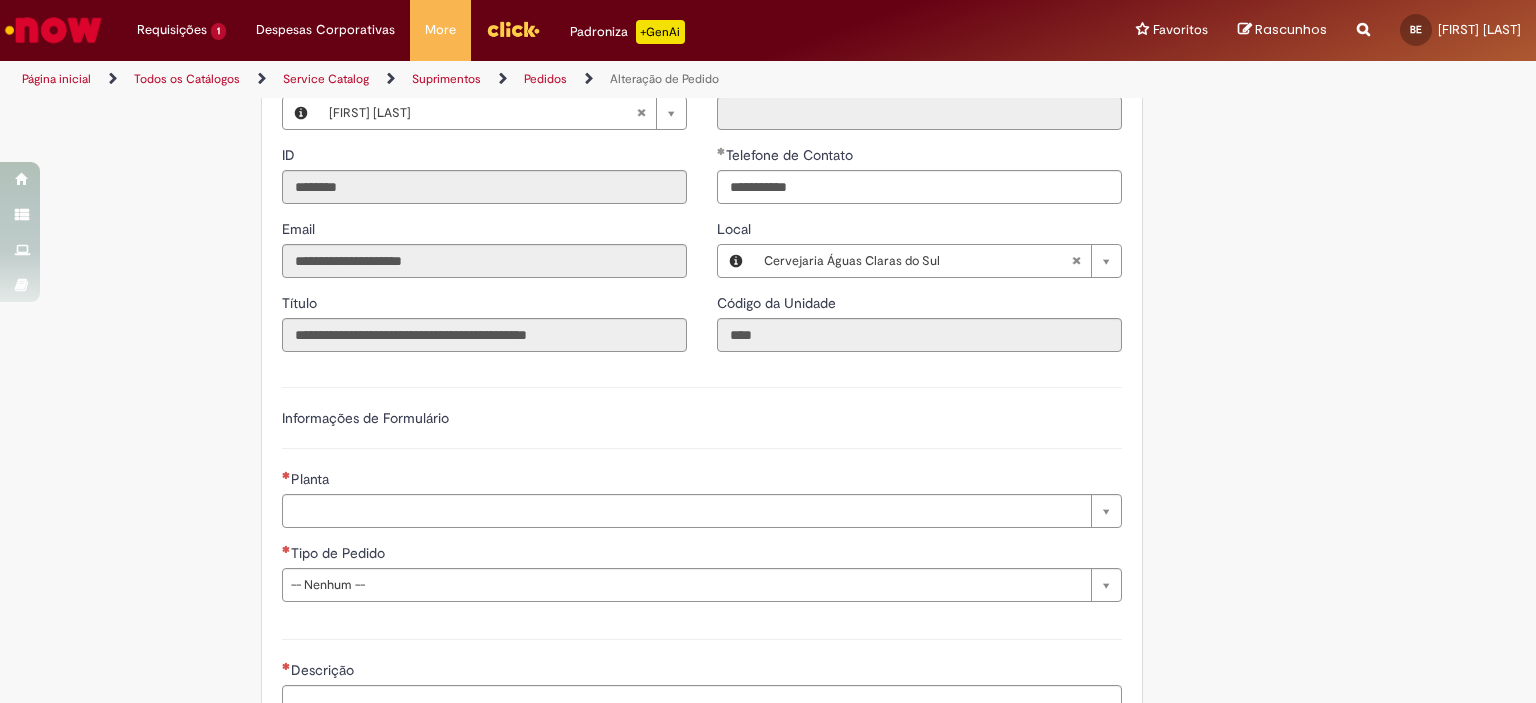 type on "**********" 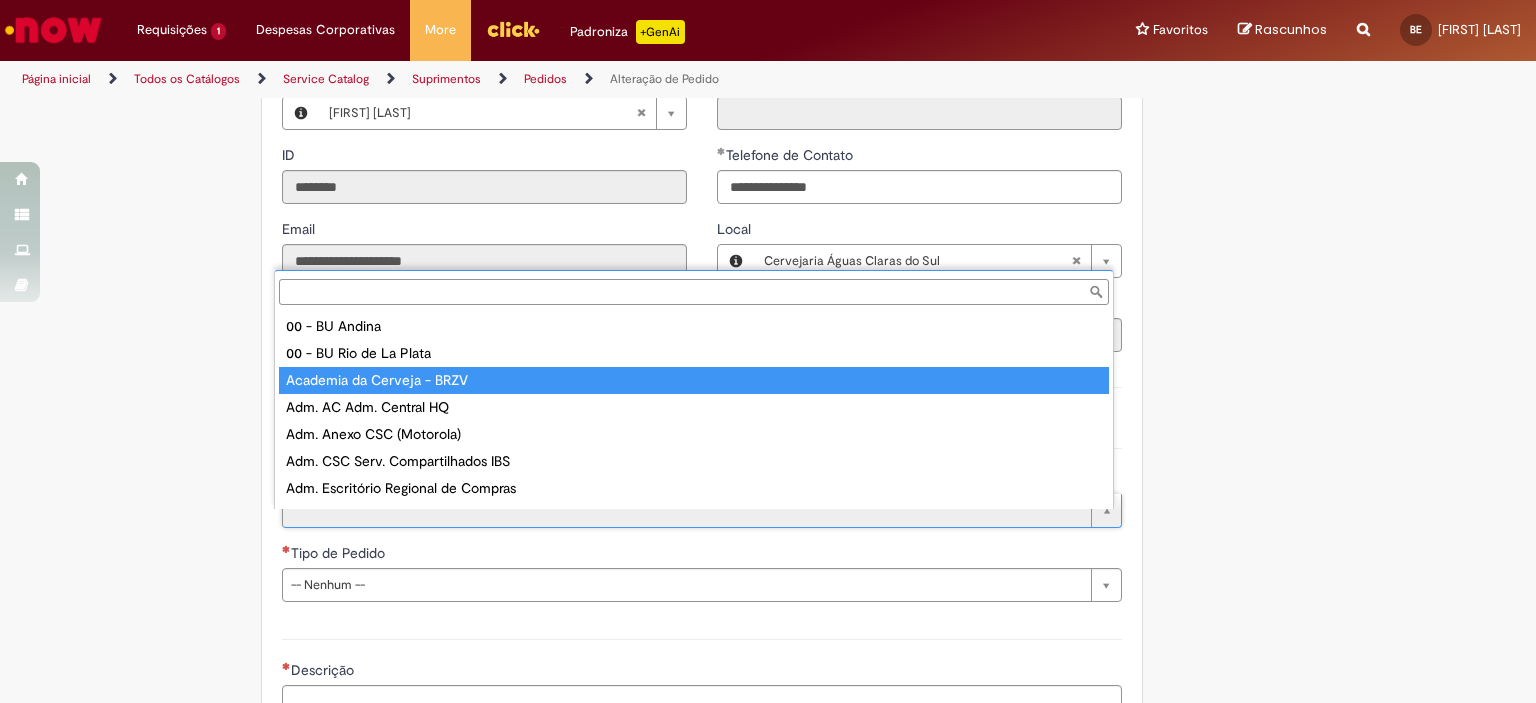 type on "*" 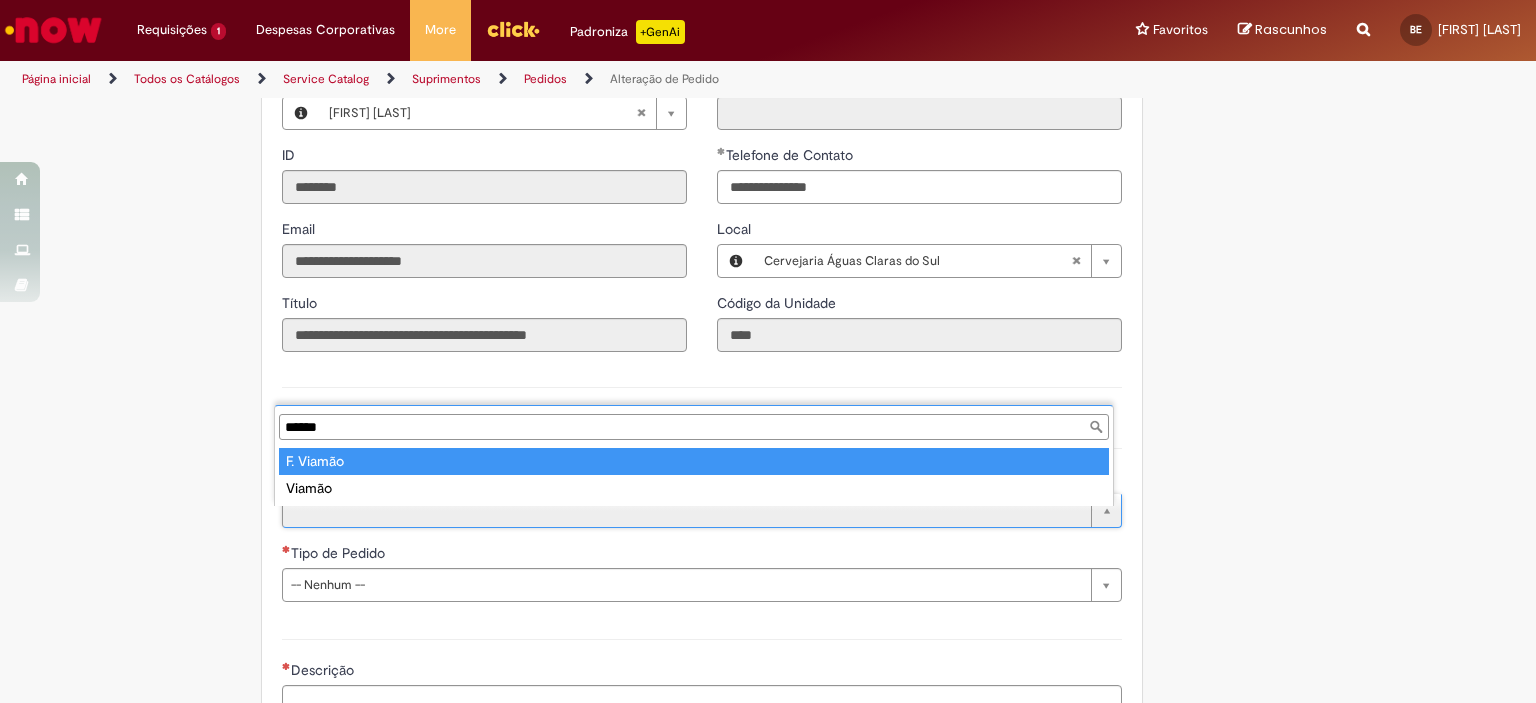 type on "******" 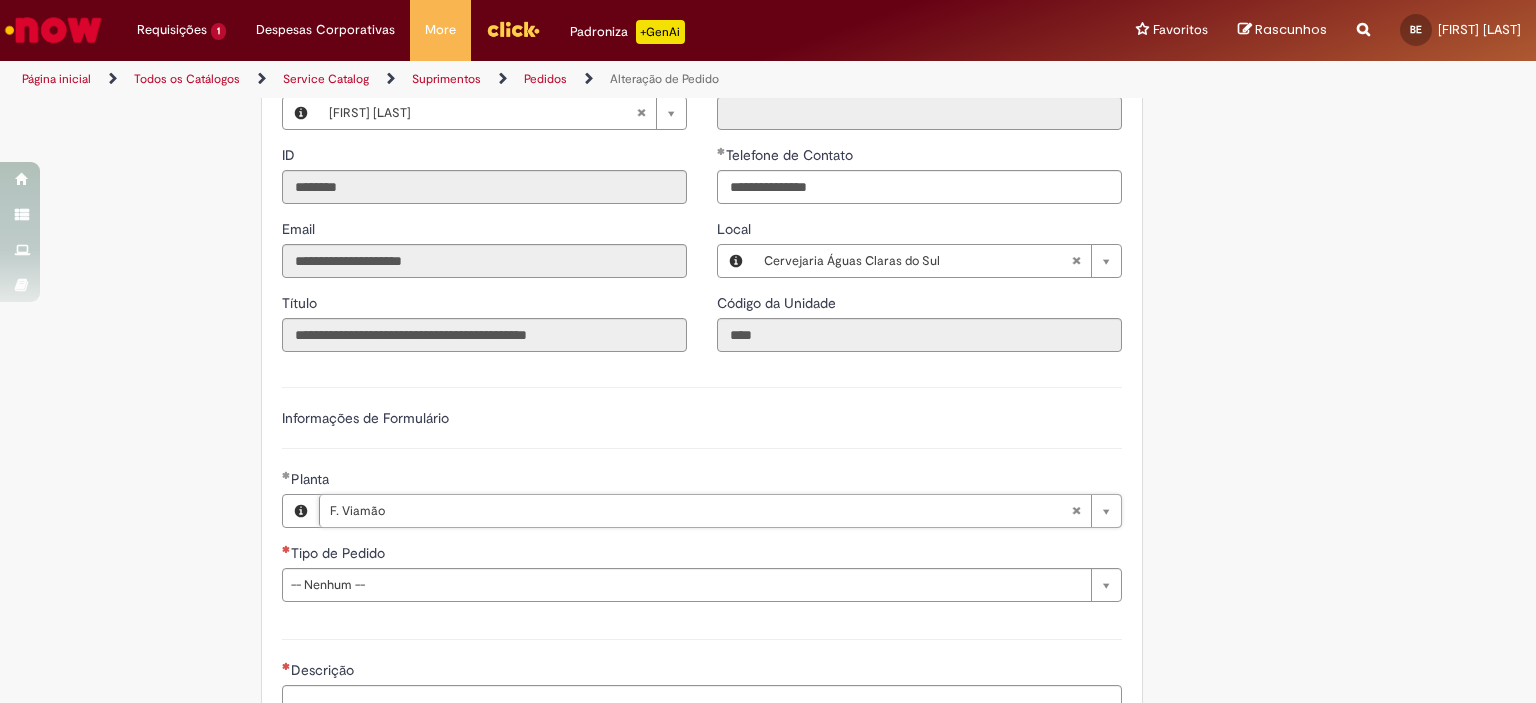 click on "Adicionar a Favoritos
Alteração de Pedido
Solicitar alteração de pedido de material ou serviço
Este chamado é destinado para  alterações no pedido  - preço, quantidade, tipo de frete (CIF/FOB), moeda, chave de confirmação, prazo de pagamento e código de imposto (IVA) – e para alterações de pedido por  DexPara  – conta contábil, centro, centro de custo, PEP, ordem, CNPJ de fornecedor, ou compra de material e serviço.
INFORMAÇÕES IMPORTANTES PARA ALTERAÇÃO DE PREÇO:
Pedidos de contrato:  A solicitação será confrontada com o valor acordado  em contrato  e só será modificado caso seja identificado algum  erro  na negociação ou no cálculo do preço.
É obrigatório anexar o e-mail com a solicitação do fornecedor!
O prazo para atendimento da NIMBI e NOW é o mesmo (3 dias úteis):  Favor orientar o fornecedor a marcar pendência na  Nimbi" at bounding box center [670, 100] 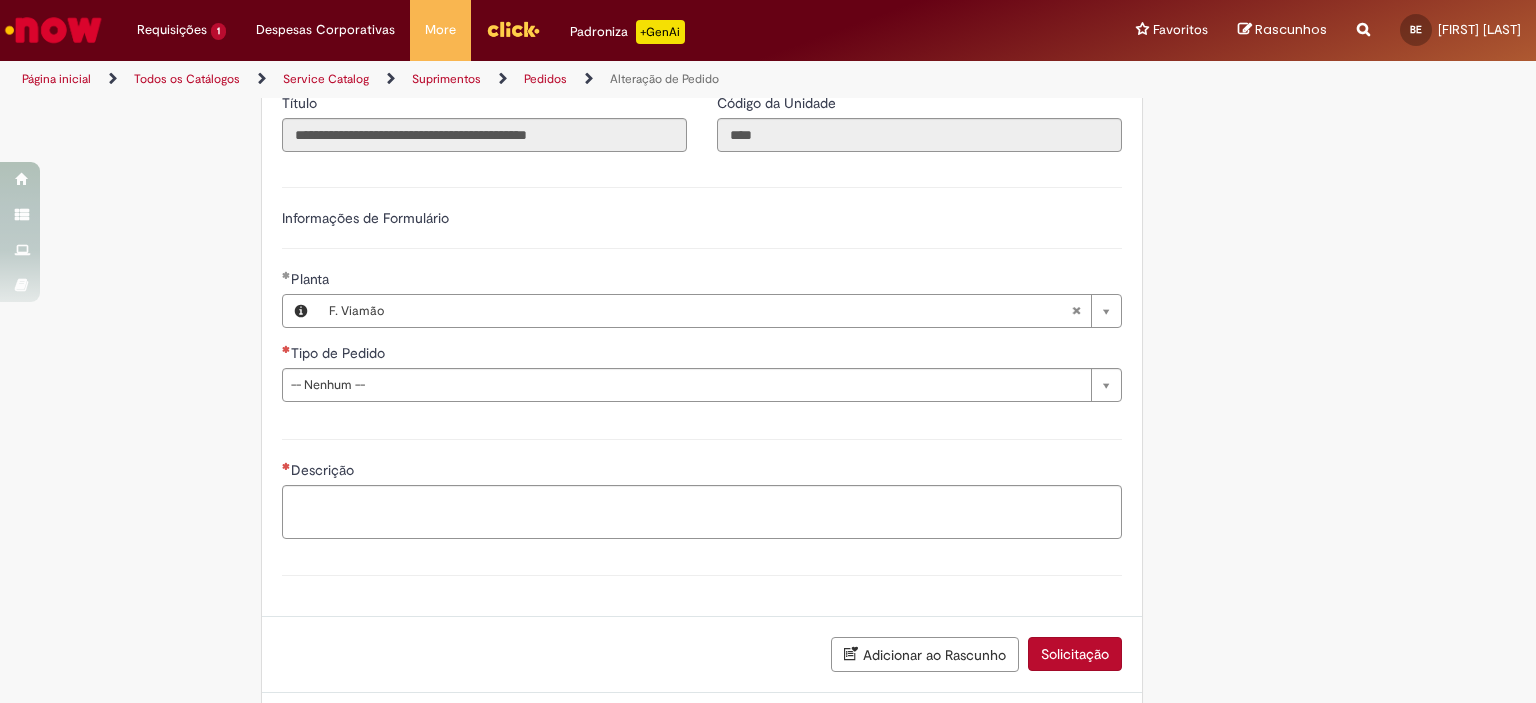 scroll, scrollTop: 1200, scrollLeft: 0, axis: vertical 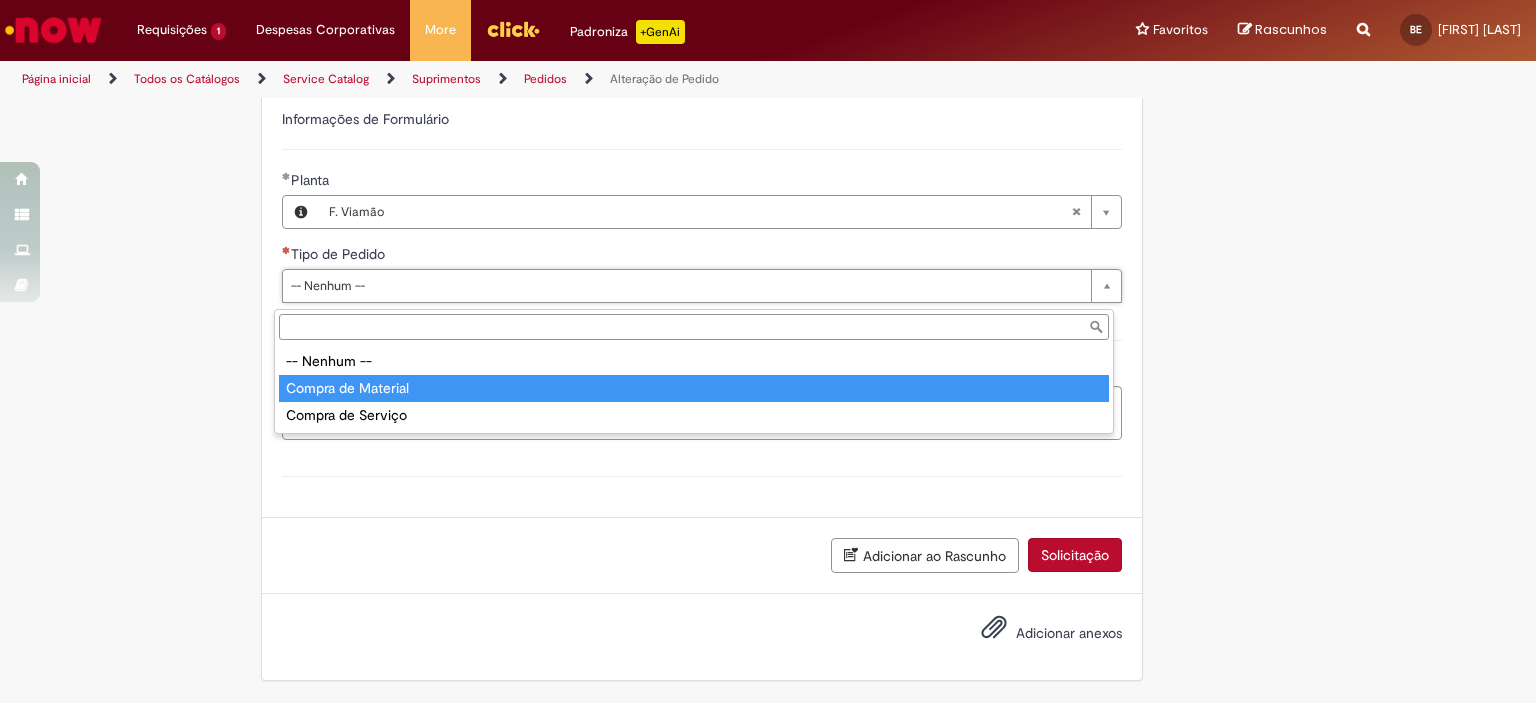 type on "**********" 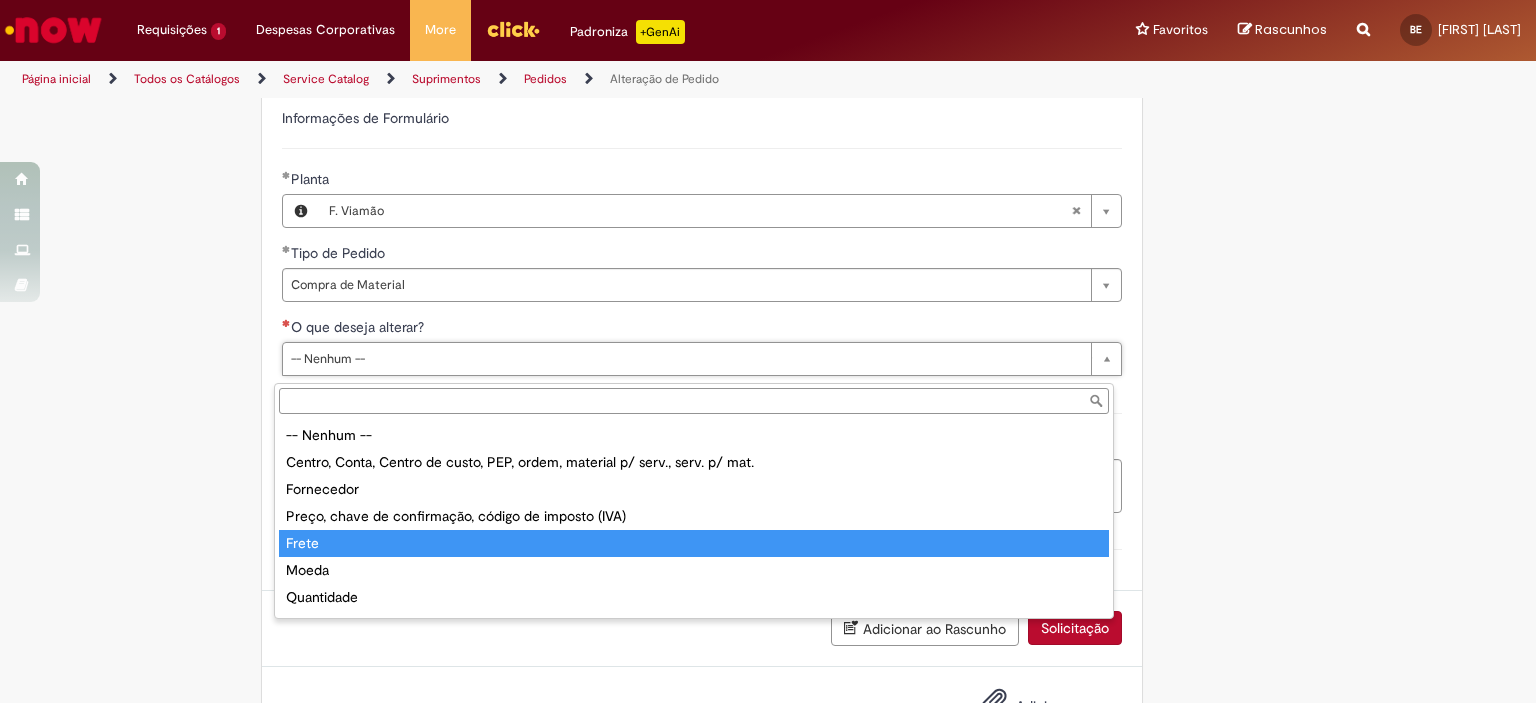 type on "*****" 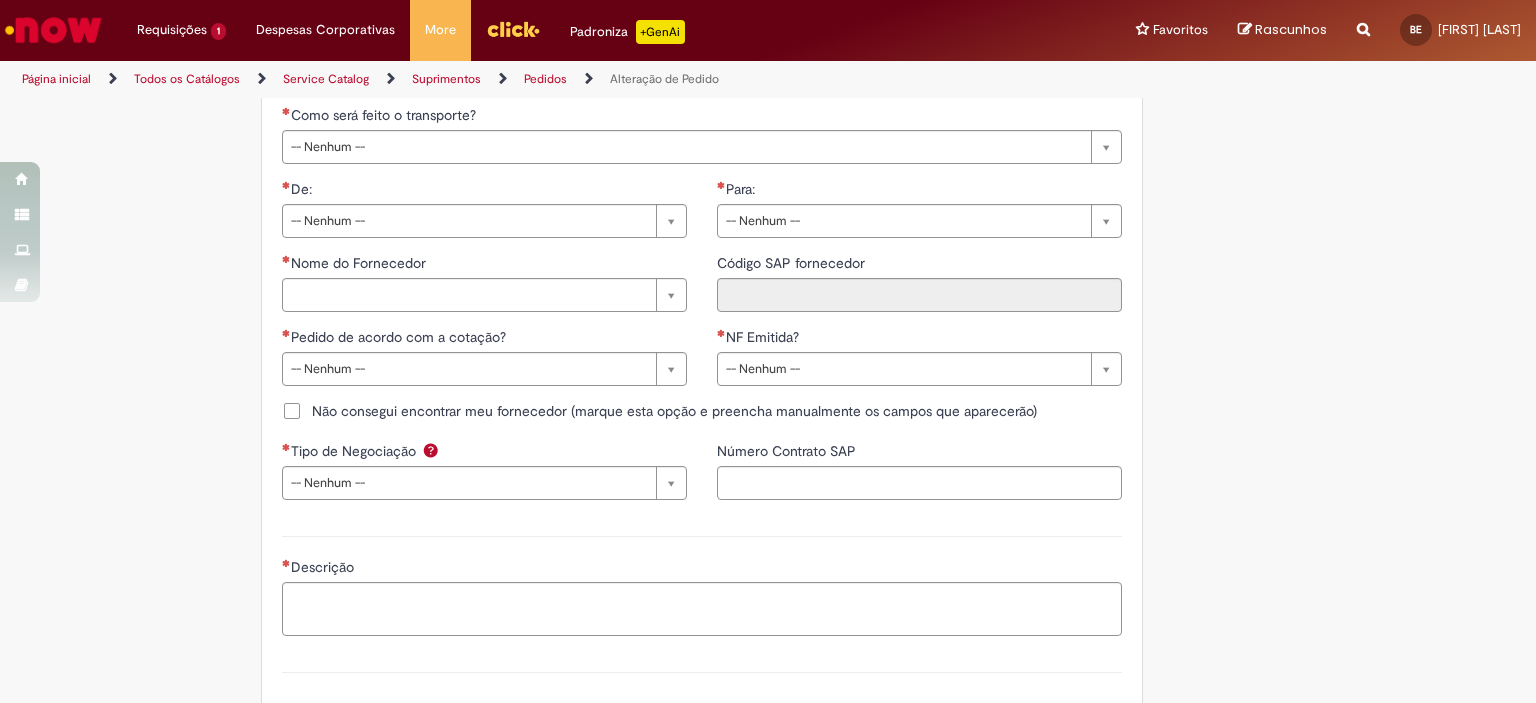 scroll, scrollTop: 1300, scrollLeft: 0, axis: vertical 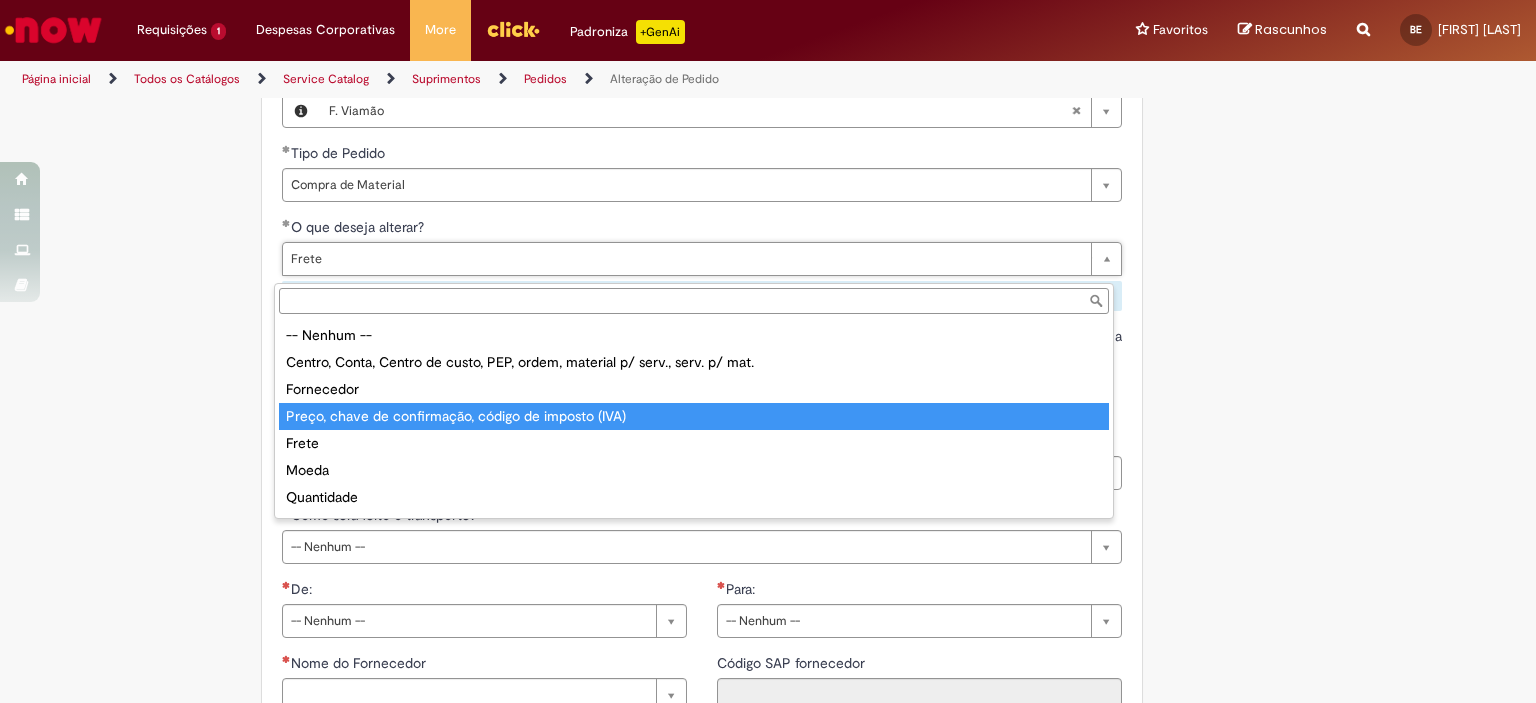 type on "**********" 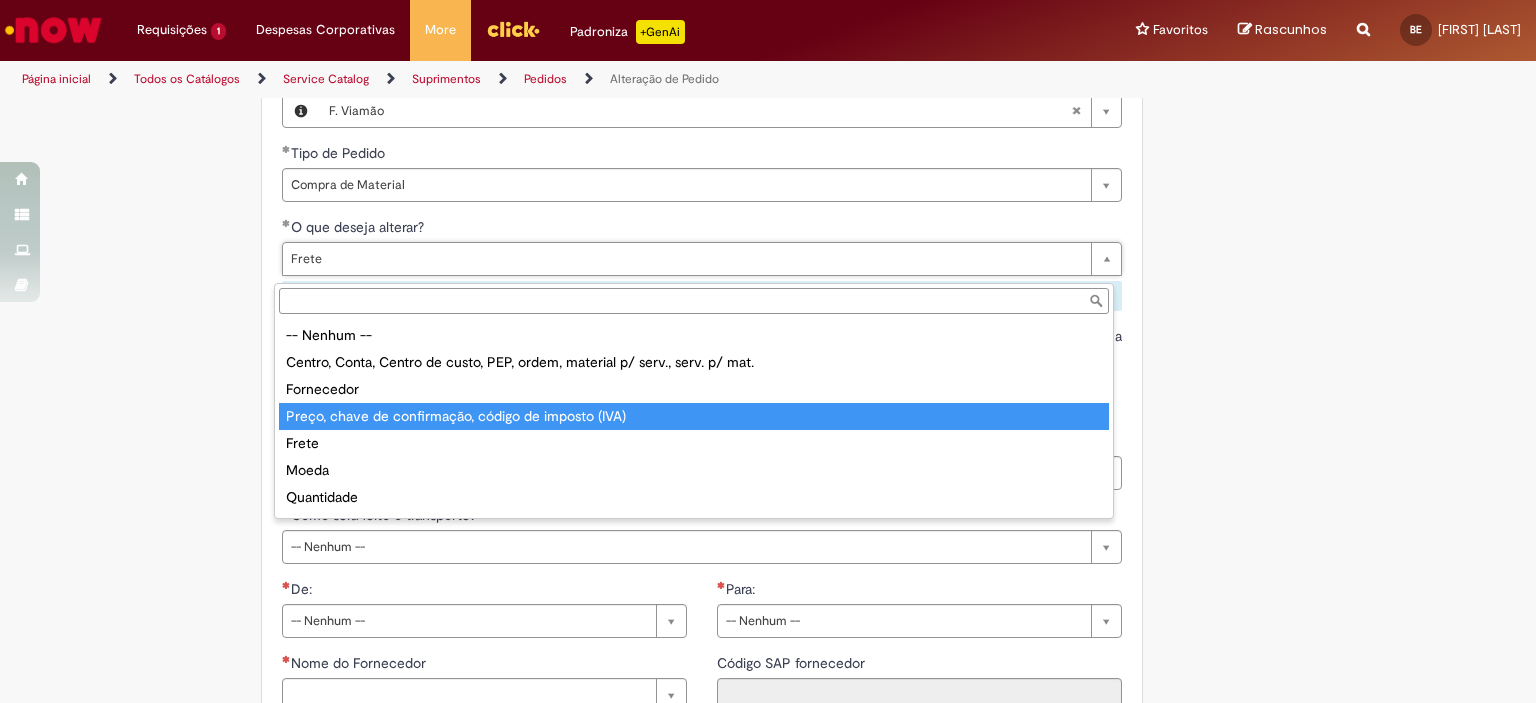 scroll, scrollTop: 0, scrollLeft: 30, axis: horizontal 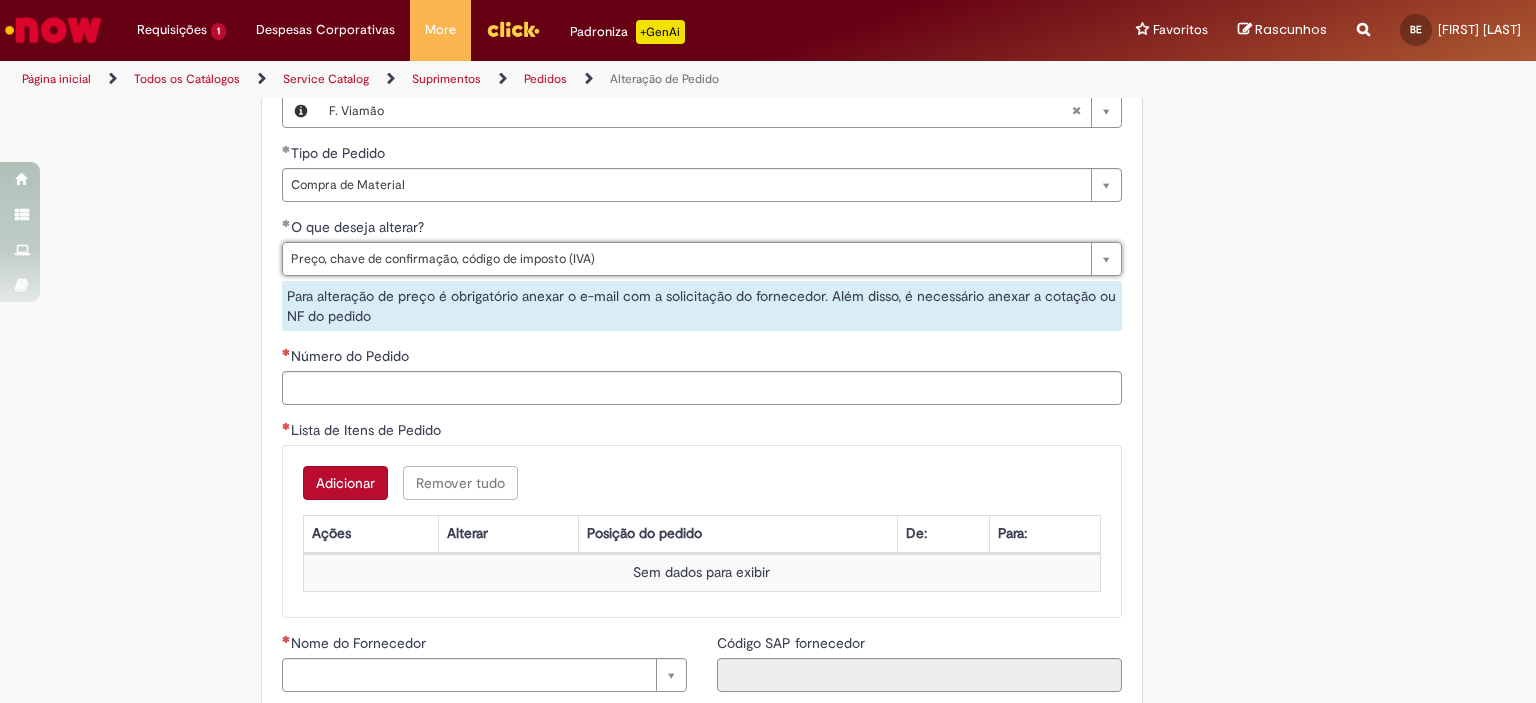 click on "Tire dúvidas com LupiAssist    +GenAI
Oi! Eu sou LupiAssist, uma Inteligência Artificial Generativa em constante aprendizado   Meu conteúdo é monitorado para trazer uma melhor experiência
Dúvidas comuns:
Só mais um instante, estou consultando nossas bases de conhecimento  e escrevendo a melhor resposta pra você!
Title
Lorem ipsum dolor sit amet    Fazer uma nova pergunta
Gerei esta resposta utilizando IA Generativa em conjunto com os nossos padrões. Em caso de divergência, os documentos oficiais prevalecerão.
Saiba mais em:
Ou ligue para:
E aí, te ajudei?
Sim, obrigado!" at bounding box center [768, 81] 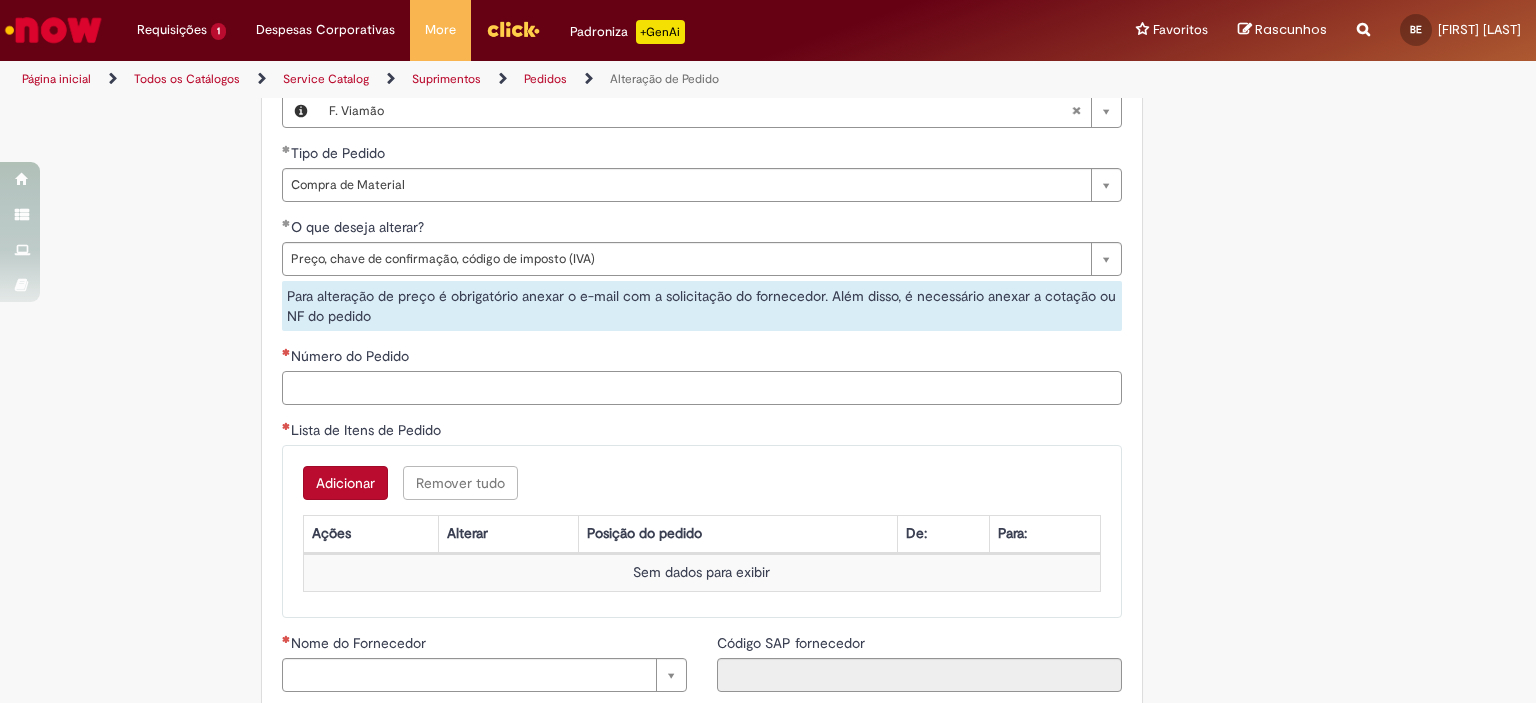 click on "Número do Pedido" at bounding box center (702, 388) 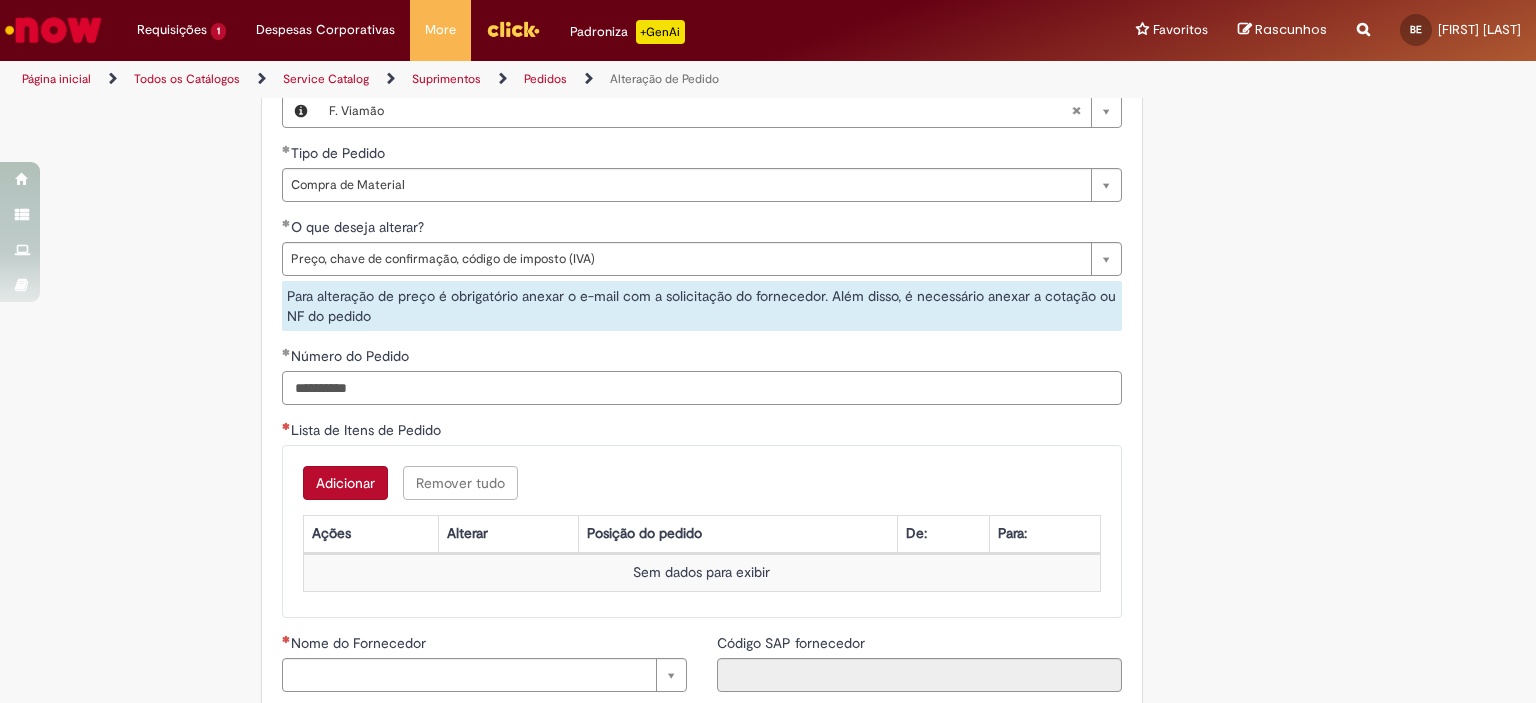 type on "**********" 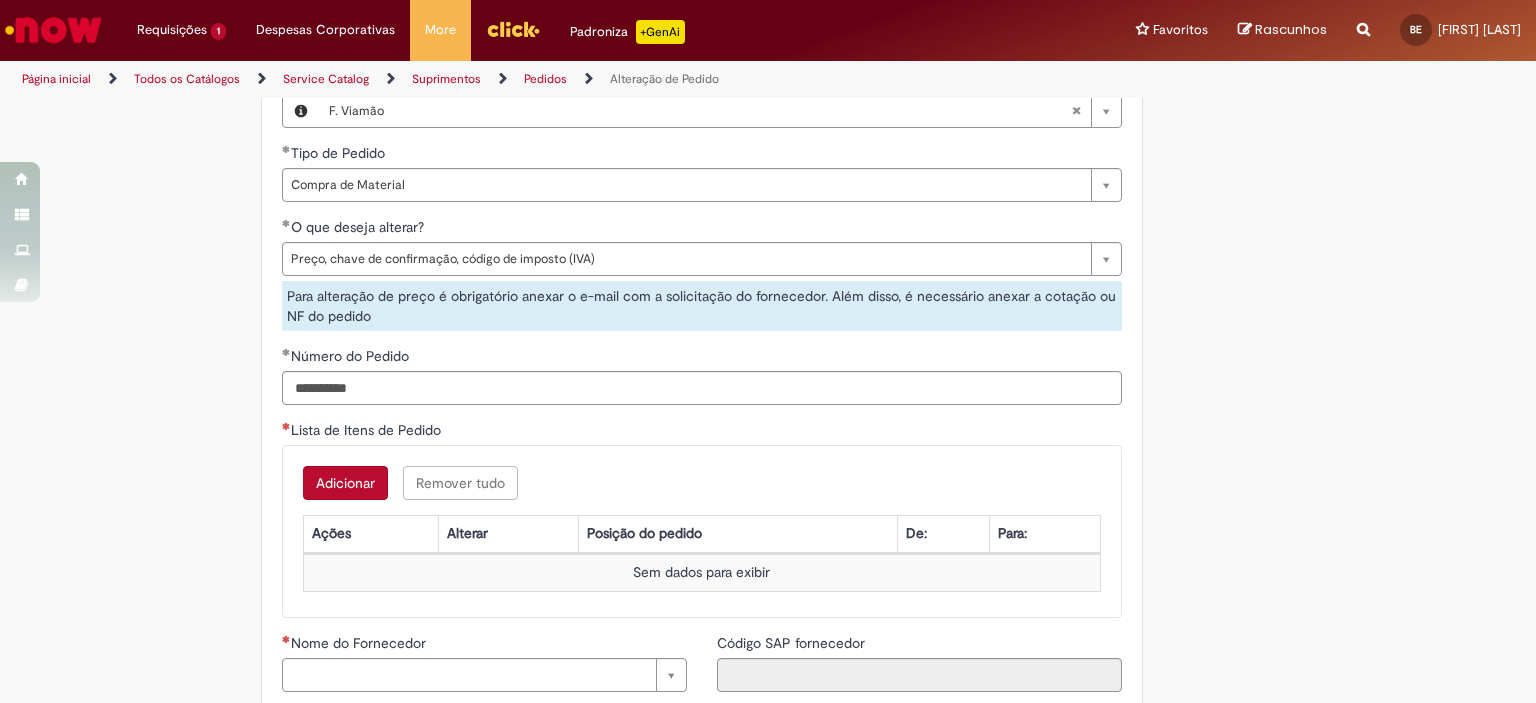 click on "Tire dúvidas com LupiAssist    +GenAI
Oi! Eu sou LupiAssist, uma Inteligência Artificial Generativa em constante aprendizado   Meu conteúdo é monitorado para trazer uma melhor experiência
Dúvidas comuns:
Só mais um instante, estou consultando nossas bases de conhecimento  e escrevendo a melhor resposta pra você!
Title
Lorem ipsum dolor sit amet    Fazer uma nova pergunta
Gerei esta resposta utilizando IA Generativa em conjunto com os nossos padrões. Em caso de divergência, os documentos oficiais prevalecerão.
Saiba mais em:
Ou ligue para:
E aí, te ajudei?
Sim, obrigado!" at bounding box center (768, 81) 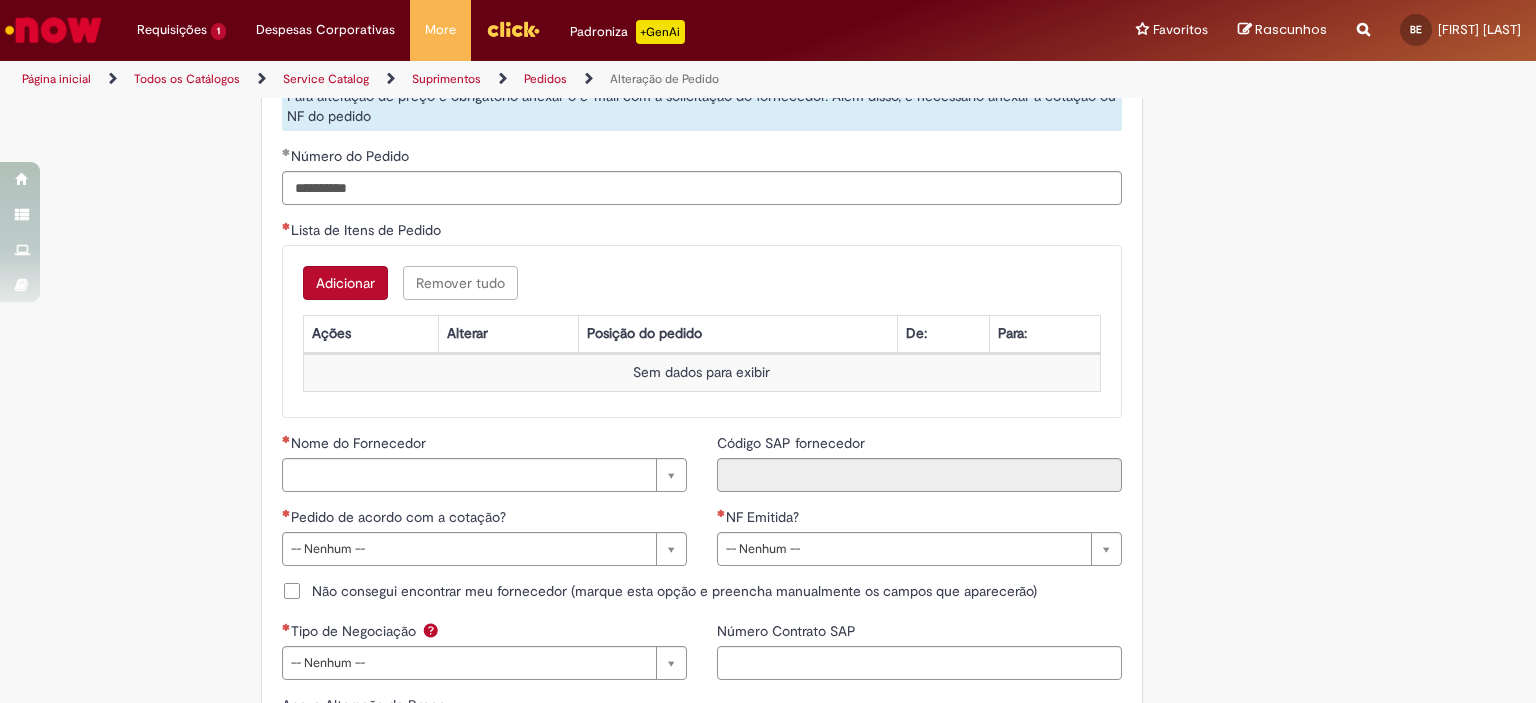 click on "Adicionar" at bounding box center (345, 283) 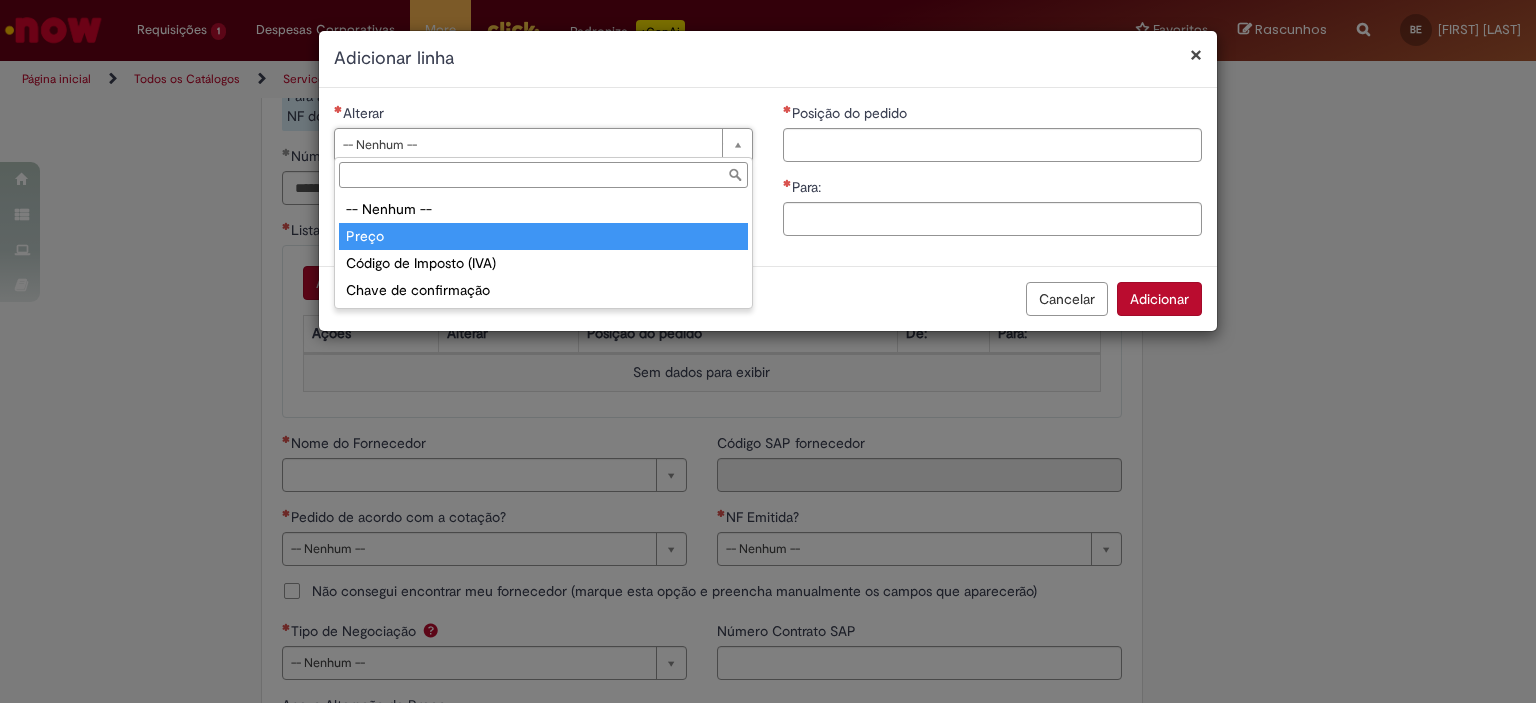 type on "*****" 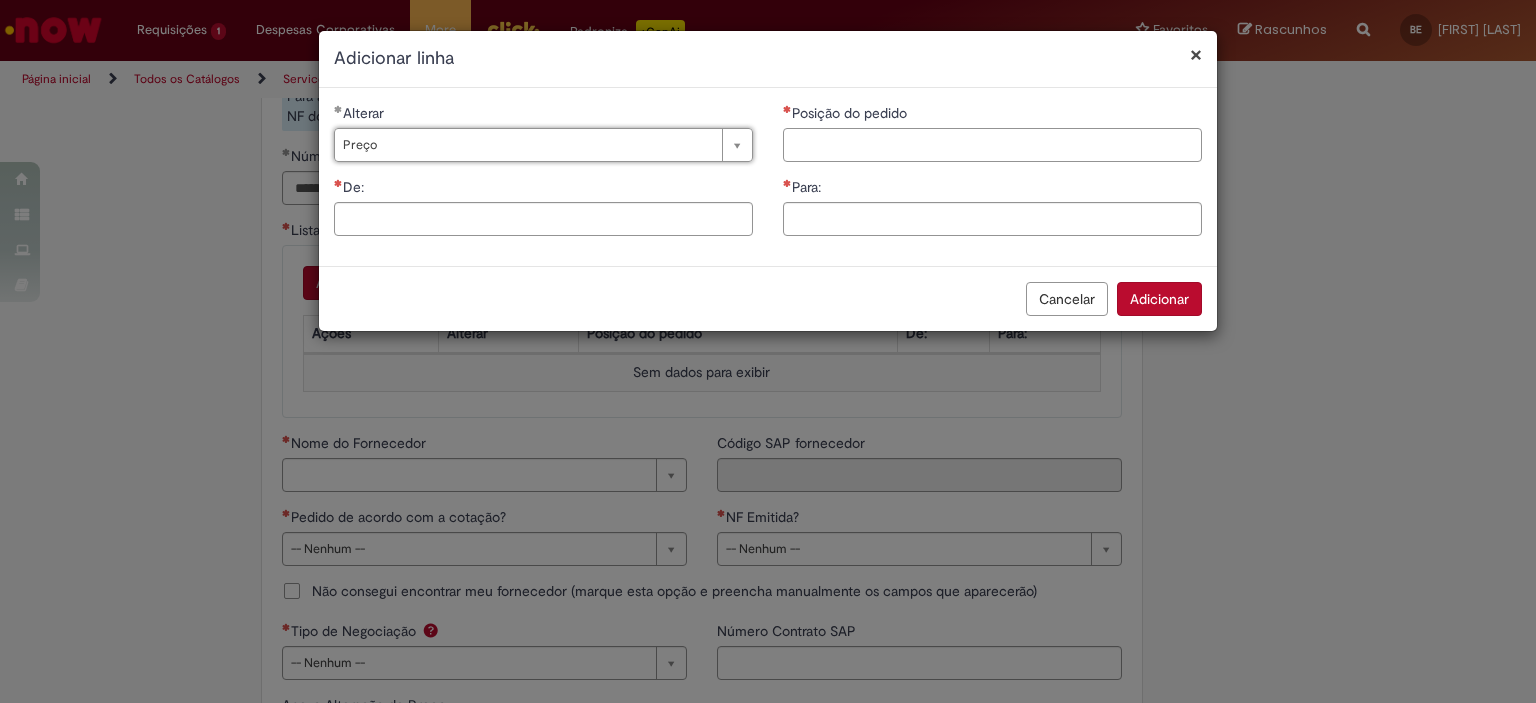click on "Posição do pedido" at bounding box center (992, 145) 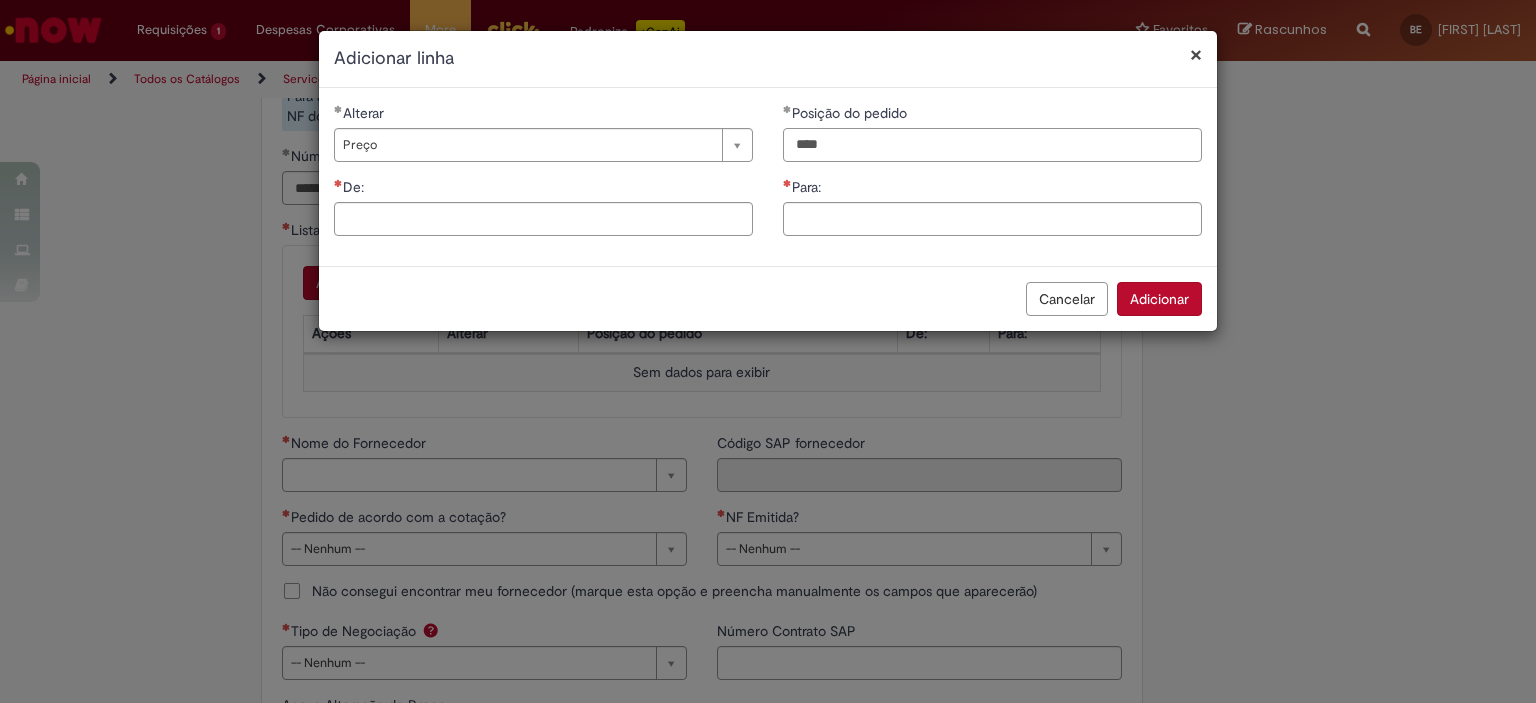 type on "****" 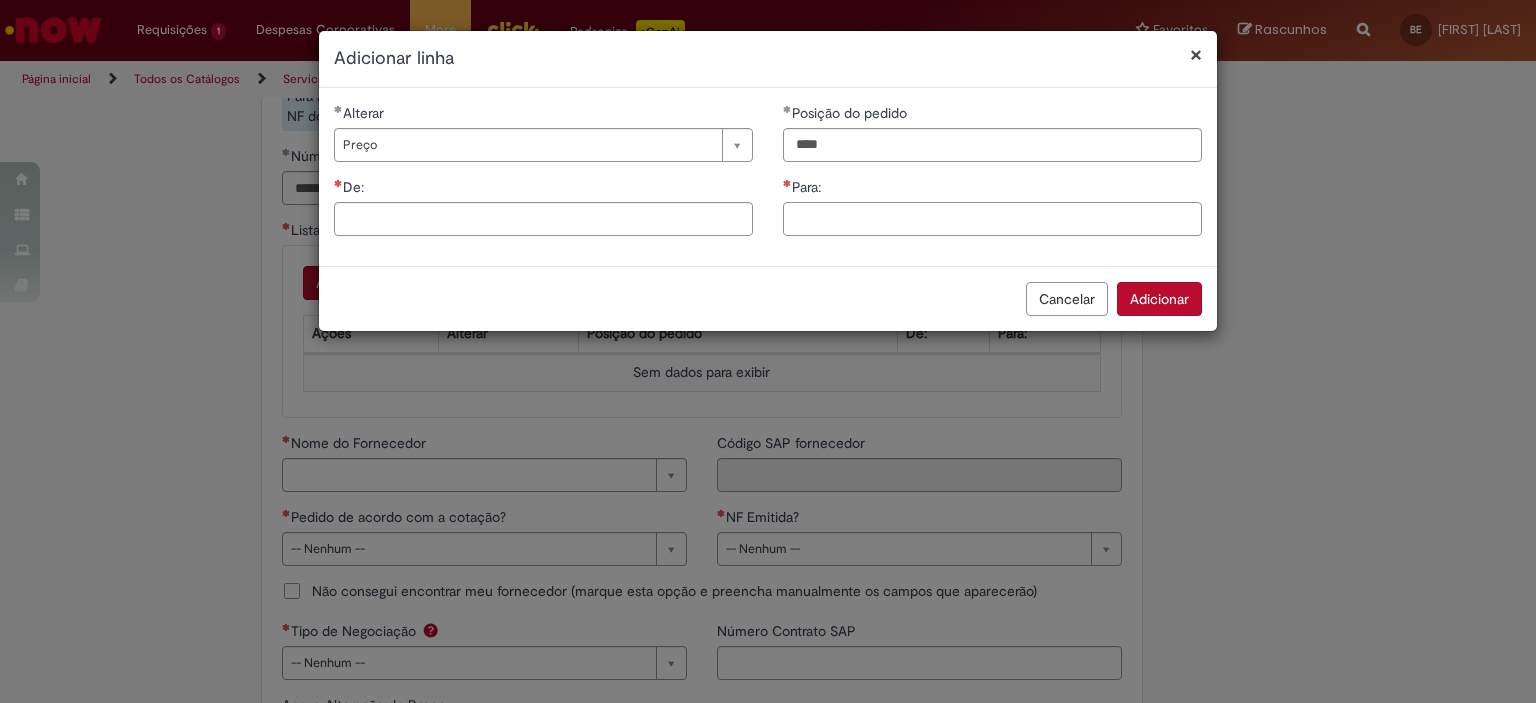click on "Para:" at bounding box center (992, 219) 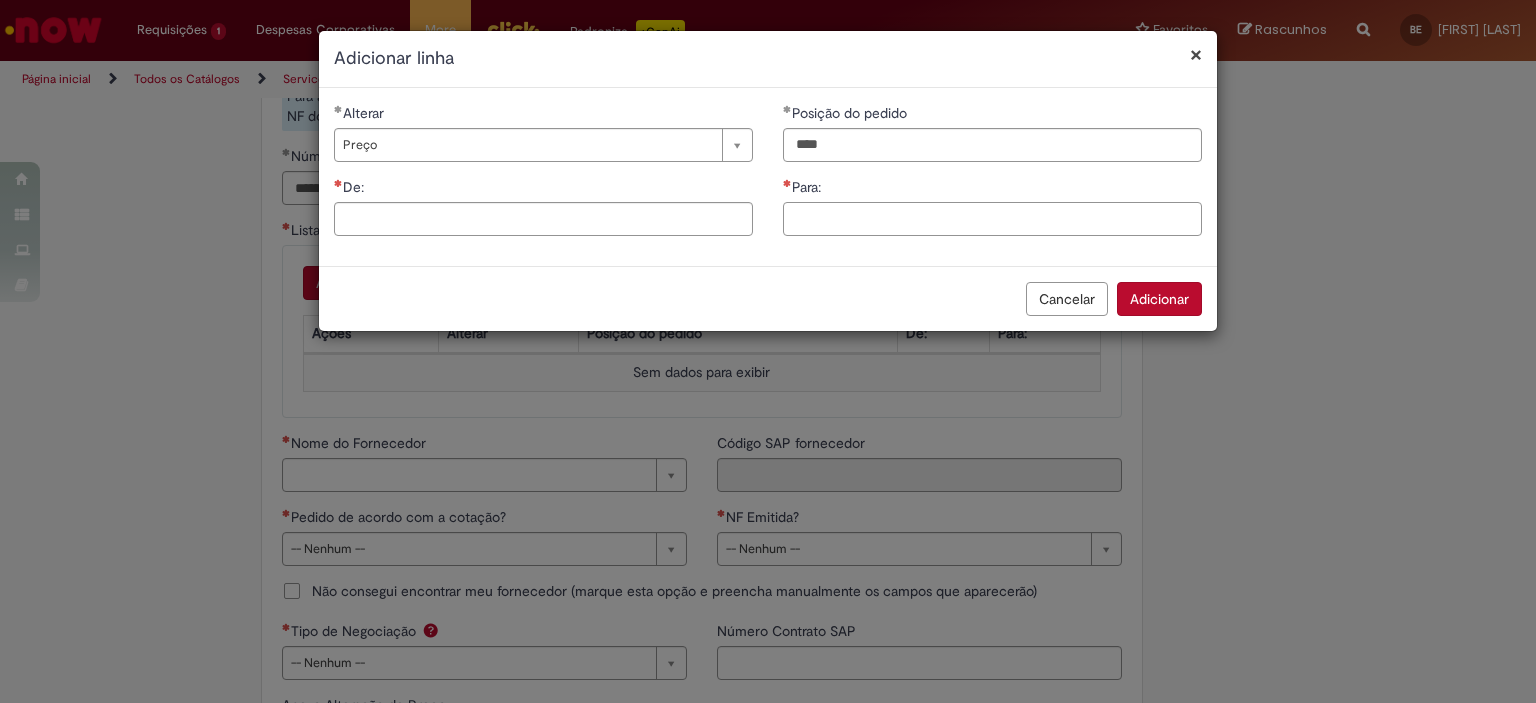 paste on "*********" 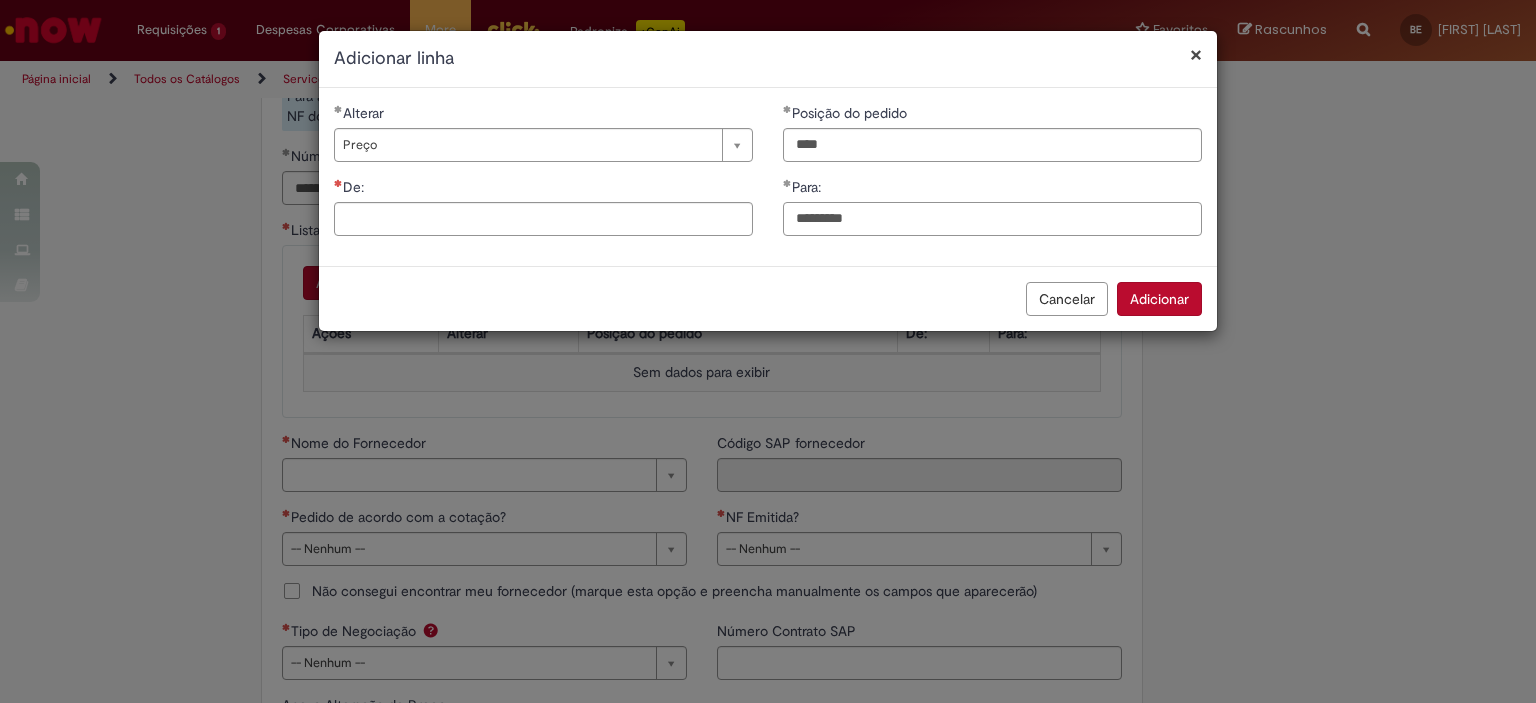 type on "*********" 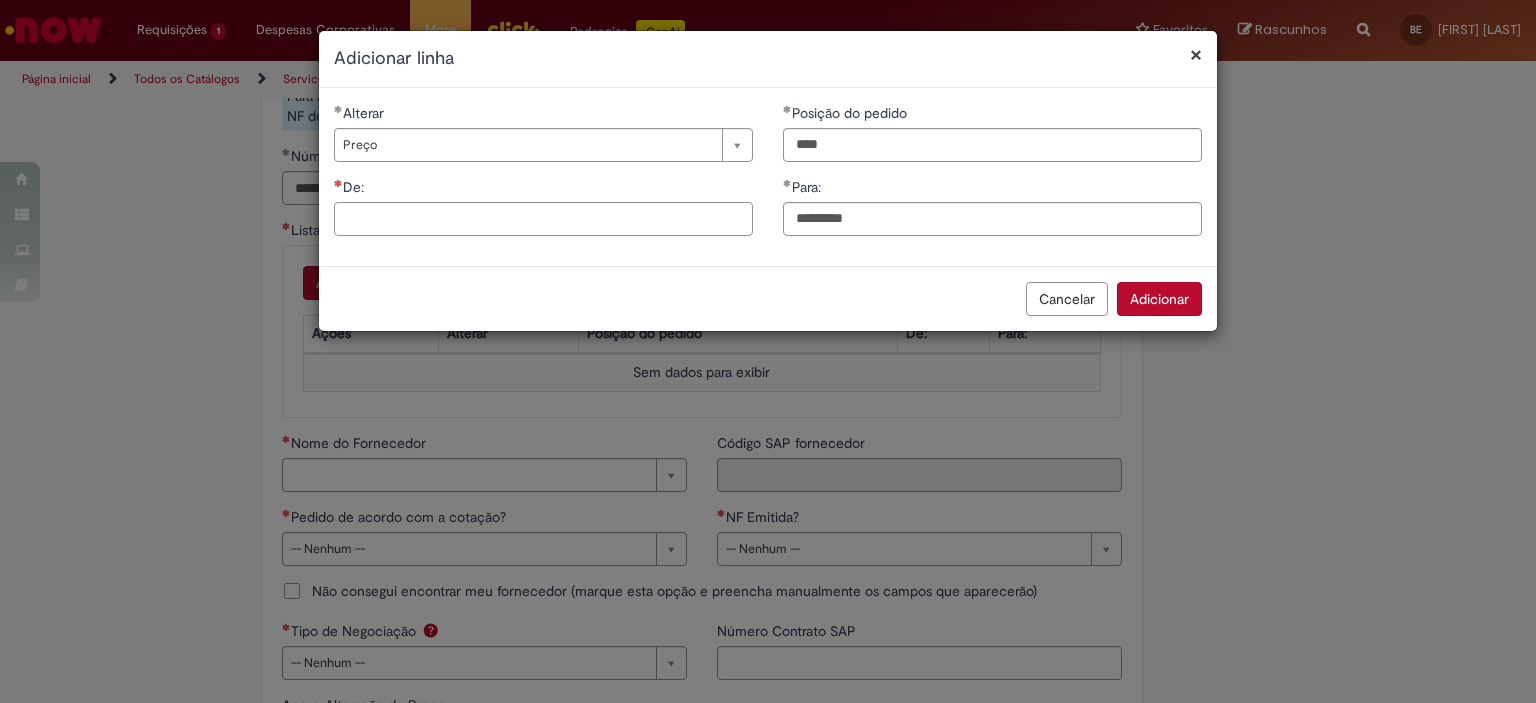 click on "De:" at bounding box center (543, 219) 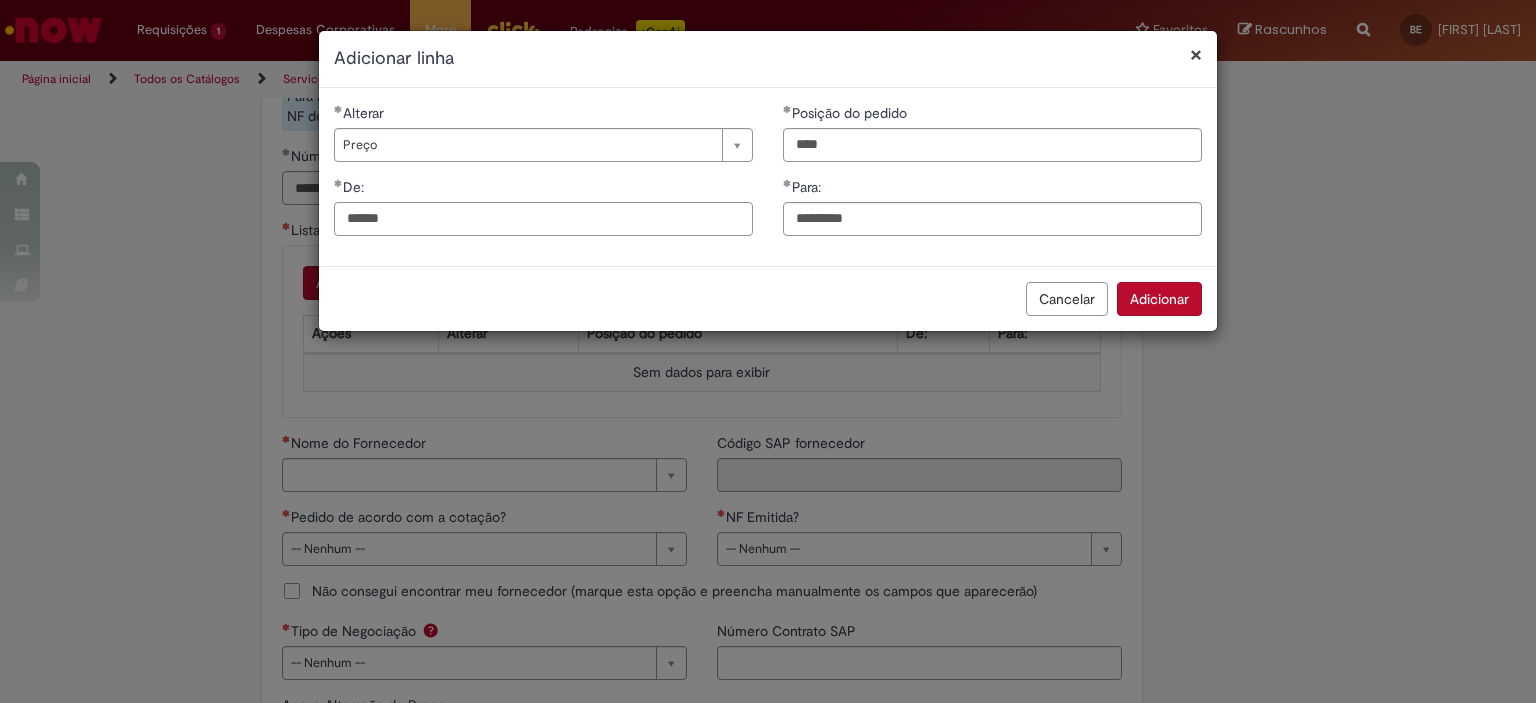 click on "******" at bounding box center (543, 219) 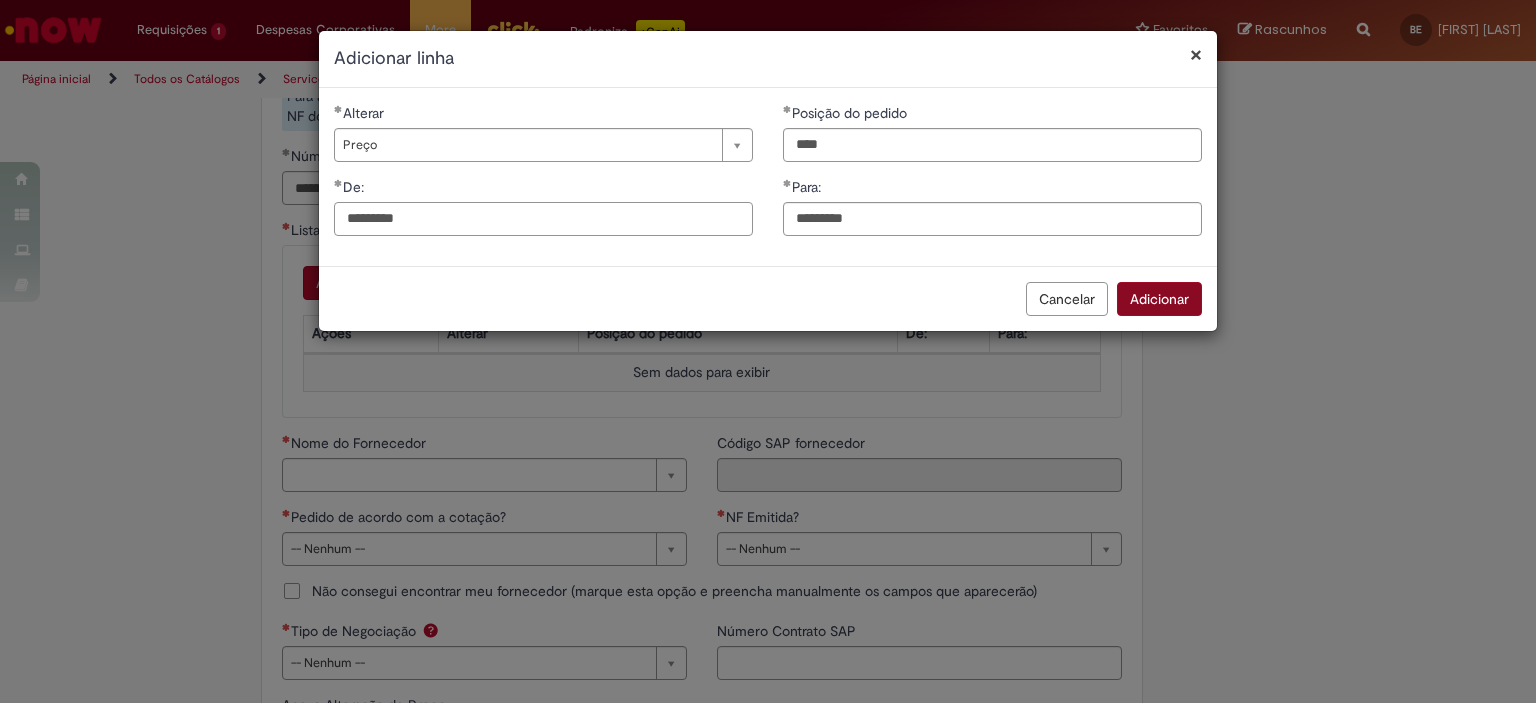type on "*********" 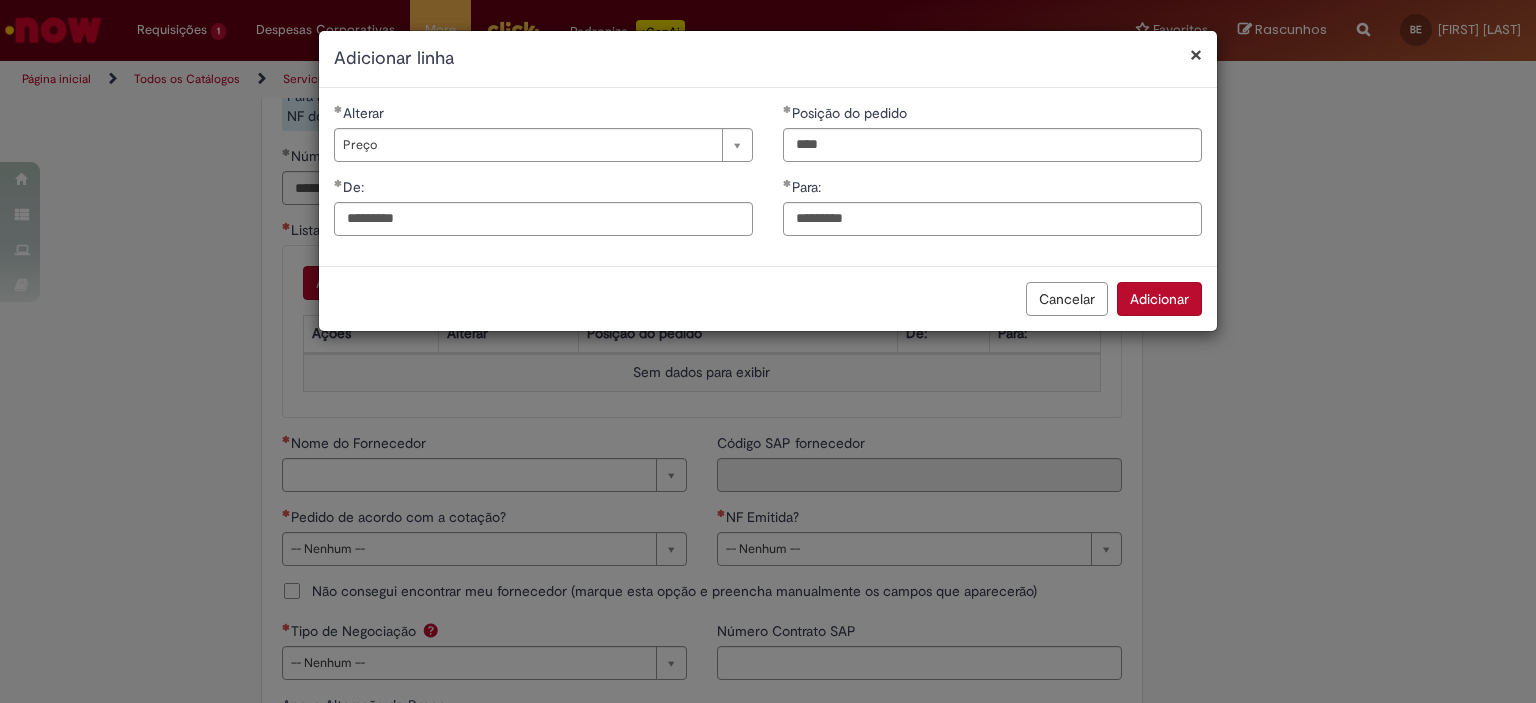 click on "Adicionar" at bounding box center (1159, 299) 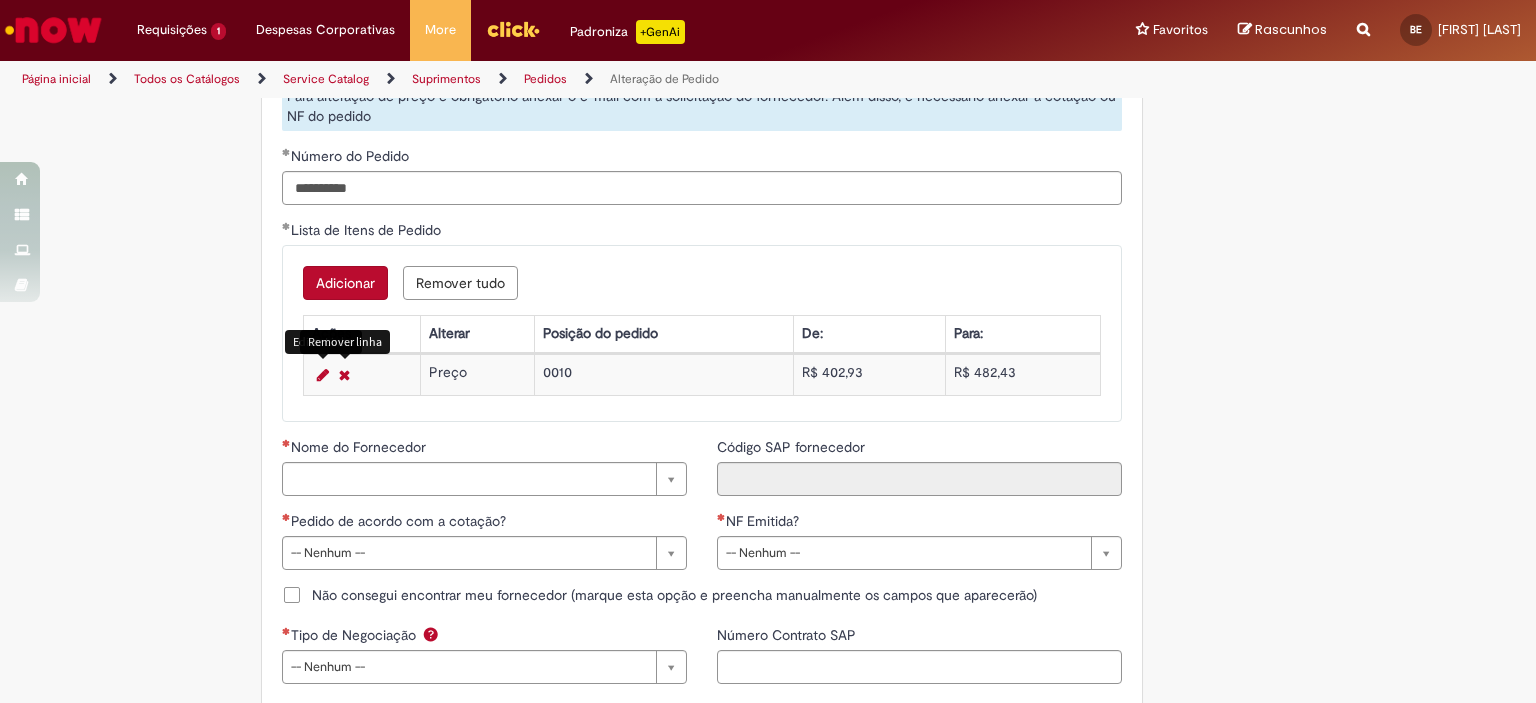 click at bounding box center (323, 375) 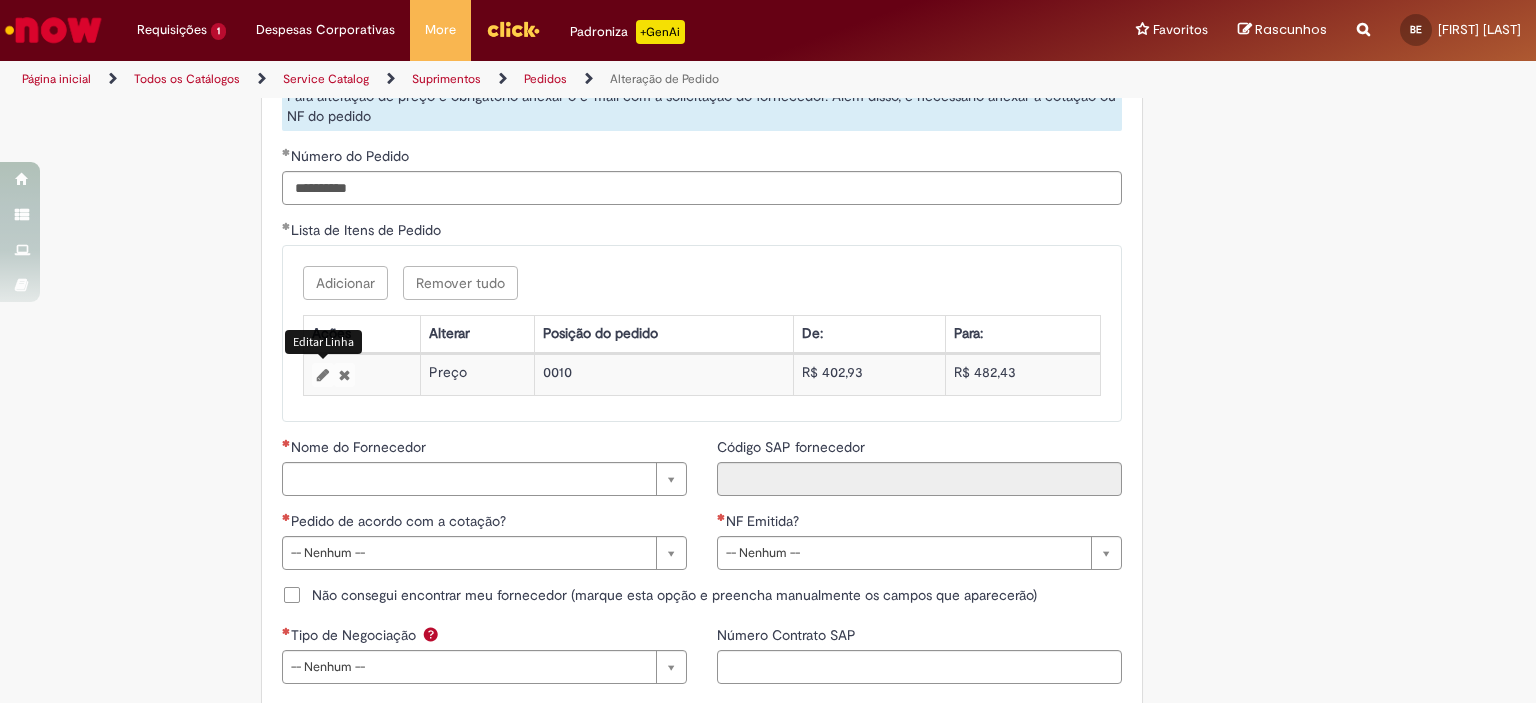 select on "*****" 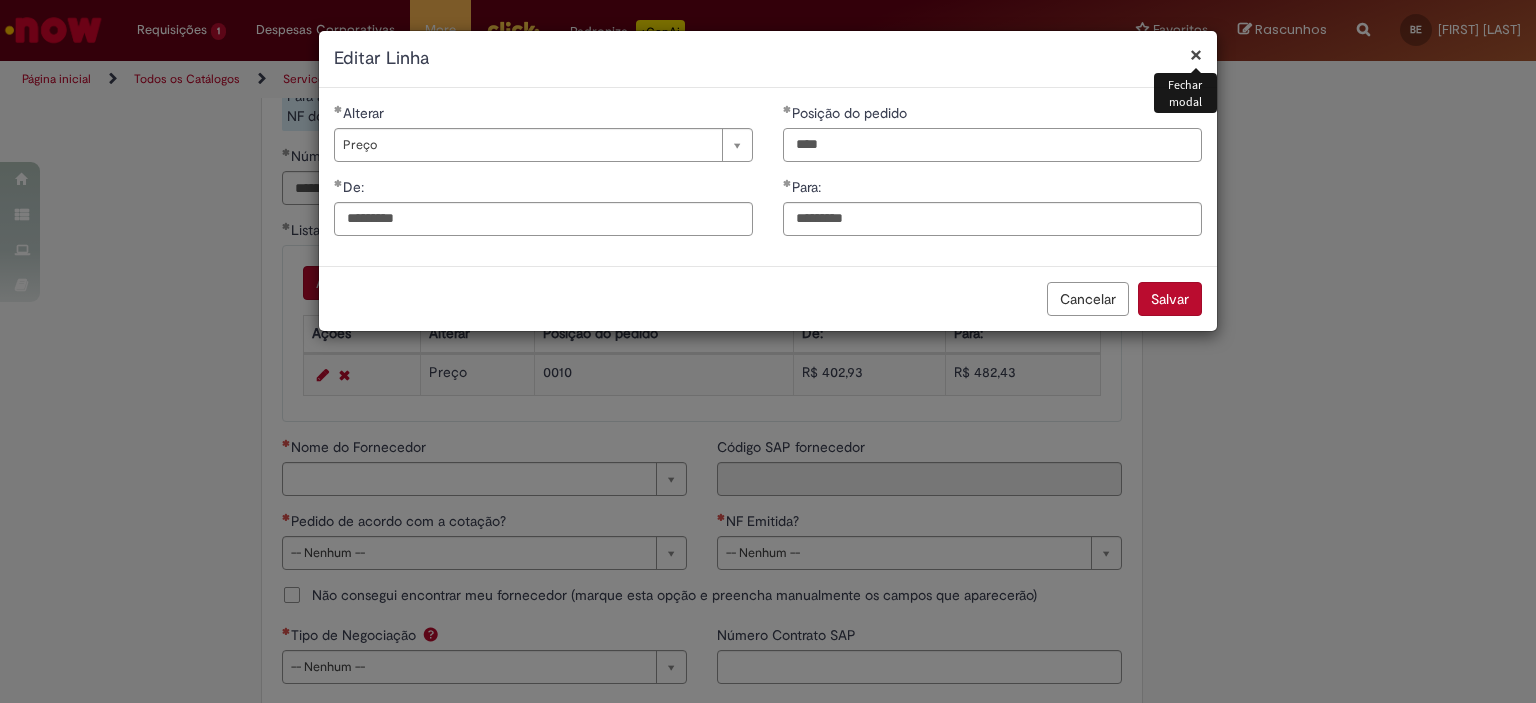 click on "****" at bounding box center [992, 145] 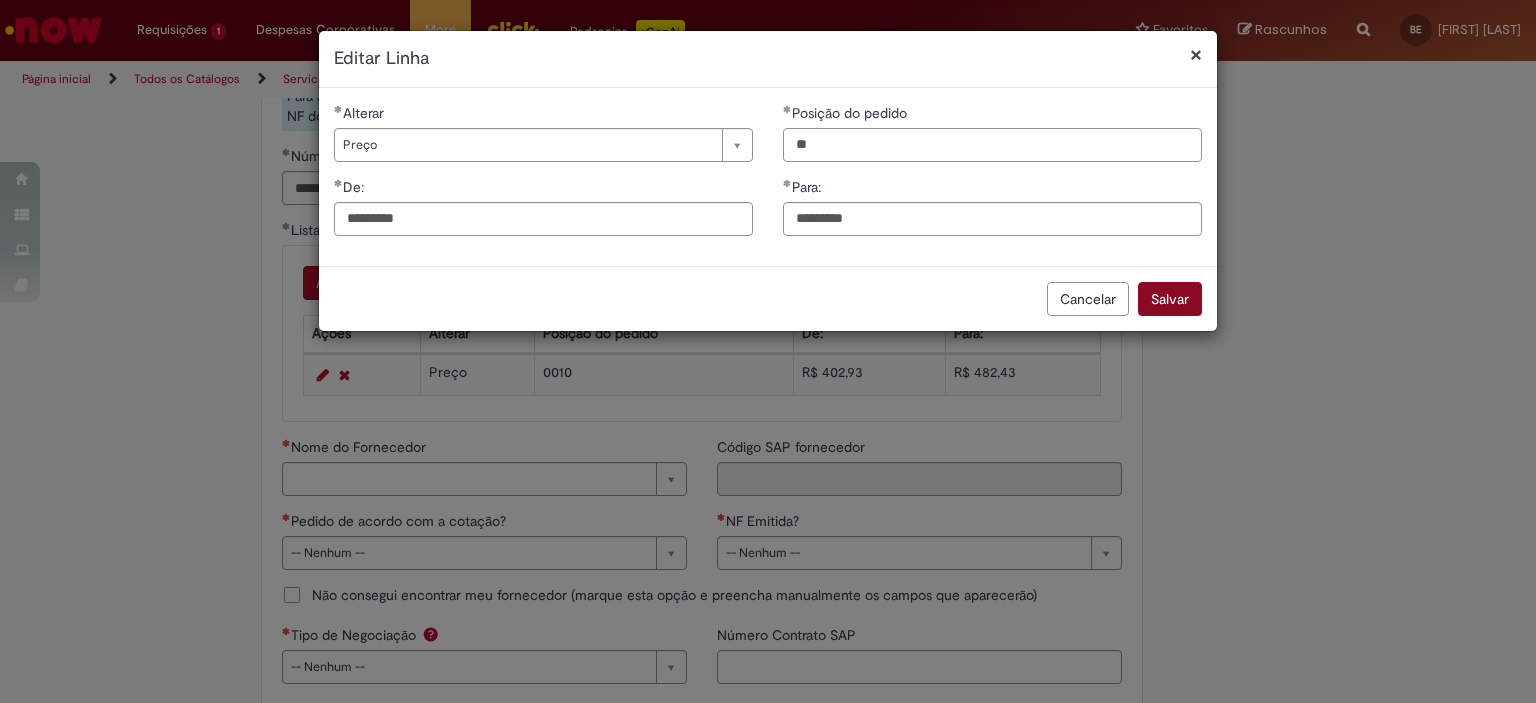 type on "**" 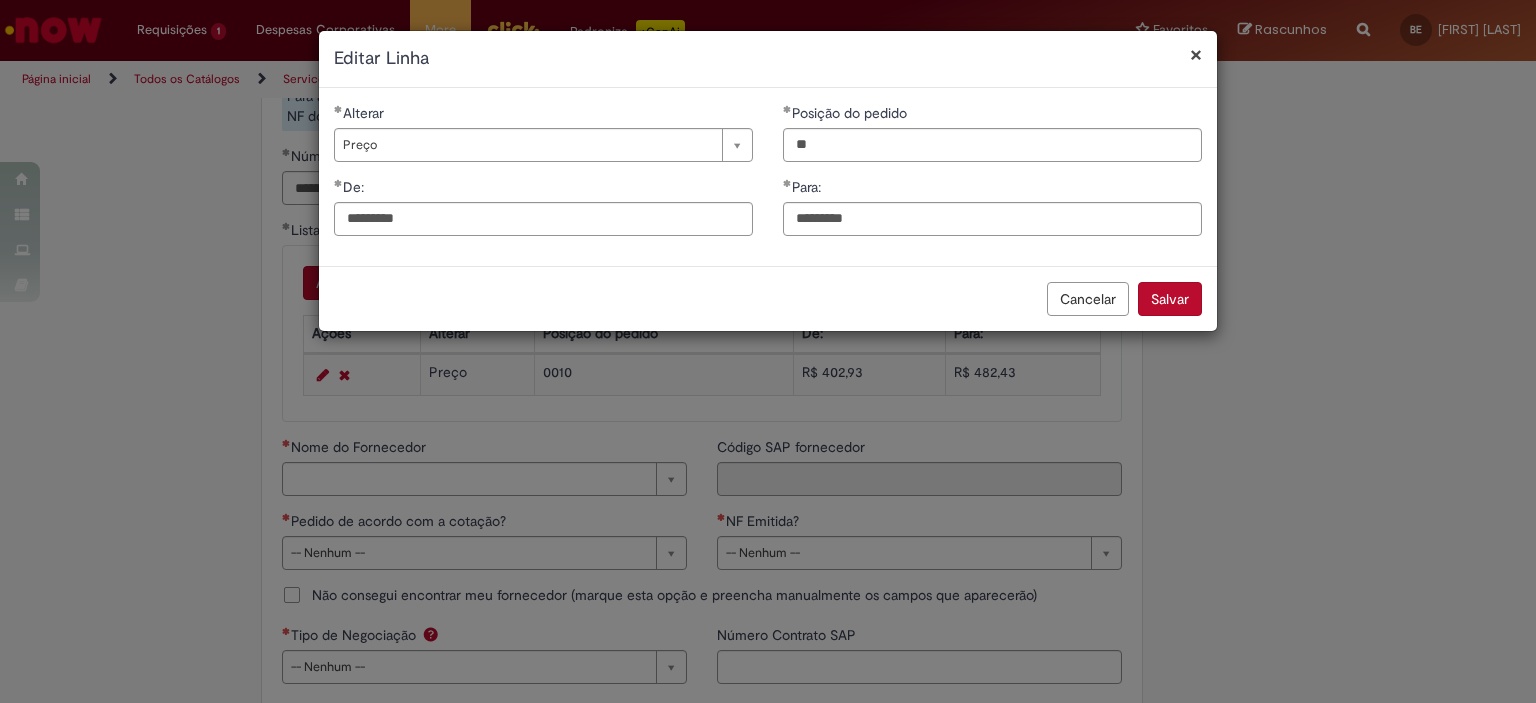 click on "Salvar" at bounding box center (1170, 299) 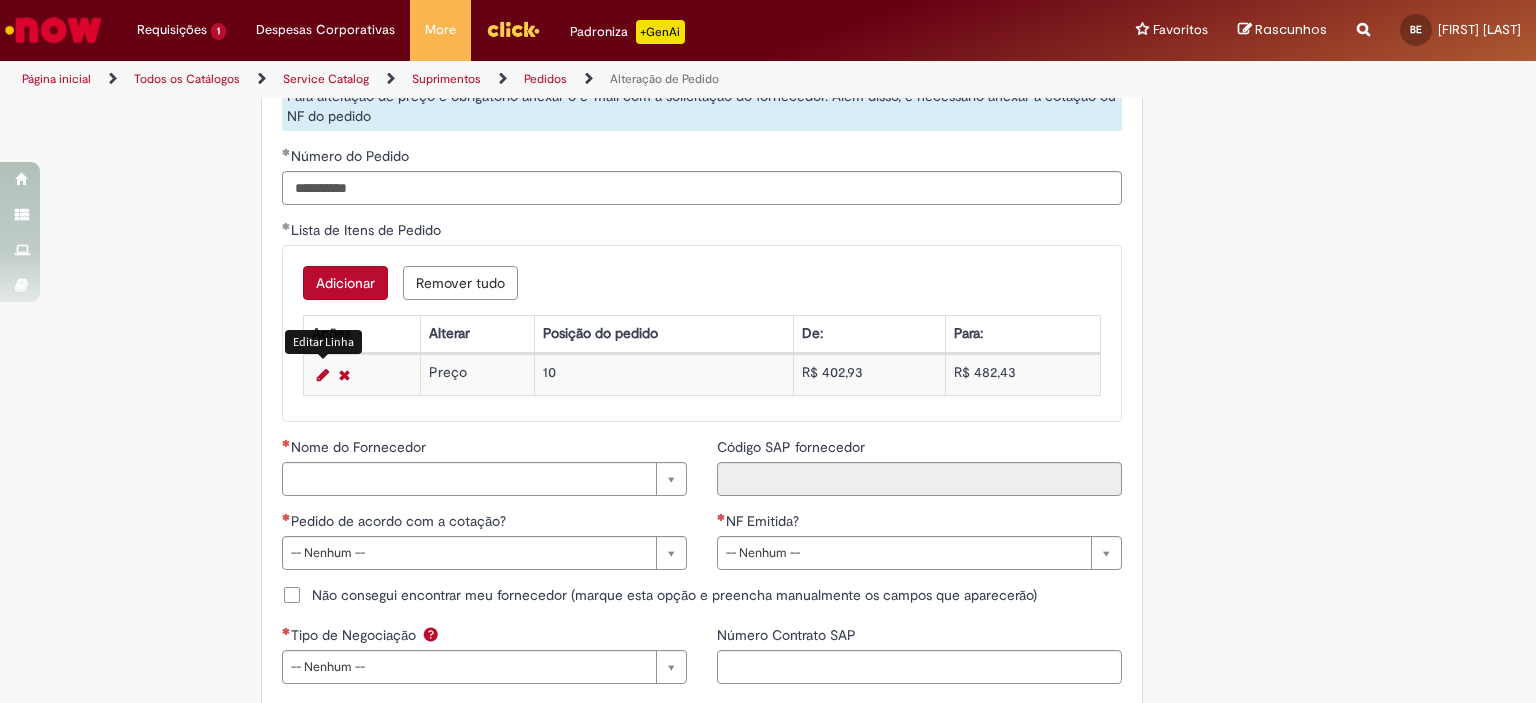 click on "Adicionar" at bounding box center (345, 283) 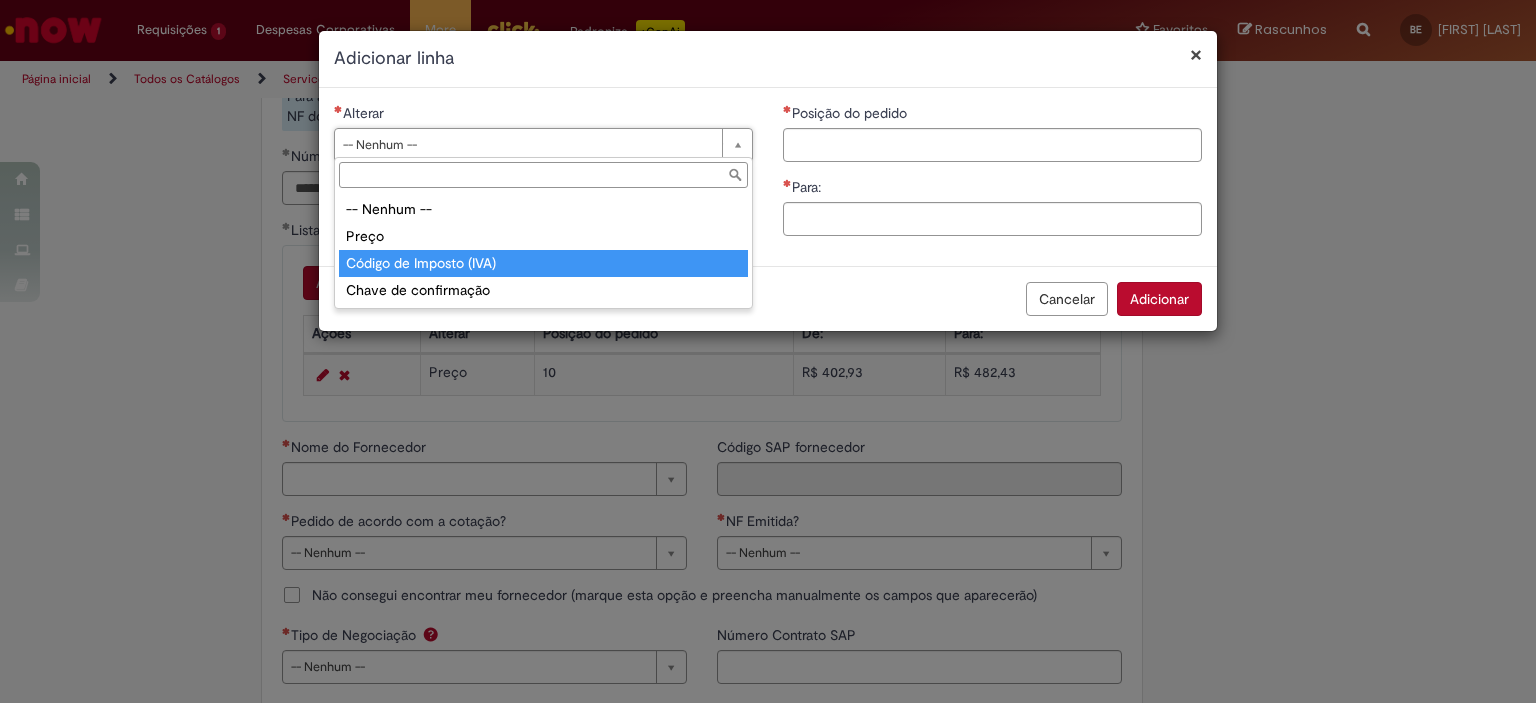 type on "**********" 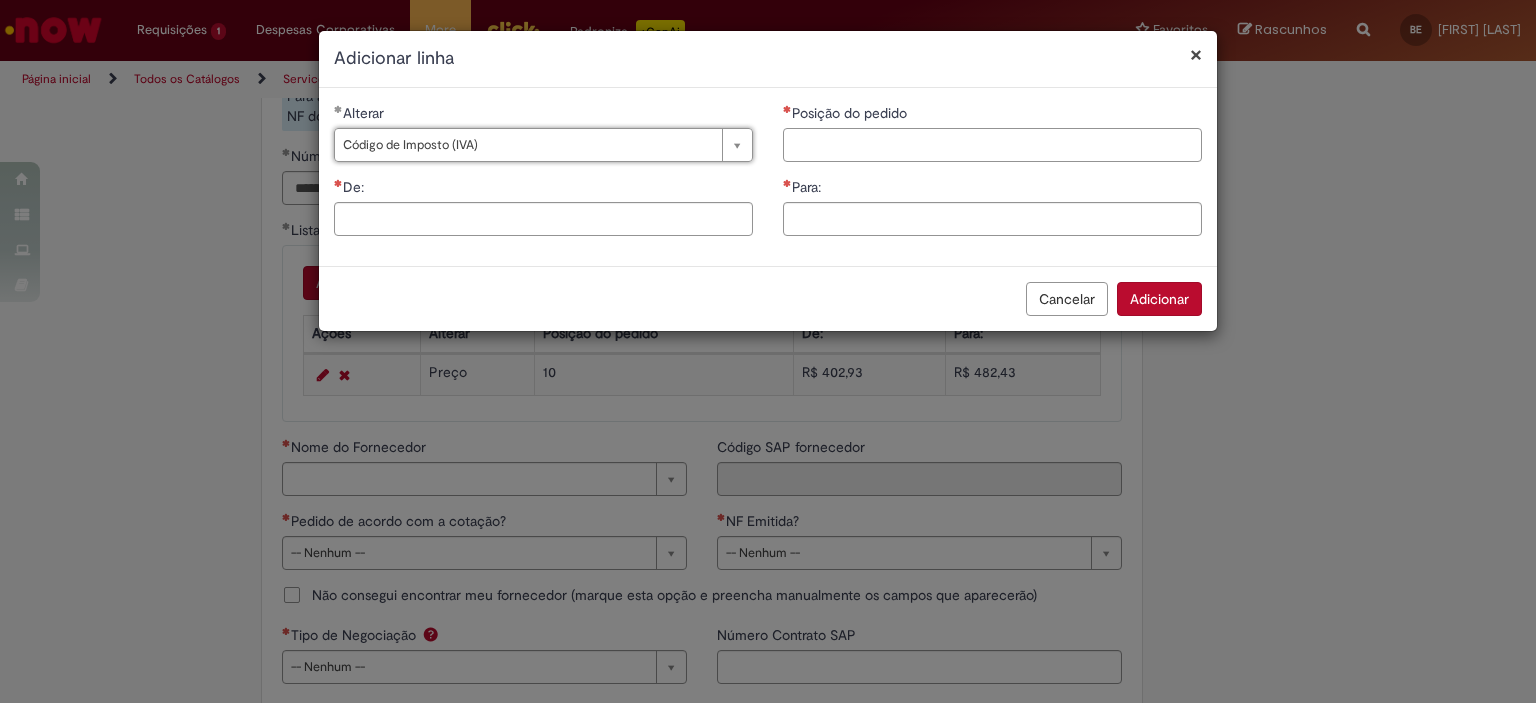 click on "Posição do pedido" at bounding box center (992, 145) 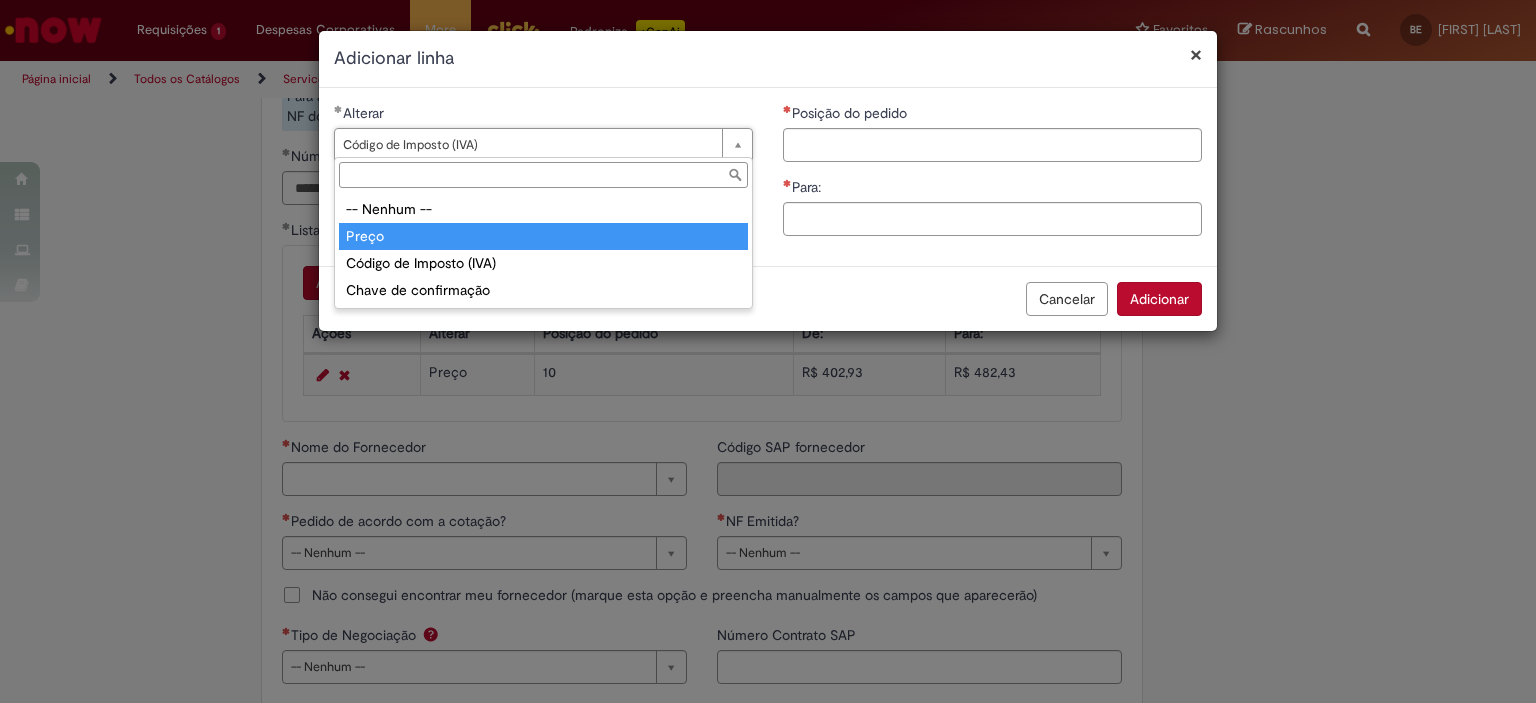 type on "*****" 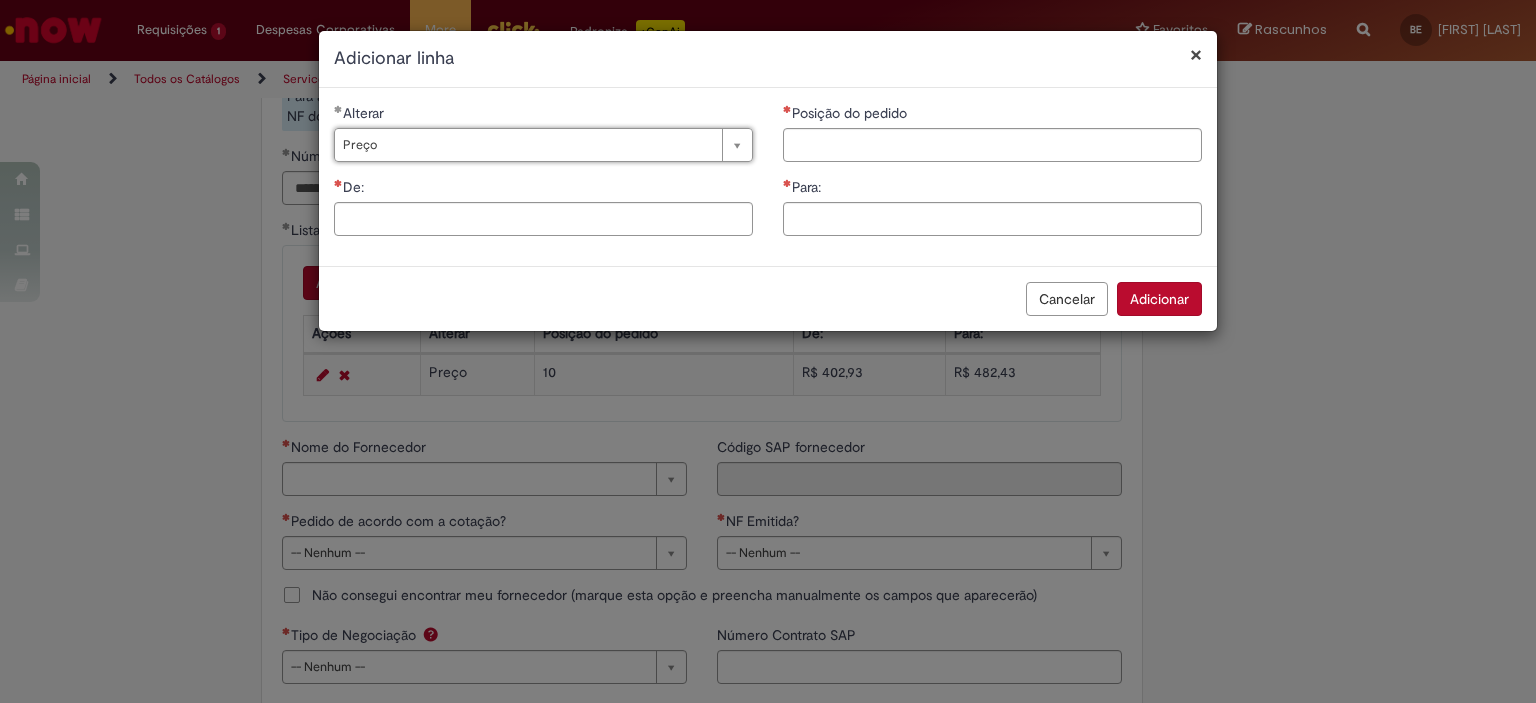 scroll, scrollTop: 0, scrollLeft: 36, axis: horizontal 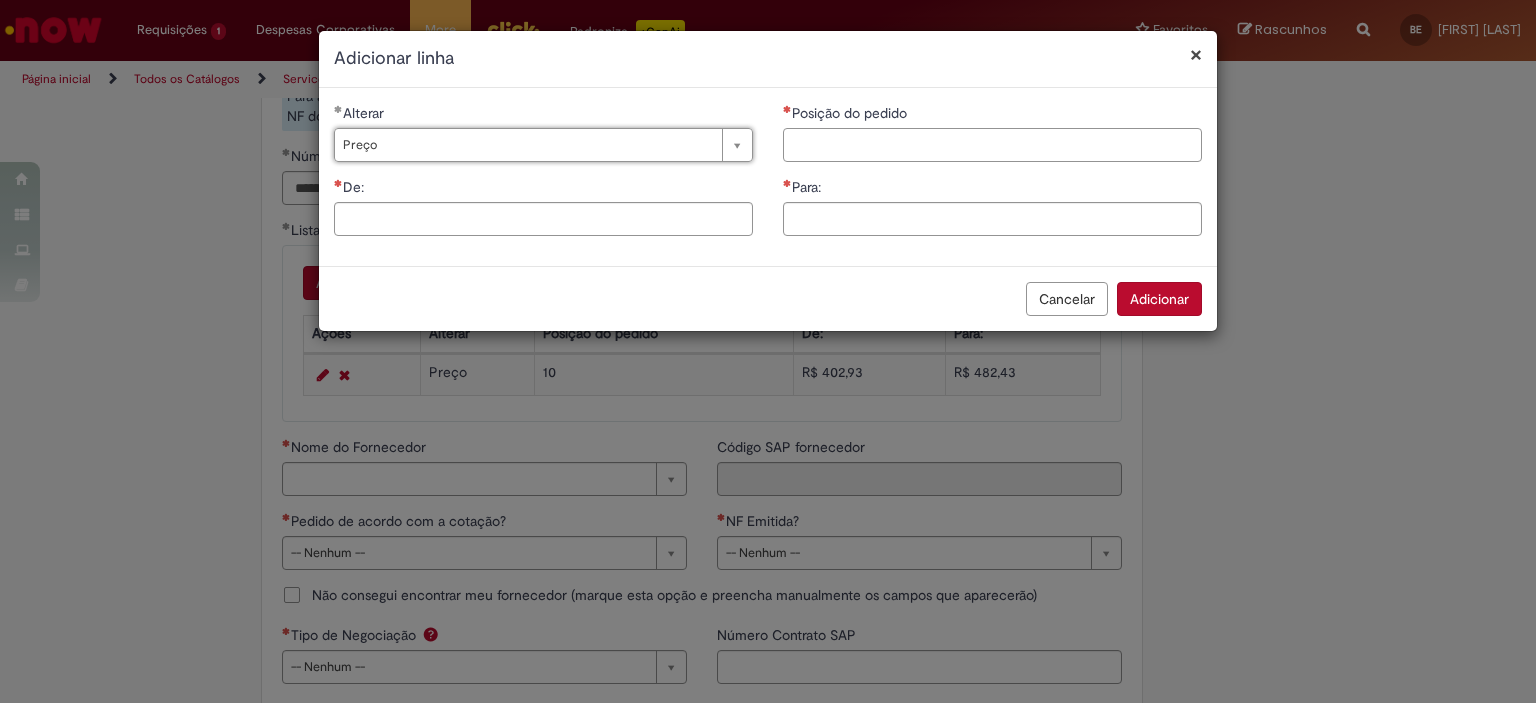 click on "Posição do pedido" at bounding box center (992, 145) 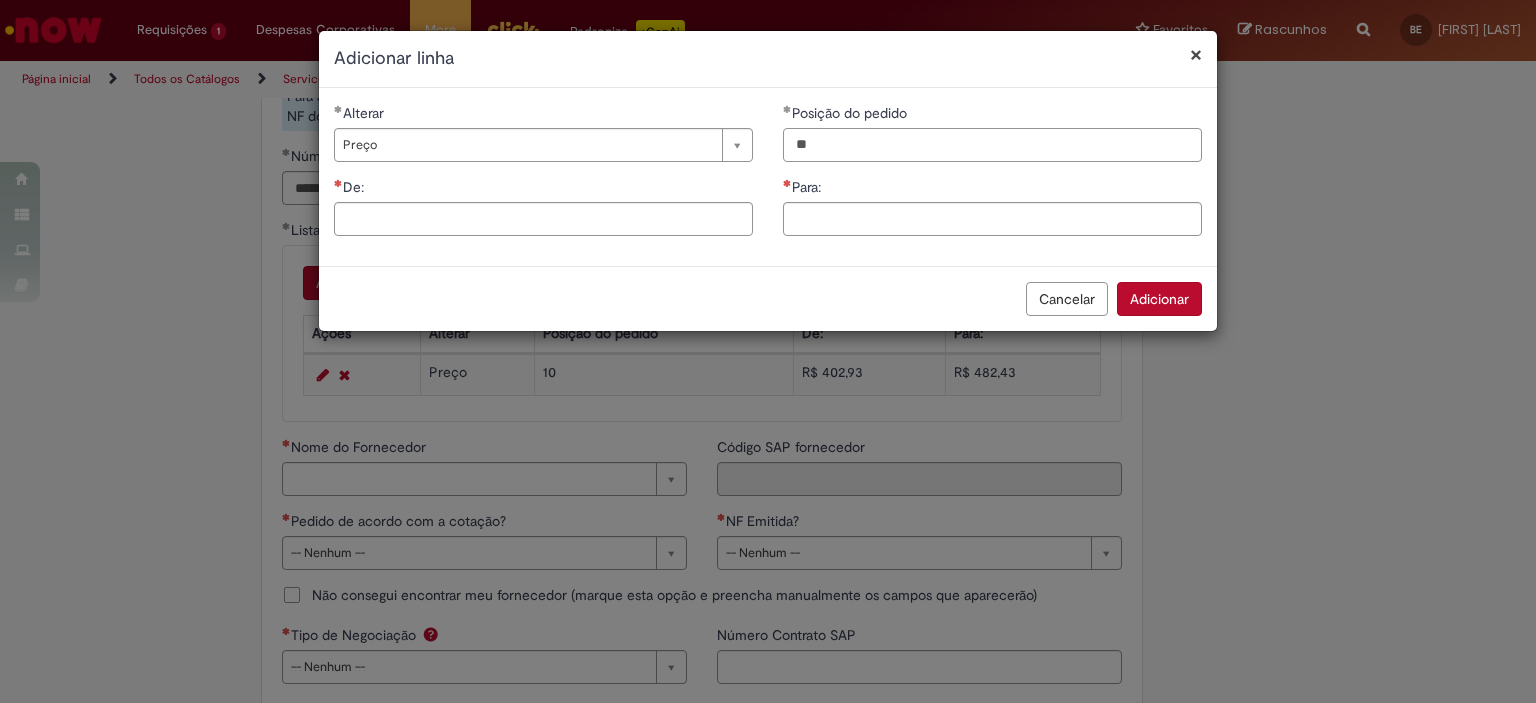type on "*" 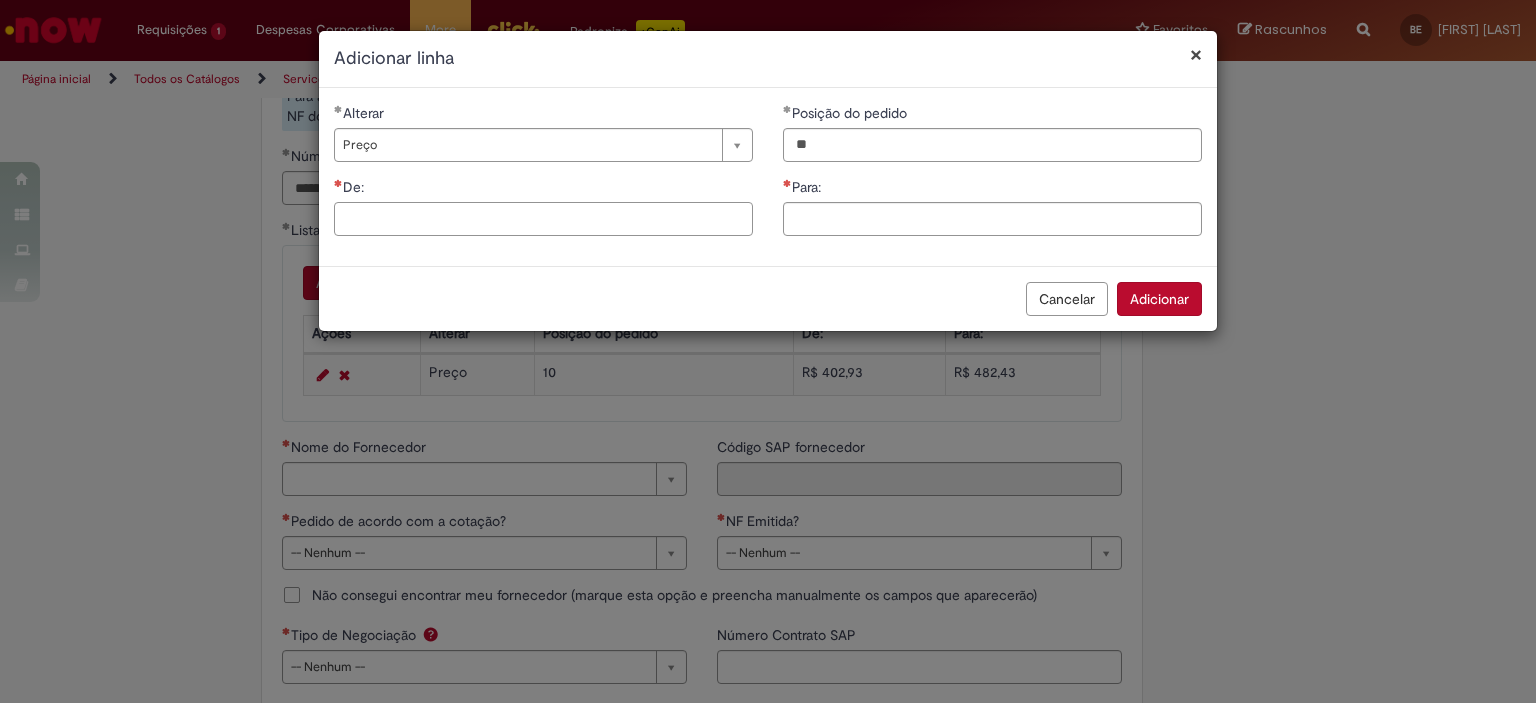 click on "De:" at bounding box center (543, 219) 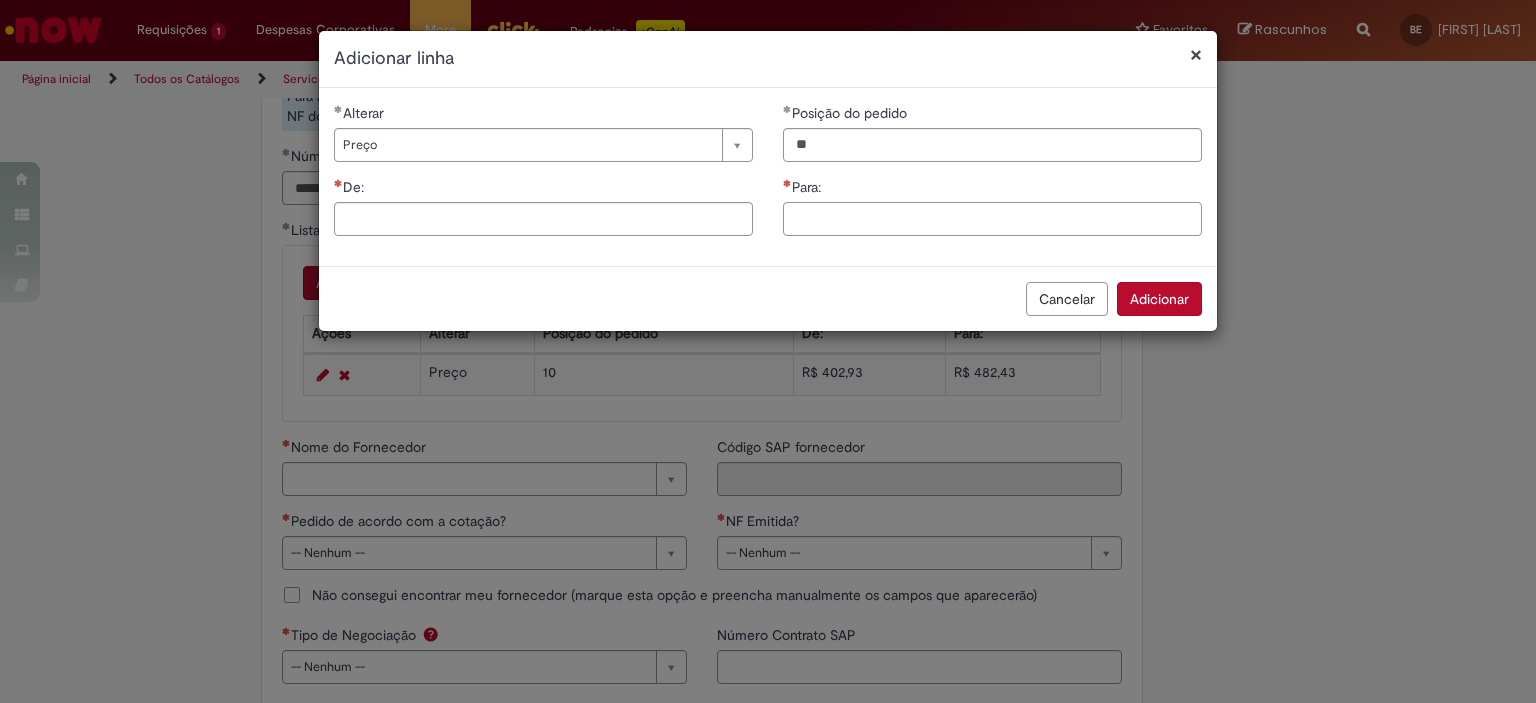 click on "Para:" at bounding box center (992, 219) 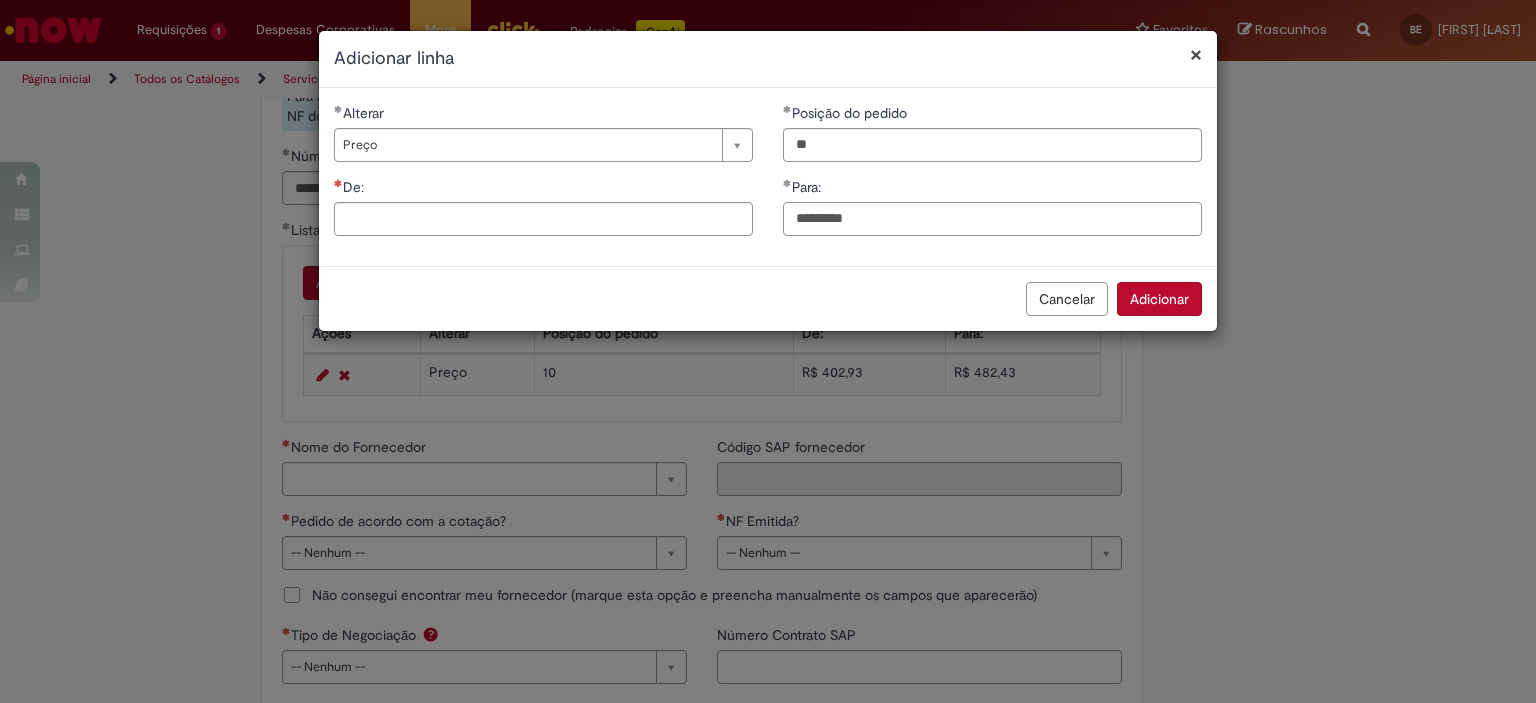 type on "*********" 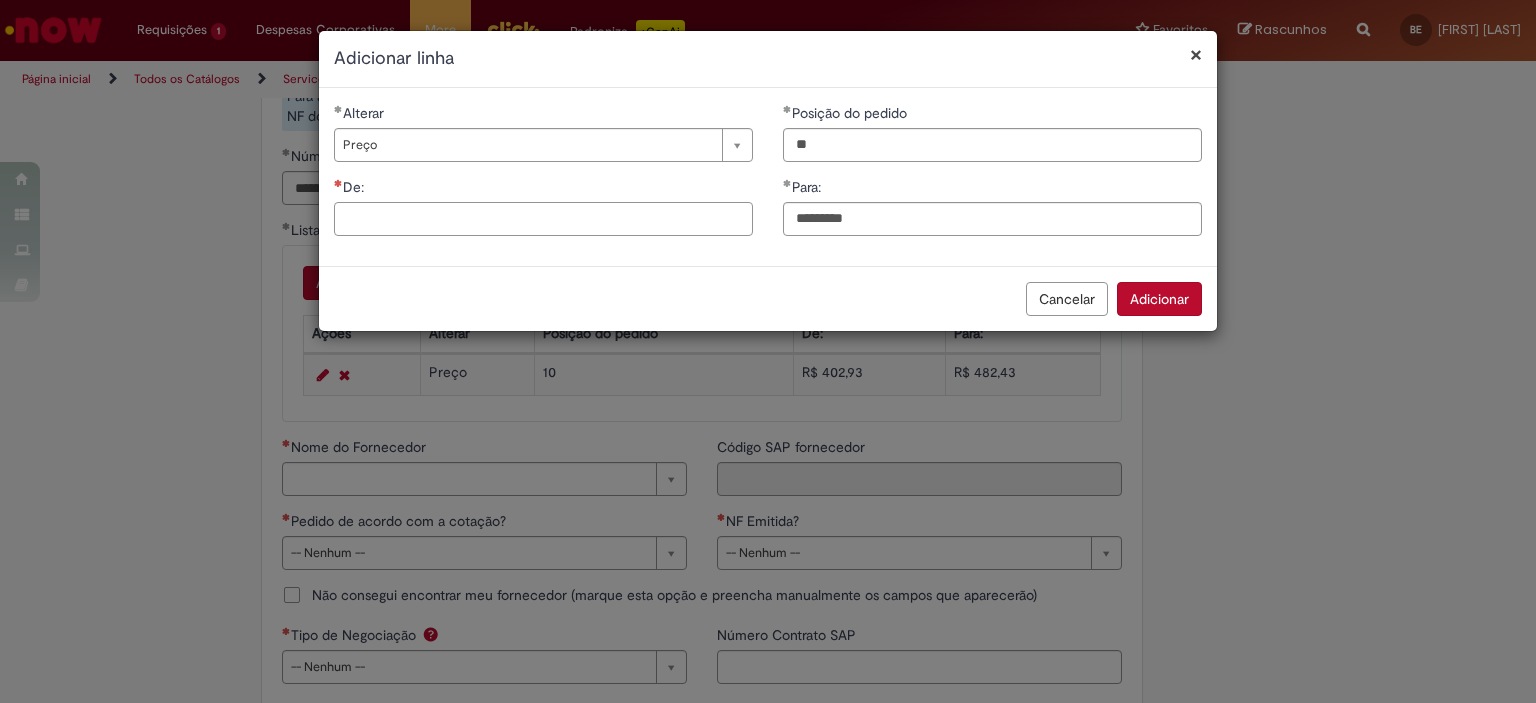 click on "De:" at bounding box center [543, 219] 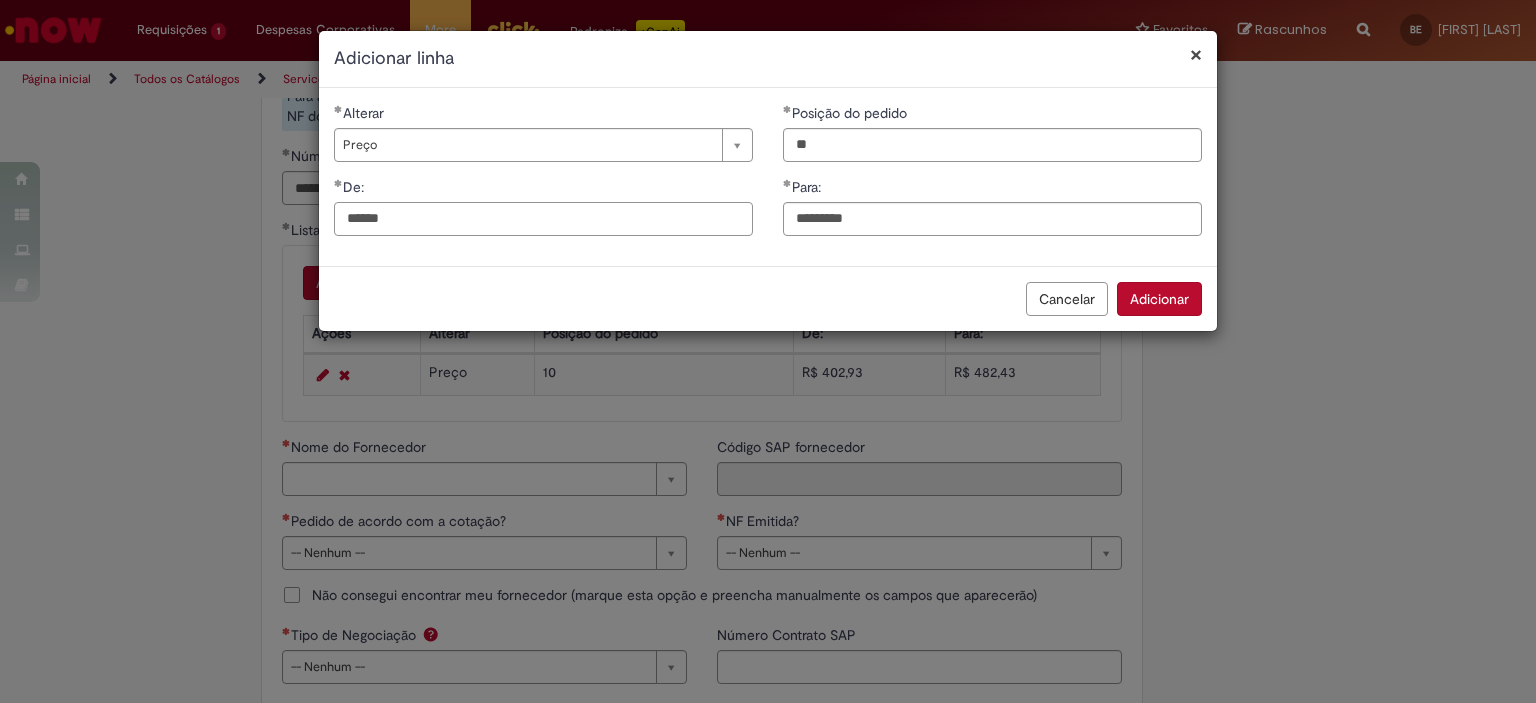 click on "******" at bounding box center (543, 219) 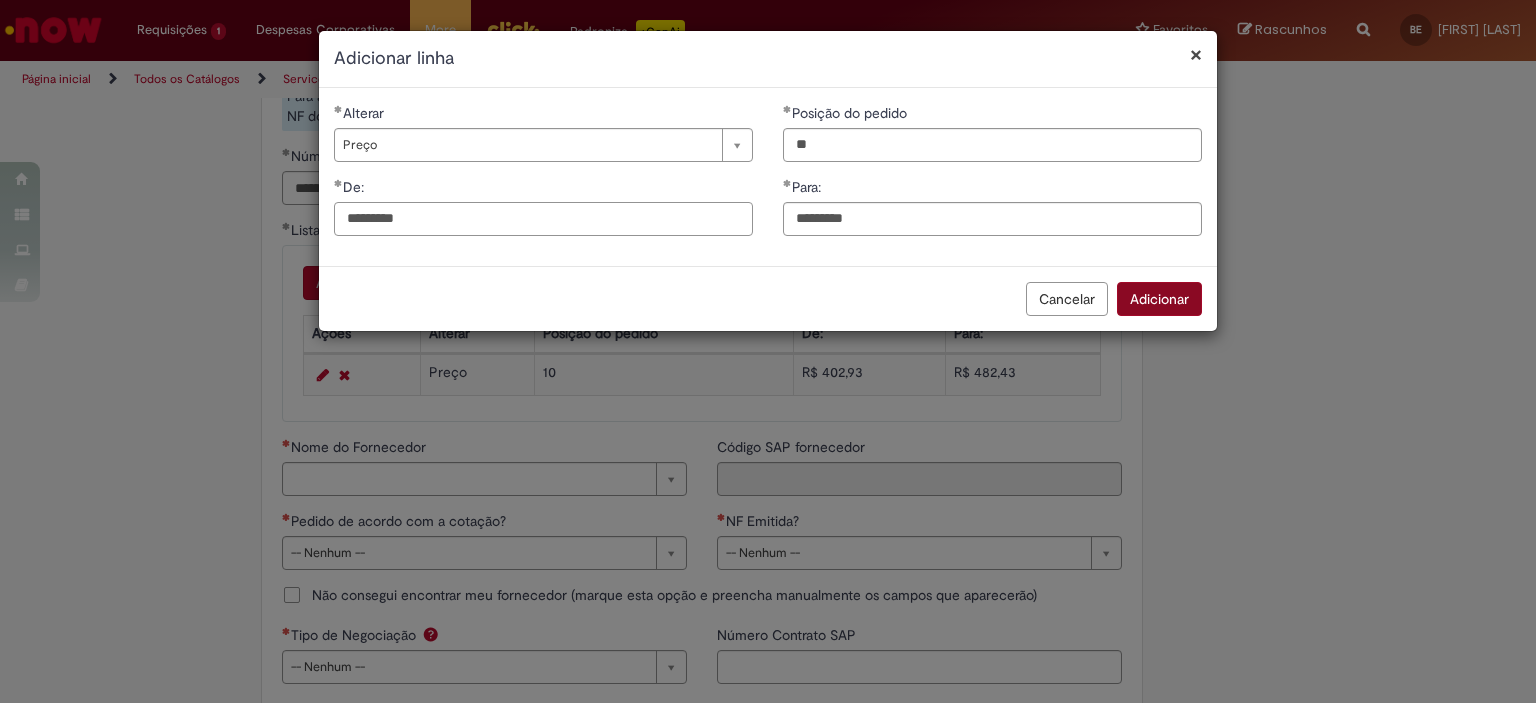 type on "*********" 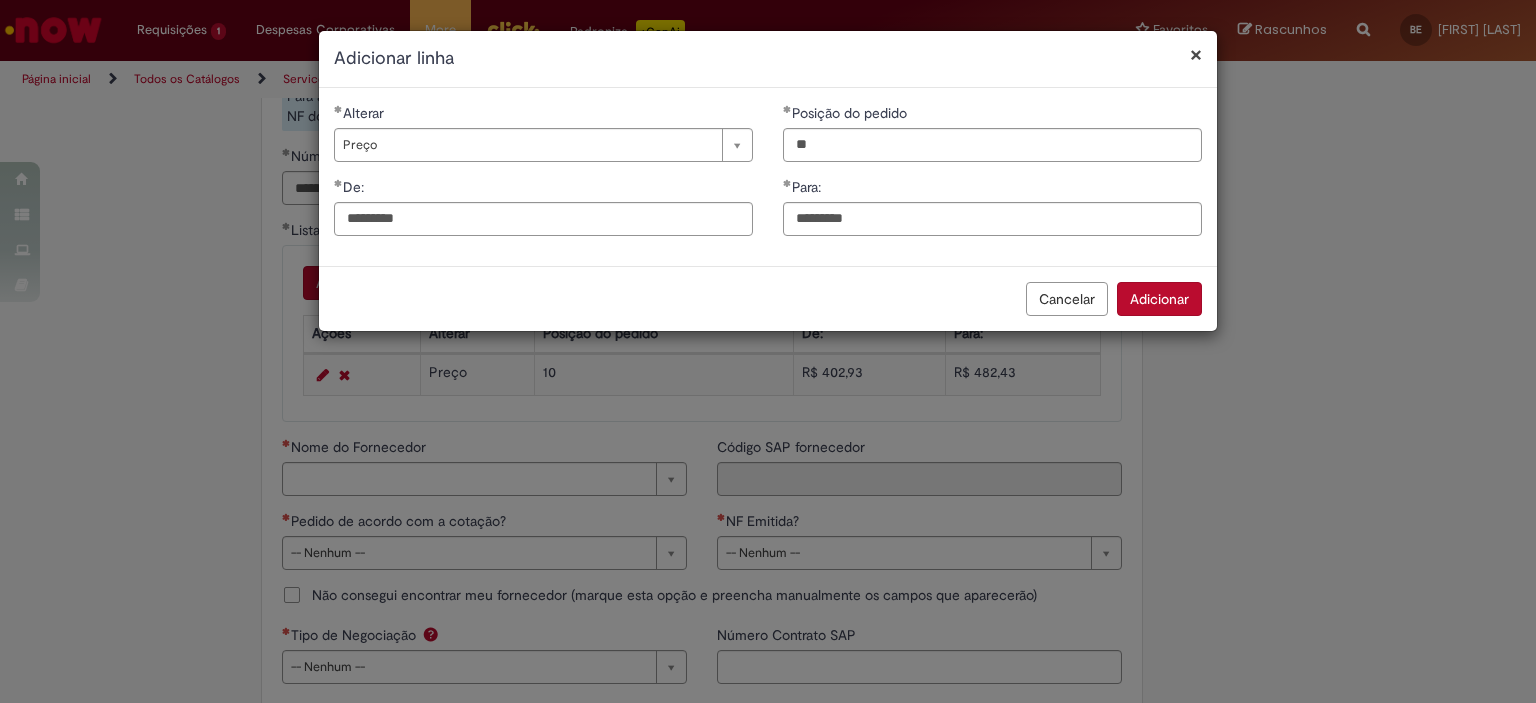 click on "Adicionar" at bounding box center (1159, 299) 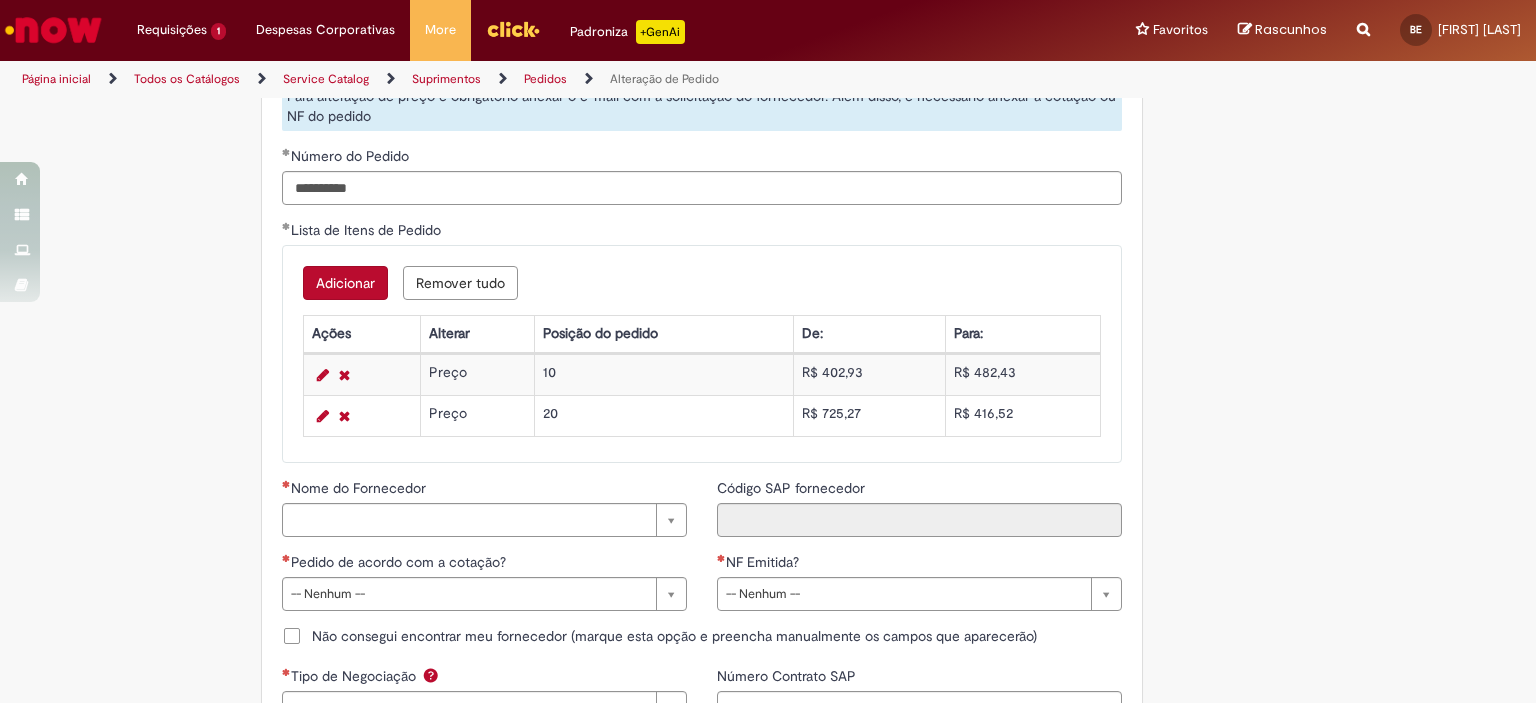 scroll, scrollTop: 1600, scrollLeft: 0, axis: vertical 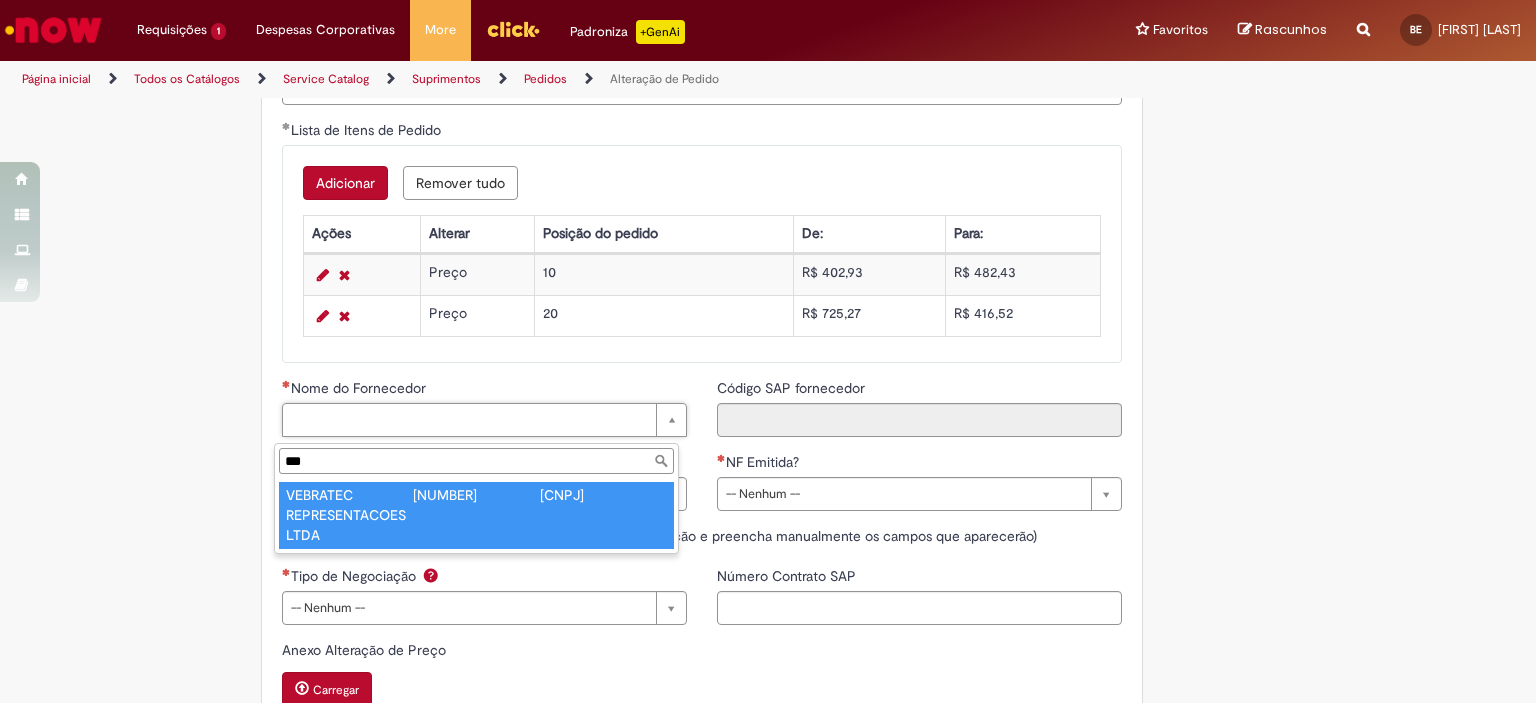 type on "***" 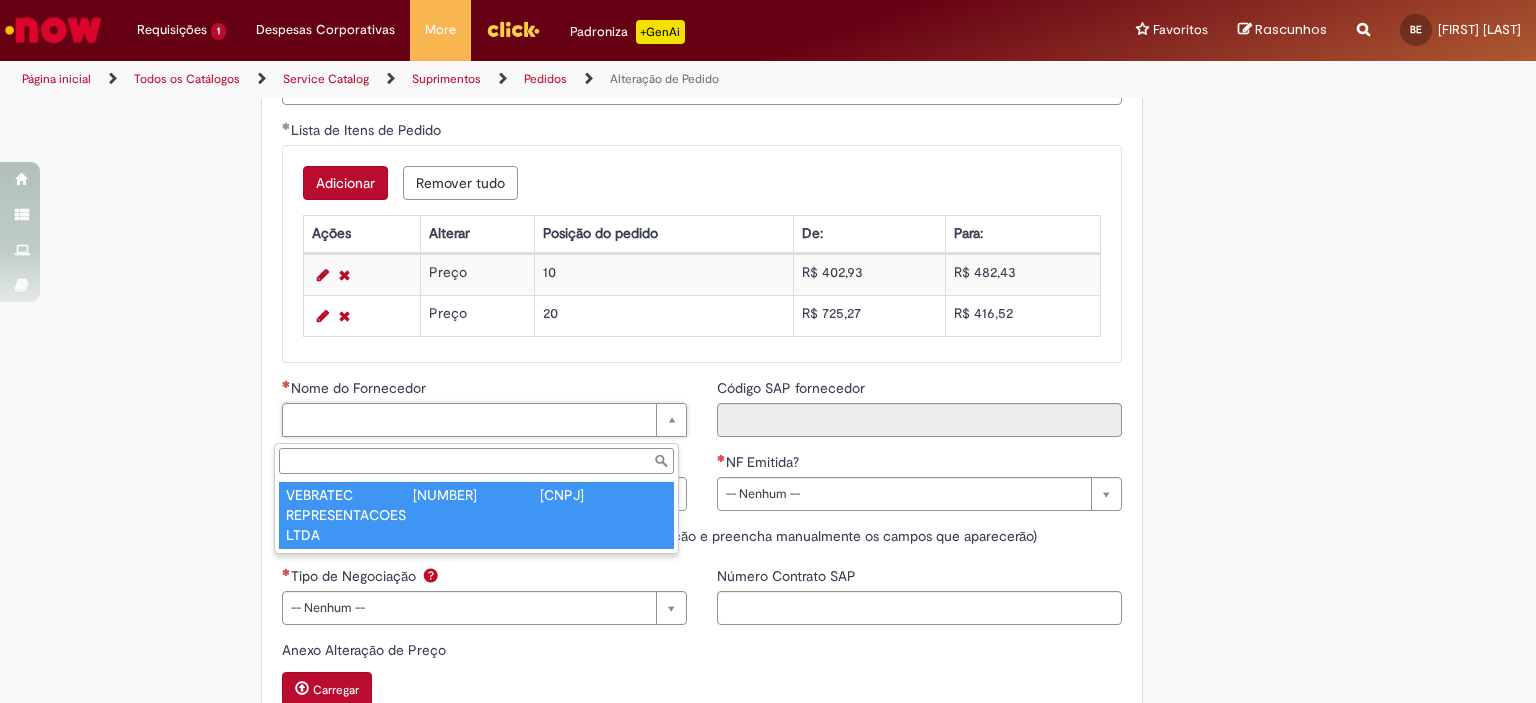 type on "******" 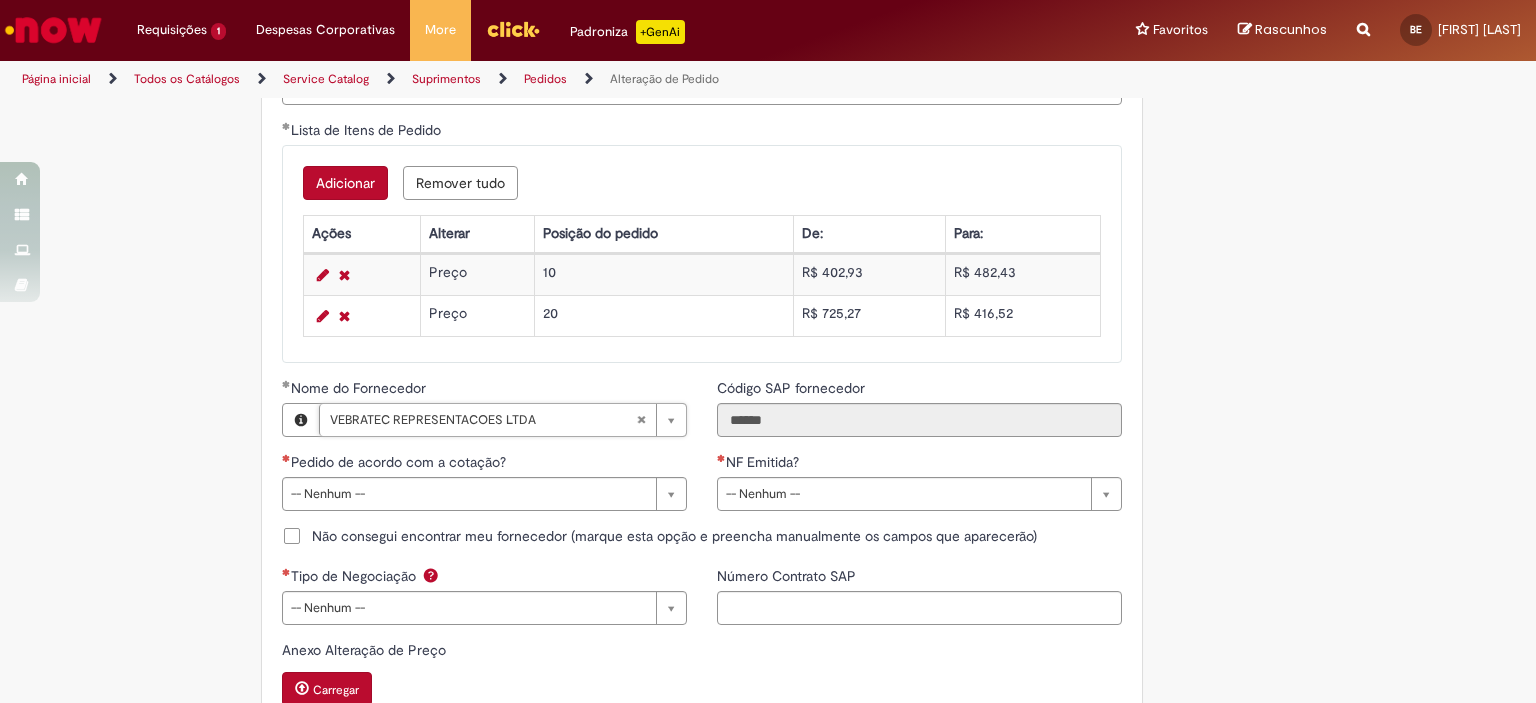 scroll, scrollTop: 1800, scrollLeft: 0, axis: vertical 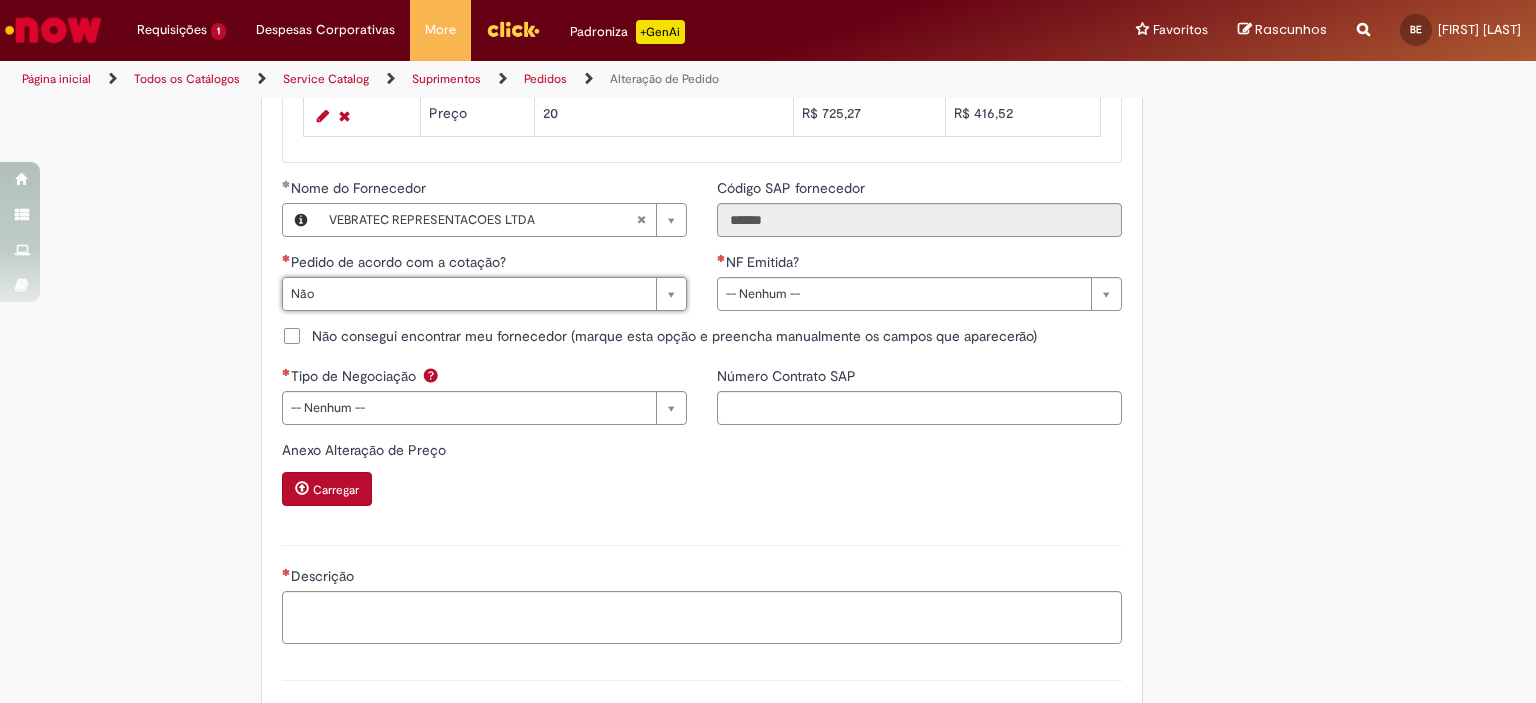type on "***" 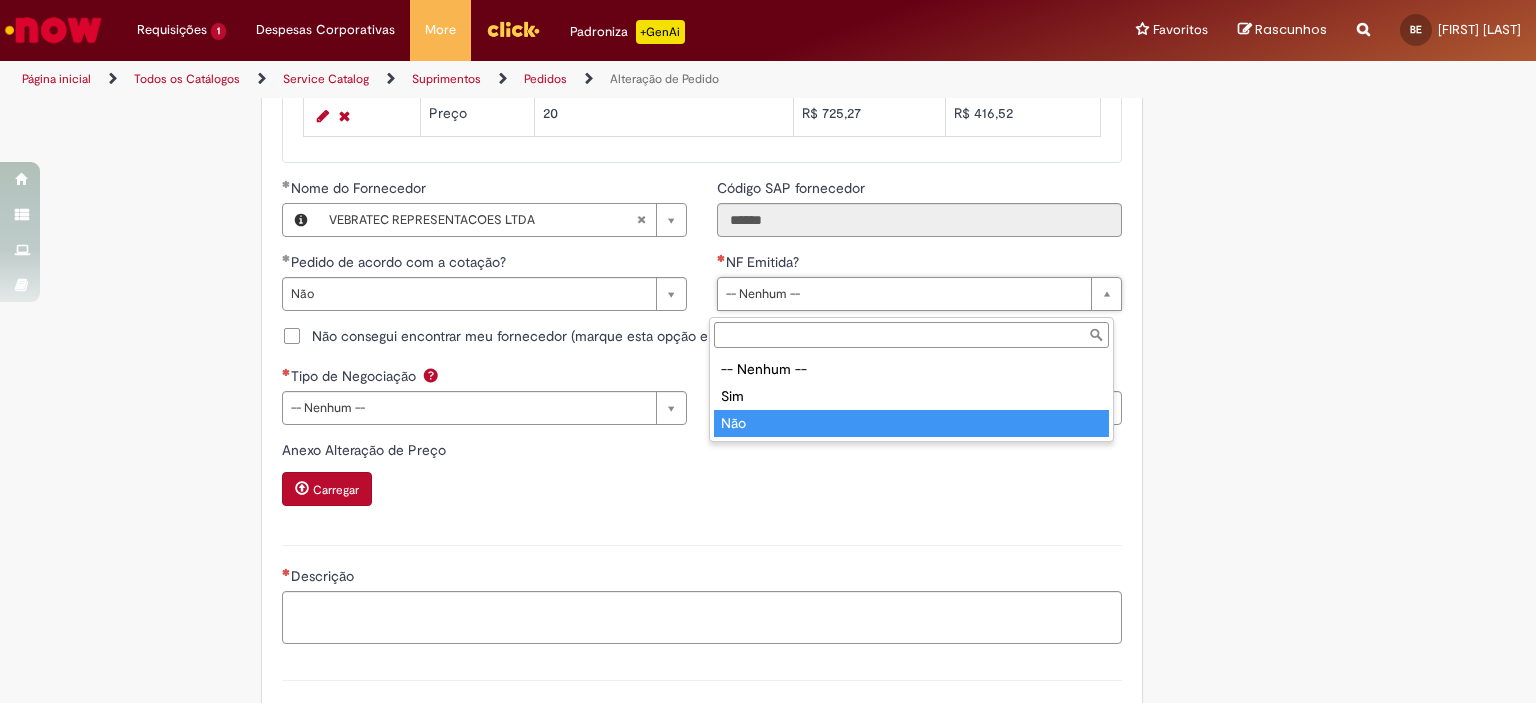type on "***" 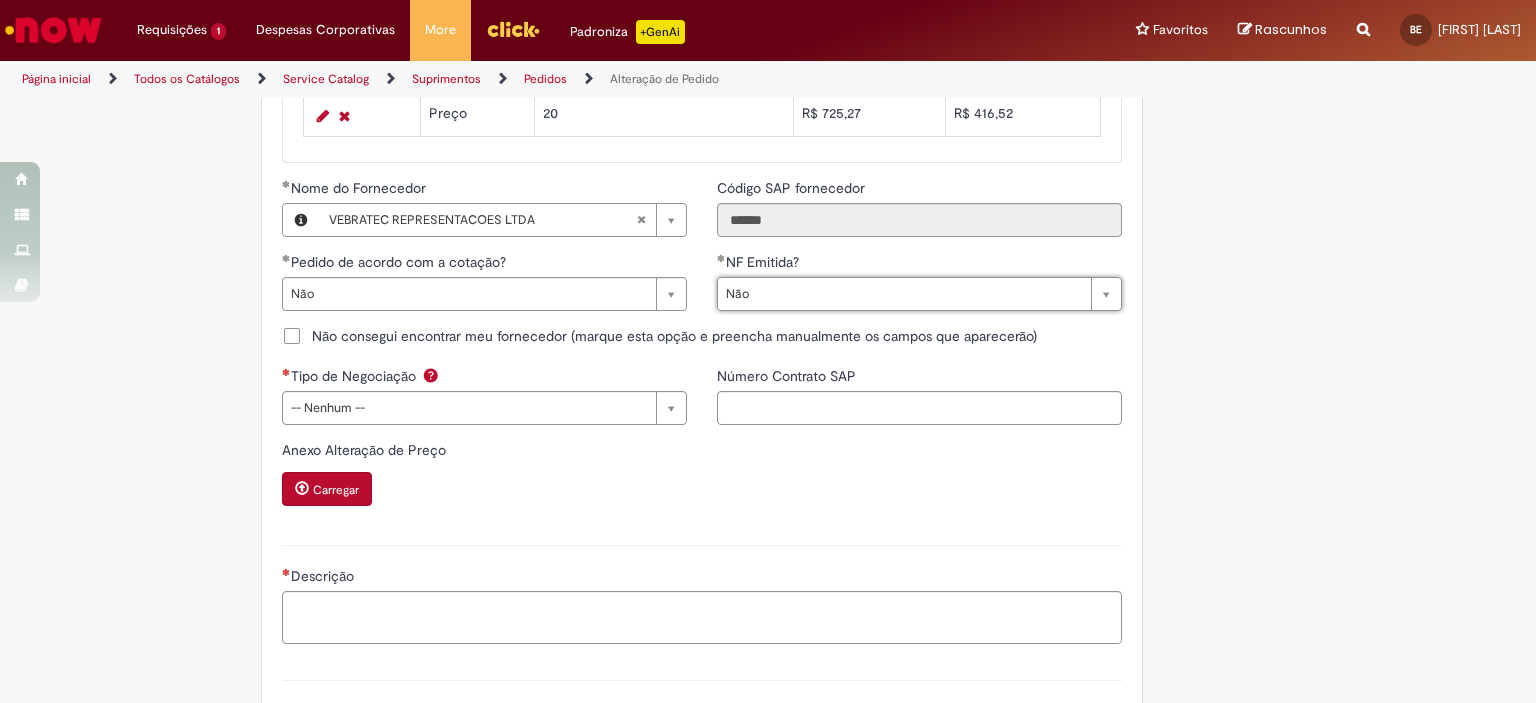 click on "Anexo Alteração de Preço
Carregar" at bounding box center [702, 475] 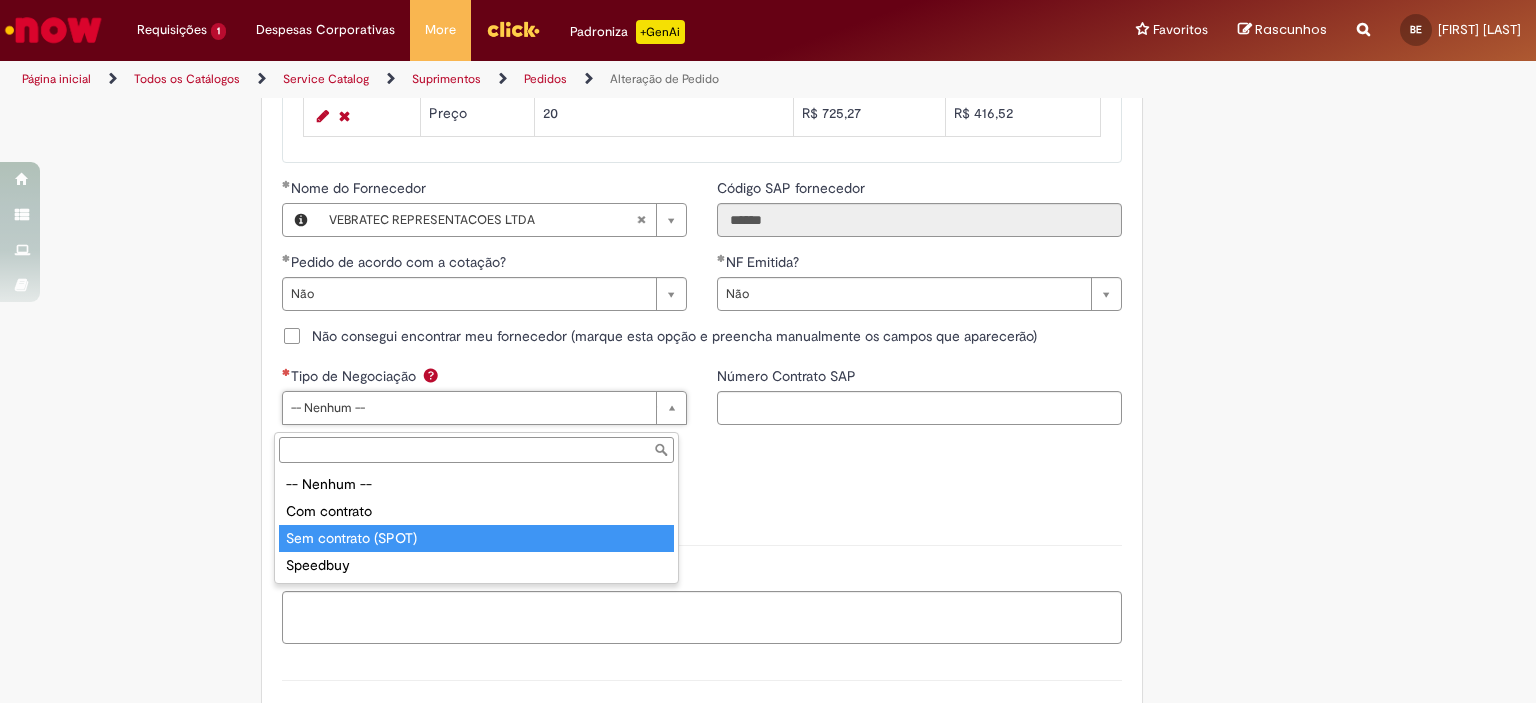 type on "**********" 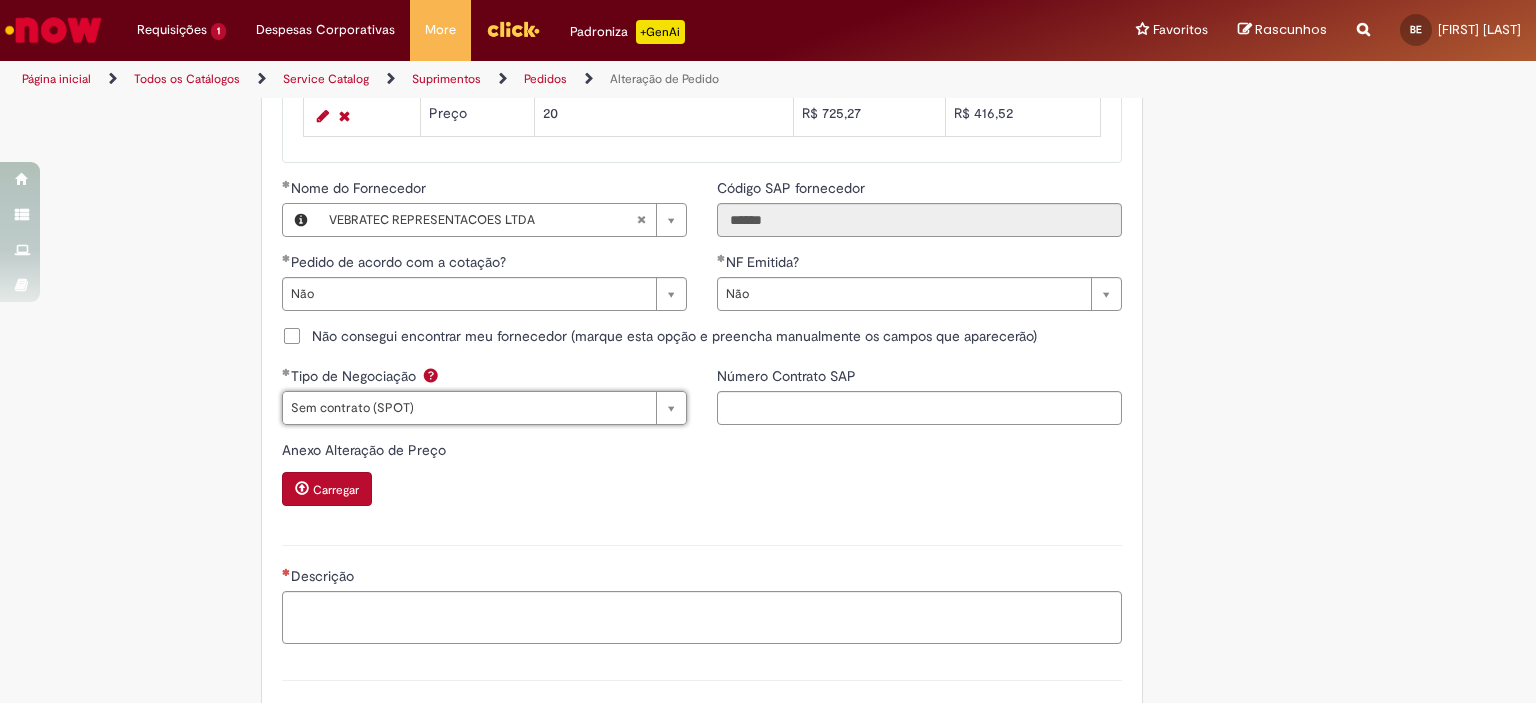 click on "Carregar" at bounding box center [702, 491] 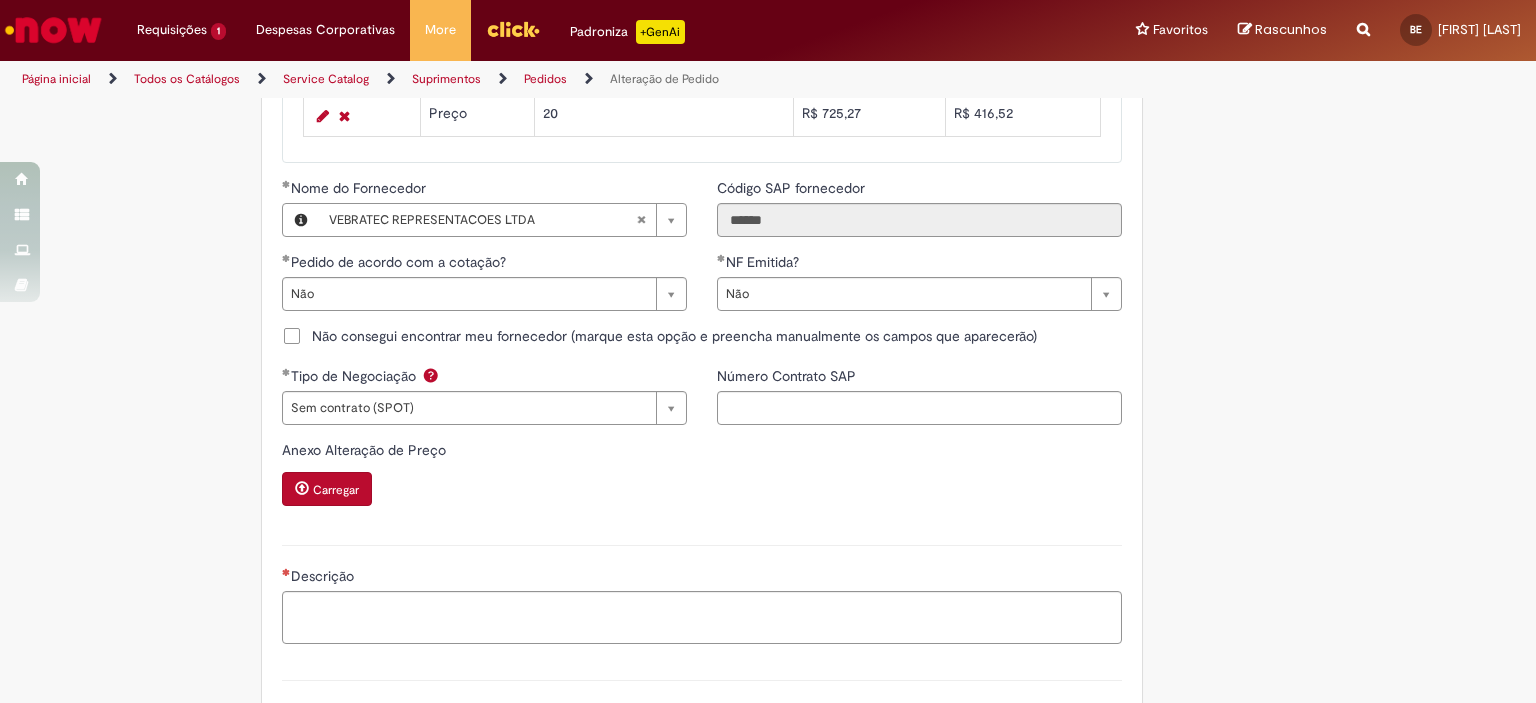 scroll, scrollTop: 2012, scrollLeft: 0, axis: vertical 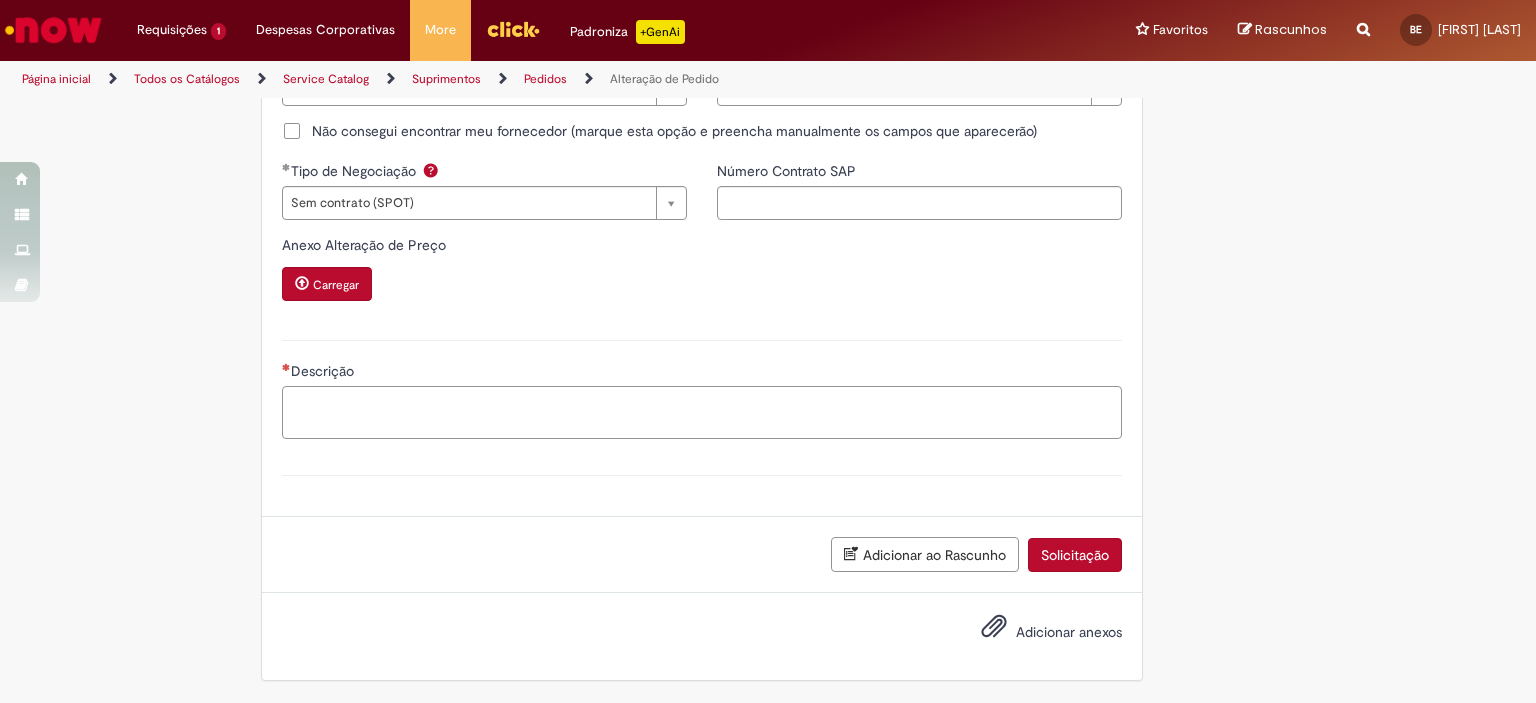 click on "Descrição" at bounding box center (702, 413) 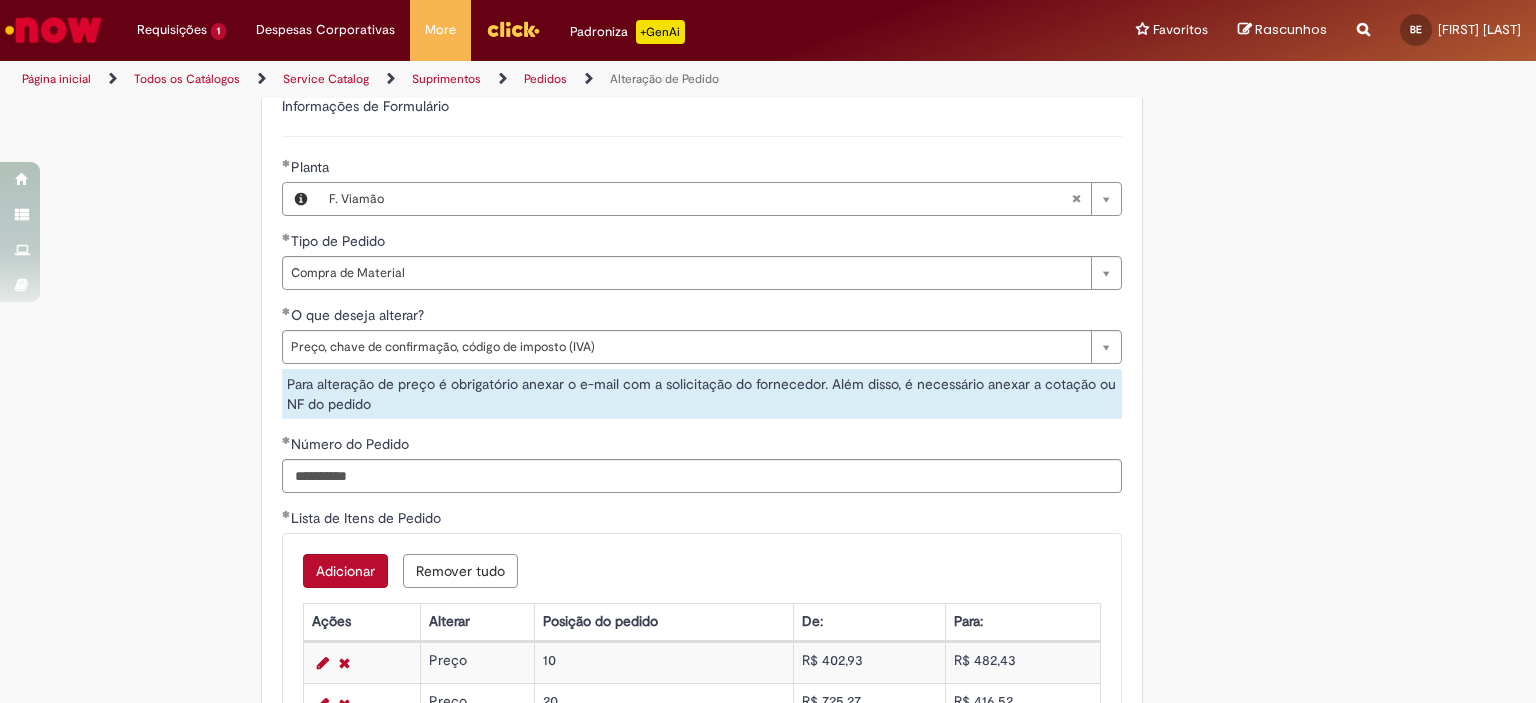 scroll, scrollTop: 912, scrollLeft: 0, axis: vertical 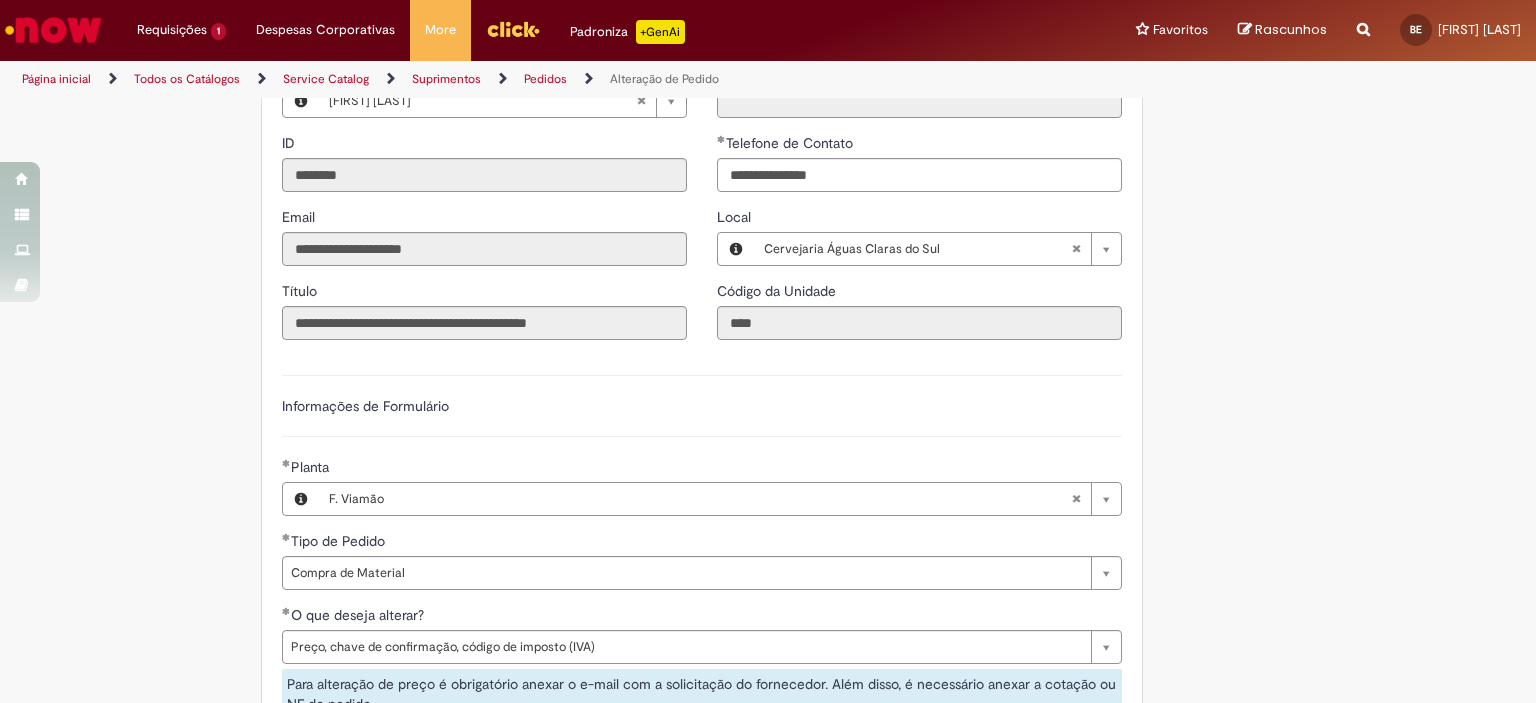 type 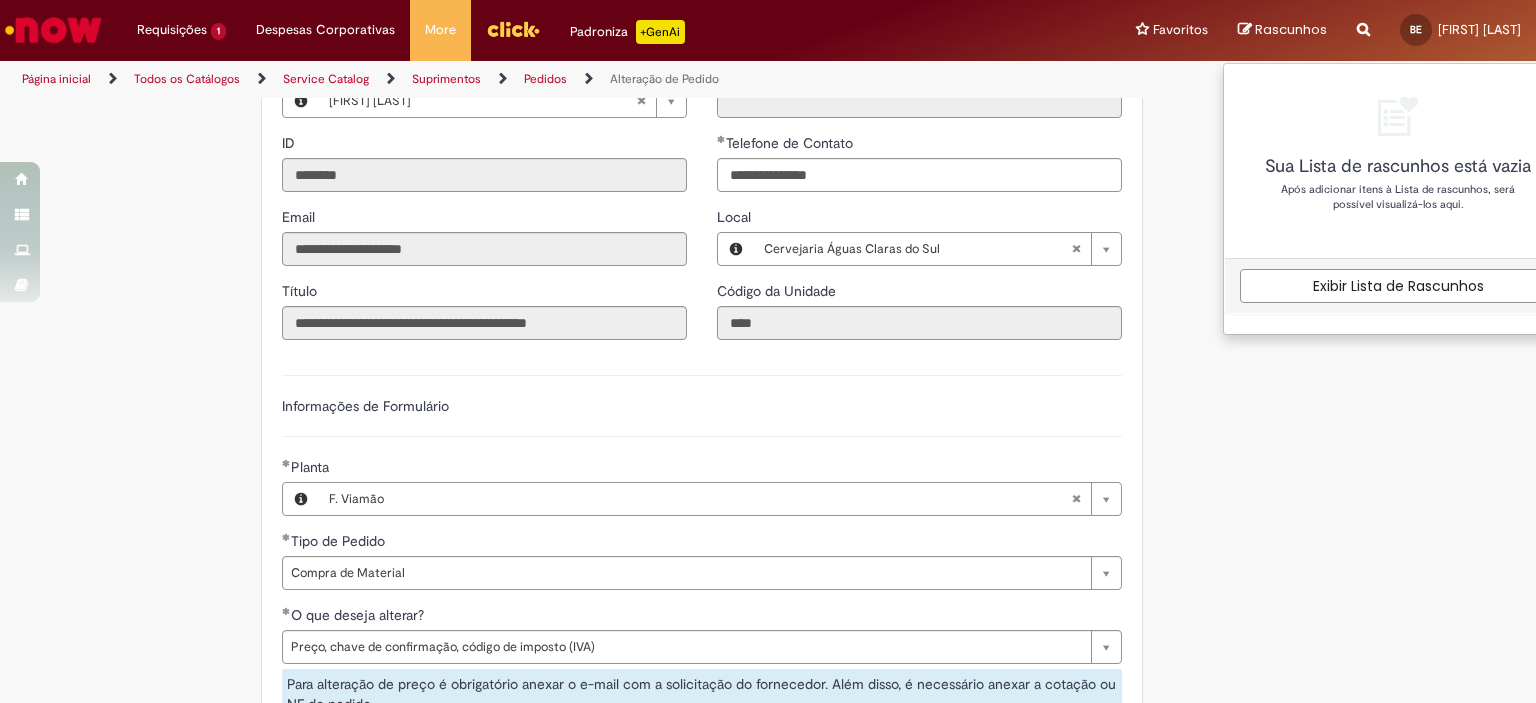 click on "Adicionar a Favoritos
Alteração de Pedido
Solicitar alteração de pedido de material ou serviço
Este chamado é destinado para  alterações no pedido  - preço, quantidade, tipo de frete (CIF/FOB), moeda, chave de confirmação, prazo de pagamento e código de imposto (IVA) – e para alterações de pedido por  DexPara  – conta contábil, centro, centro de custo, PEP, ordem, CNPJ de fornecedor, ou compra de material e serviço.
INFORMAÇÕES IMPORTANTES PARA ALTERAÇÃO DE PREÇO:
Pedidos de contrato:  A solicitação será confrontada com o valor acordado  em contrato  e só será modificado caso seja identificado algum  erro  na negociação ou no cálculo do preço.
É obrigatório anexar o e-mail com a solicitação do fornecedor!
O prazo para atendimento da NIMBI e NOW é o mesmo (3 dias úteis):  Favor orientar o fornecedor a marcar pendência na" at bounding box center [768, 491] 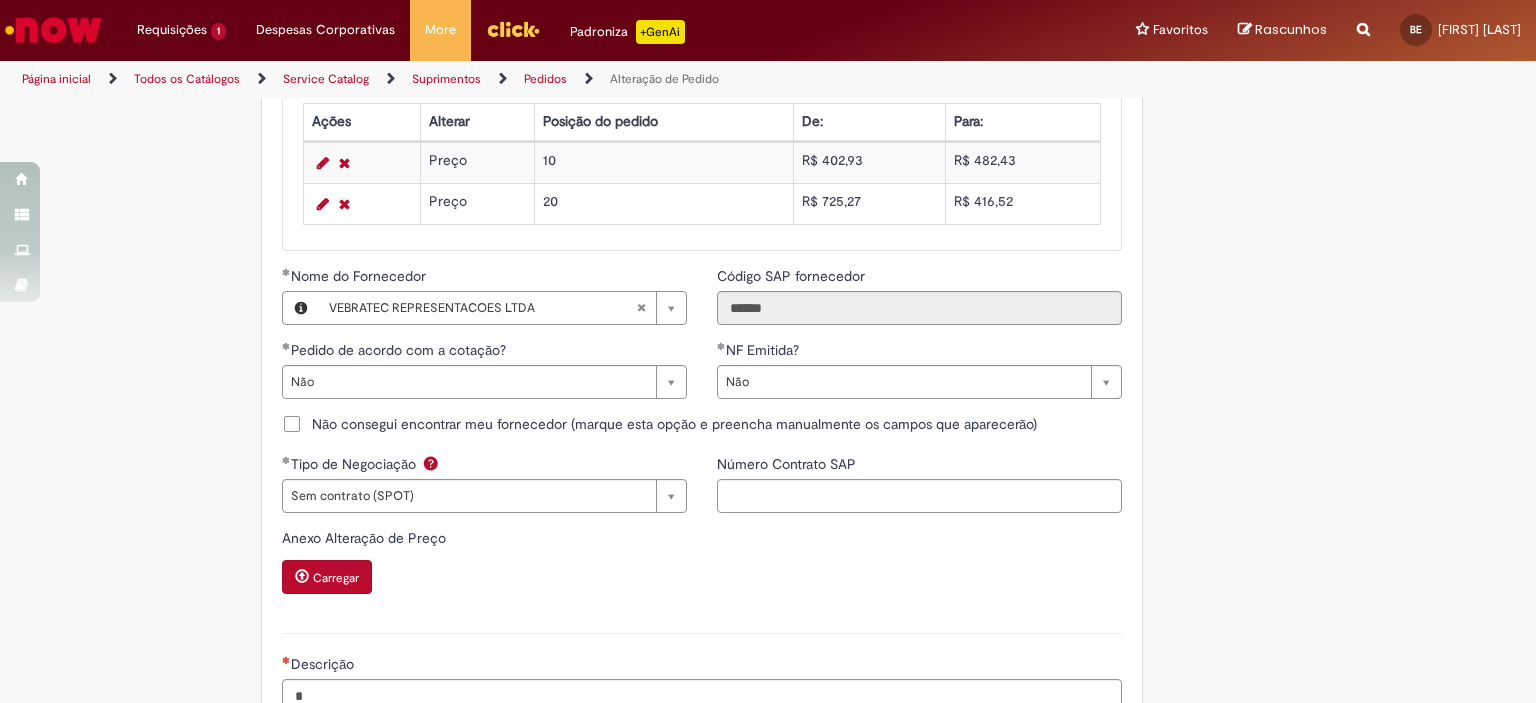 scroll, scrollTop: 2012, scrollLeft: 0, axis: vertical 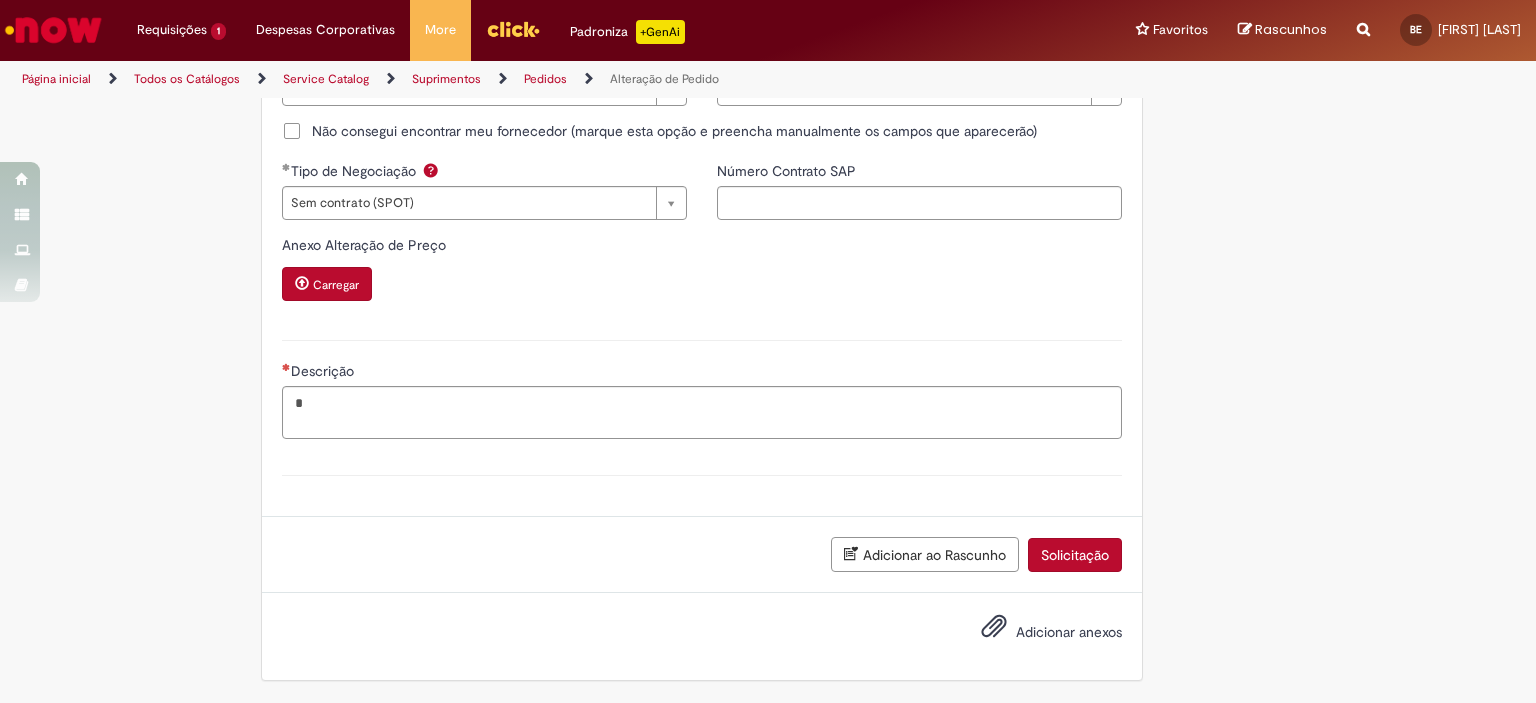 click on "Adicionar anexos" at bounding box center (1069, 632) 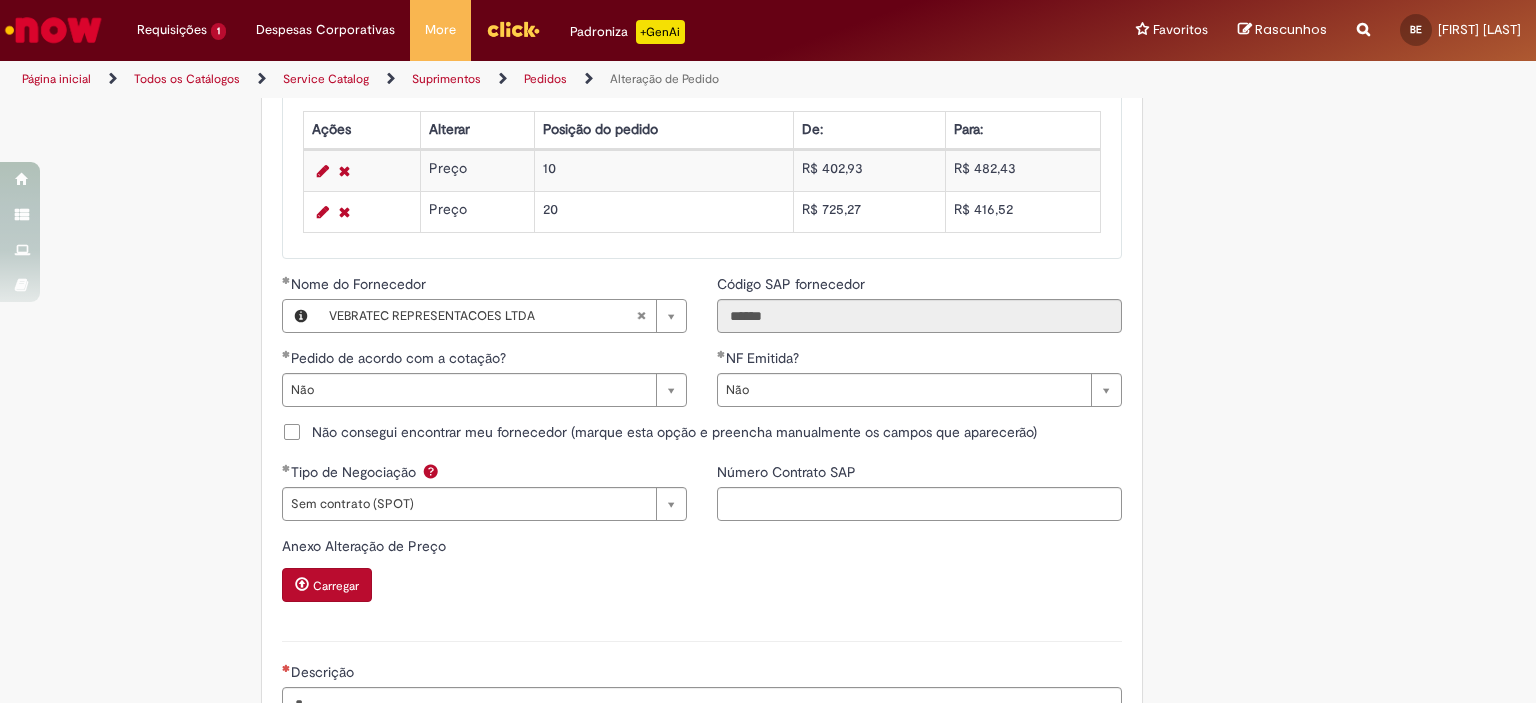 scroll, scrollTop: 2104, scrollLeft: 0, axis: vertical 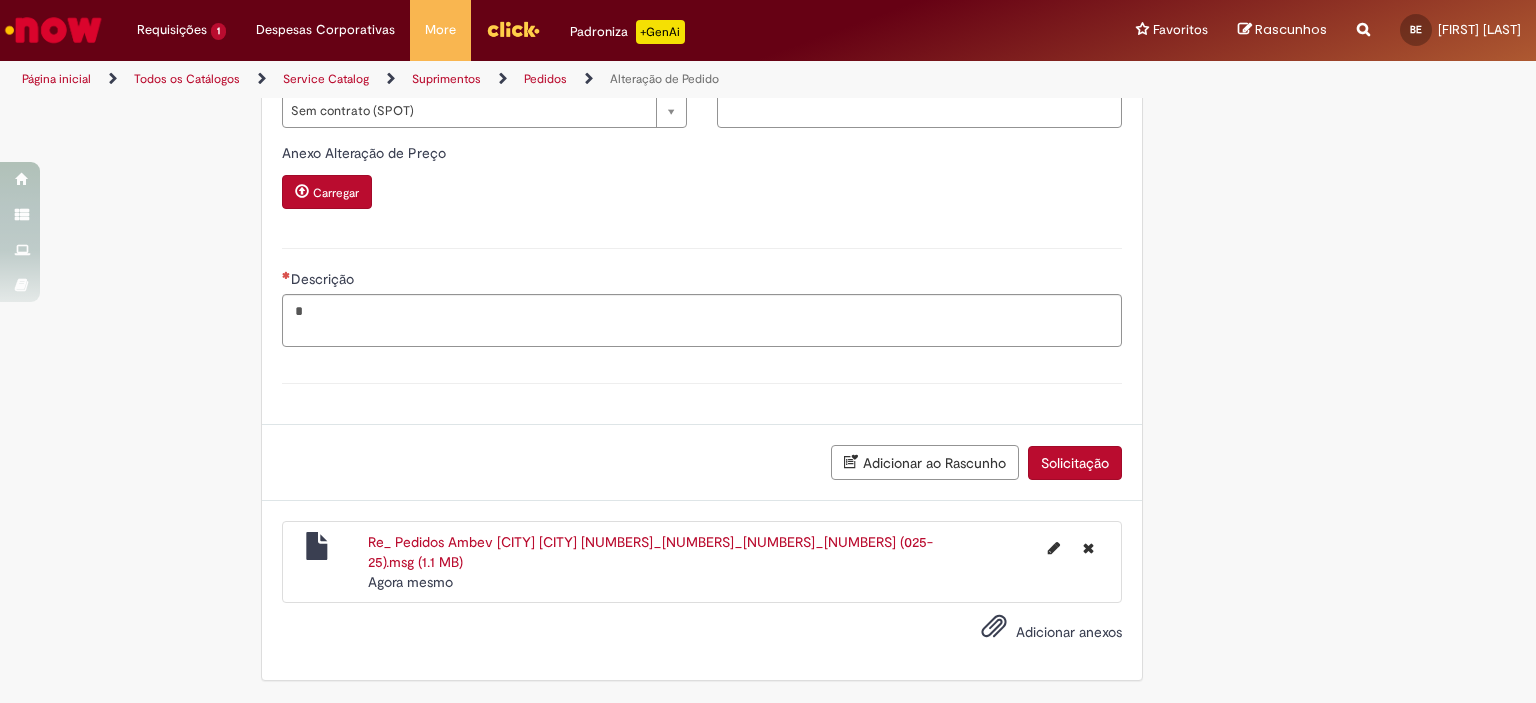click on "Adicionar ao Rascunho" at bounding box center [925, 462] 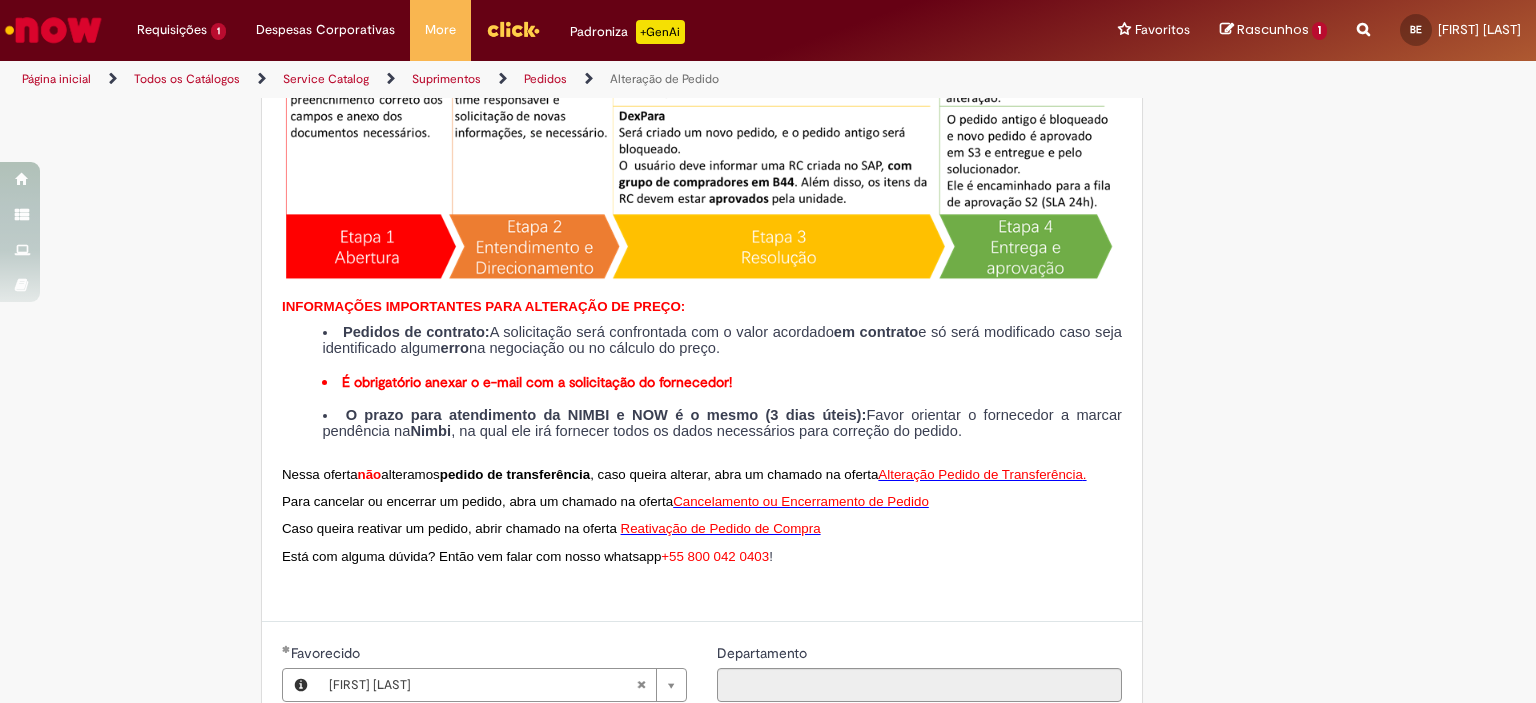 scroll, scrollTop: 0, scrollLeft: 0, axis: both 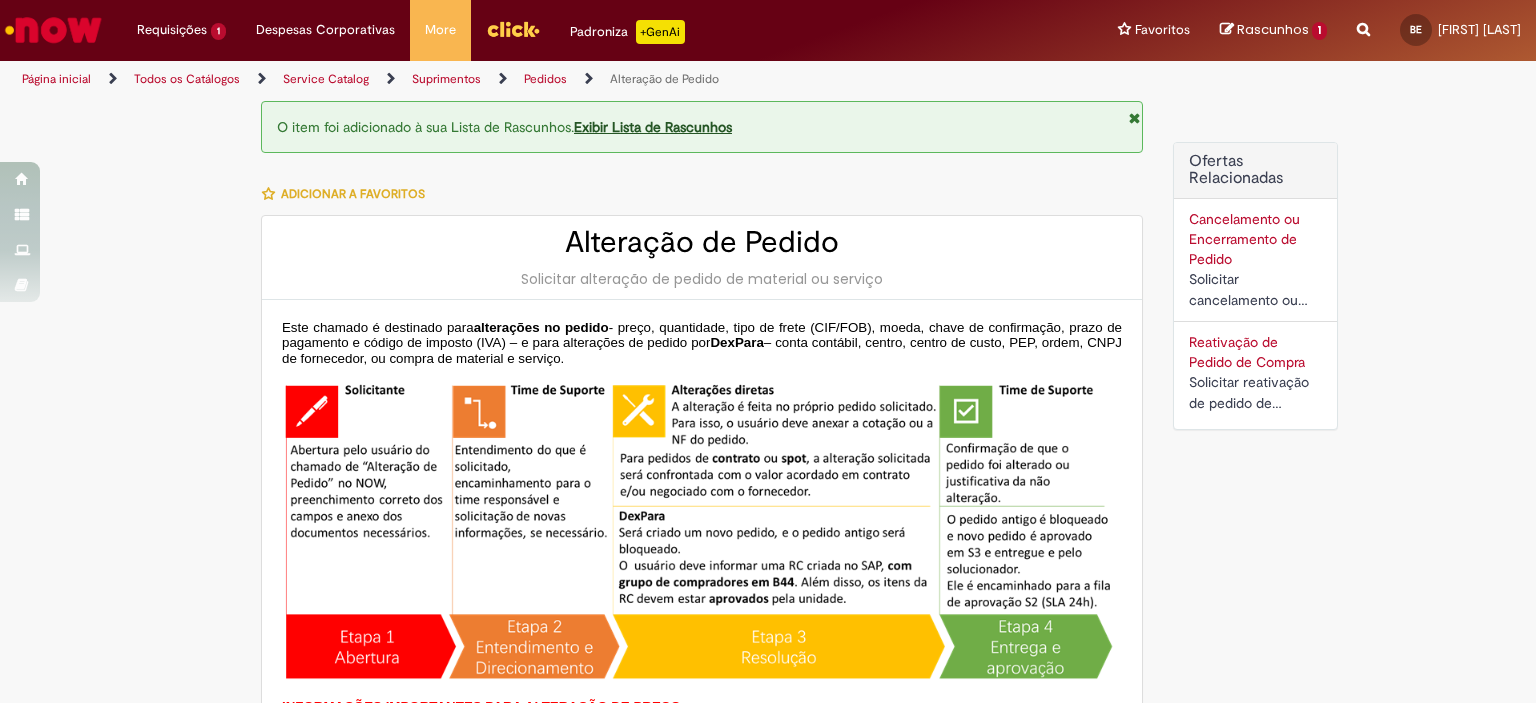 click on "Página inicial" at bounding box center (56, 79) 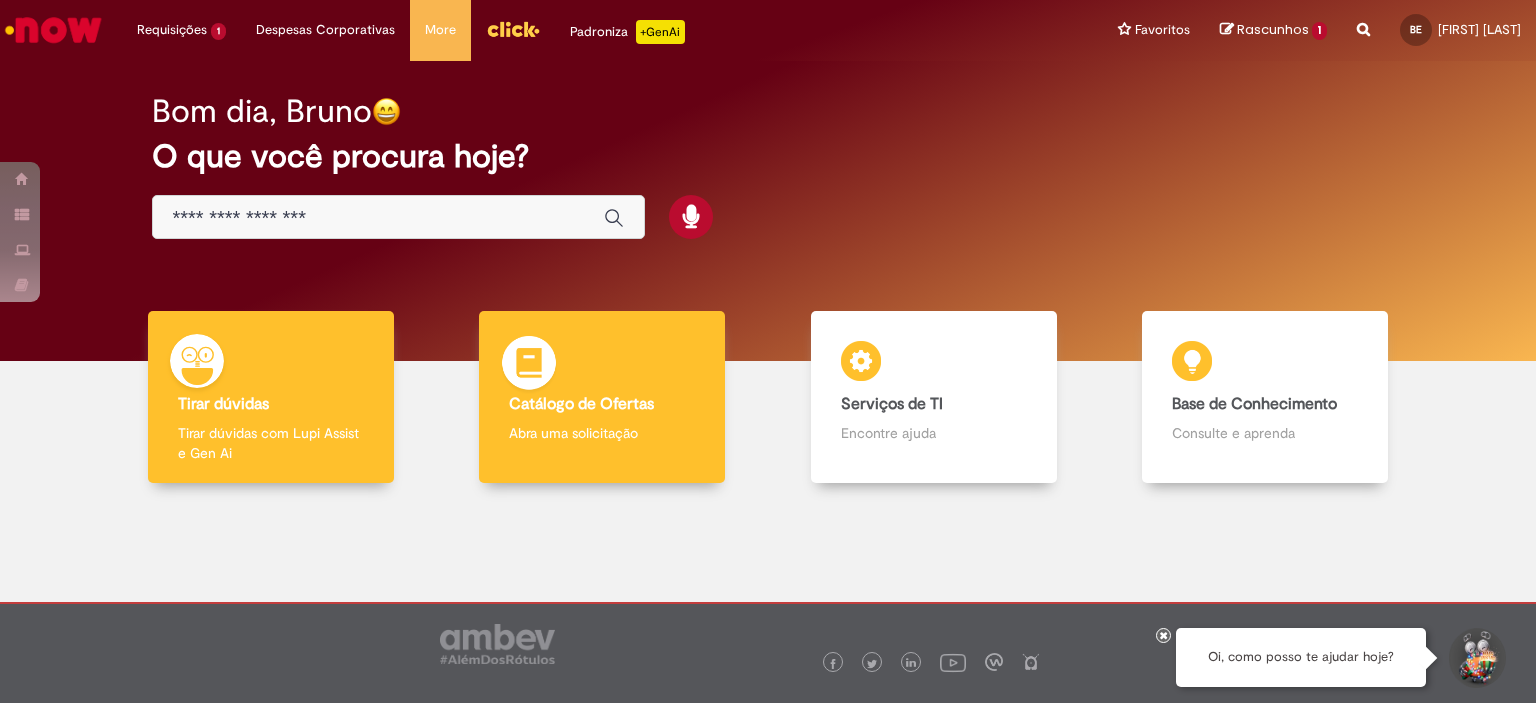 scroll, scrollTop: 34, scrollLeft: 0, axis: vertical 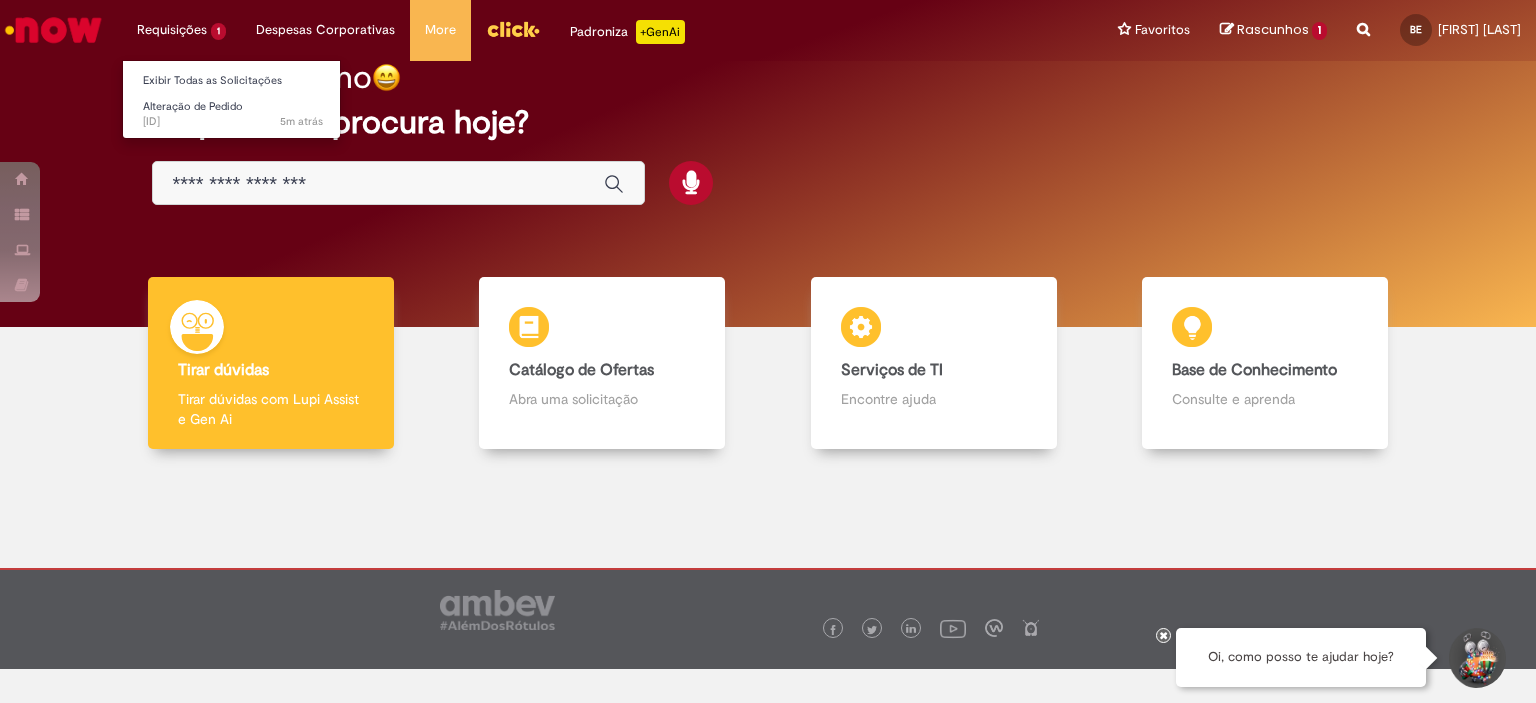 click on "Alteração de Pedido
5m atrás 5 minutos atrás  R13354808" at bounding box center [181, 30] 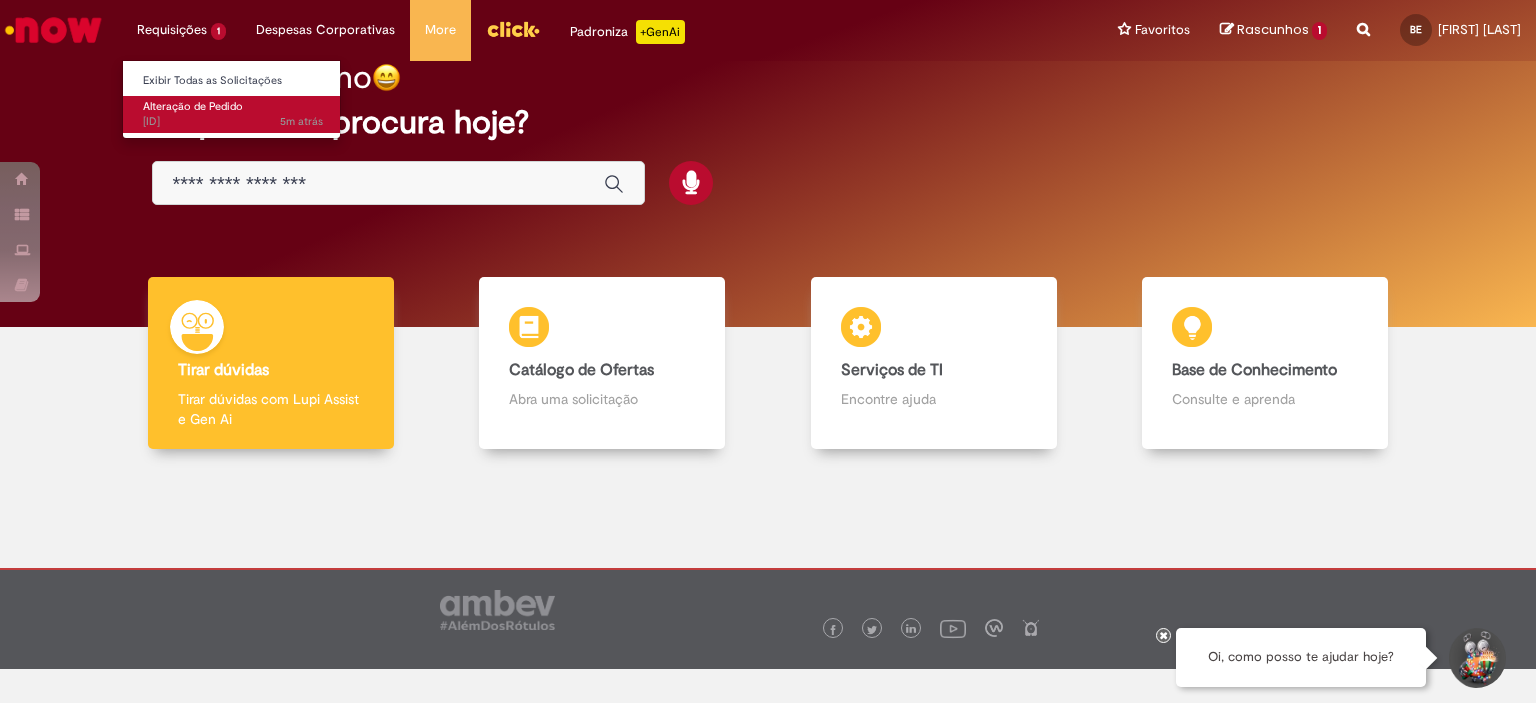 click on "Alteração de Pedido" at bounding box center [193, 106] 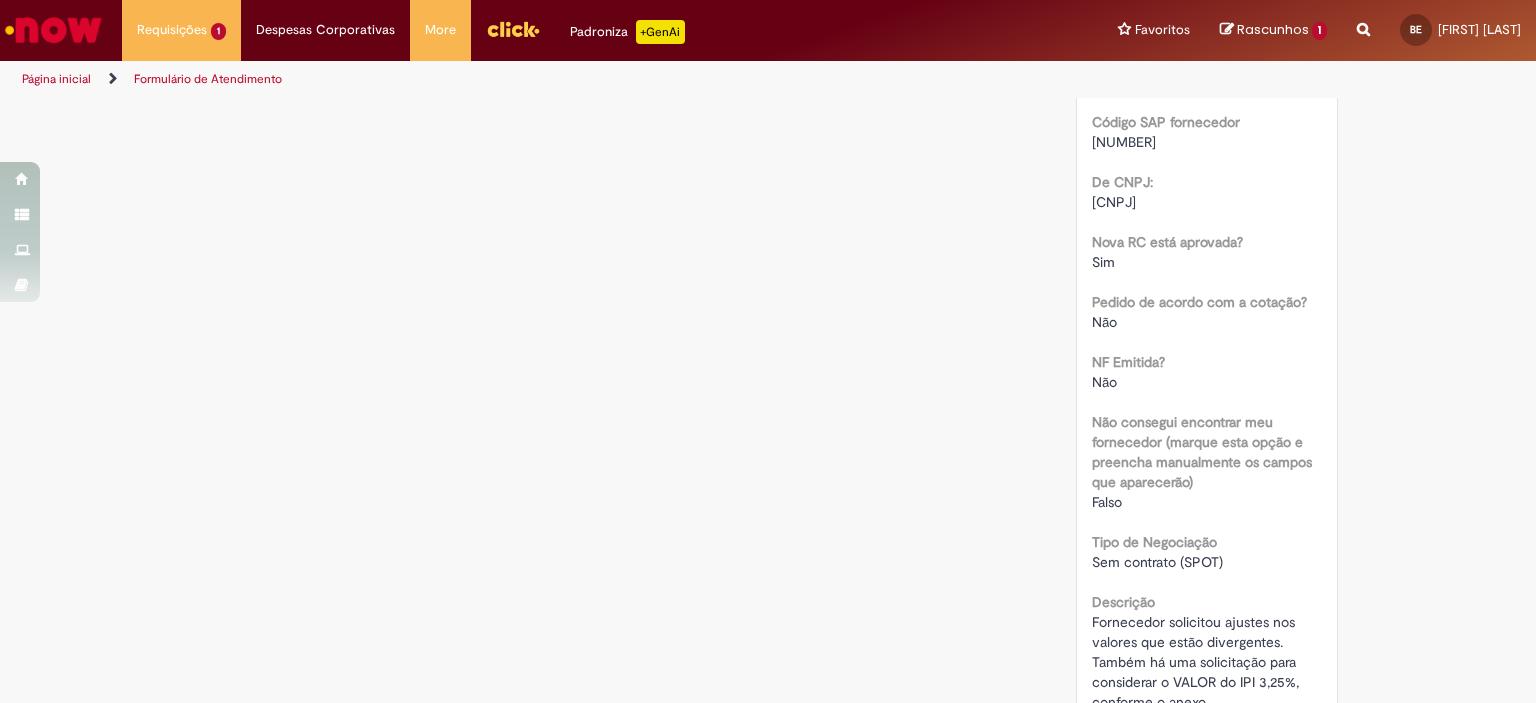 scroll, scrollTop: 1200, scrollLeft: 0, axis: vertical 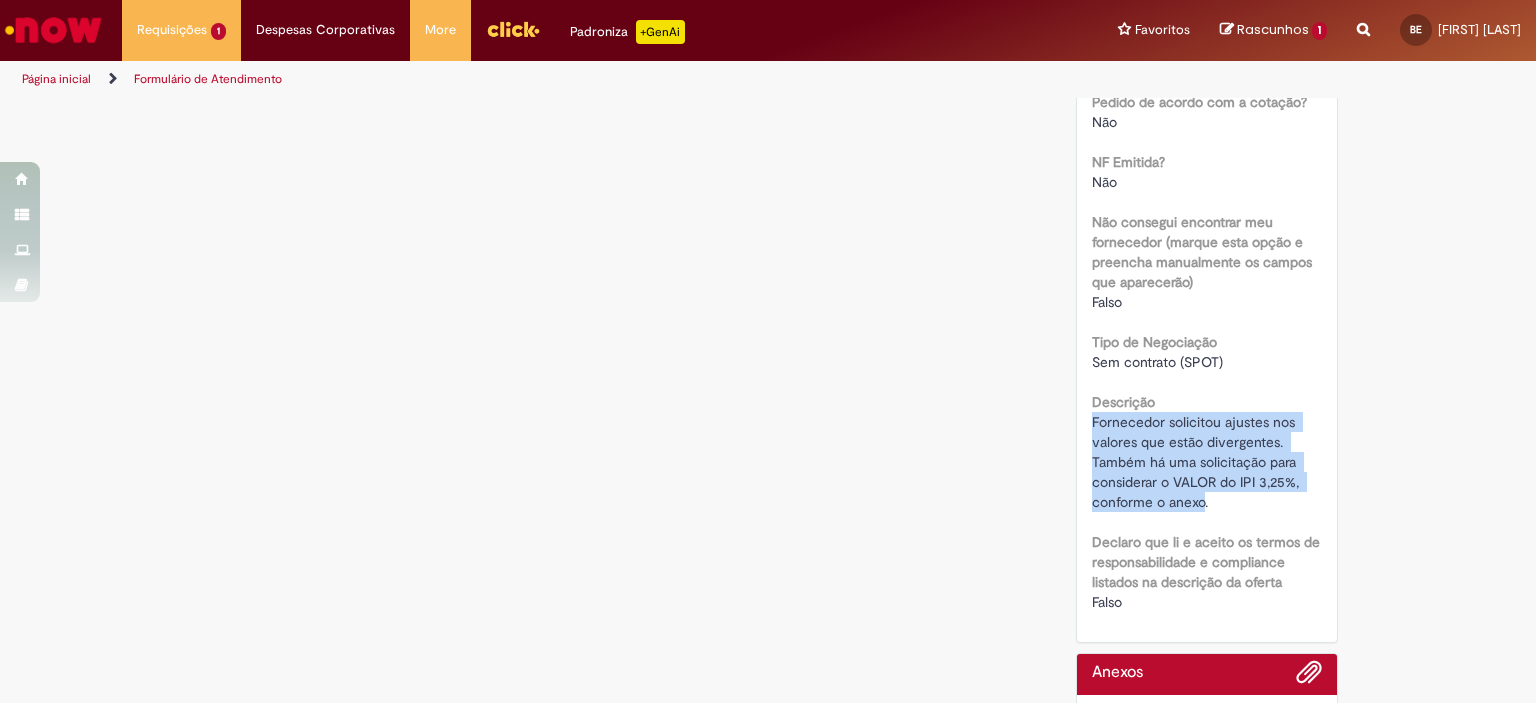 drag, startPoint x: 1196, startPoint y: 519, endPoint x: 1085, endPoint y: 439, distance: 136.8247 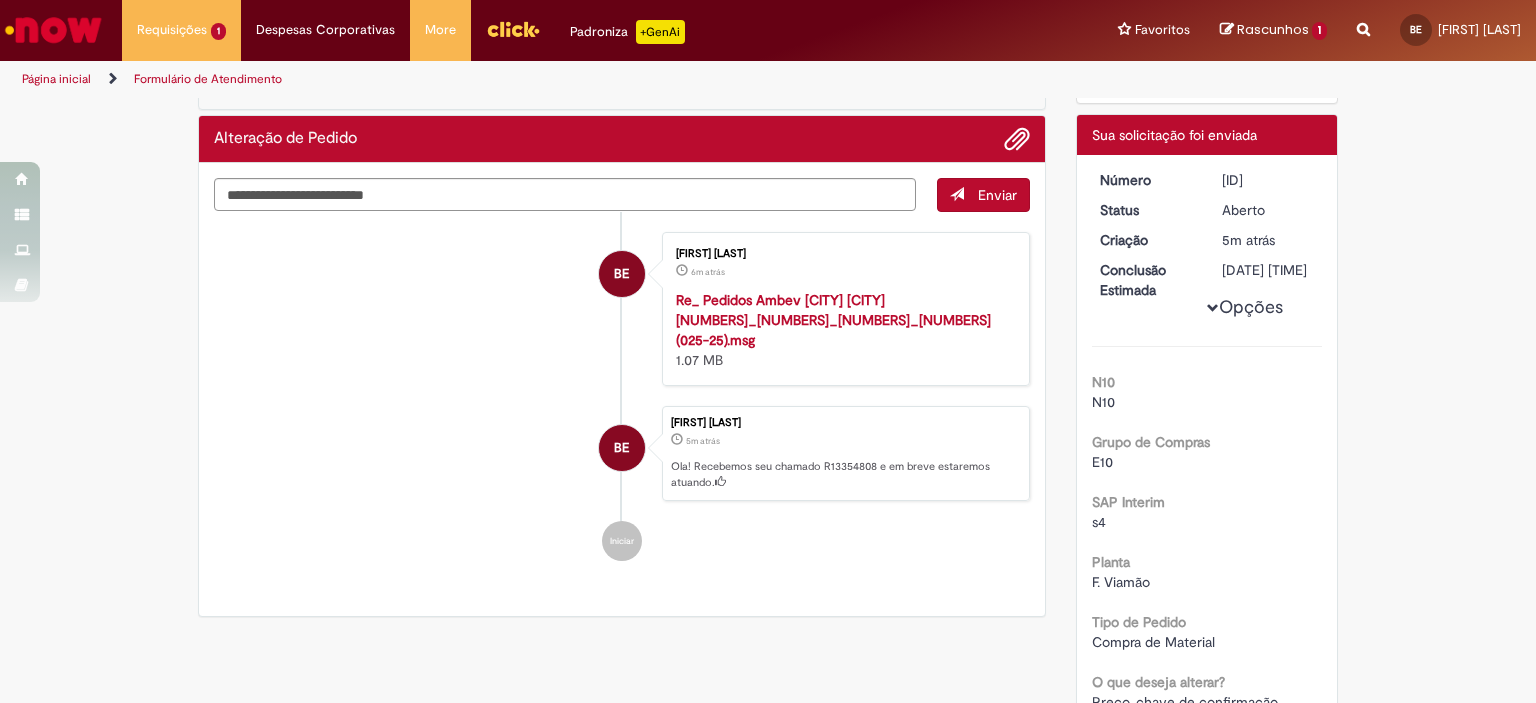scroll, scrollTop: 0, scrollLeft: 0, axis: both 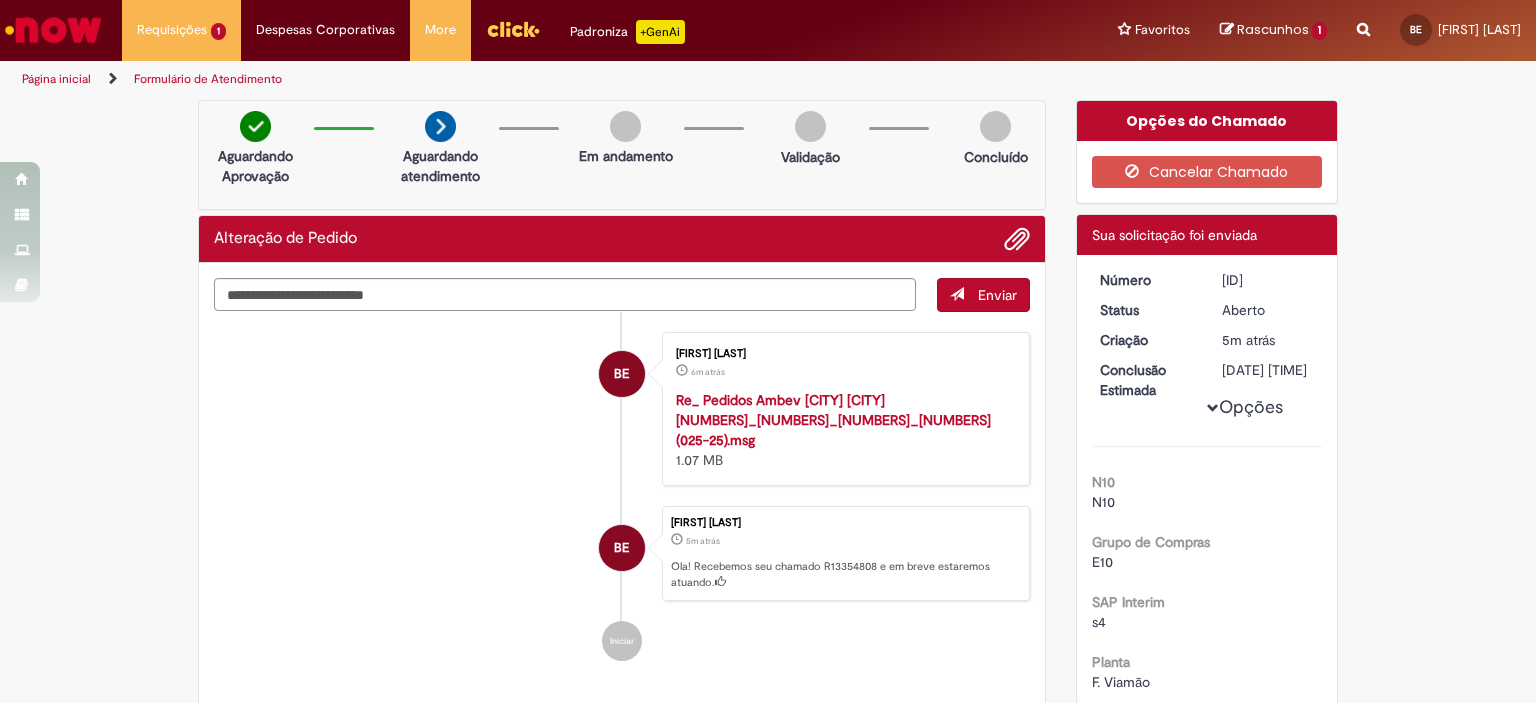 click on "Rascunhos" at bounding box center (1273, 29) 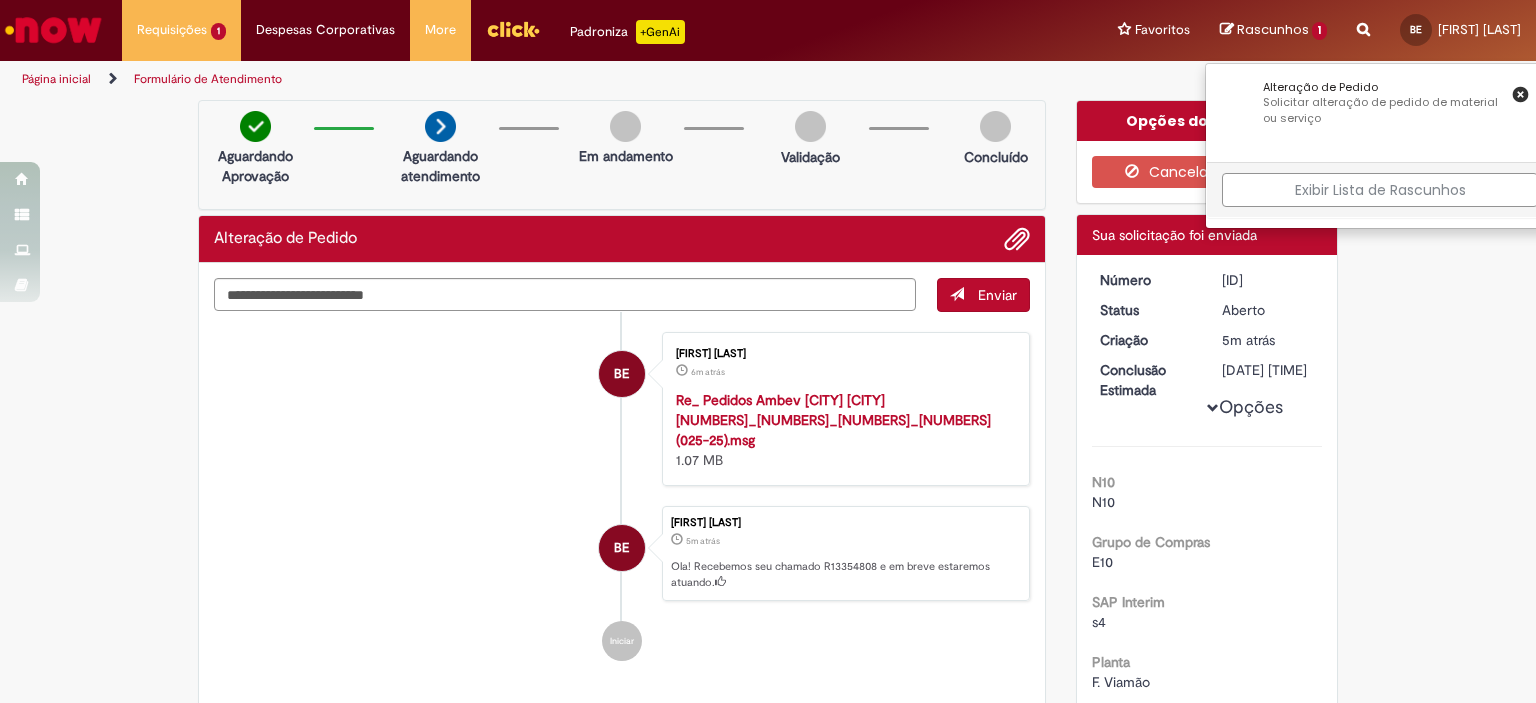 click on "Exibir Lista de Rascunhos" at bounding box center (1380, 190) 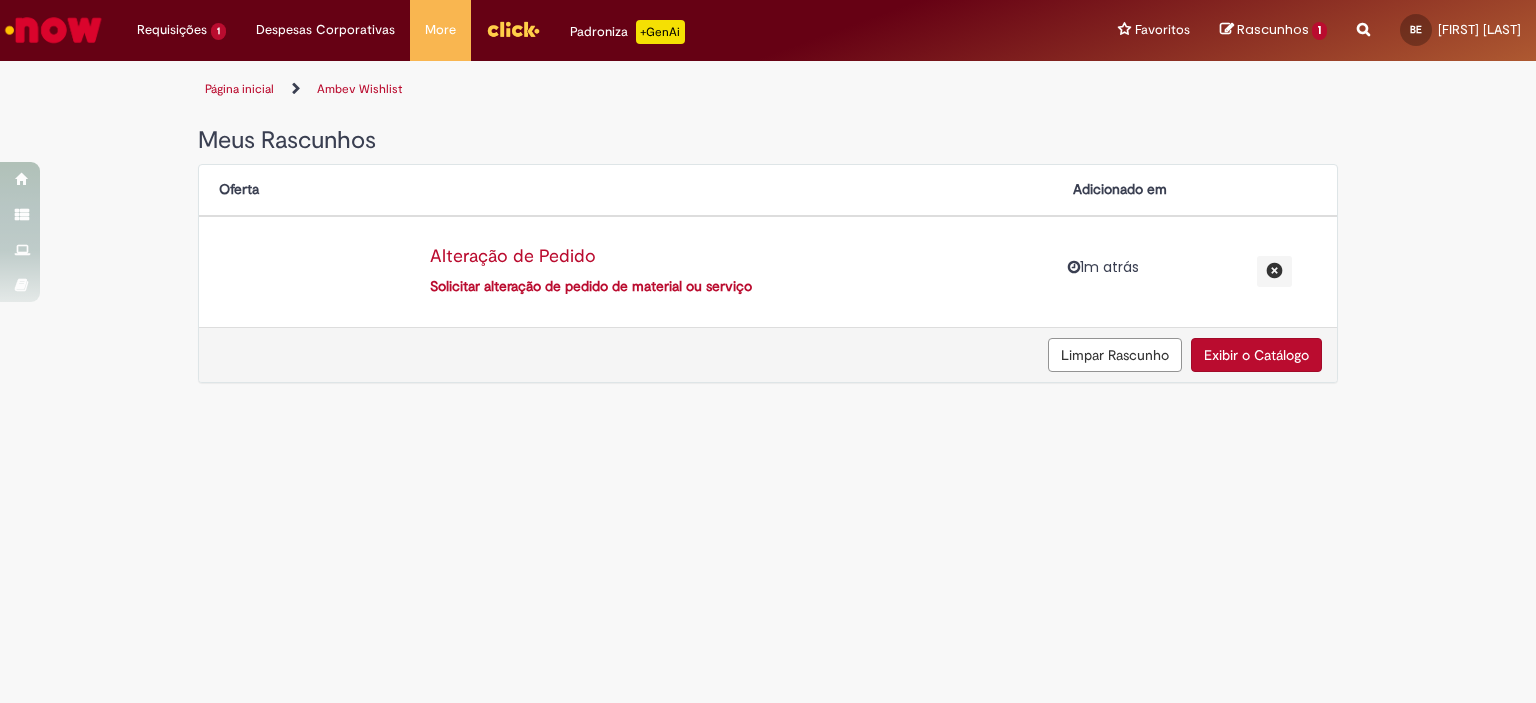 click on "Alteração de Pedido
Solicitar alteração de pedido de material ou serviço" at bounding box center (731, 272) 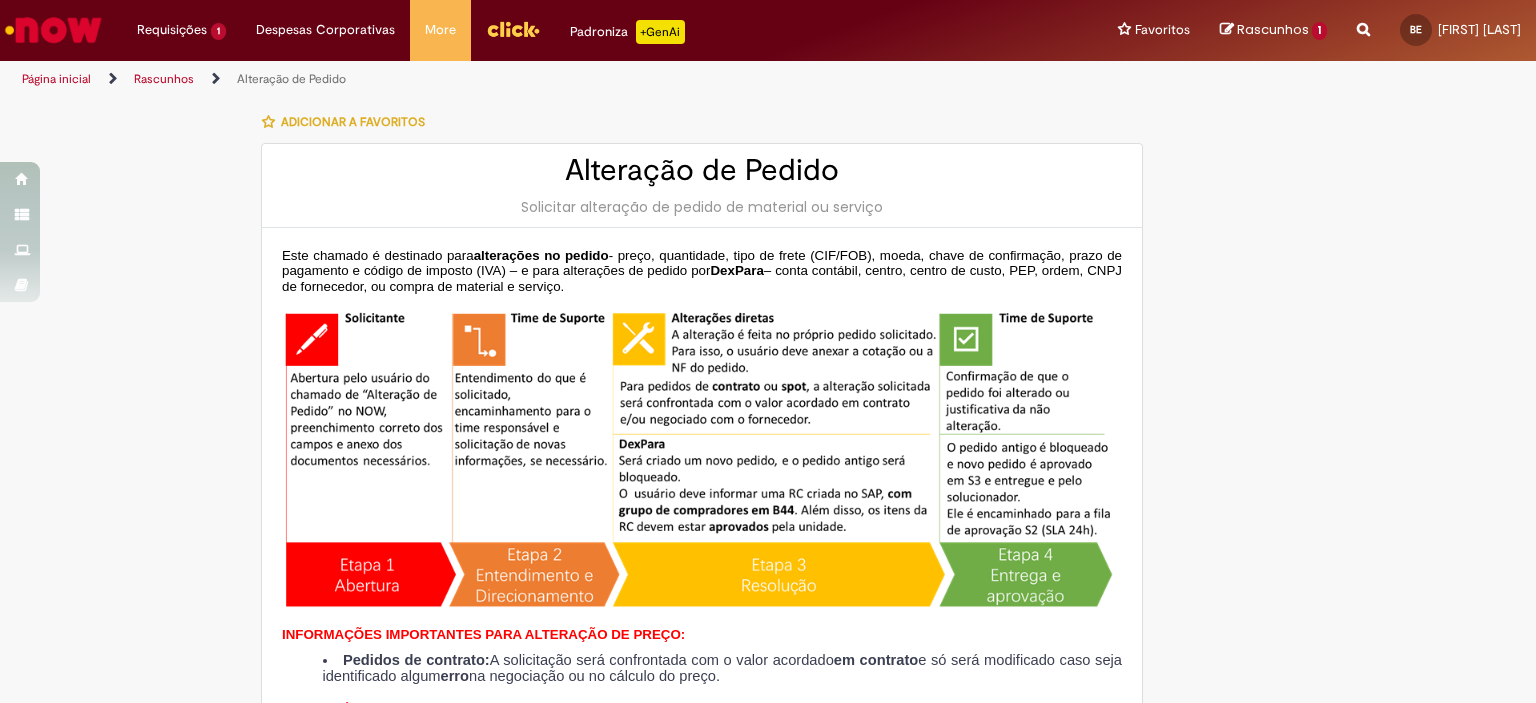 type on "********" 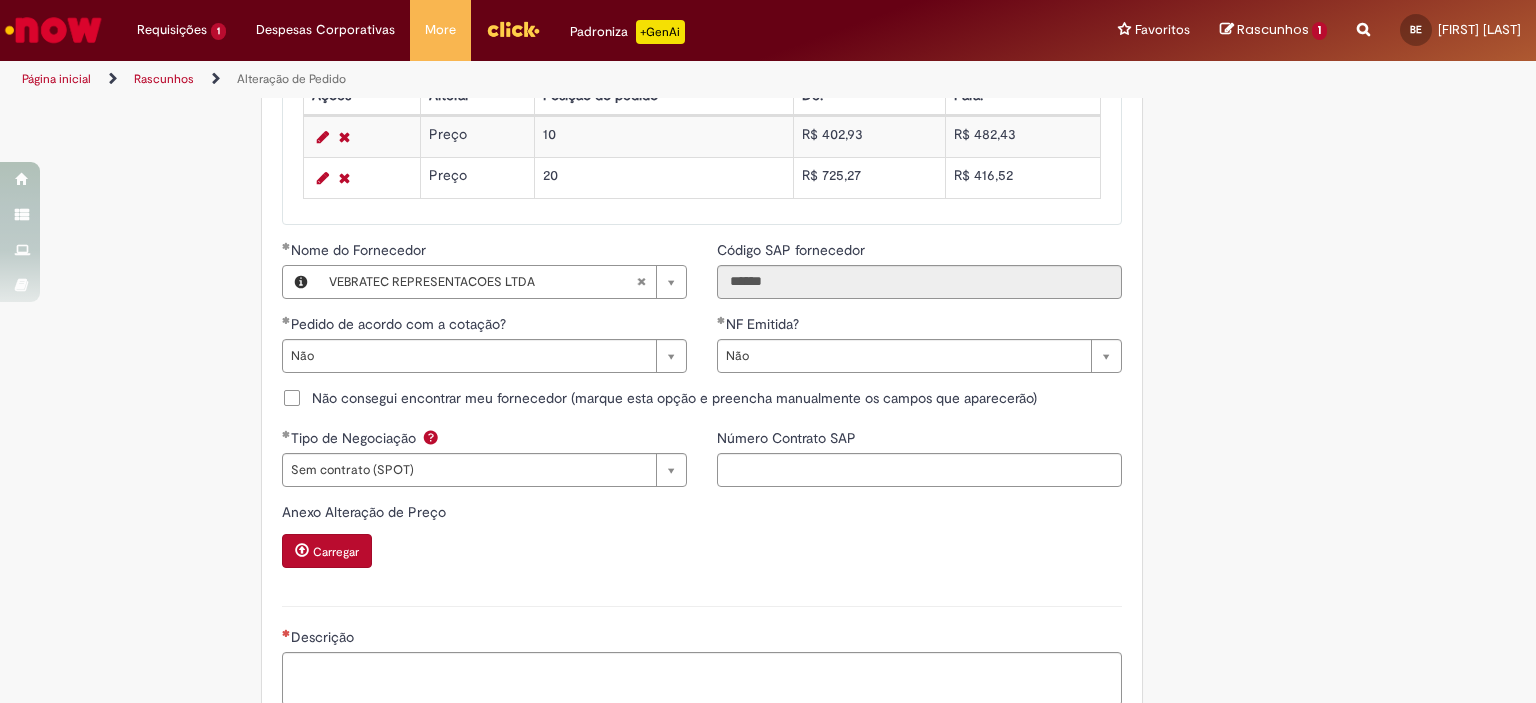 scroll, scrollTop: 2065, scrollLeft: 0, axis: vertical 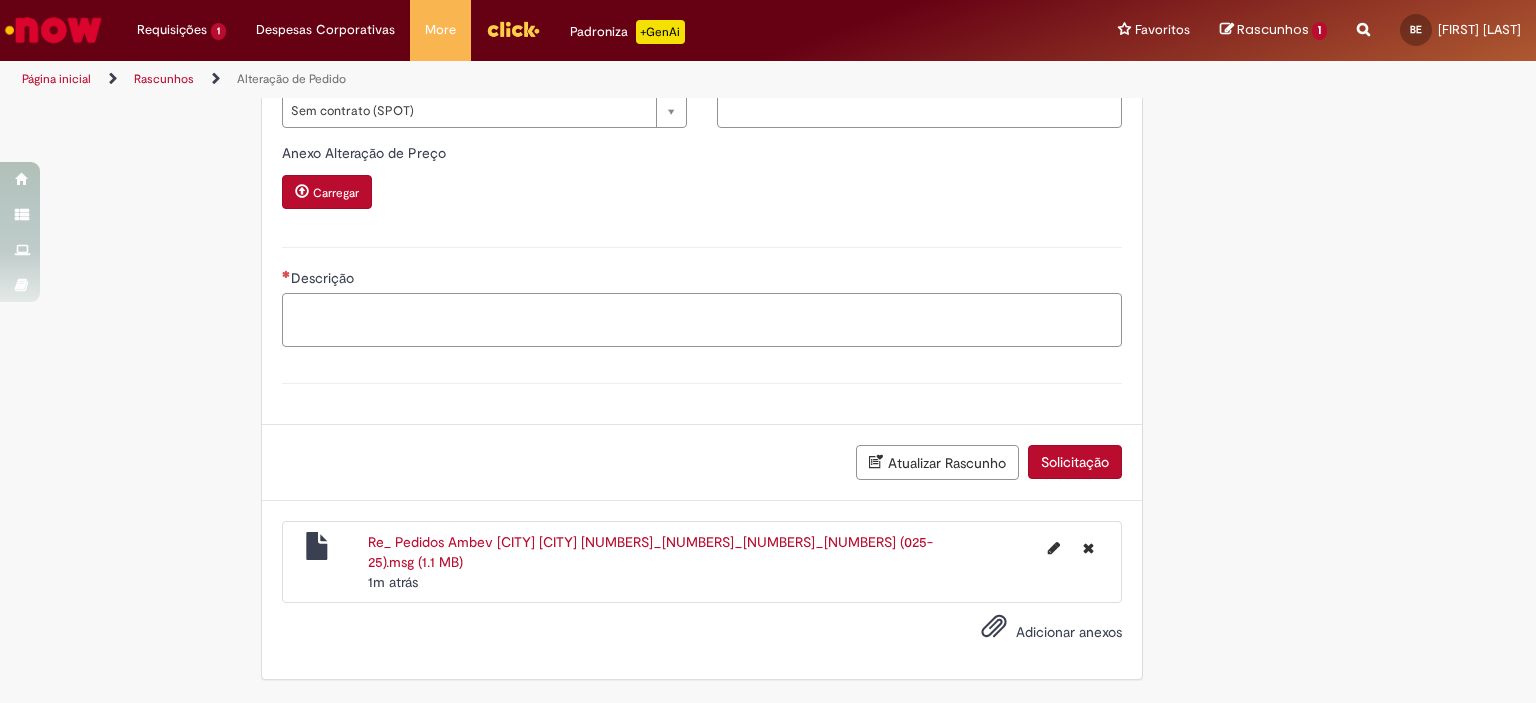 click on "Descrição" at bounding box center [702, 320] 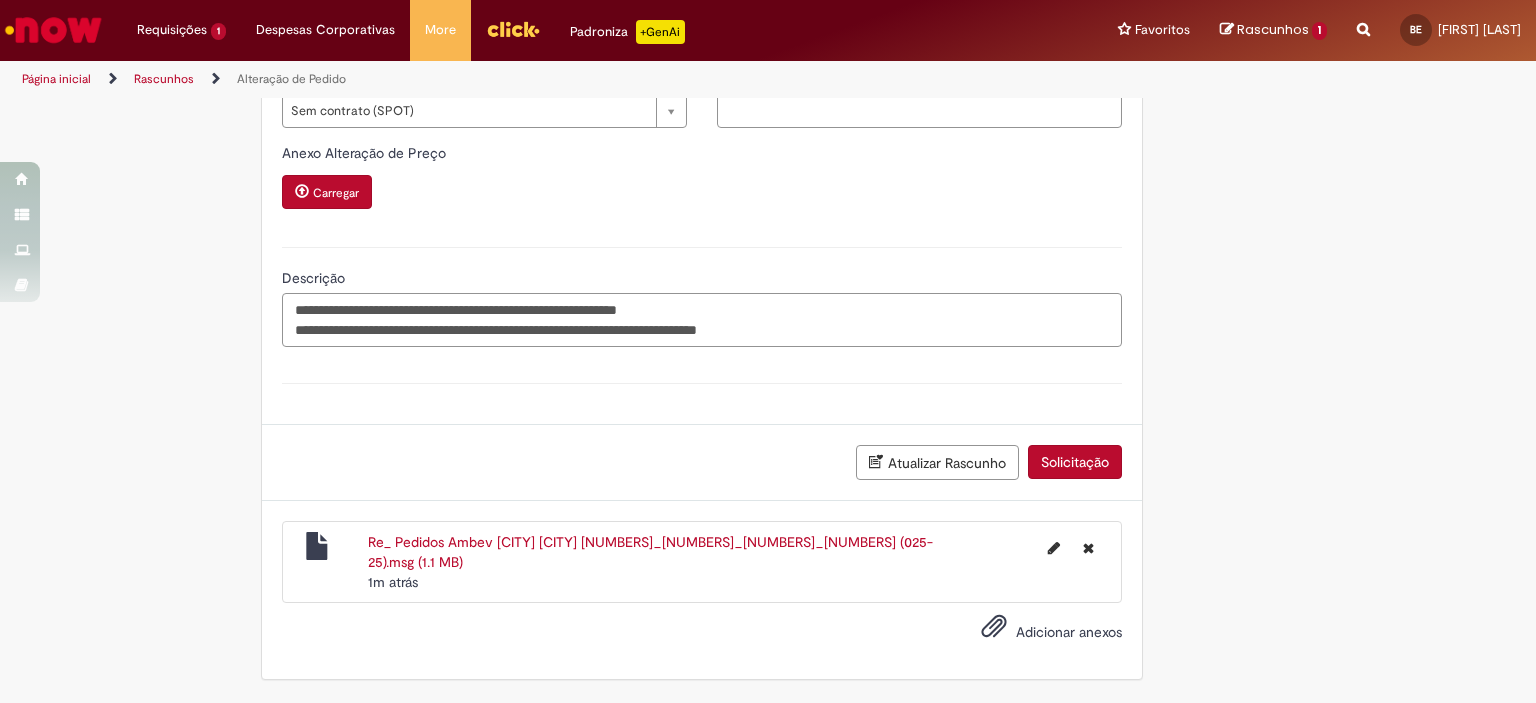 click on "**********" at bounding box center [702, 320] 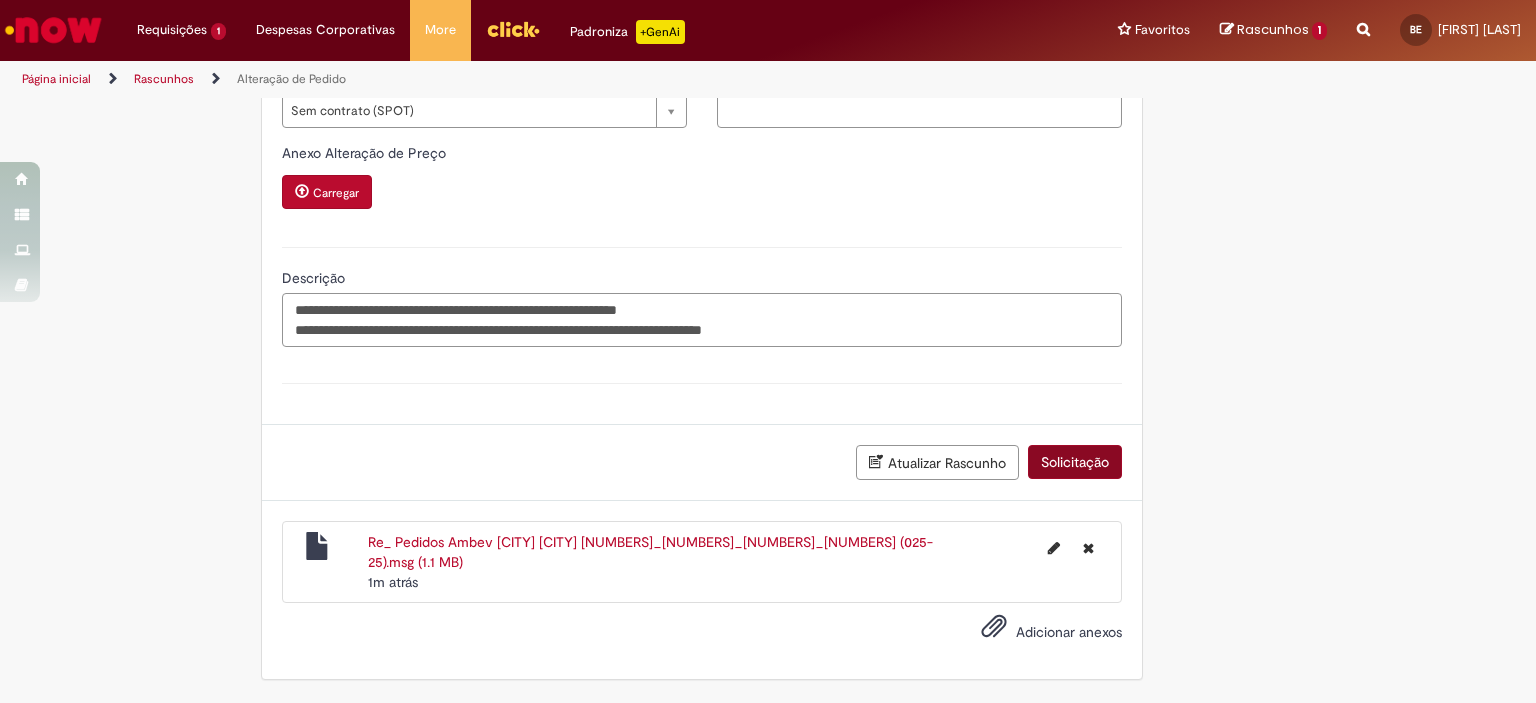 type on "**********" 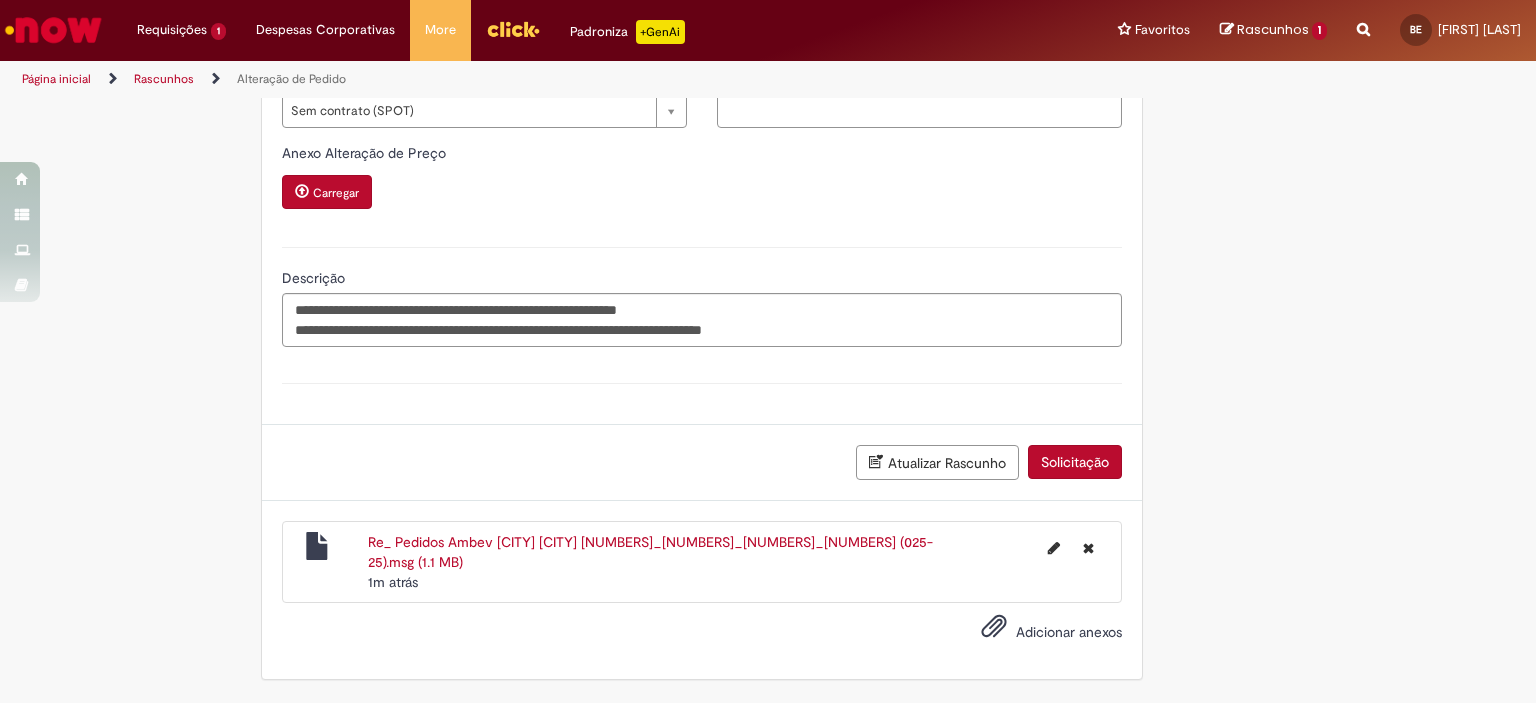 click on "Solicitação" at bounding box center [1075, 462] 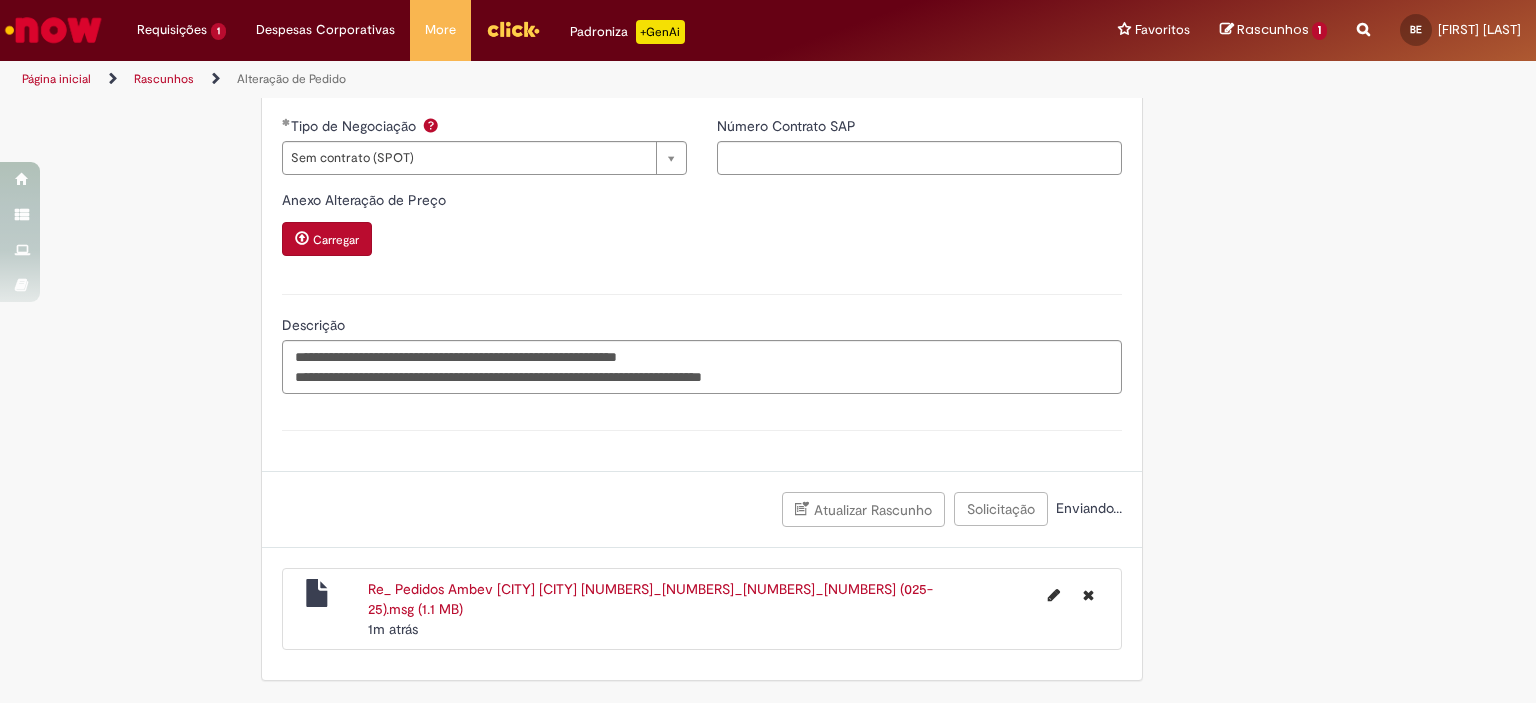 scroll, scrollTop: 697, scrollLeft: 0, axis: vertical 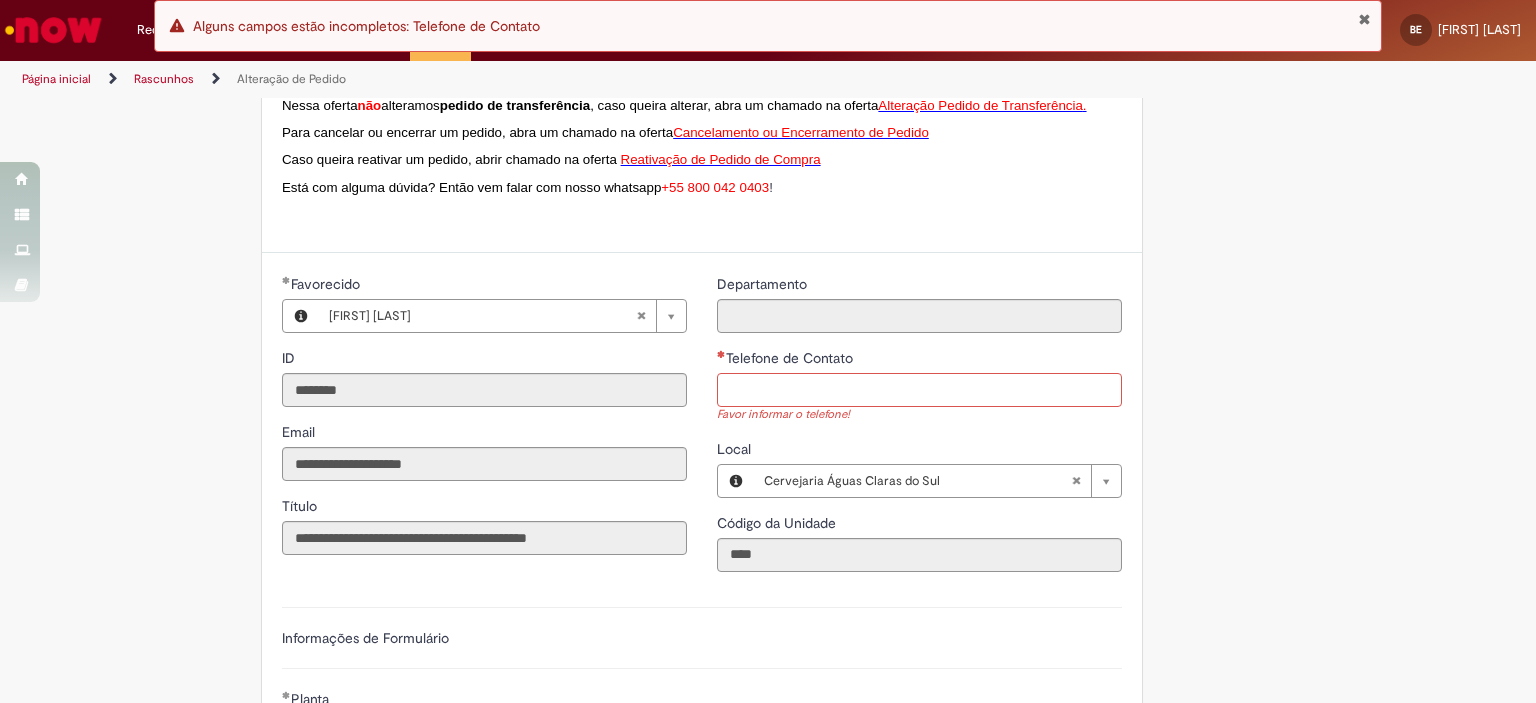 click on "Telefone de Contato" at bounding box center (919, 390) 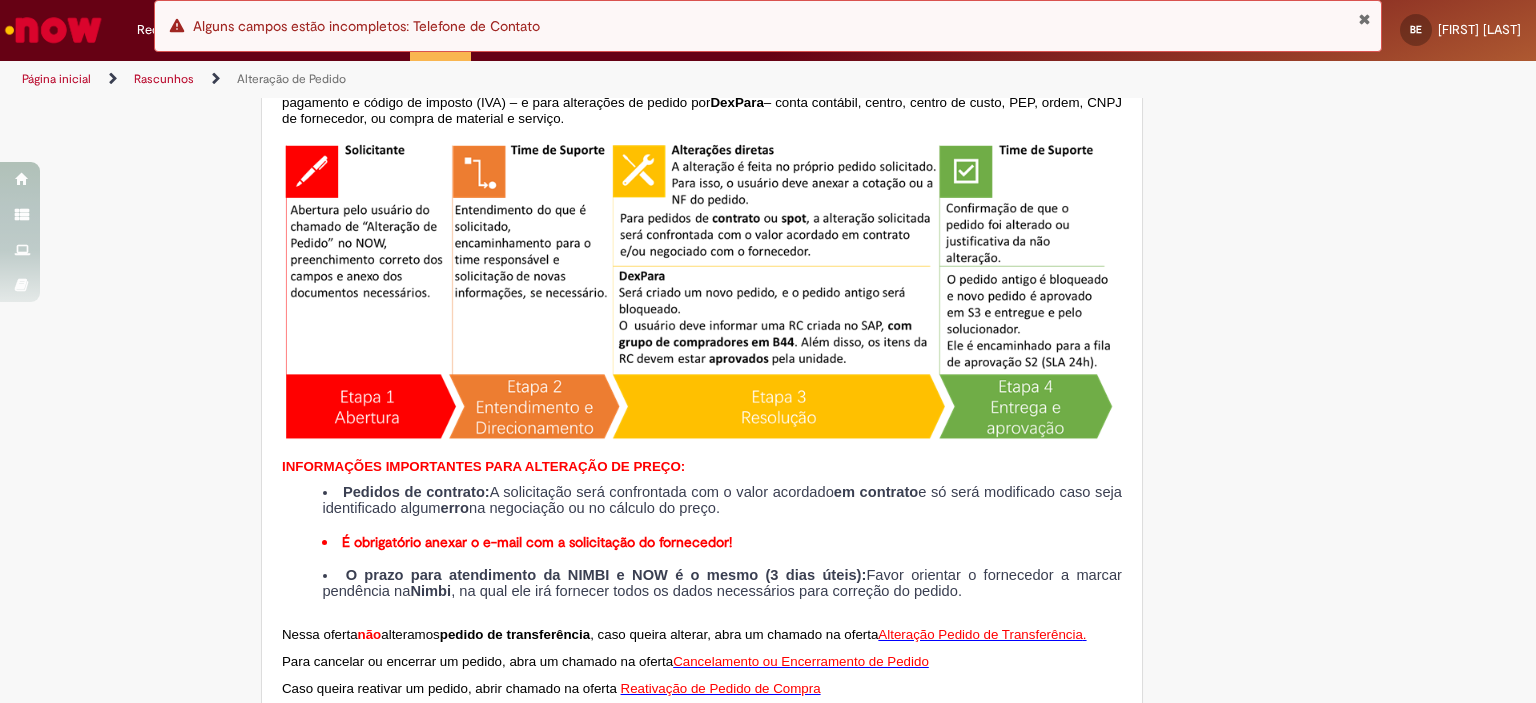 scroll, scrollTop: 668, scrollLeft: 0, axis: vertical 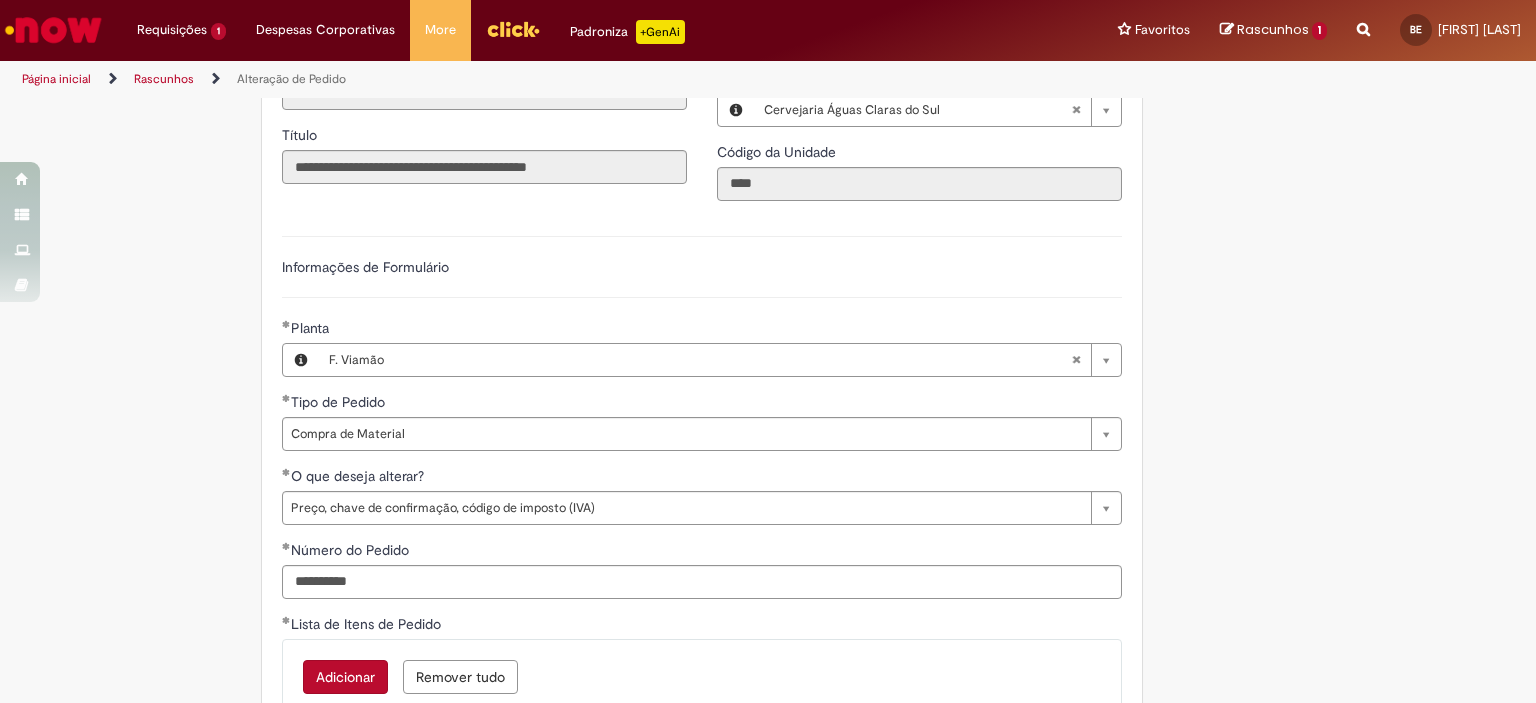 type on "**********" 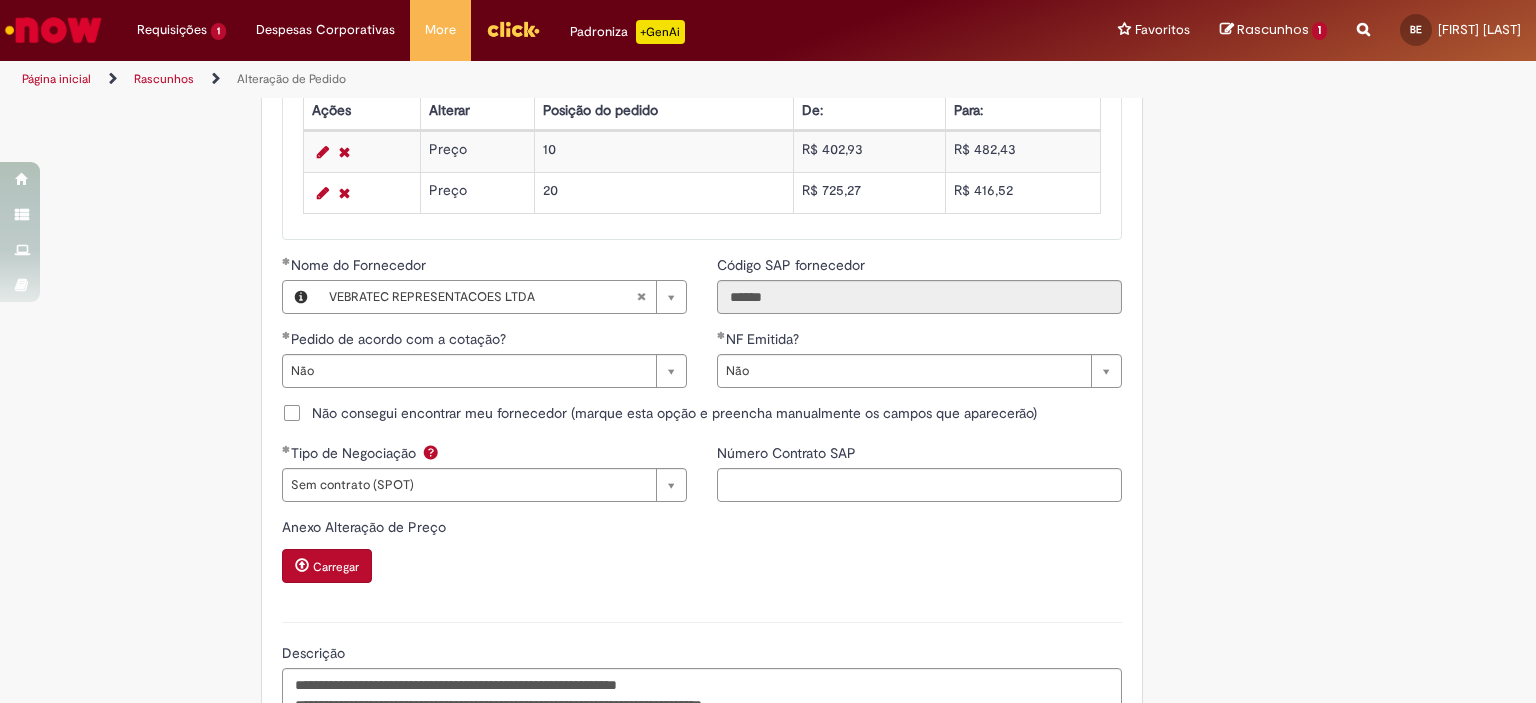 scroll, scrollTop: 1968, scrollLeft: 0, axis: vertical 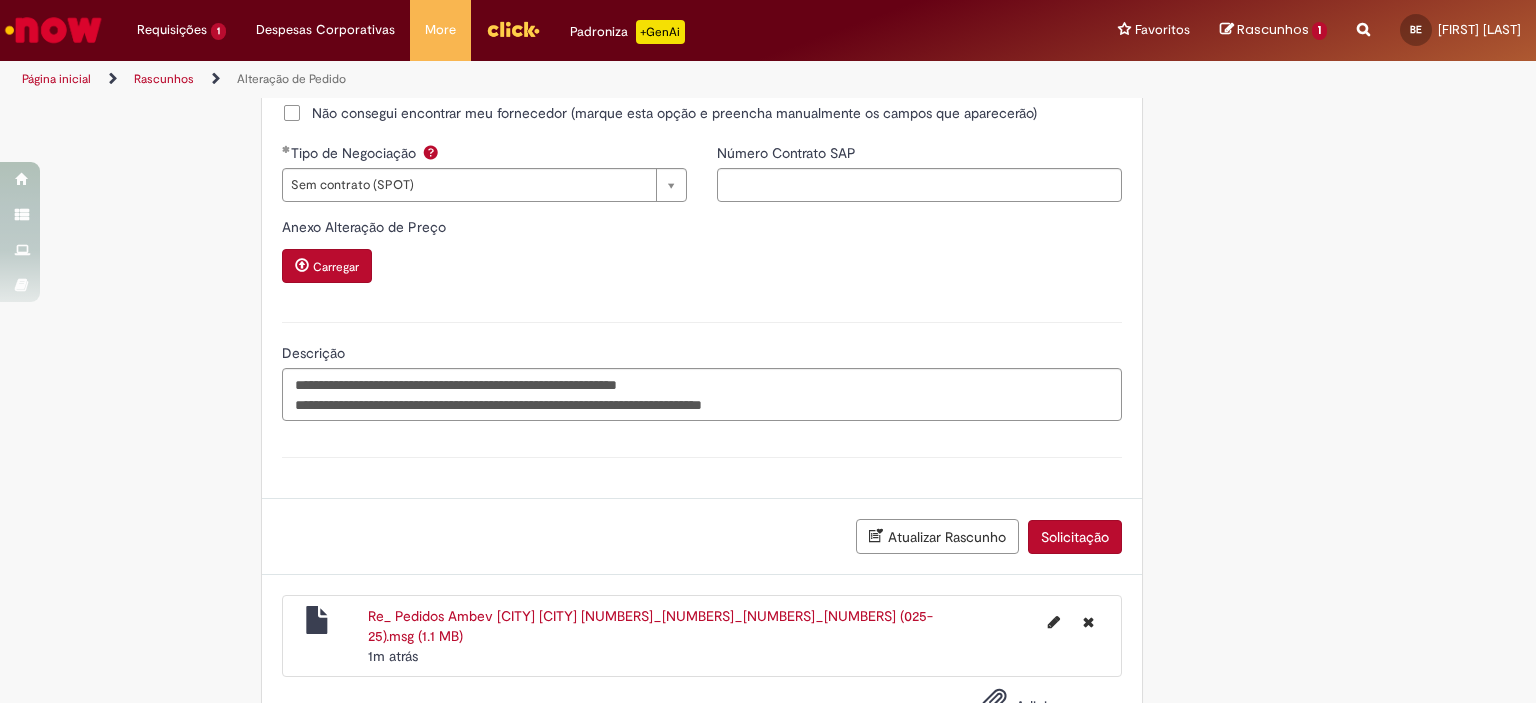 click on "Solicitação" at bounding box center [1075, 537] 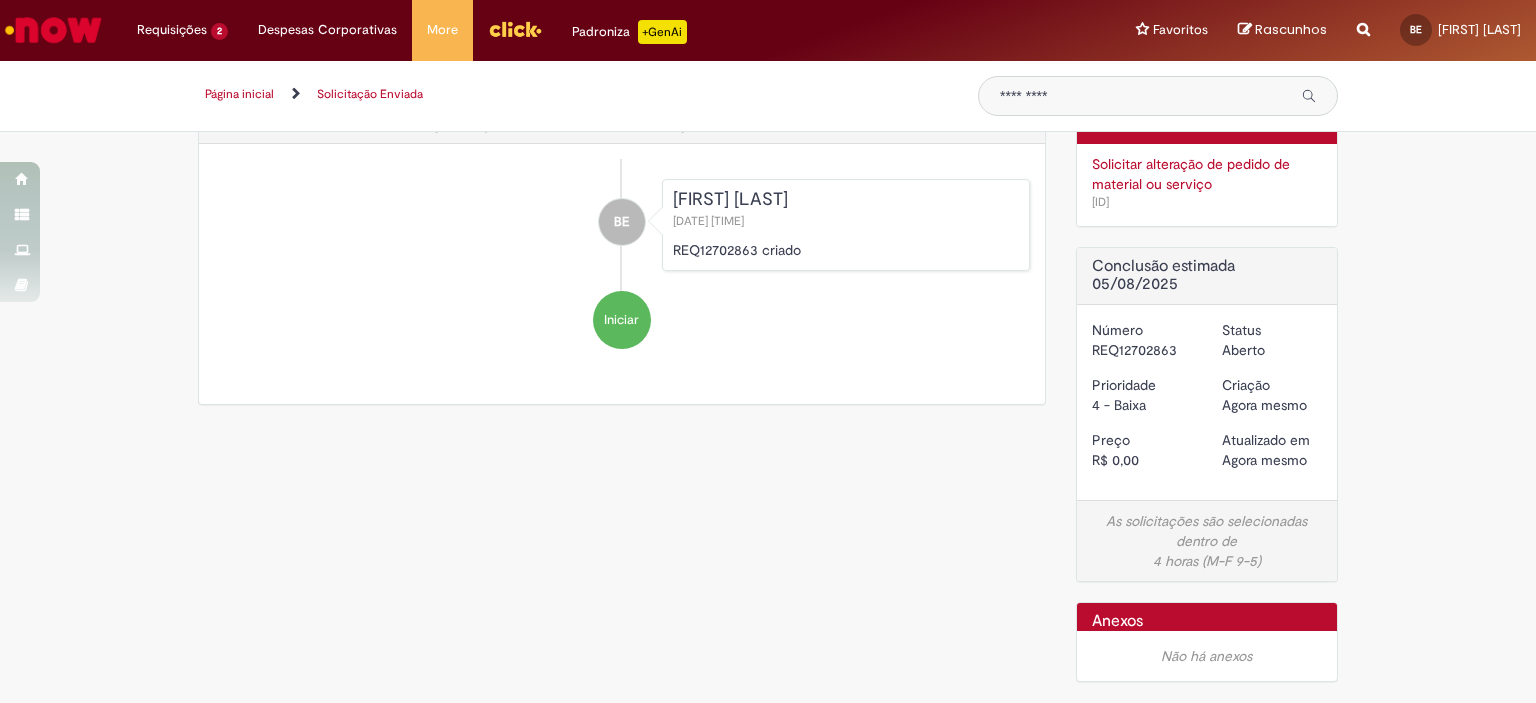 scroll, scrollTop: 0, scrollLeft: 0, axis: both 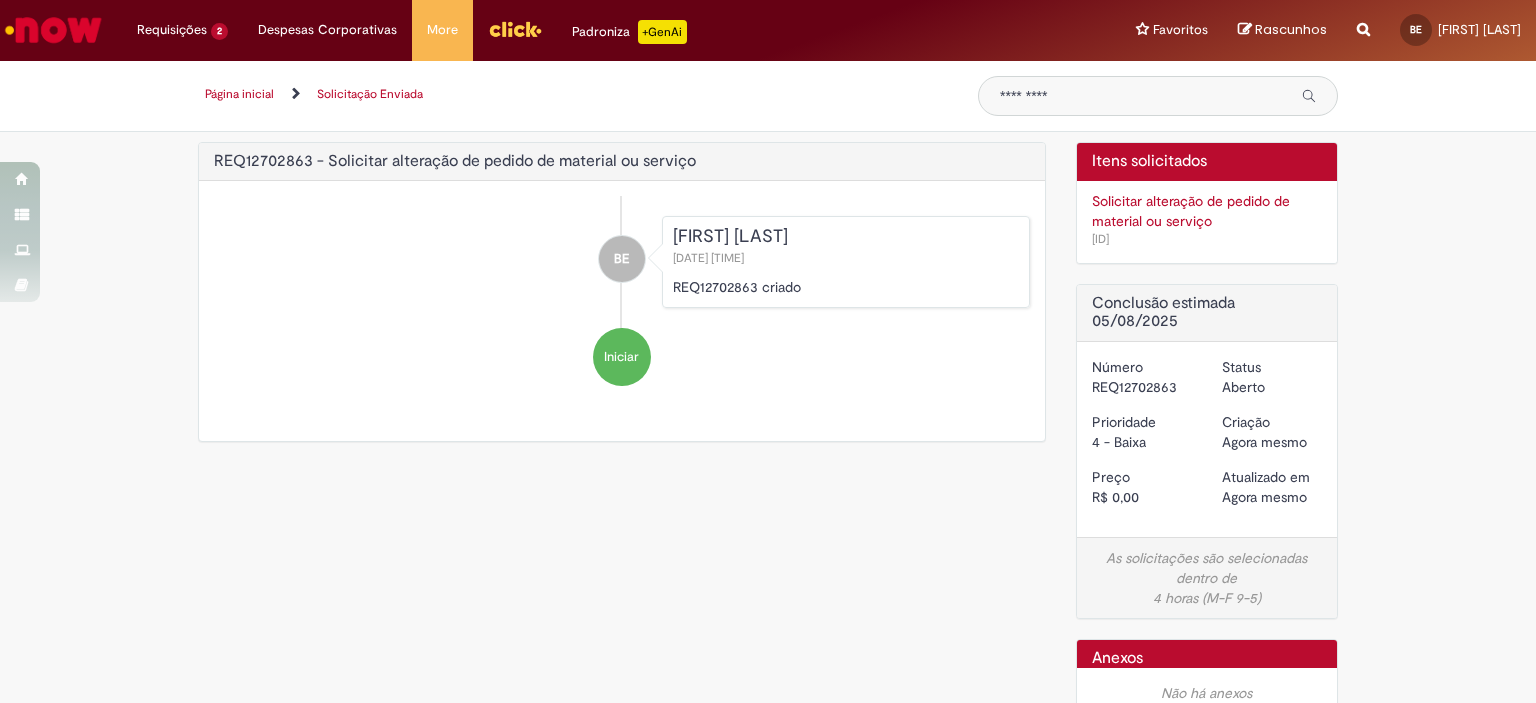click at bounding box center (53, 30) 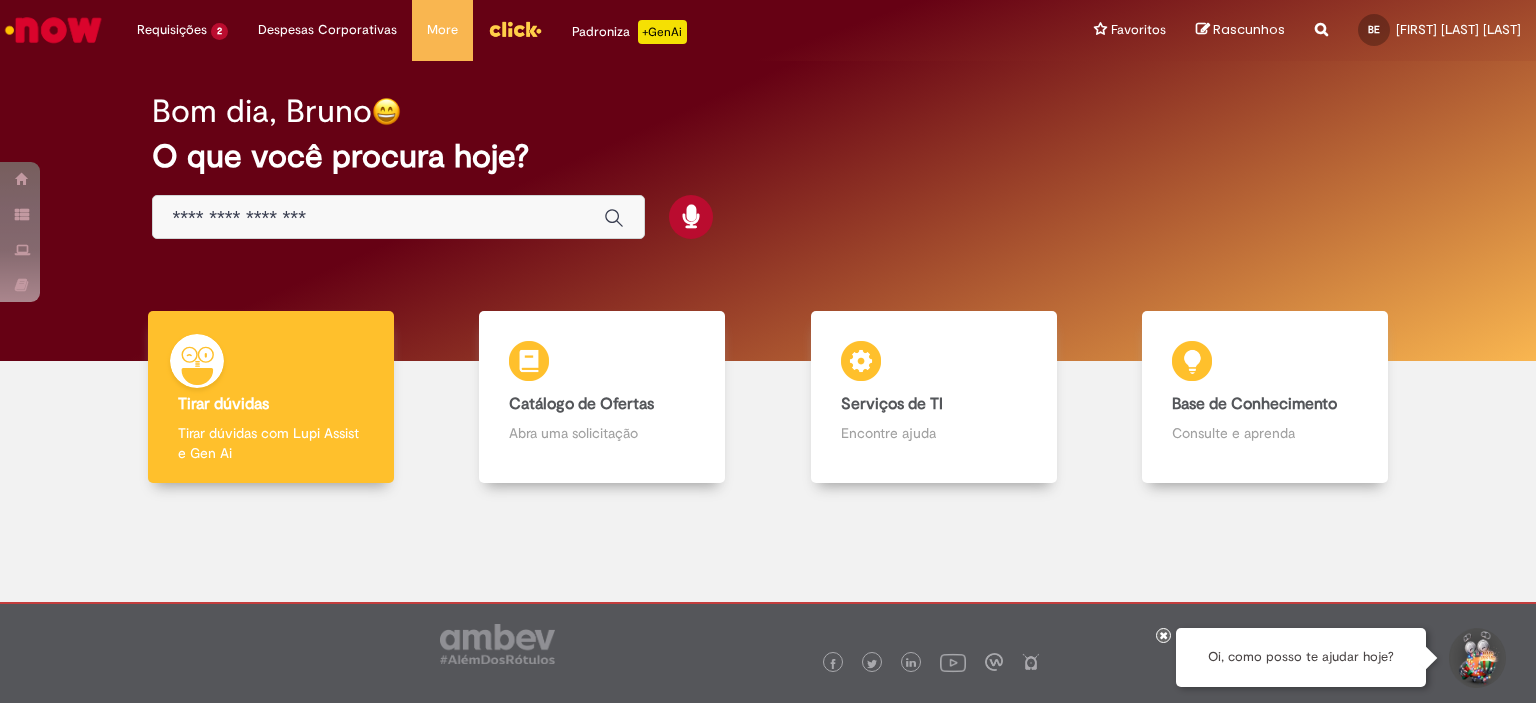 scroll, scrollTop: 0, scrollLeft: 0, axis: both 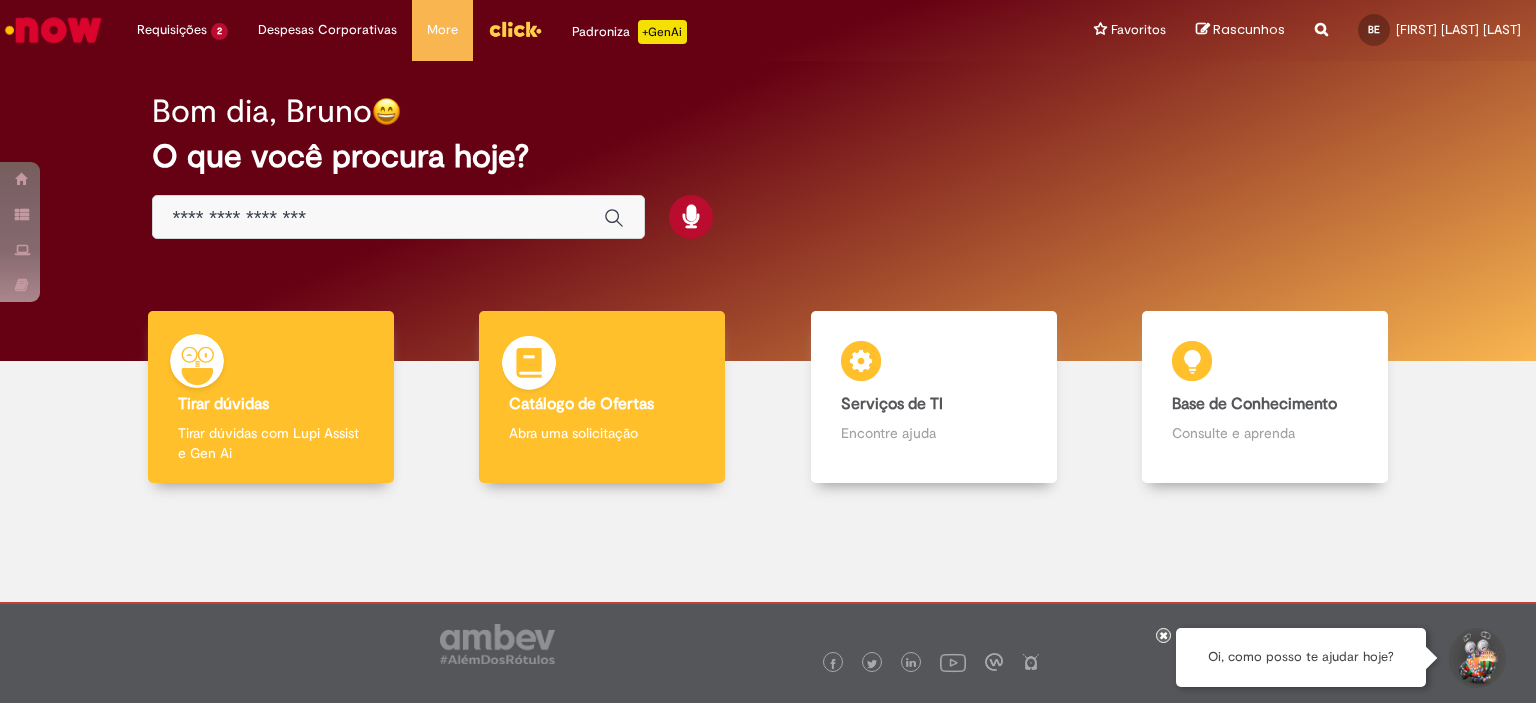 click on "Catálogo de Ofertas
Catálogo de Ofertas
Abra uma solicitação" at bounding box center [602, 397] 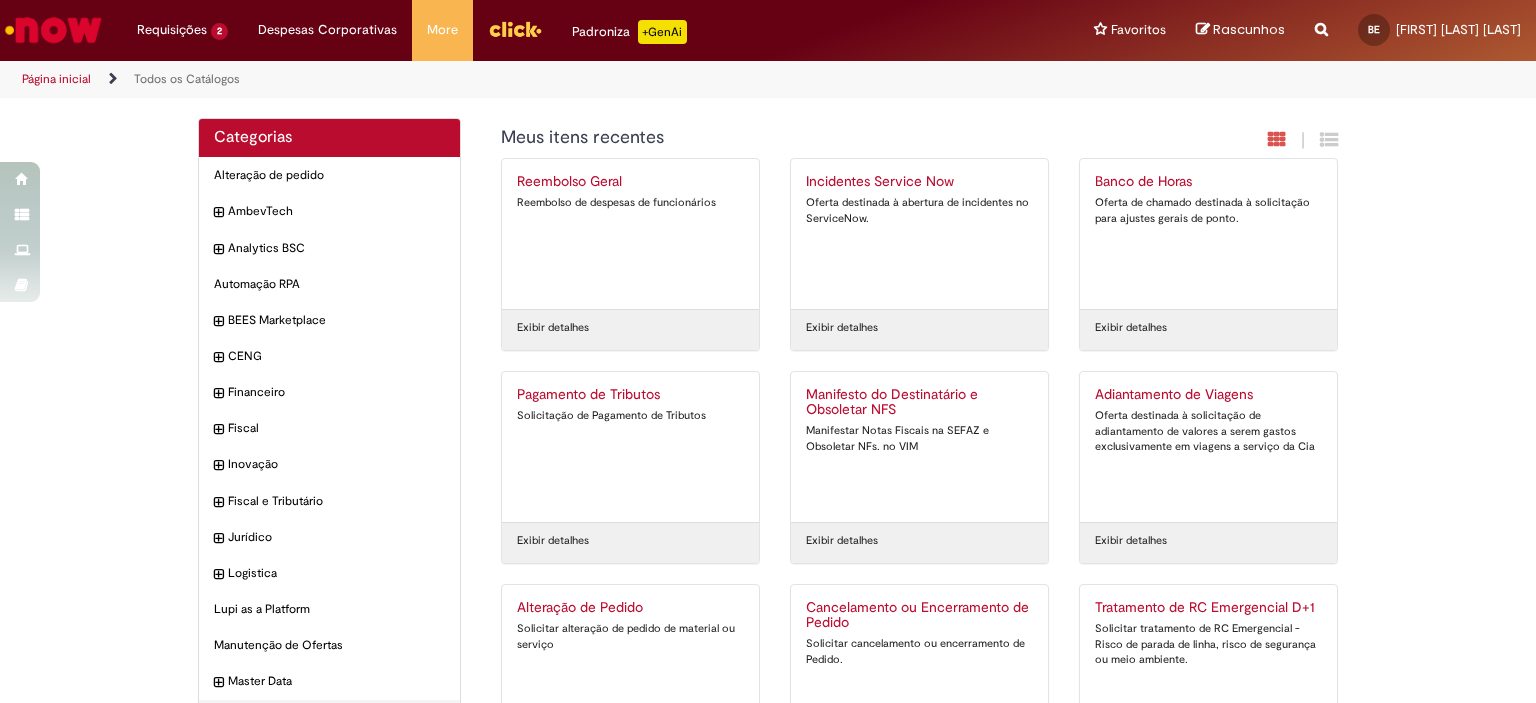 scroll, scrollTop: 92, scrollLeft: 0, axis: vertical 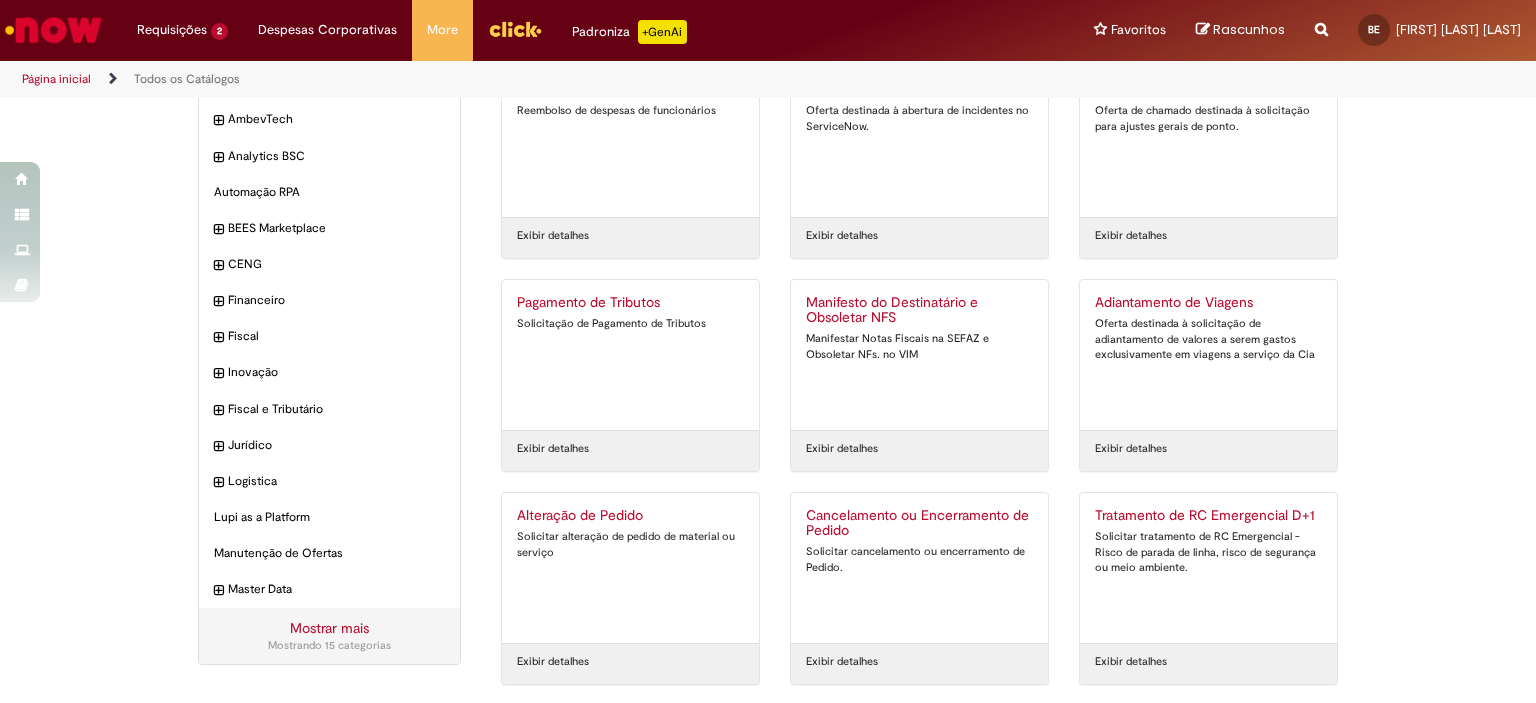 click on "Alteração de Pedido" at bounding box center (630, 516) 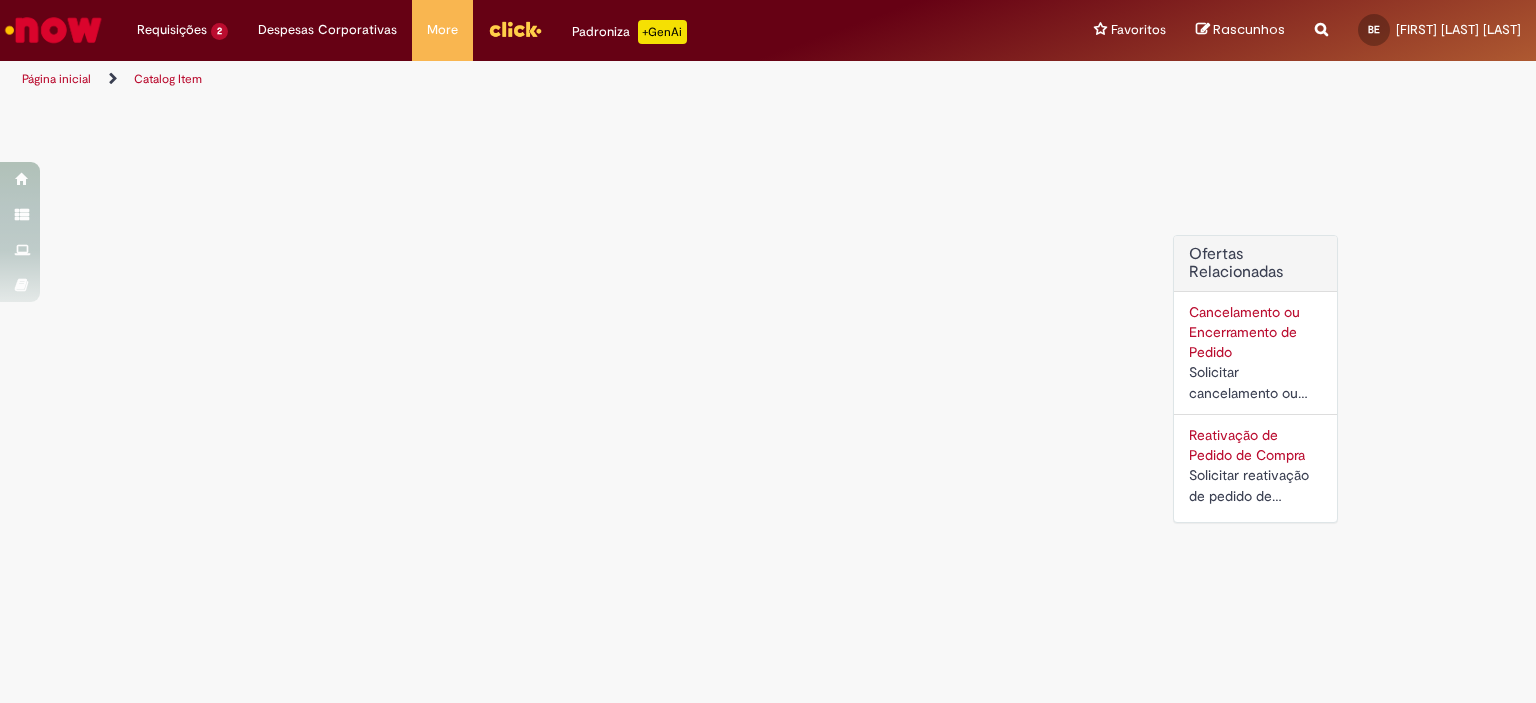 scroll, scrollTop: 0, scrollLeft: 0, axis: both 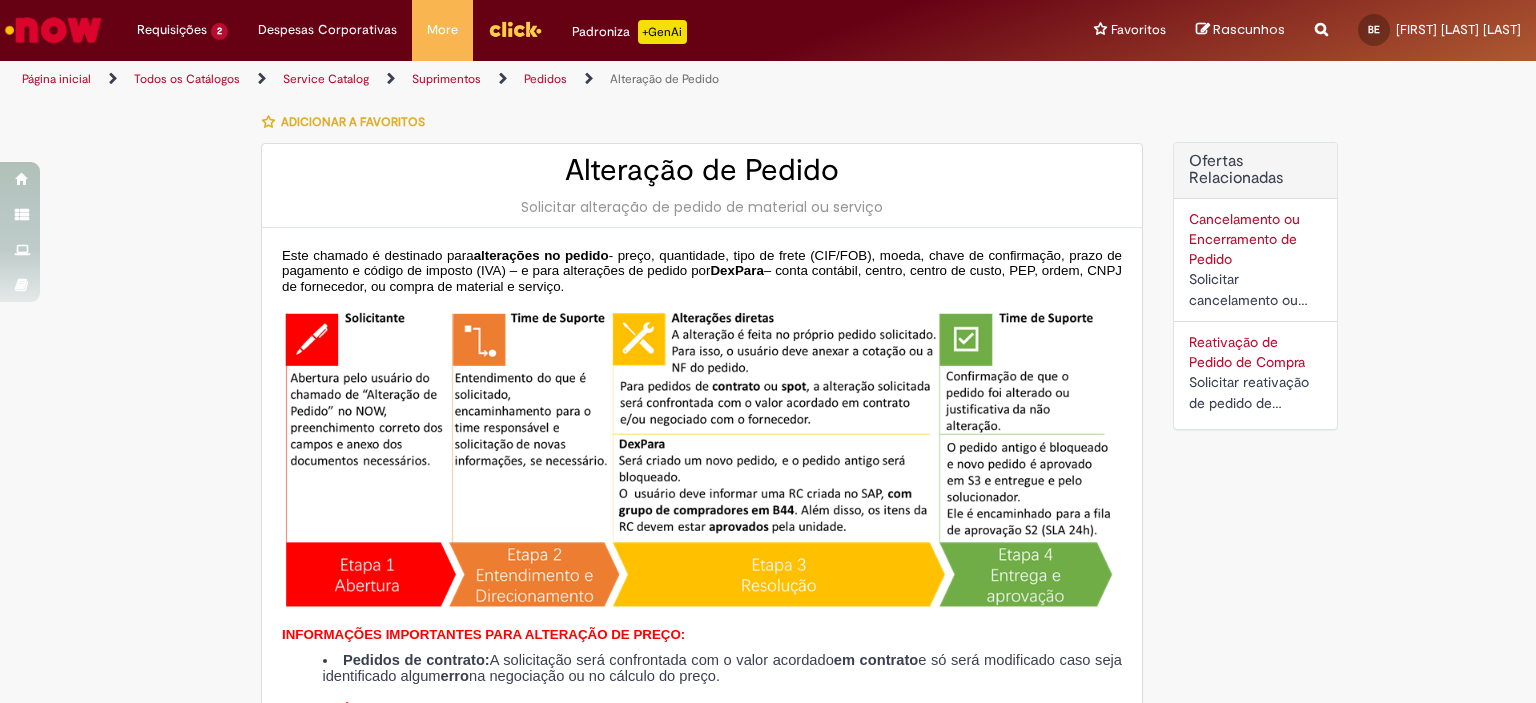 type on "********" 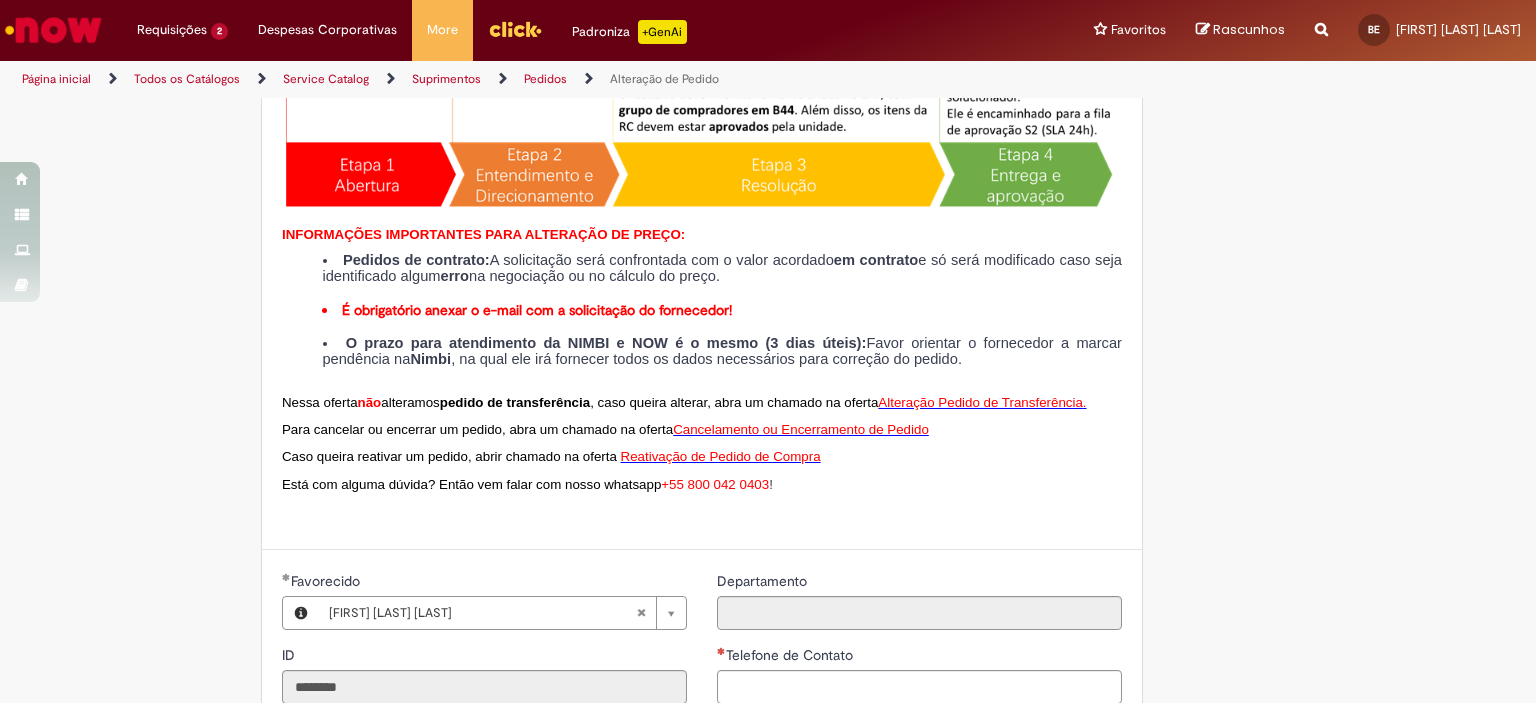 scroll, scrollTop: 700, scrollLeft: 0, axis: vertical 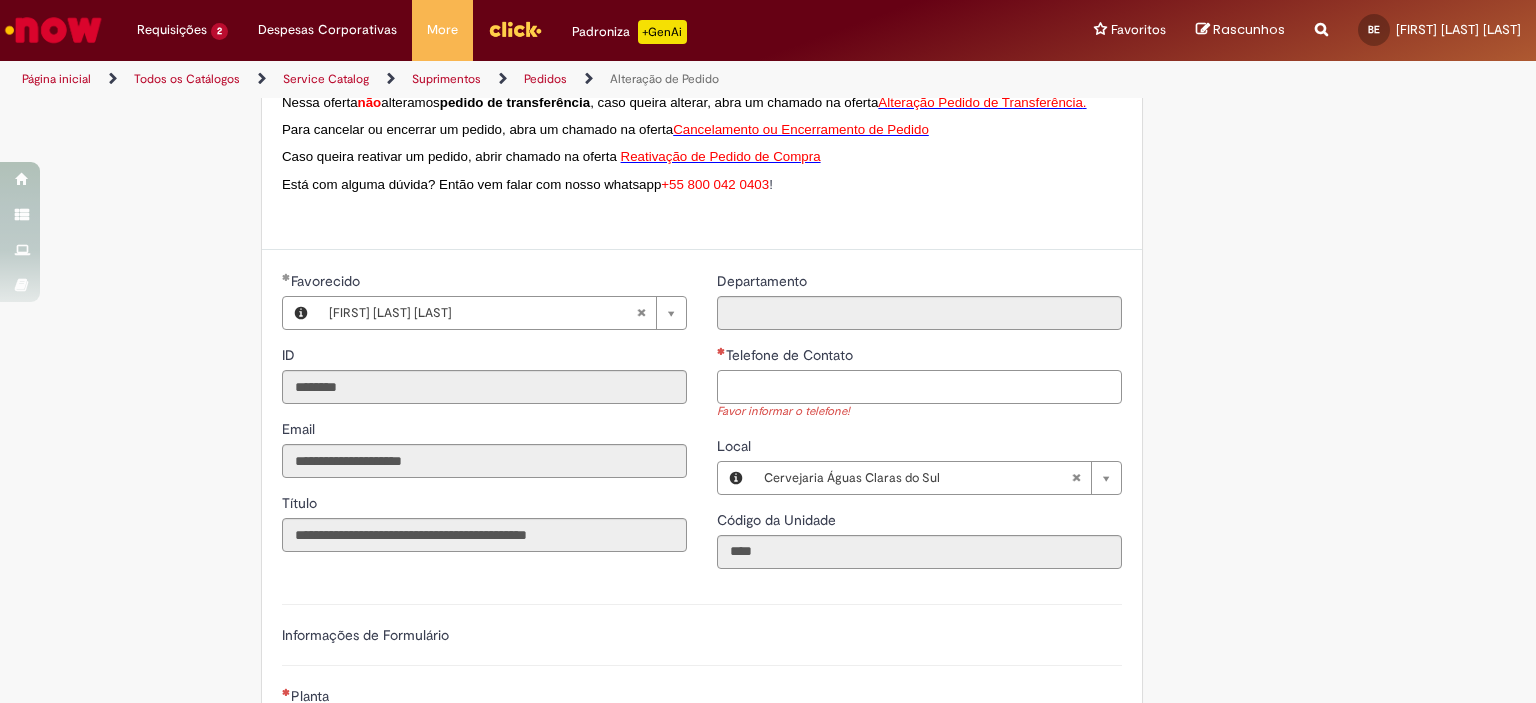 click on "Telefone de Contato" at bounding box center [919, 387] 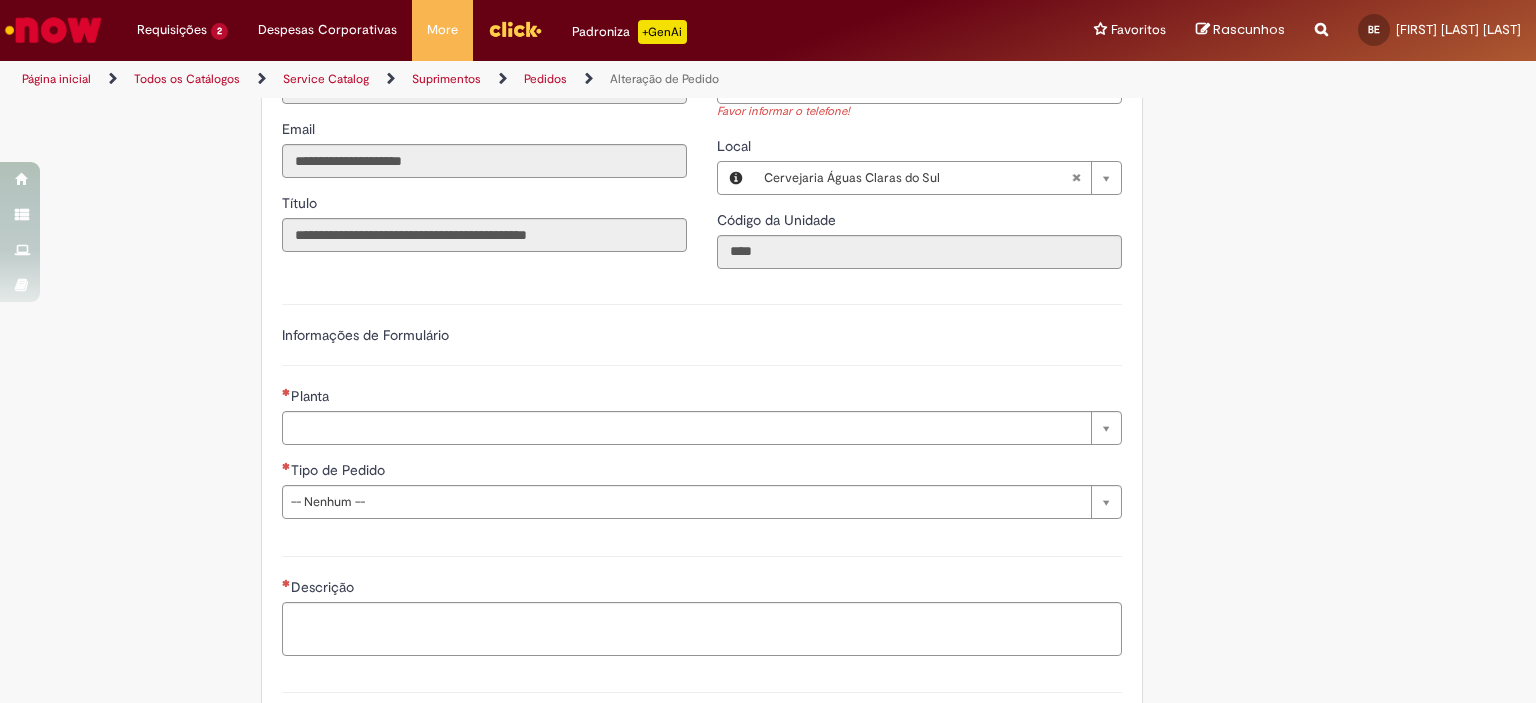 scroll, scrollTop: 1100, scrollLeft: 0, axis: vertical 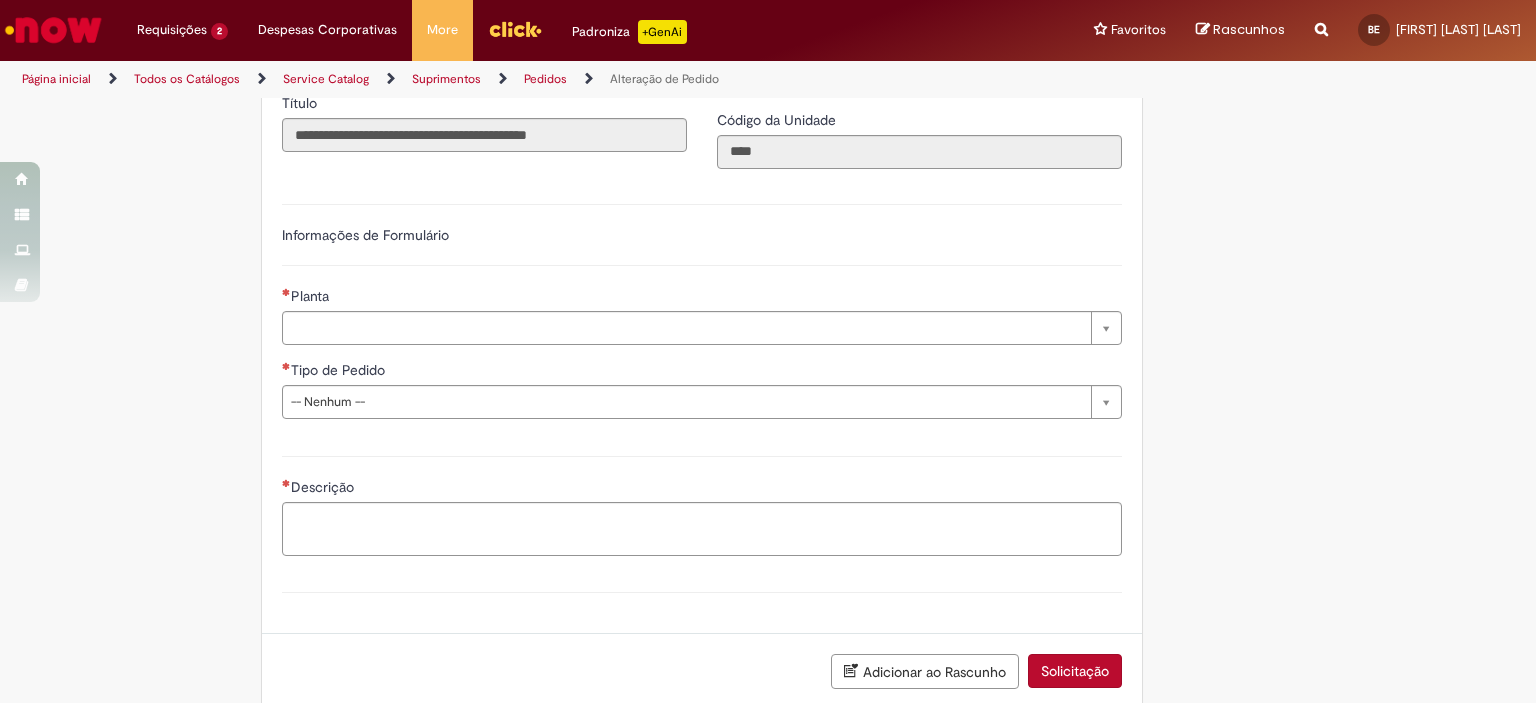 type on "**********" 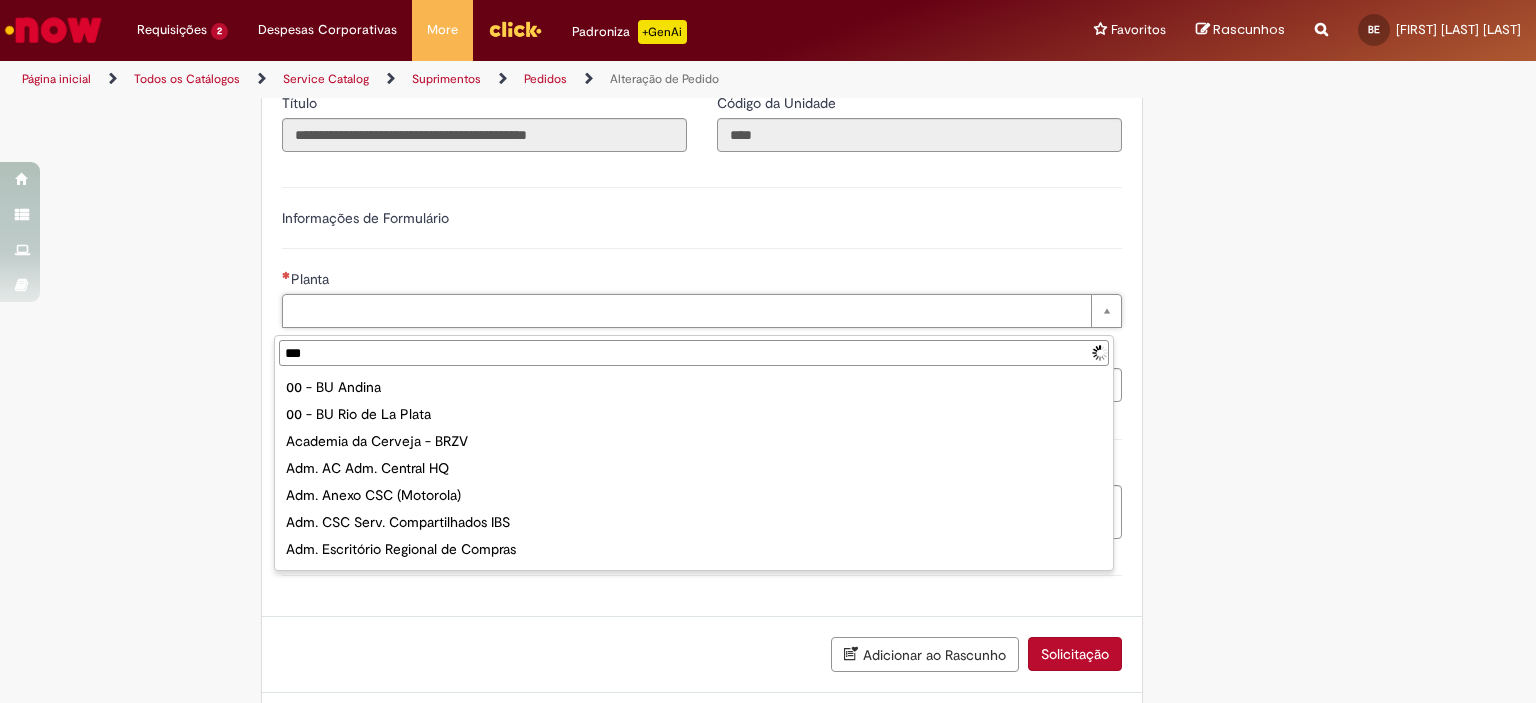 type on "****" 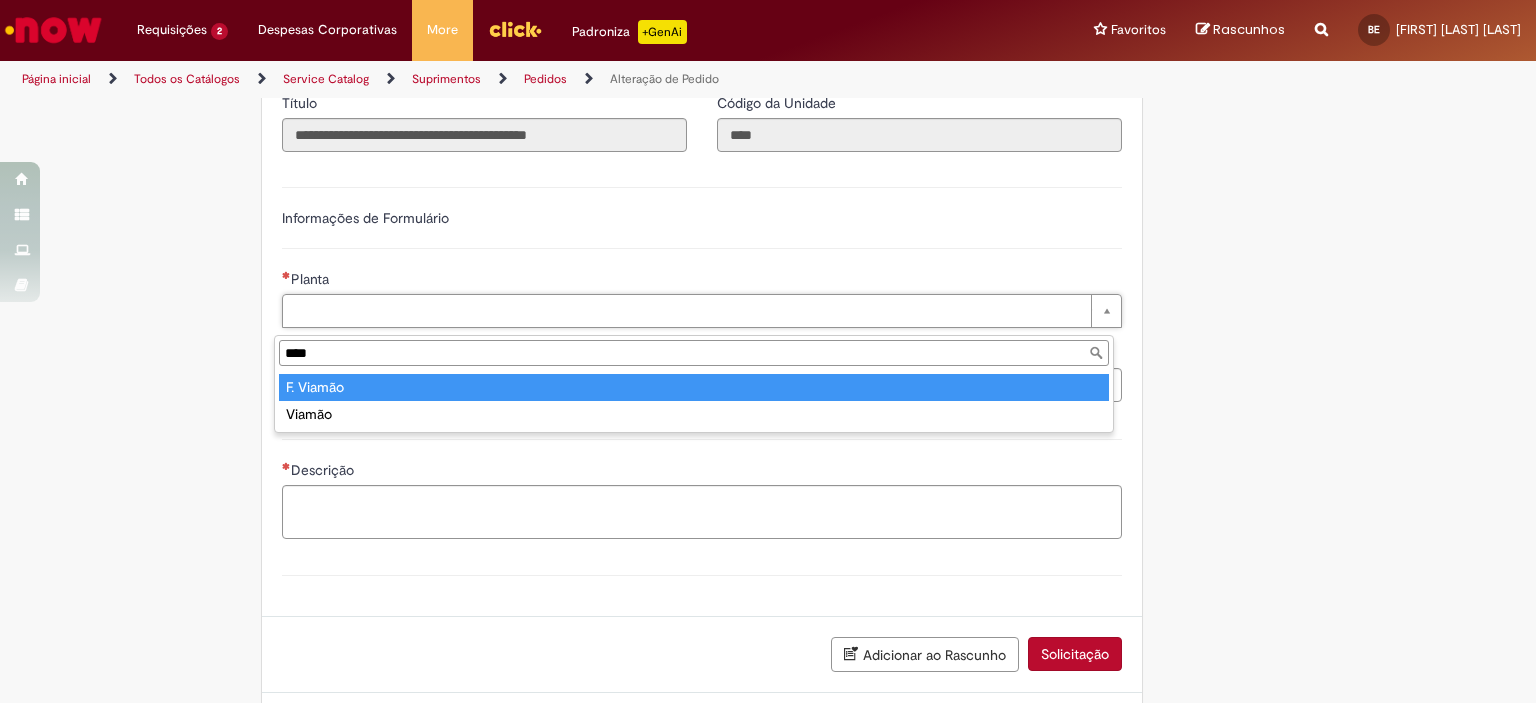 type on "*********" 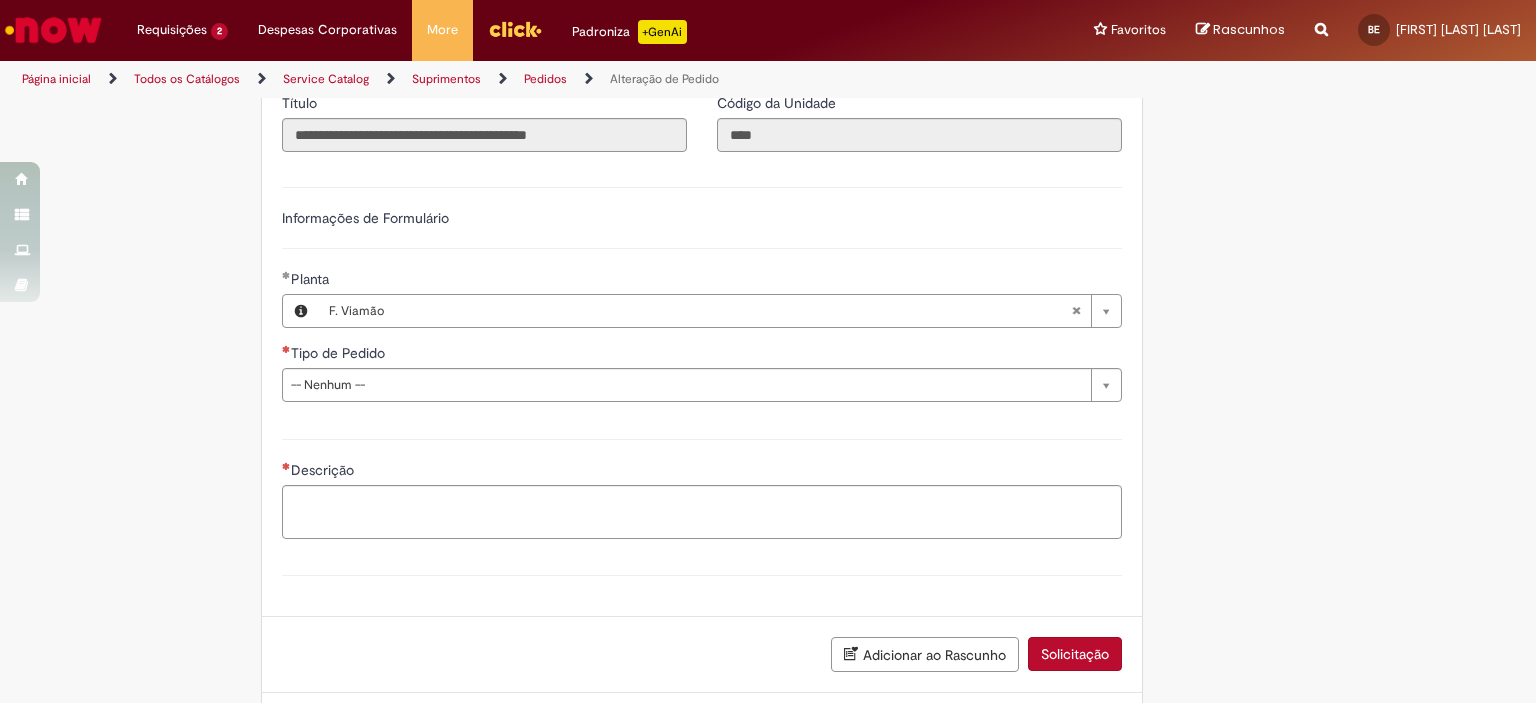 click on "Adicionar a Favoritos
Alteração de Pedido
Solicitar alteração de pedido de material ou serviço
Este chamado é destinado para  alterações no pedido  - preço, quantidade, tipo de frete (CIF/FOB), moeda, chave de confirmação, prazo de pagamento e código de imposto (IVA) – e para alterações de pedido por  DexPara  – conta contábil, centro, centro de custo, PEP, ordem, CNPJ de fornecedor, ou compra de material e serviço.
INFORMAÇÕES IMPORTANTES PARA ALTERAÇÃO DE PREÇO:
Pedidos de contrato:  A solicitação será confrontada com o valor acordado  em contrato  e só será modificado caso seja identificado algum  erro  na negociação ou no cálculo do preço.
É obrigatório anexar o e-mail com a solicitação do fornecedor!
O prazo para atendimento da NIMBI e NOW é o mesmo (3 dias úteis):  Favor orientar o fornecedor a marcar pendência na  Nimbi" at bounding box center (670, -100) 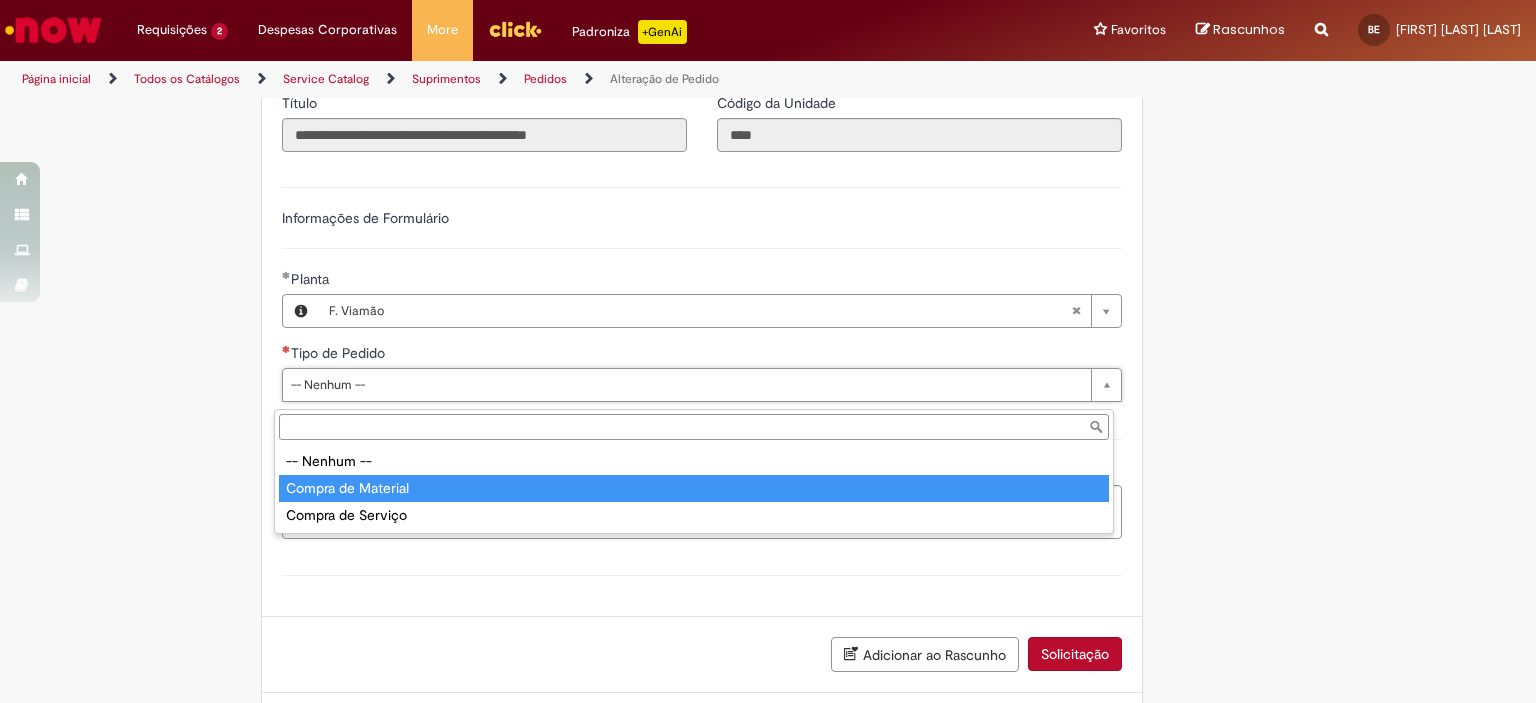 type on "**********" 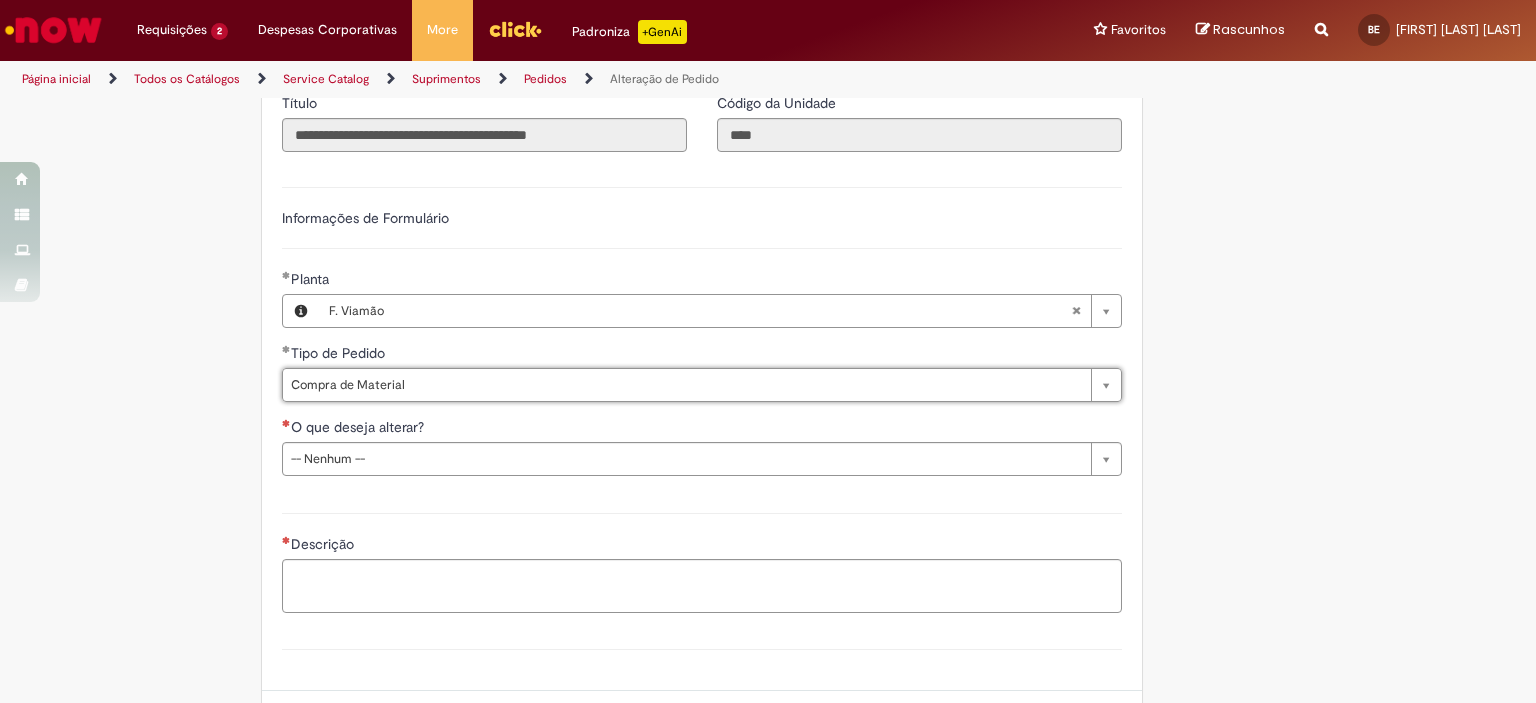 click on "Adicionar a Favoritos
Alteração de Pedido
Solicitar alteração de pedido de material ou serviço
Este chamado é destinado para  alterações no pedido  - preço, quantidade, tipo de frete (CIF/FOB), moeda, chave de confirmação, prazo de pagamento e código de imposto (IVA) – e para alterações de pedido por  DexPara  – conta contábil, centro, centro de custo, PEP, ordem, CNPJ de fornecedor, ou compra de material e serviço.
INFORMAÇÕES IMPORTANTES PARA ALTERAÇÃO DE PREÇO:
Pedidos de contrato:  A solicitação será confrontada com o valor acordado  em contrato  e só será modificado caso seja identificado algum  erro  na negociação ou no cálculo do preço.
É obrigatório anexar o e-mail com a solicitação do fornecedor!
O prazo para atendimento da NIMBI e NOW é o mesmo (3 dias úteis):  Favor orientar o fornecedor a marcar pendência na  Nimbi" at bounding box center (670, -63) 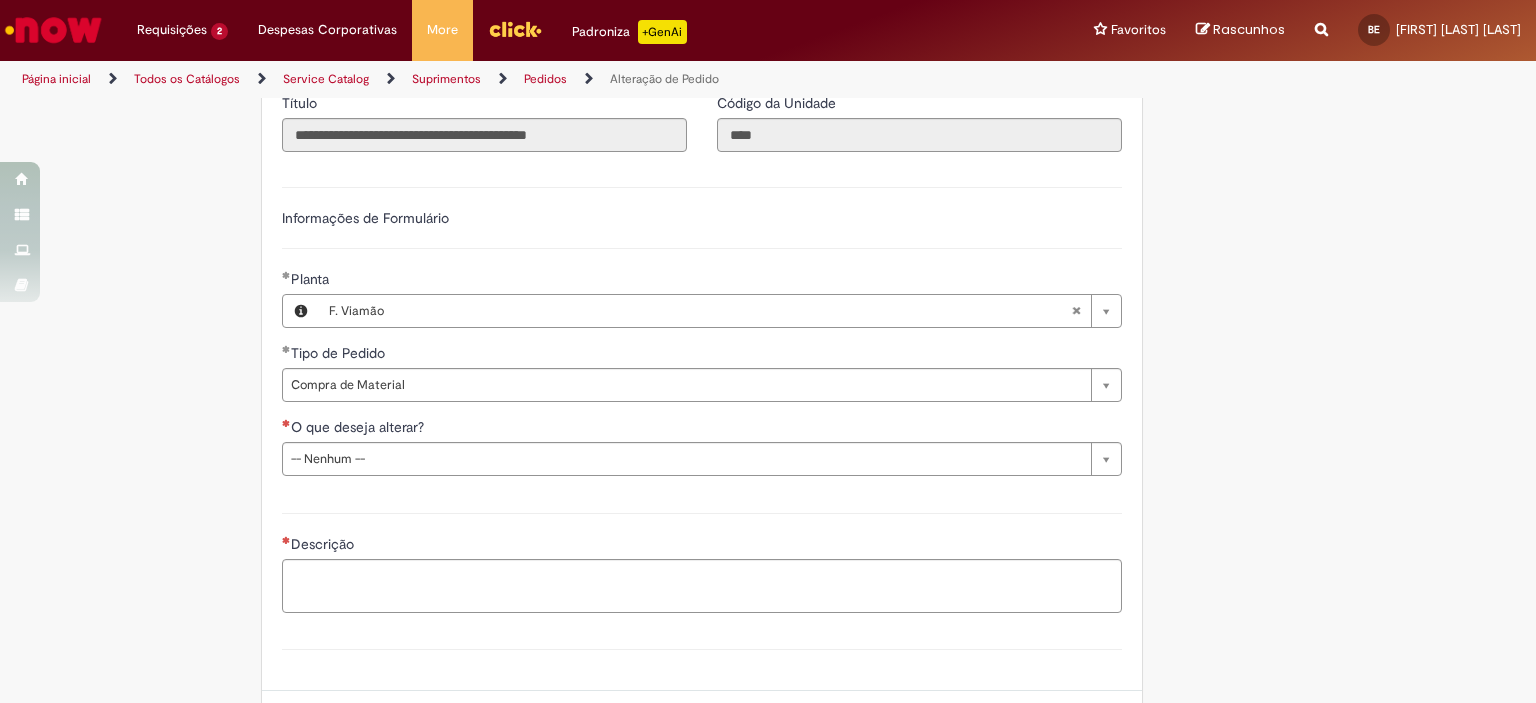 scroll, scrollTop: 1200, scrollLeft: 0, axis: vertical 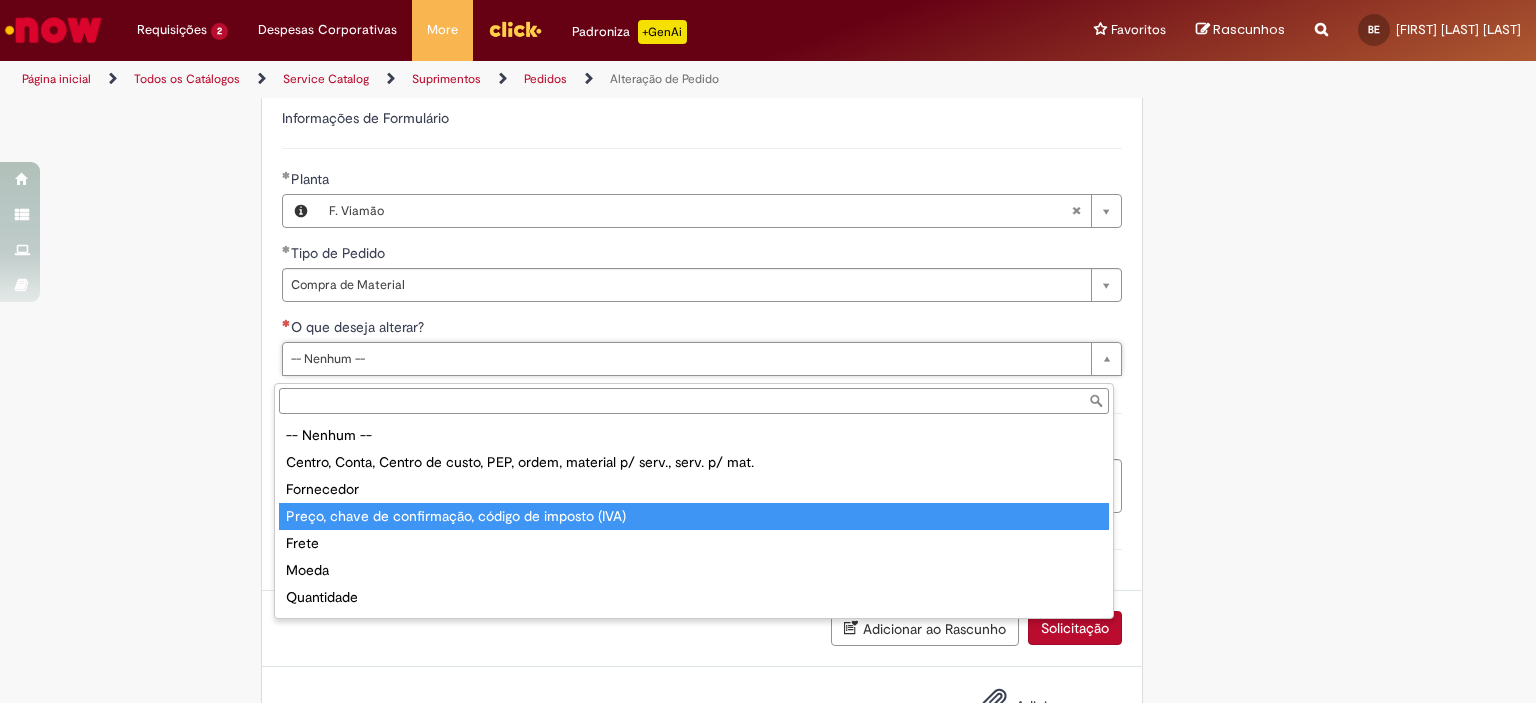 type on "**********" 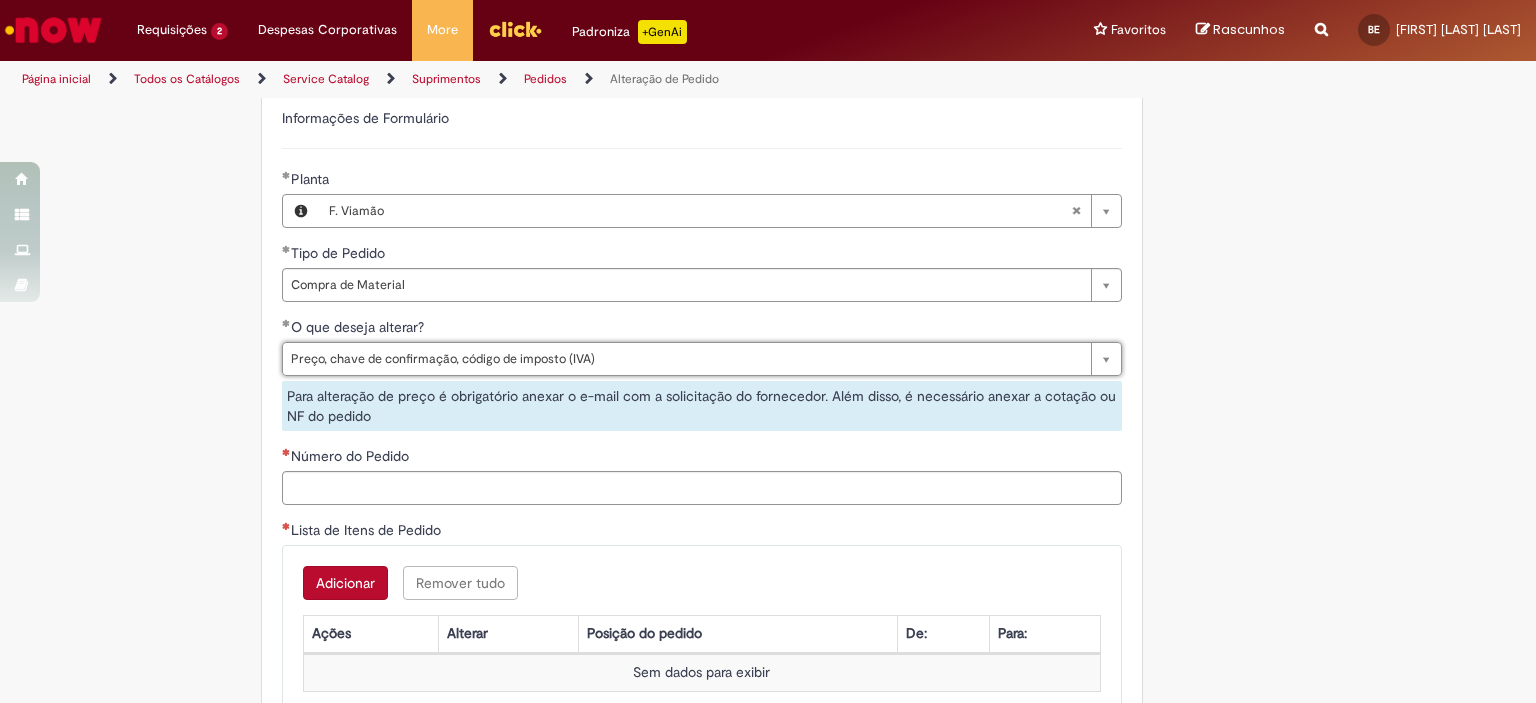 click on "Tire dúvidas com LupiAssist    +GenAI
Oi! Eu sou LupiAssist, uma Inteligência Artificial Generativa em constante aprendizado   Meu conteúdo é monitorado para trazer uma melhor experiência
Dúvidas comuns:
Só mais um instante, estou consultando nossas bases de conhecimento  e escrevendo a melhor resposta pra você!
Title
Lorem ipsum dolor sit amet    Fazer uma nova pergunta
Gerei esta resposta utilizando IA Generativa em conjunto com os nossos padrões. Em caso de divergência, os documentos oficiais prevalecerão.
Saiba mais em:
Ou ligue para:
E aí, te ajudei?
Sim, obrigado!" at bounding box center [768, 181] 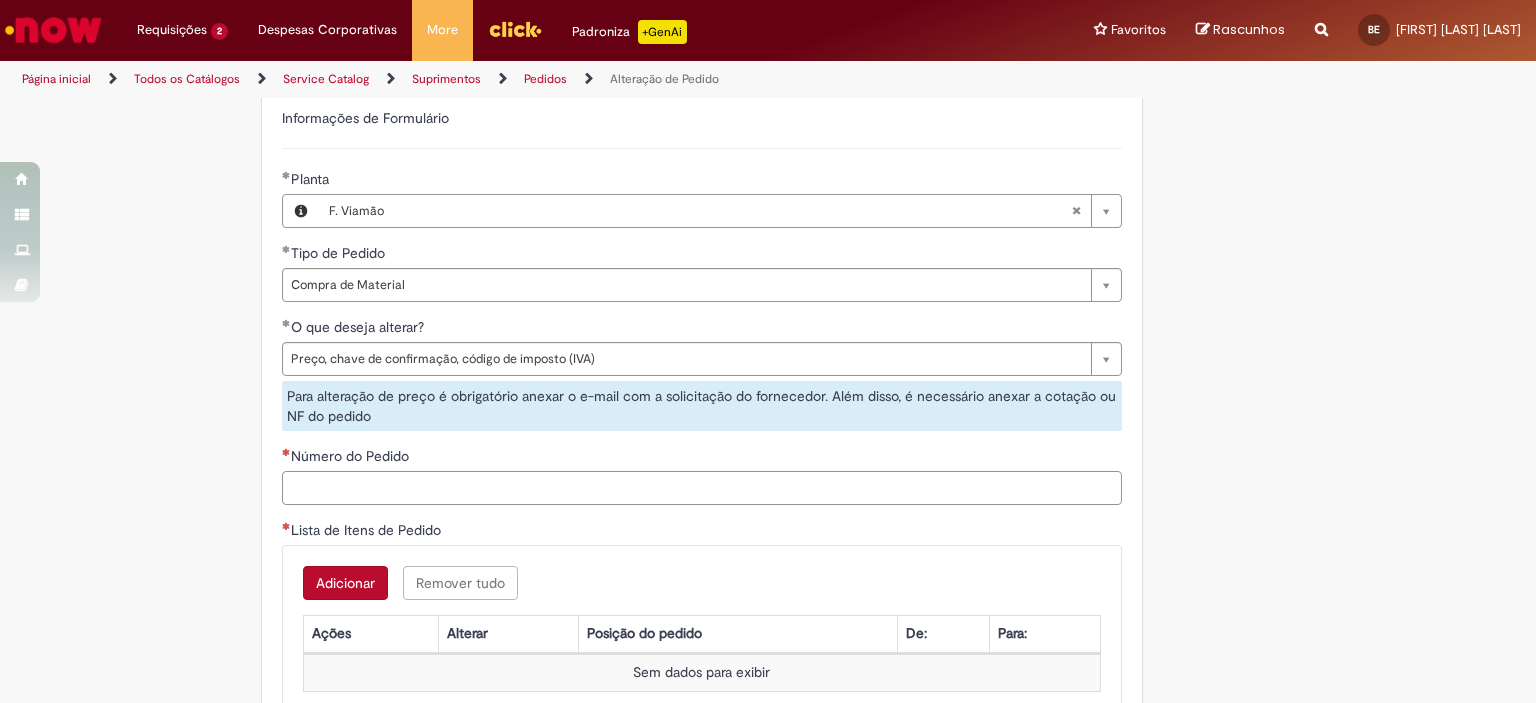 click on "Número do Pedido" at bounding box center (702, 488) 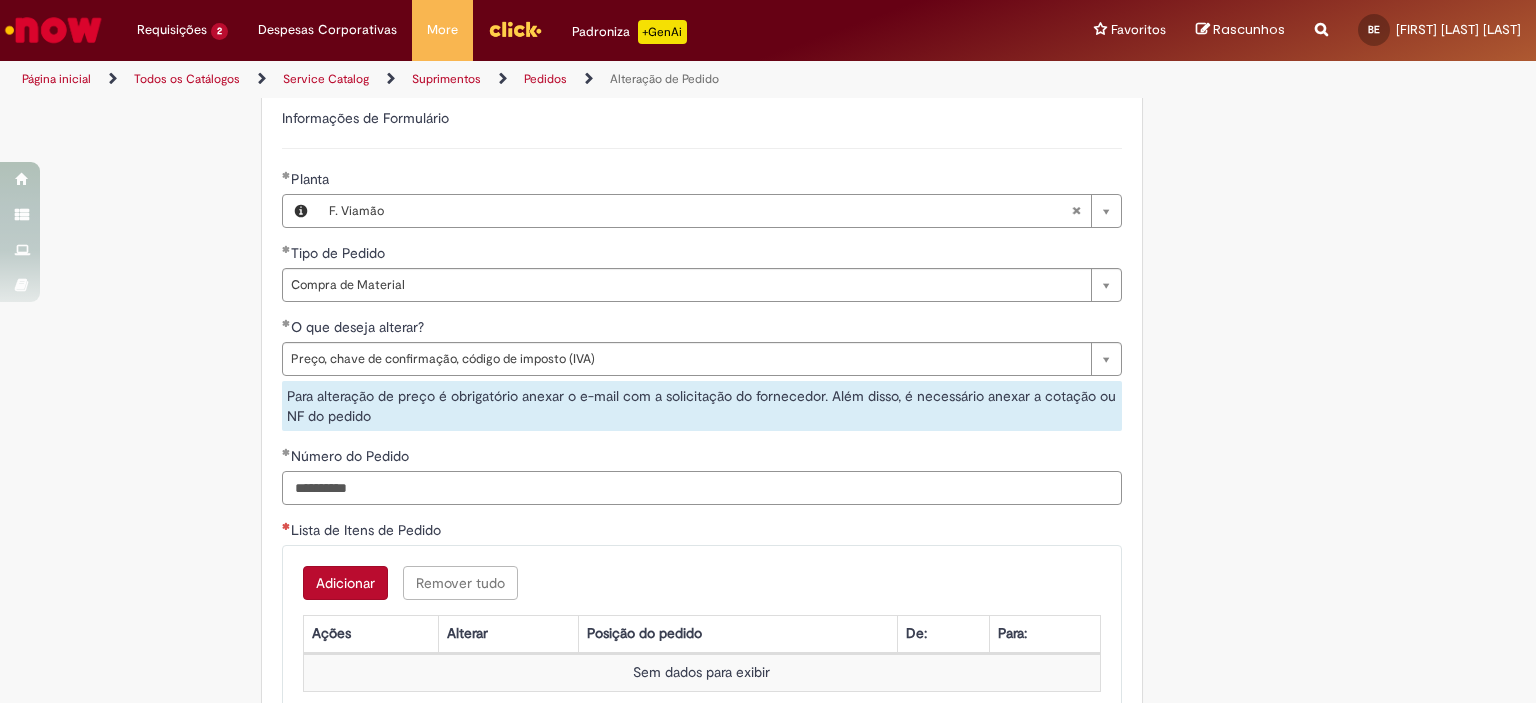 scroll, scrollTop: 1500, scrollLeft: 0, axis: vertical 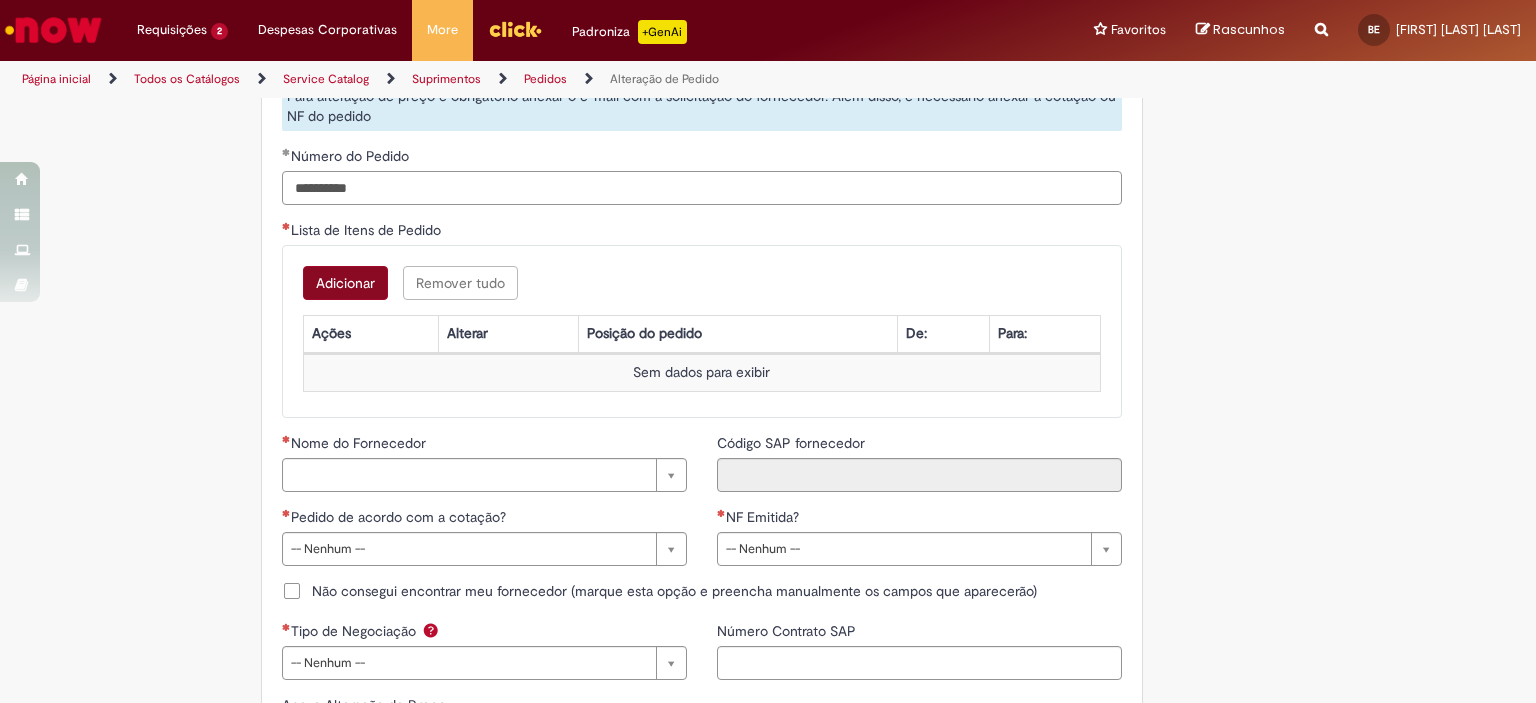 type on "**********" 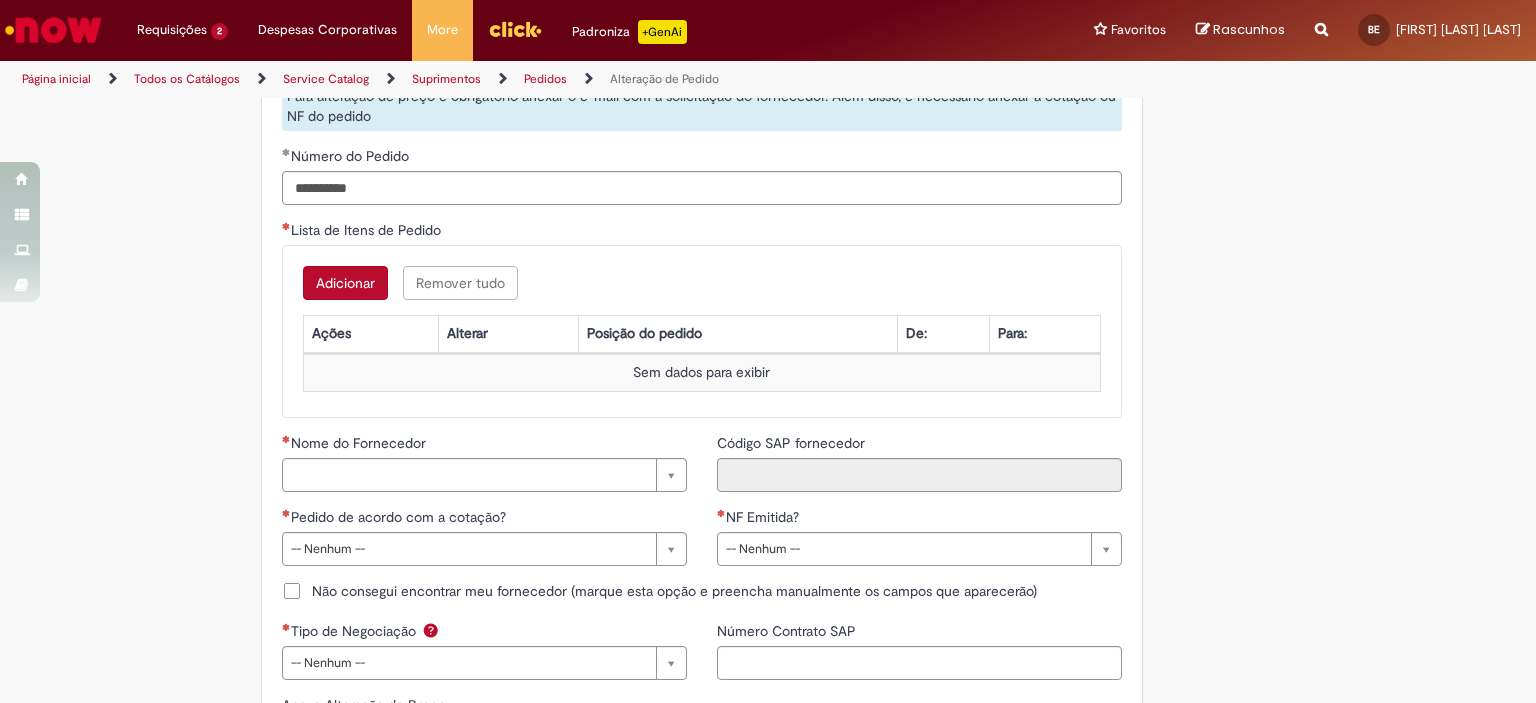 click on "Adicionar" at bounding box center [345, 283] 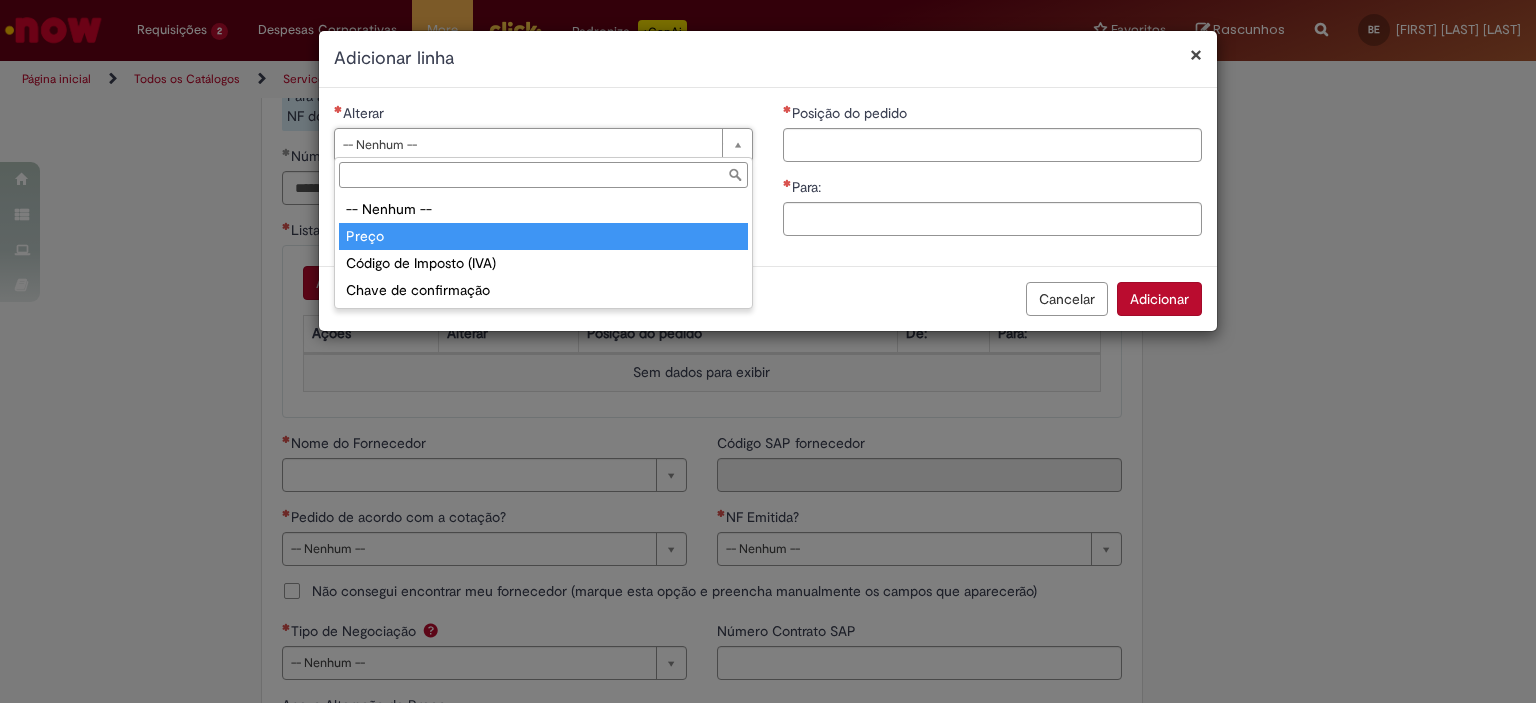 type on "*****" 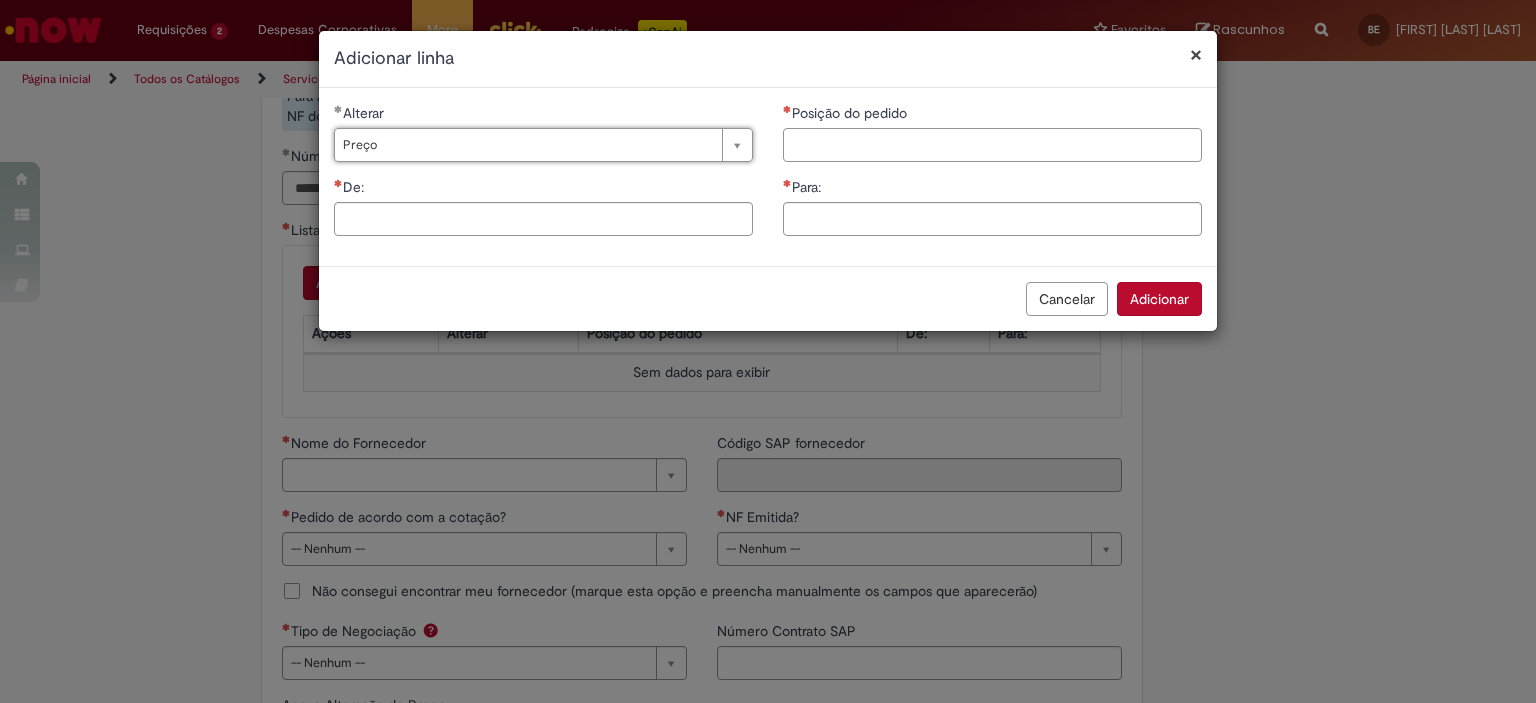click on "Posição do pedido" at bounding box center [992, 145] 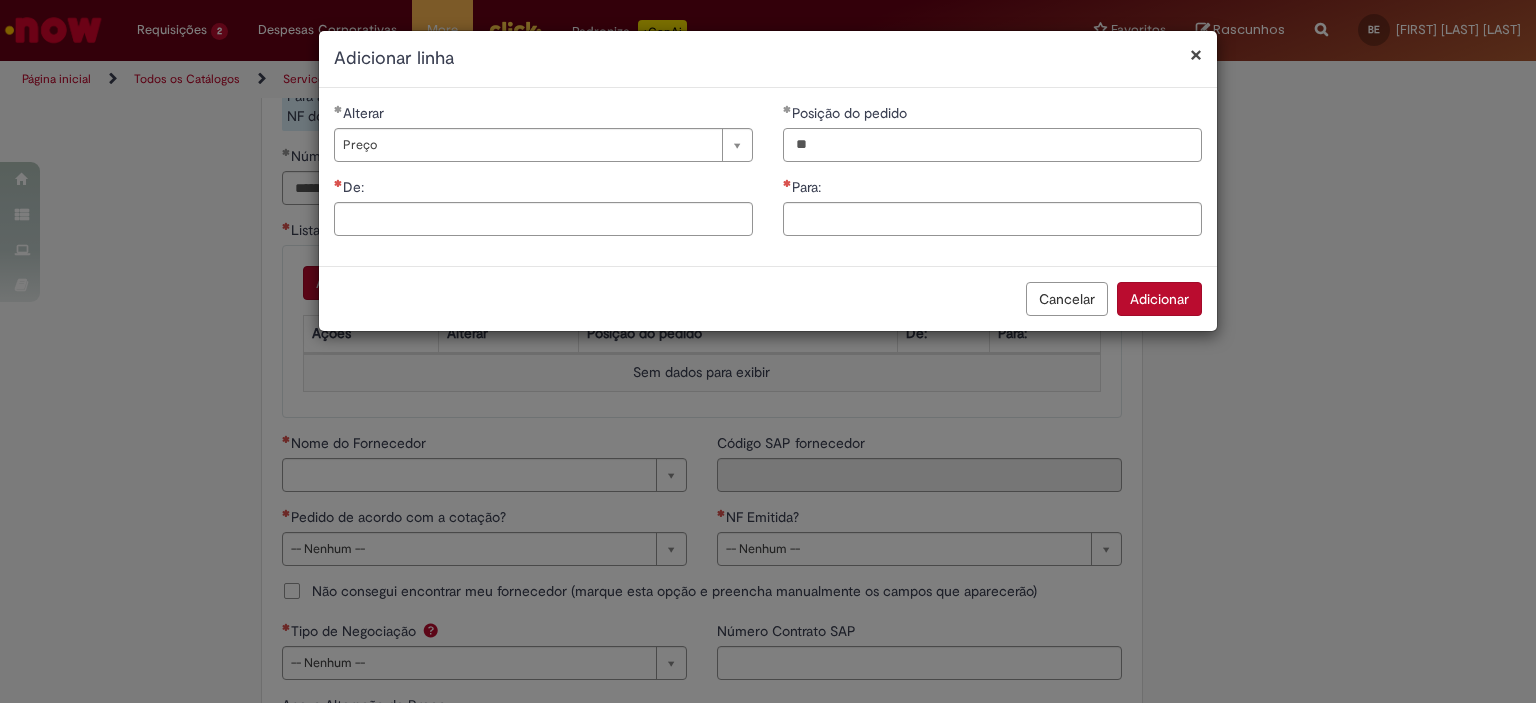 type on "**" 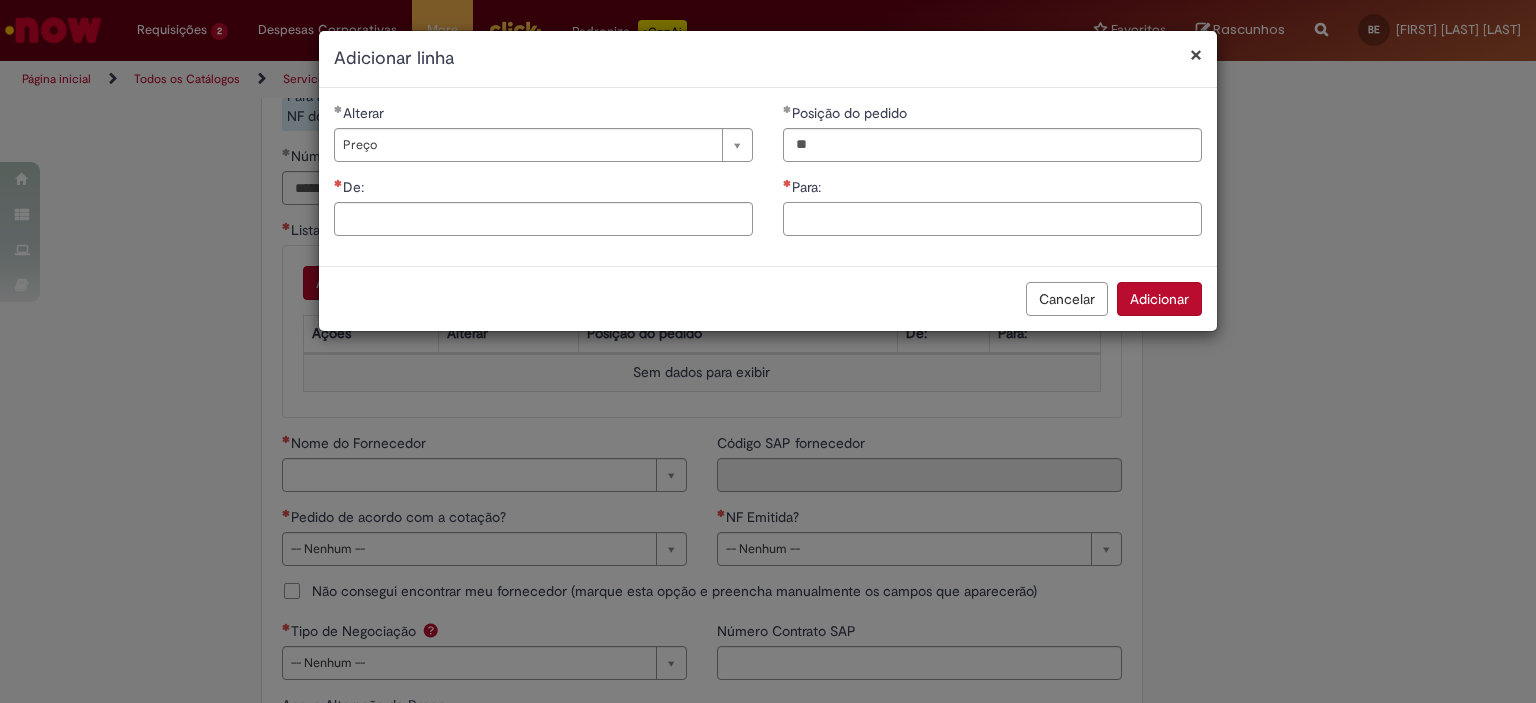 click on "Para:" at bounding box center (992, 219) 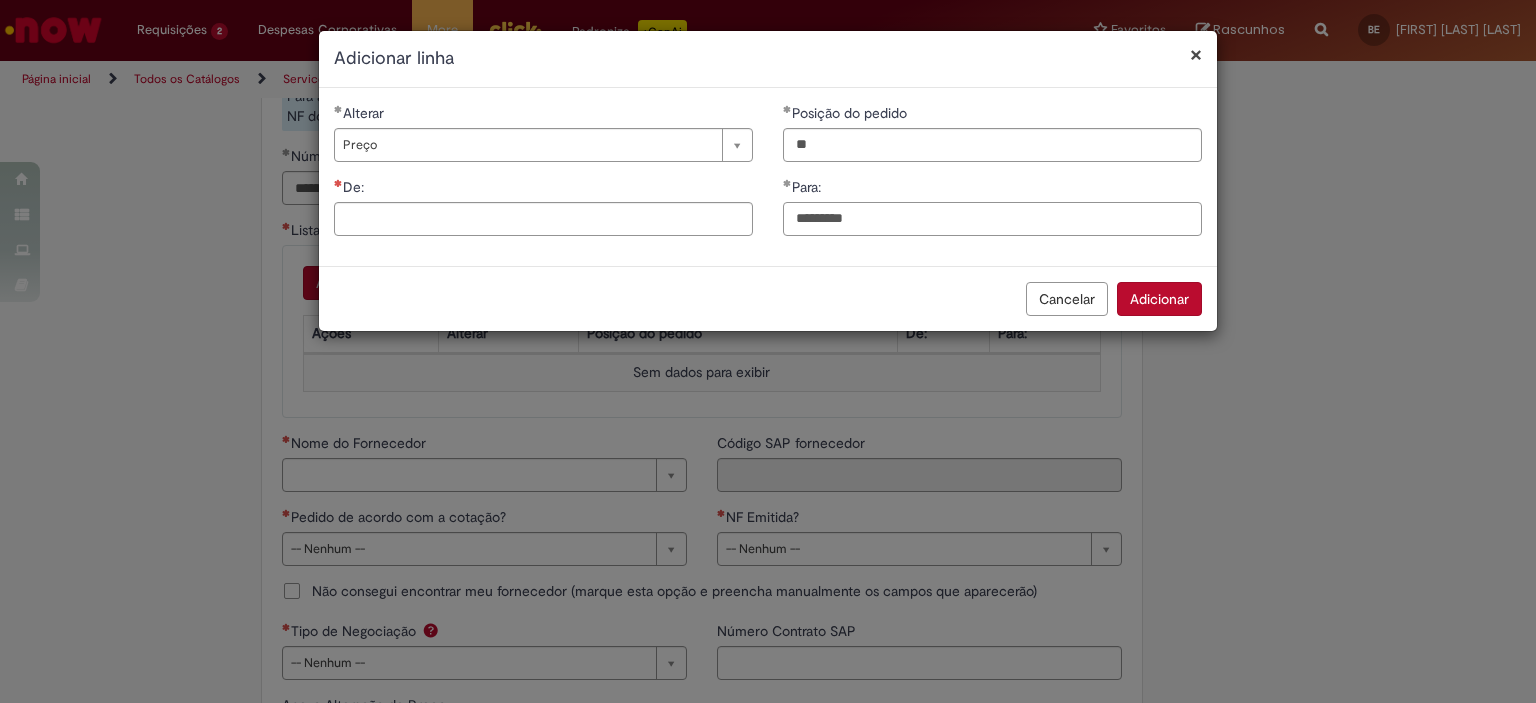 type on "*********" 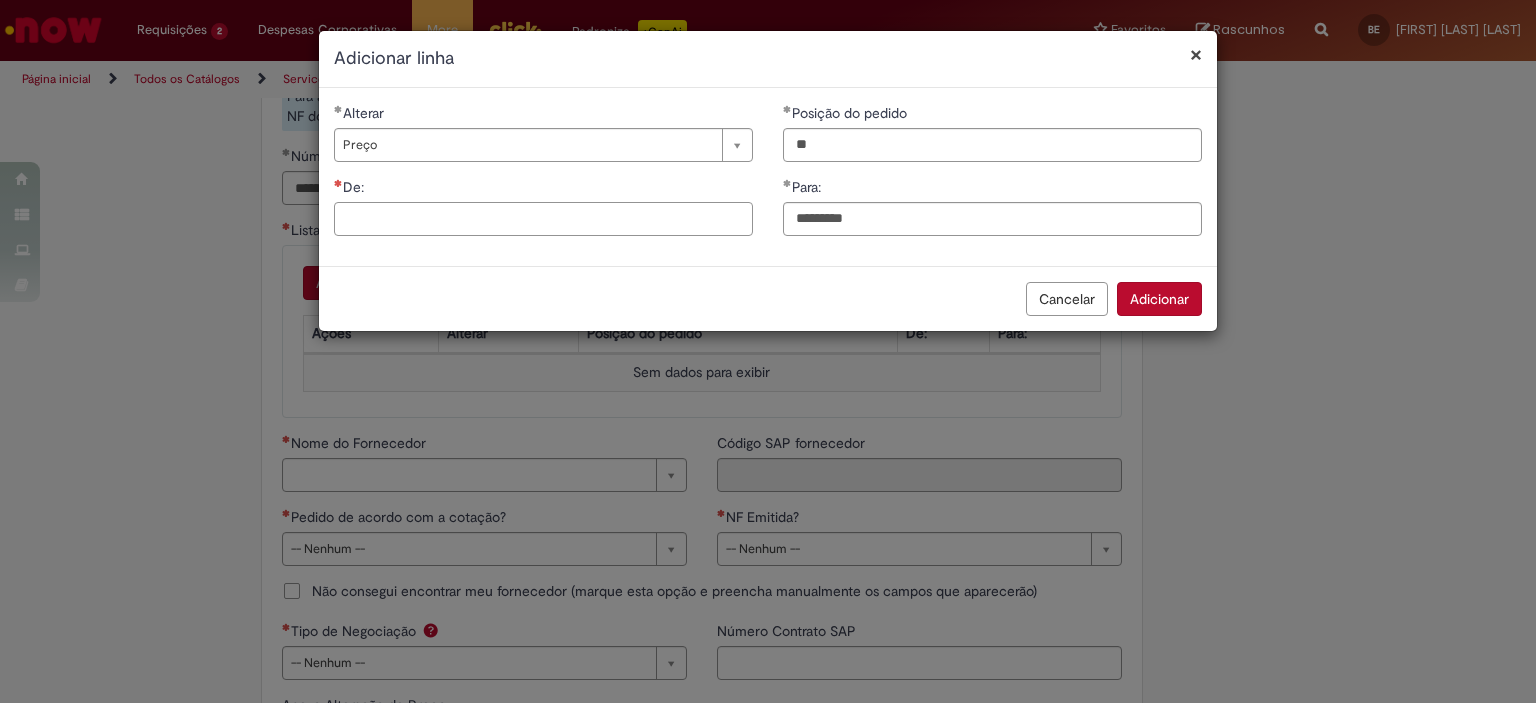click on "De:" at bounding box center (543, 219) 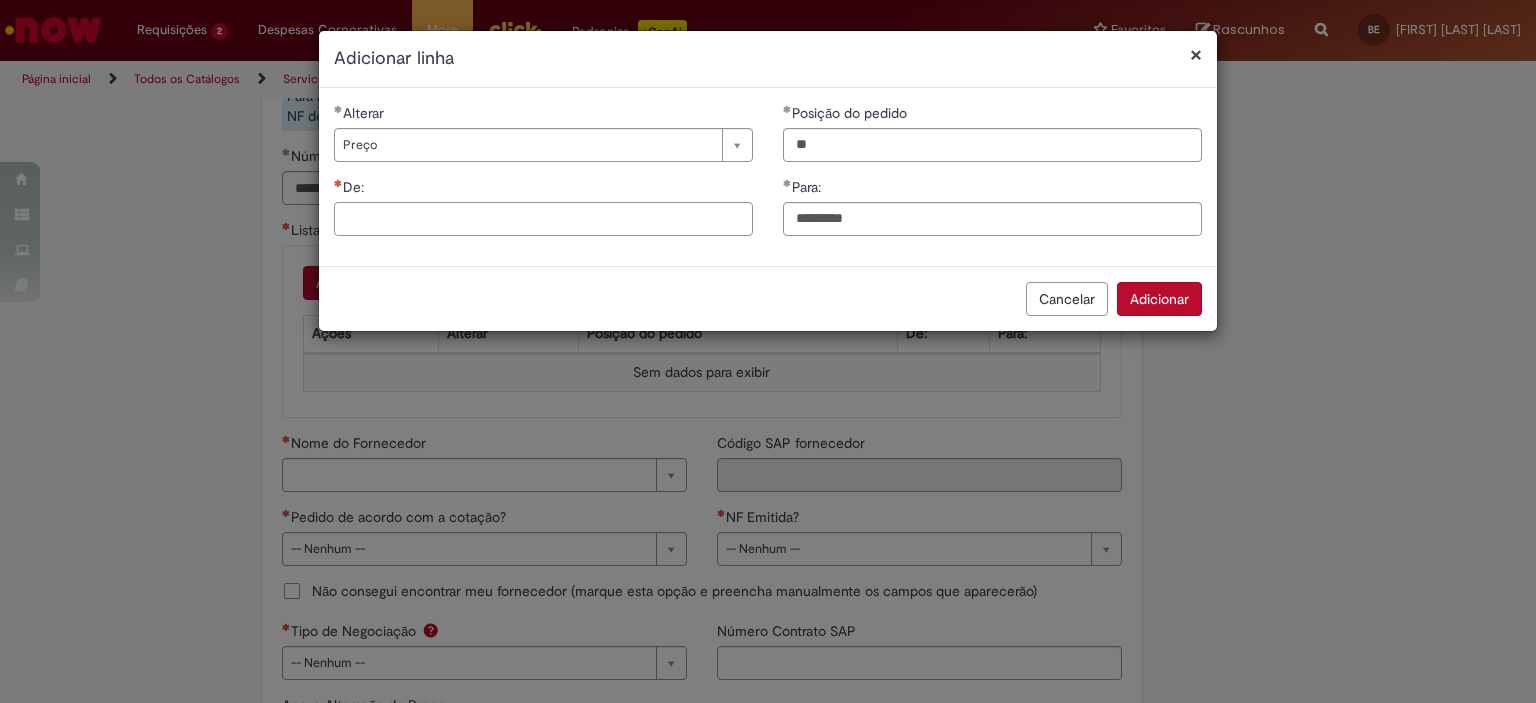 click on "De:" at bounding box center [543, 219] 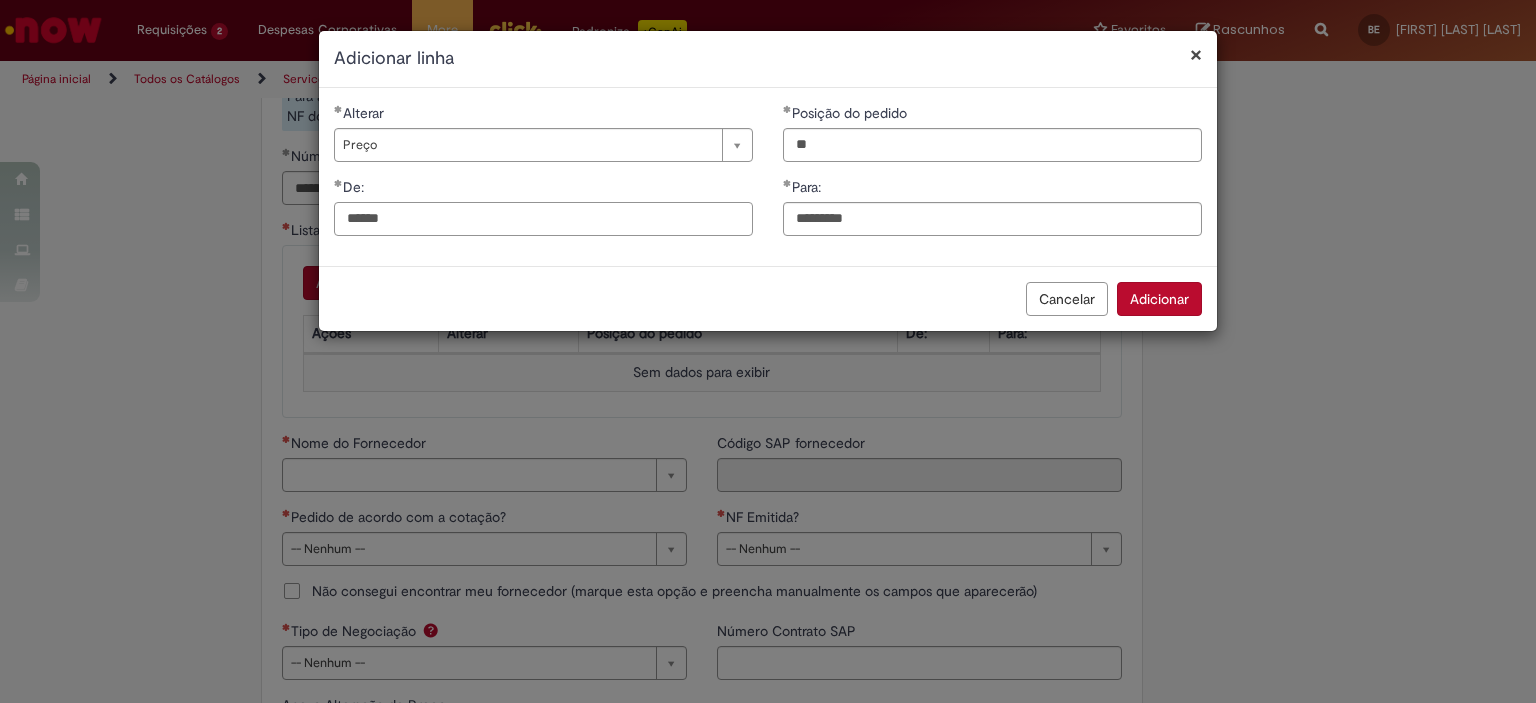 click on "******" at bounding box center [543, 219] 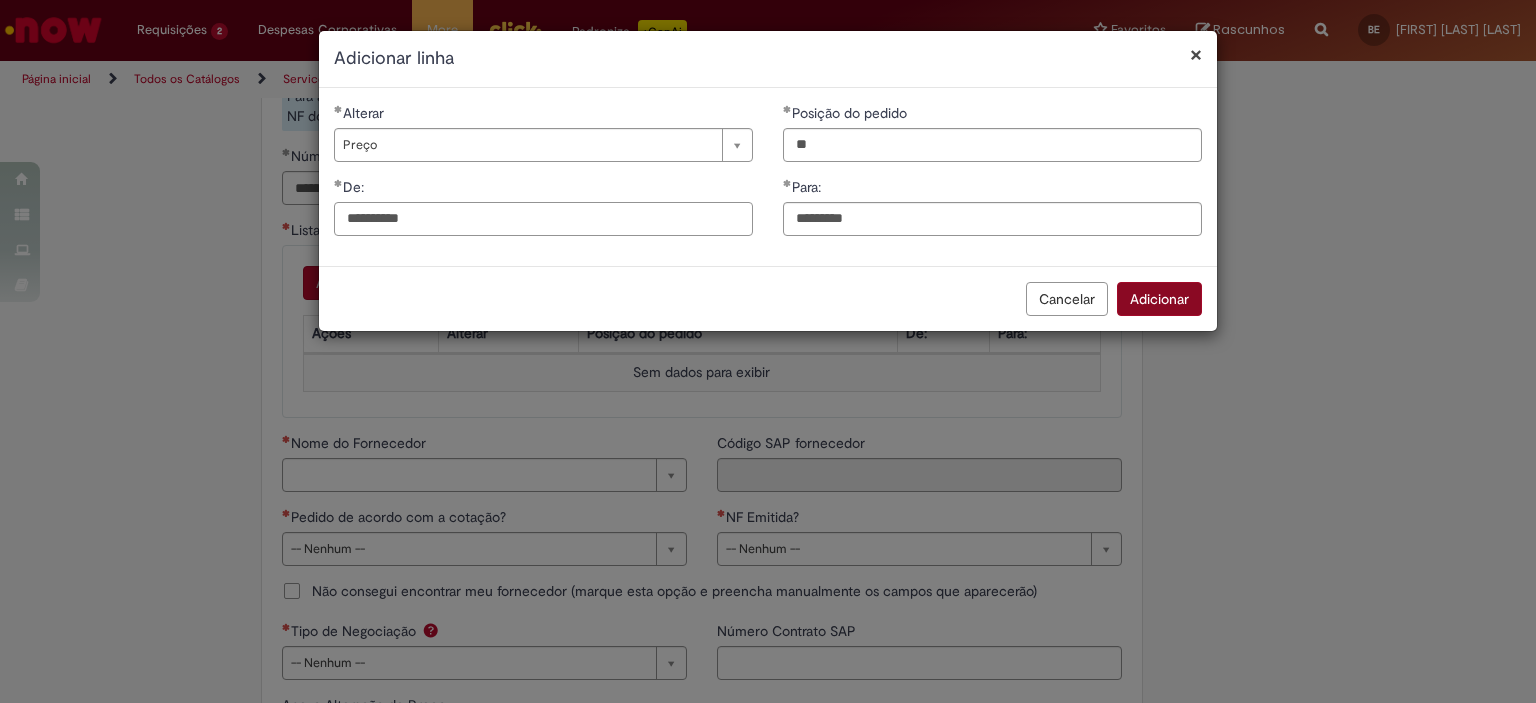 type on "**********" 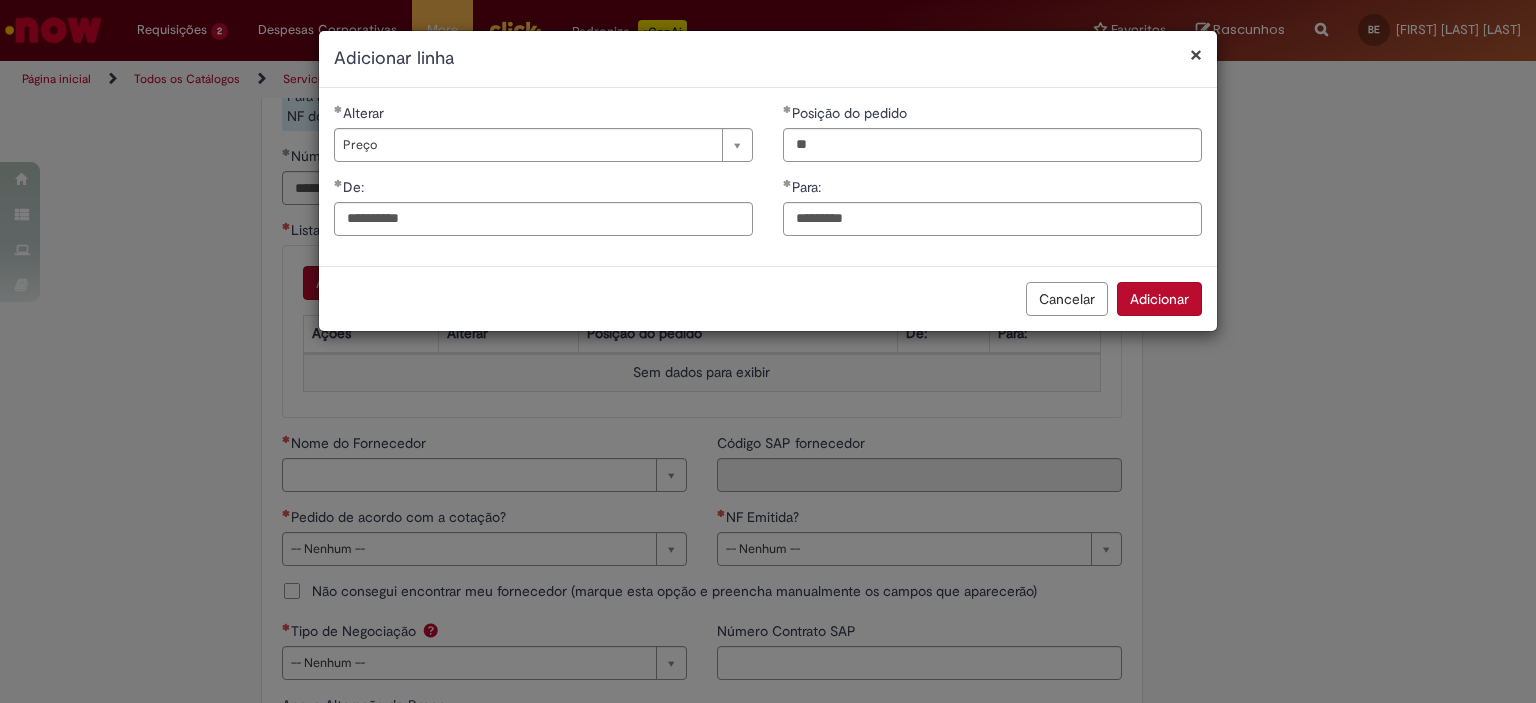 click on "Adicionar" at bounding box center [1159, 299] 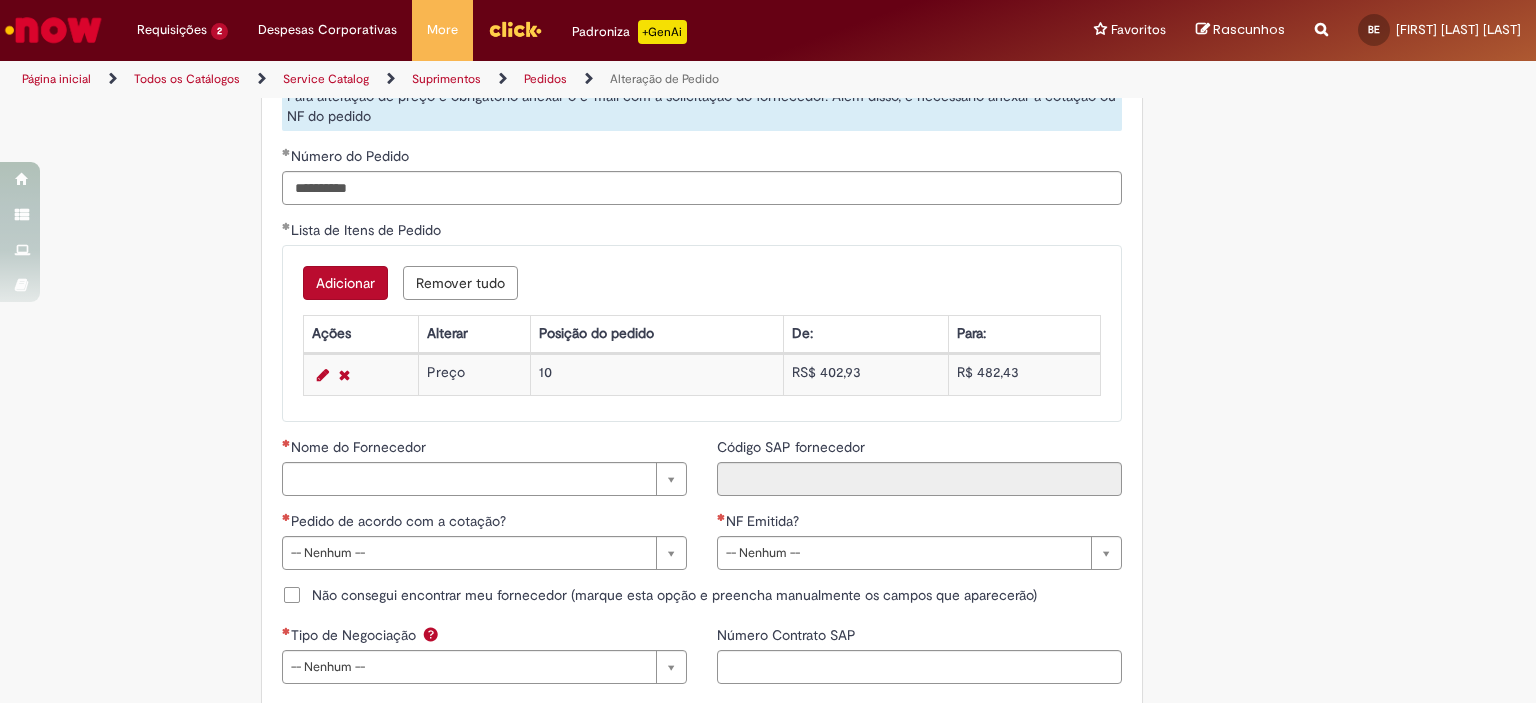 click on "Adicionar" at bounding box center (345, 283) 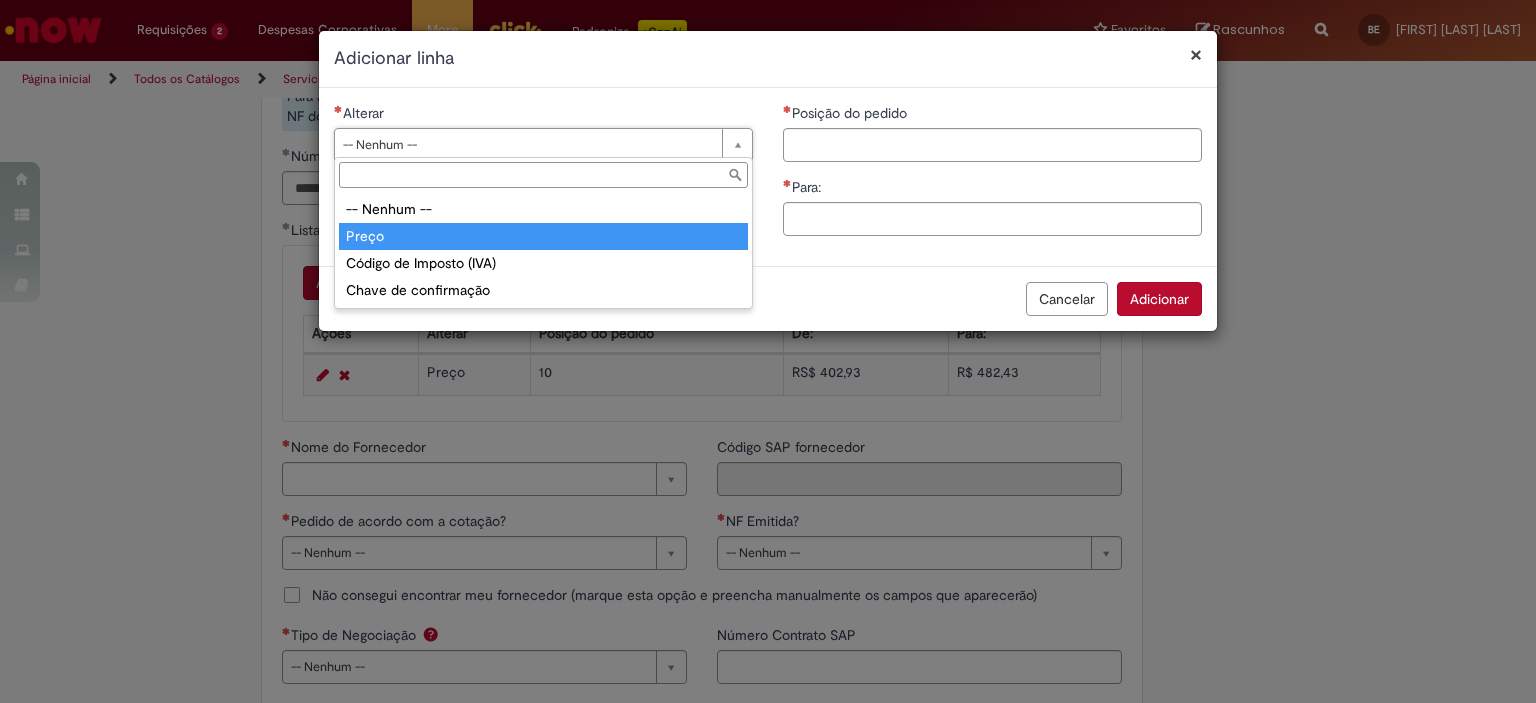 type on "*****" 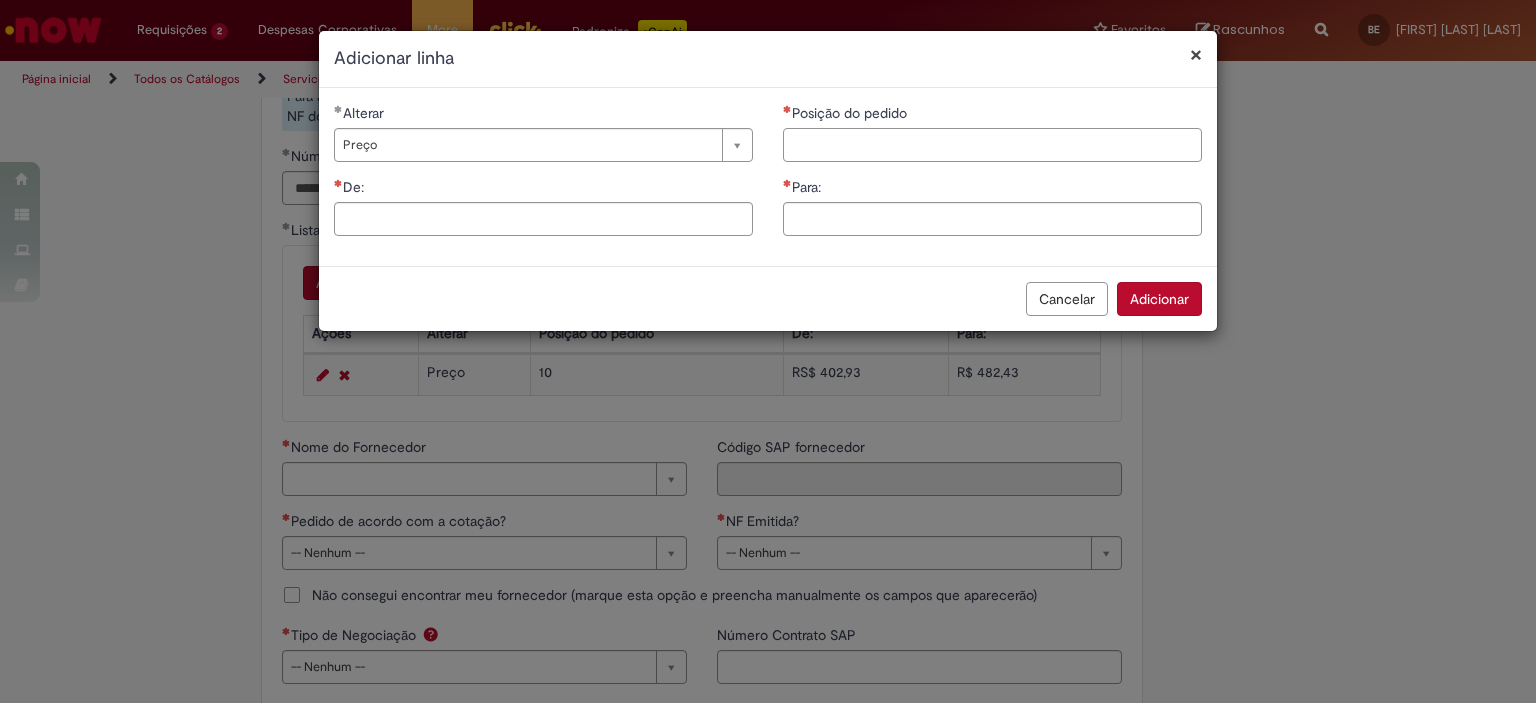 click on "Posição do pedido" at bounding box center [992, 145] 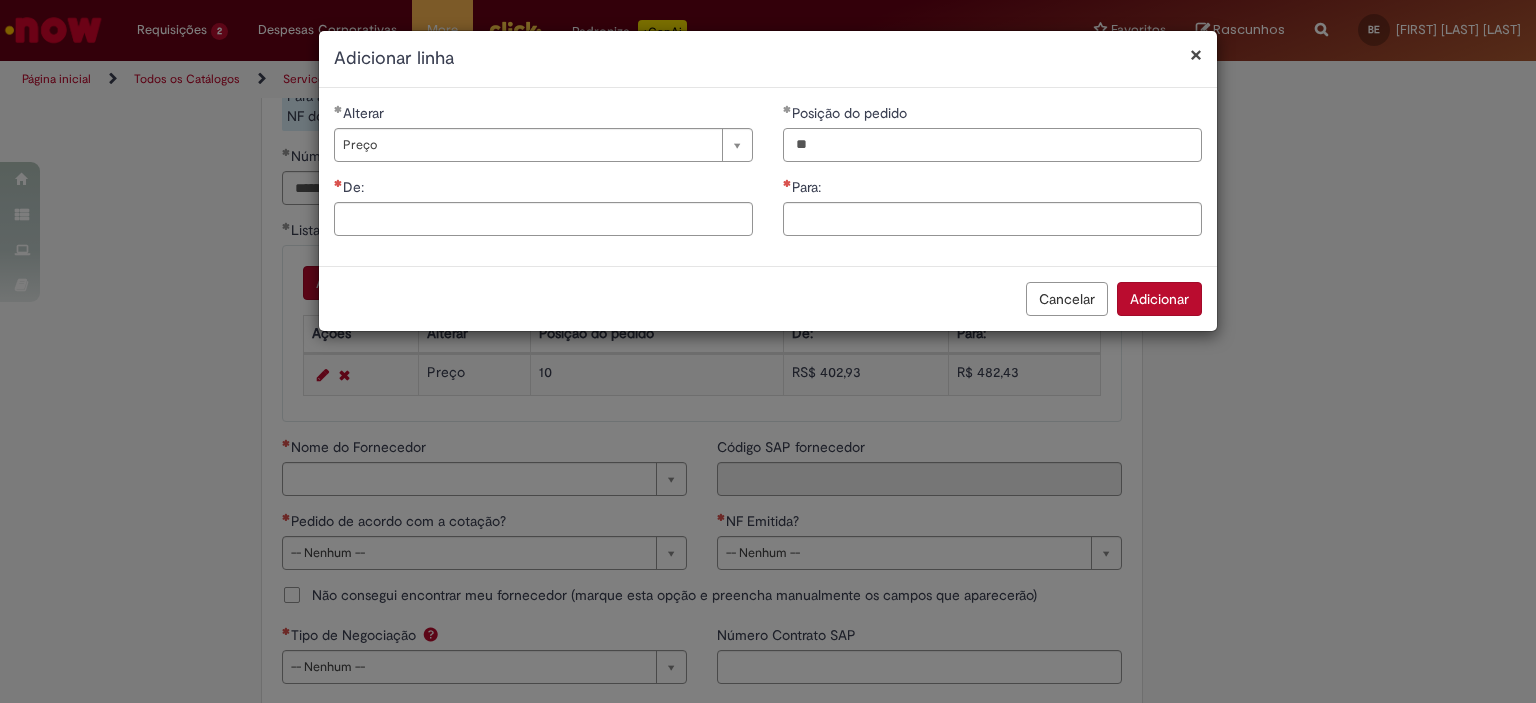 type on "**" 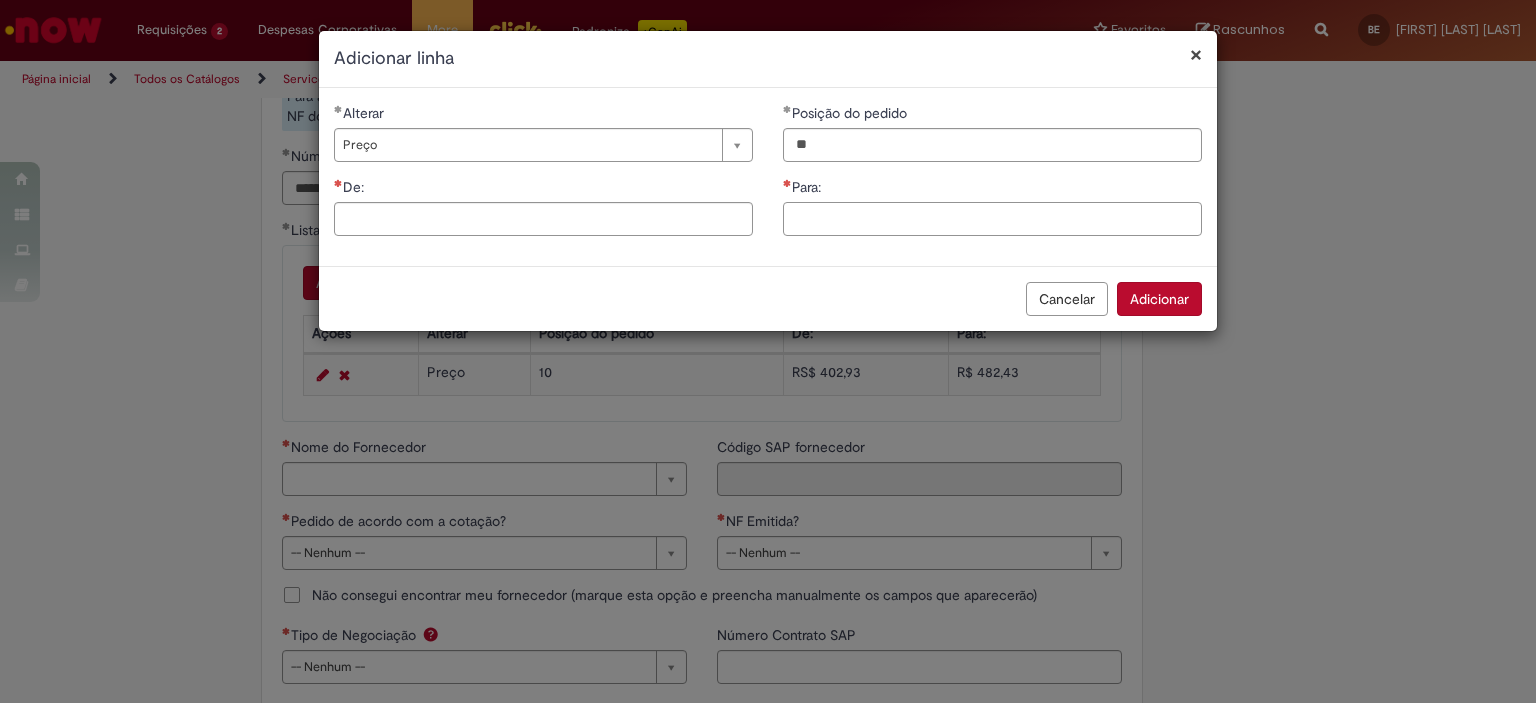 click on "Para:" at bounding box center [992, 219] 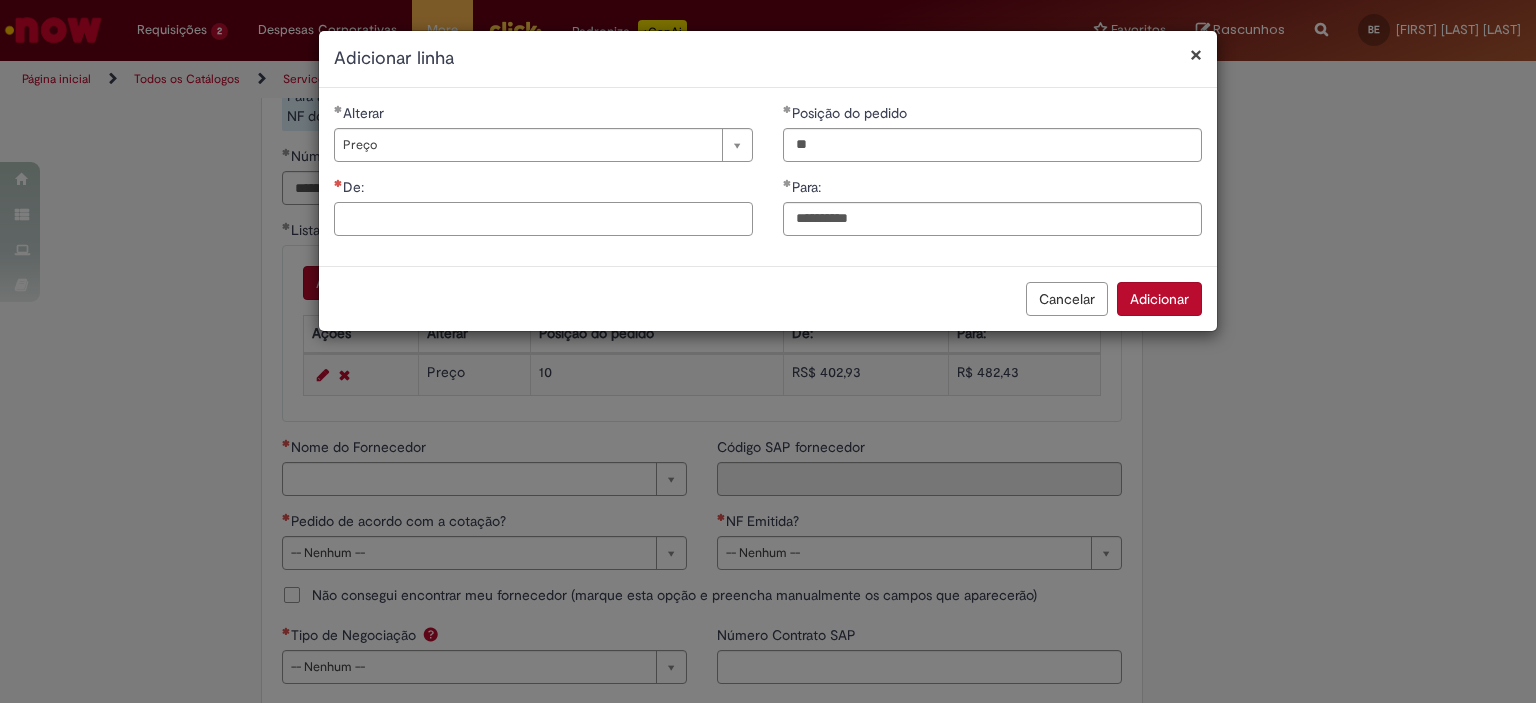 click on "De:" at bounding box center [543, 219] 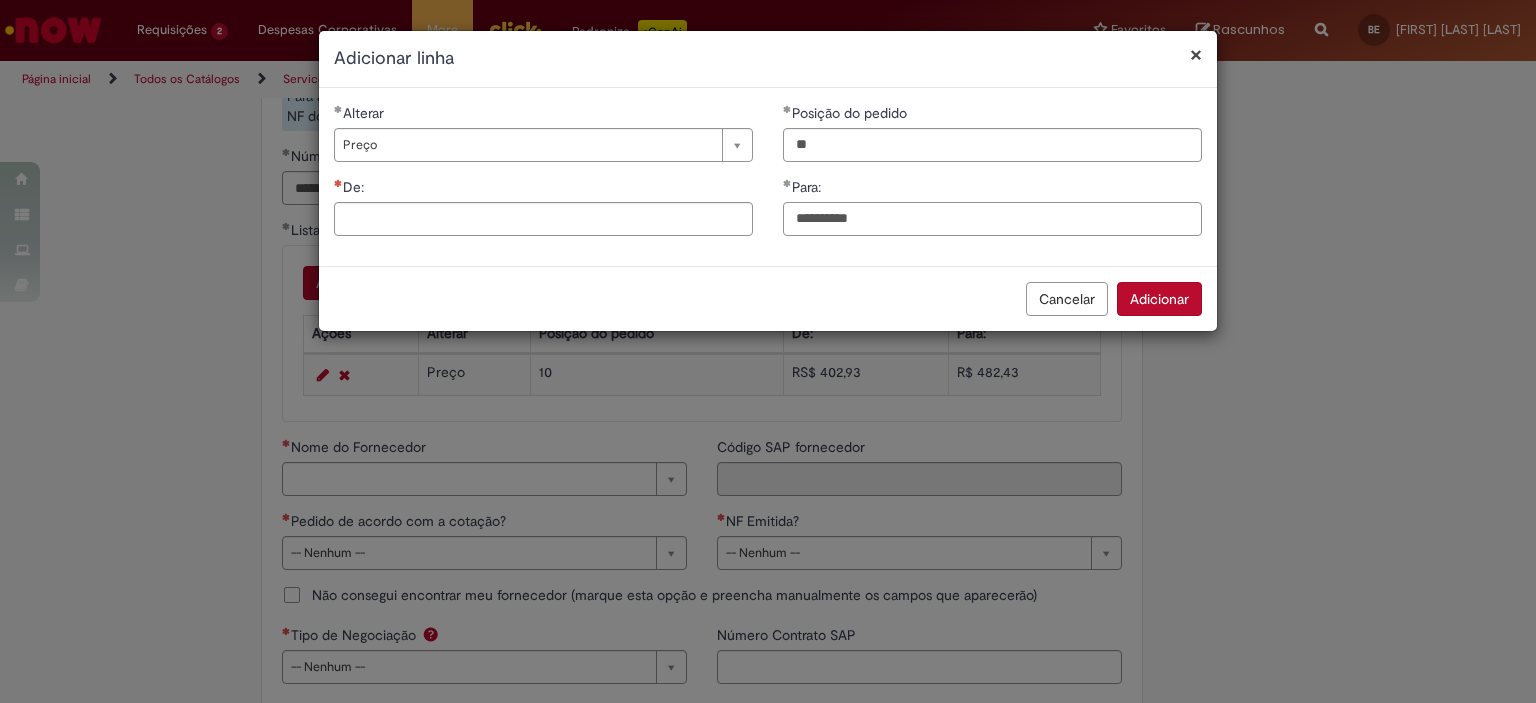 click on "*********" at bounding box center [992, 219] 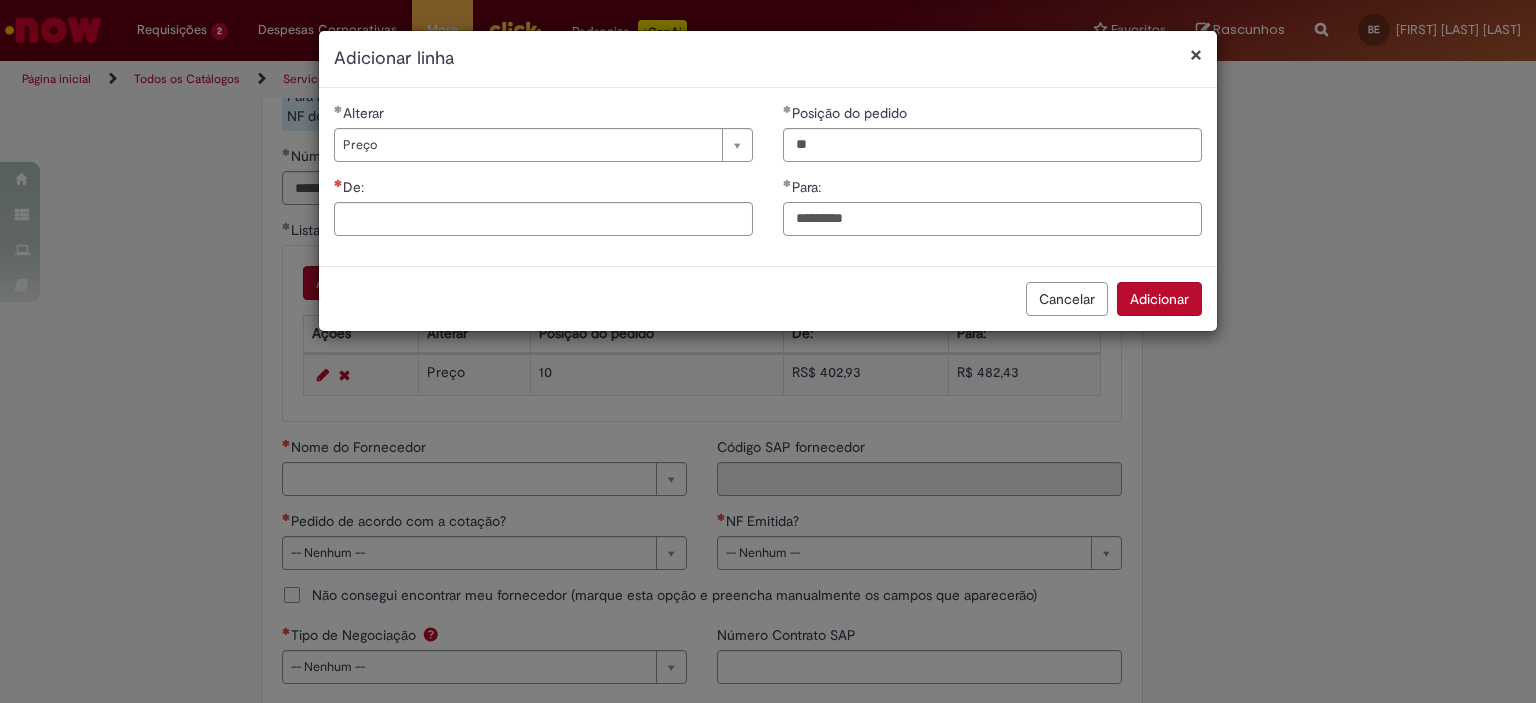 type on "*********" 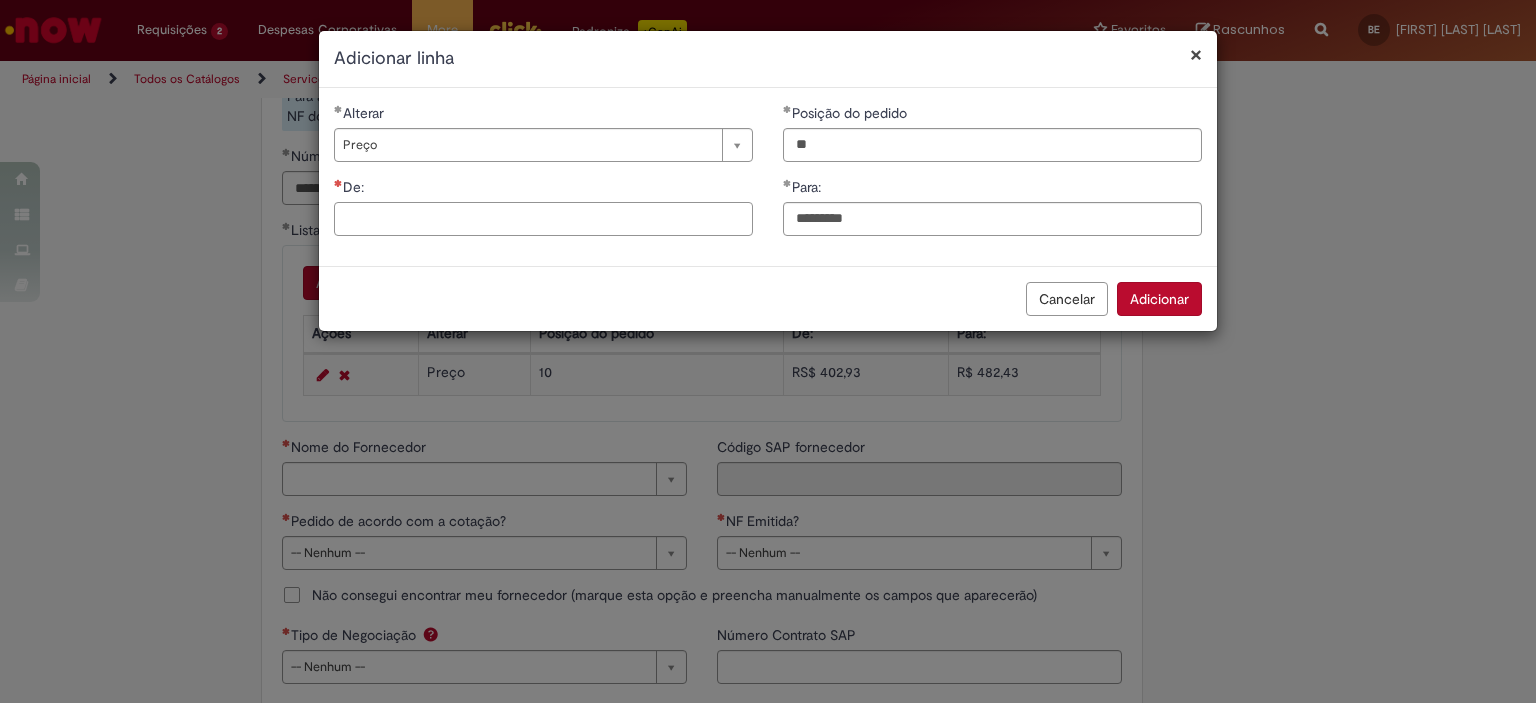 click on "De:" at bounding box center [543, 219] 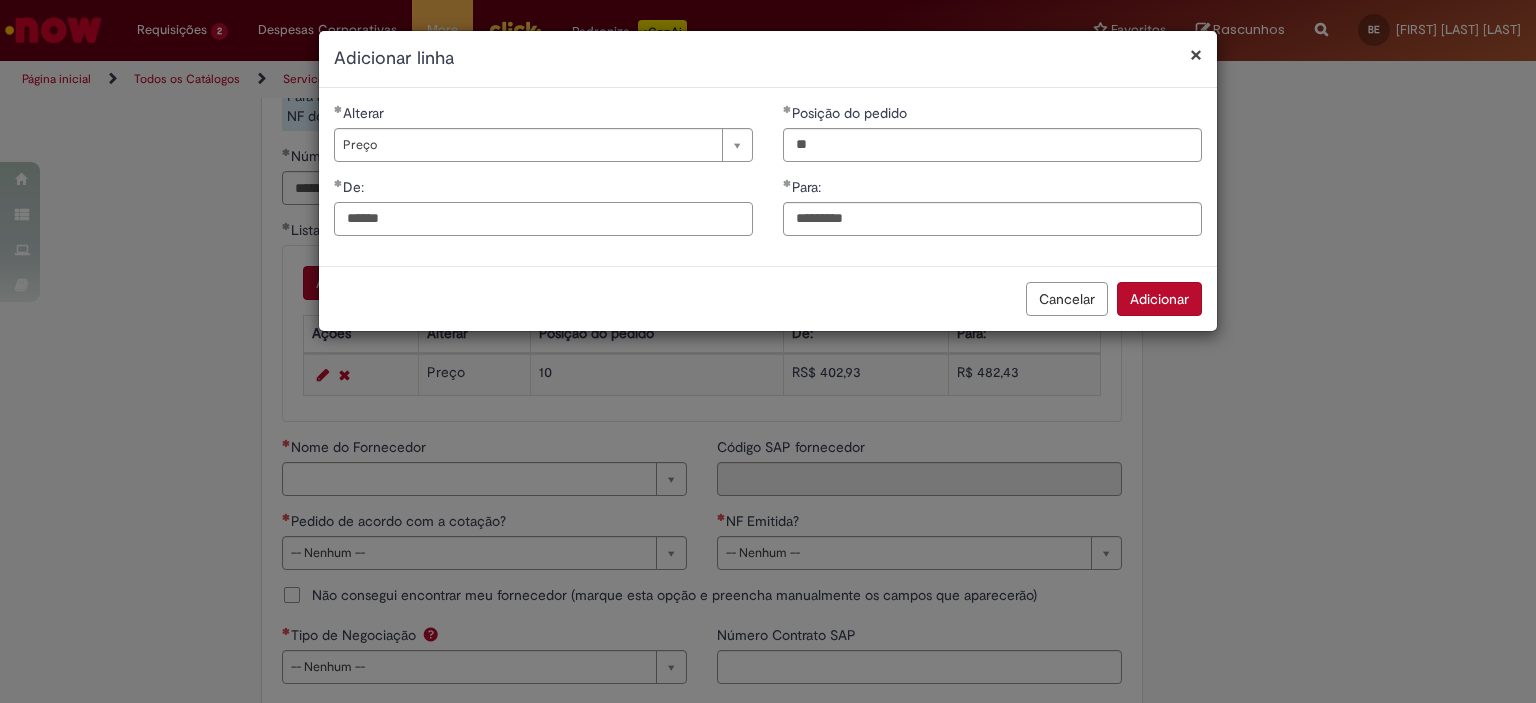 click on "******" at bounding box center [543, 219] 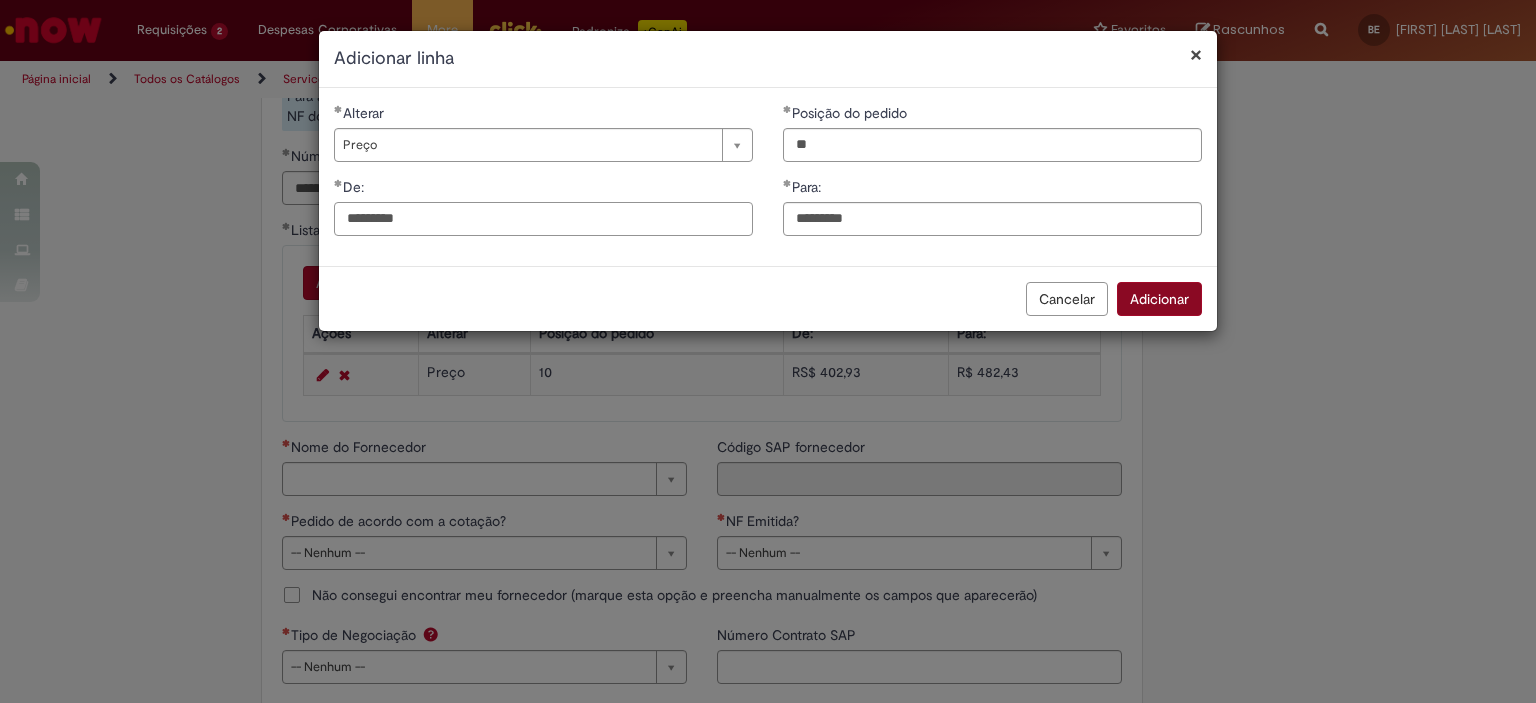 type on "*********" 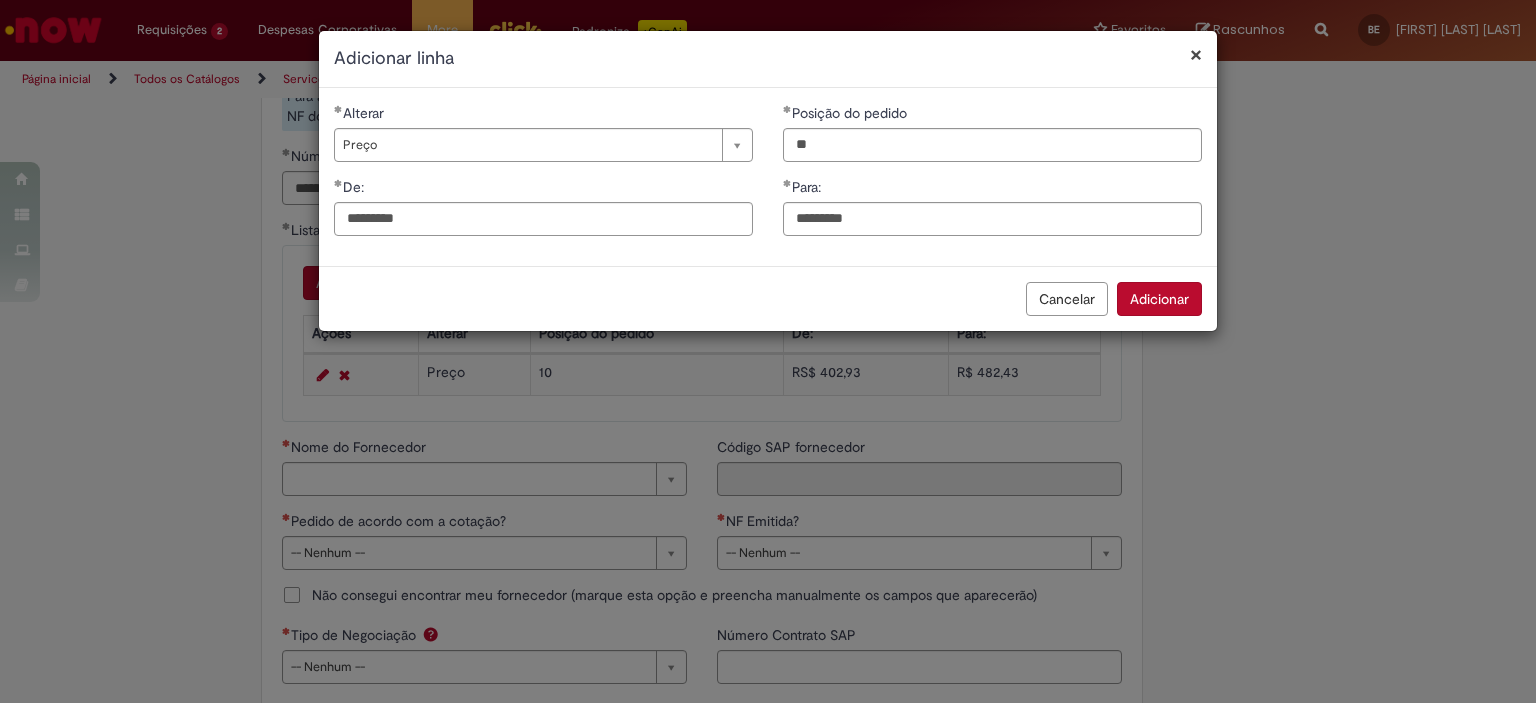 click on "Adicionar" at bounding box center (1159, 299) 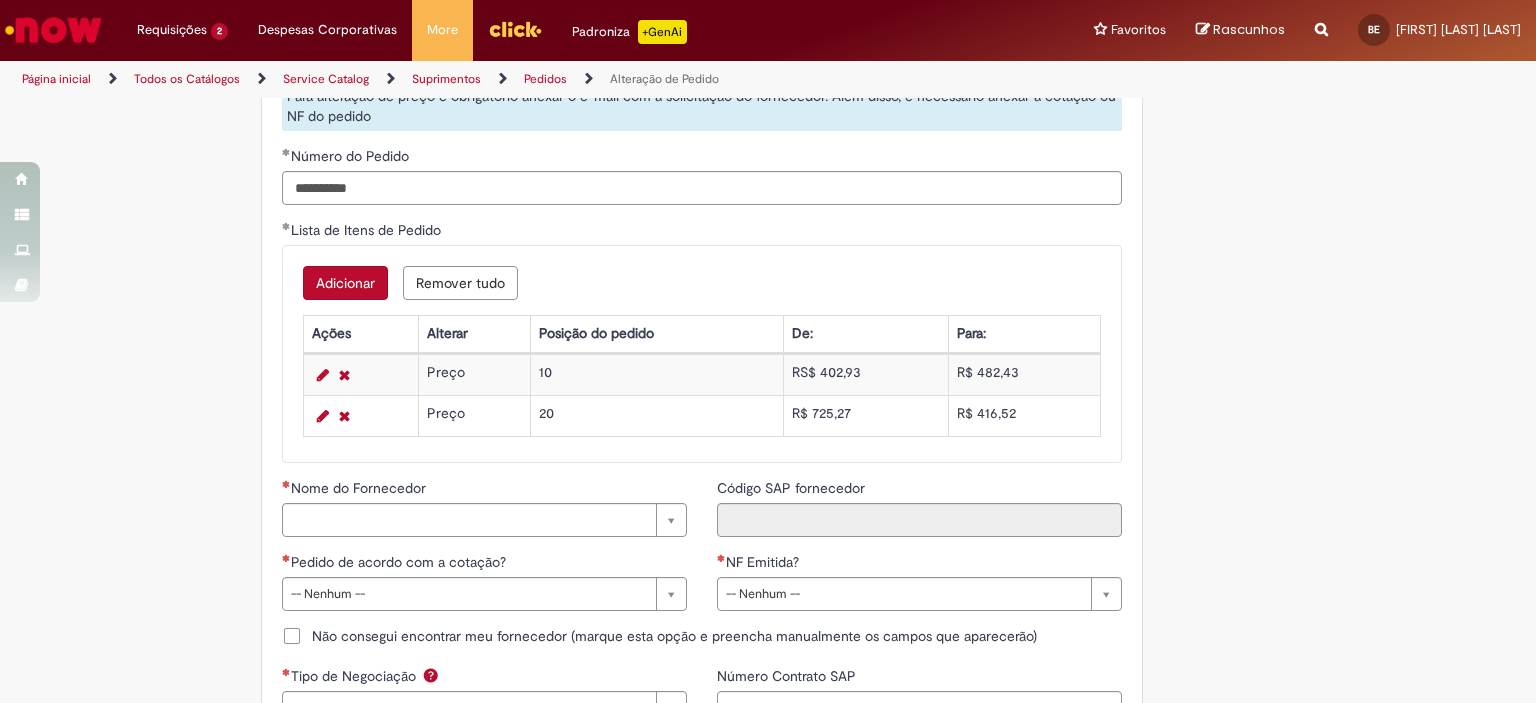 scroll, scrollTop: 1700, scrollLeft: 0, axis: vertical 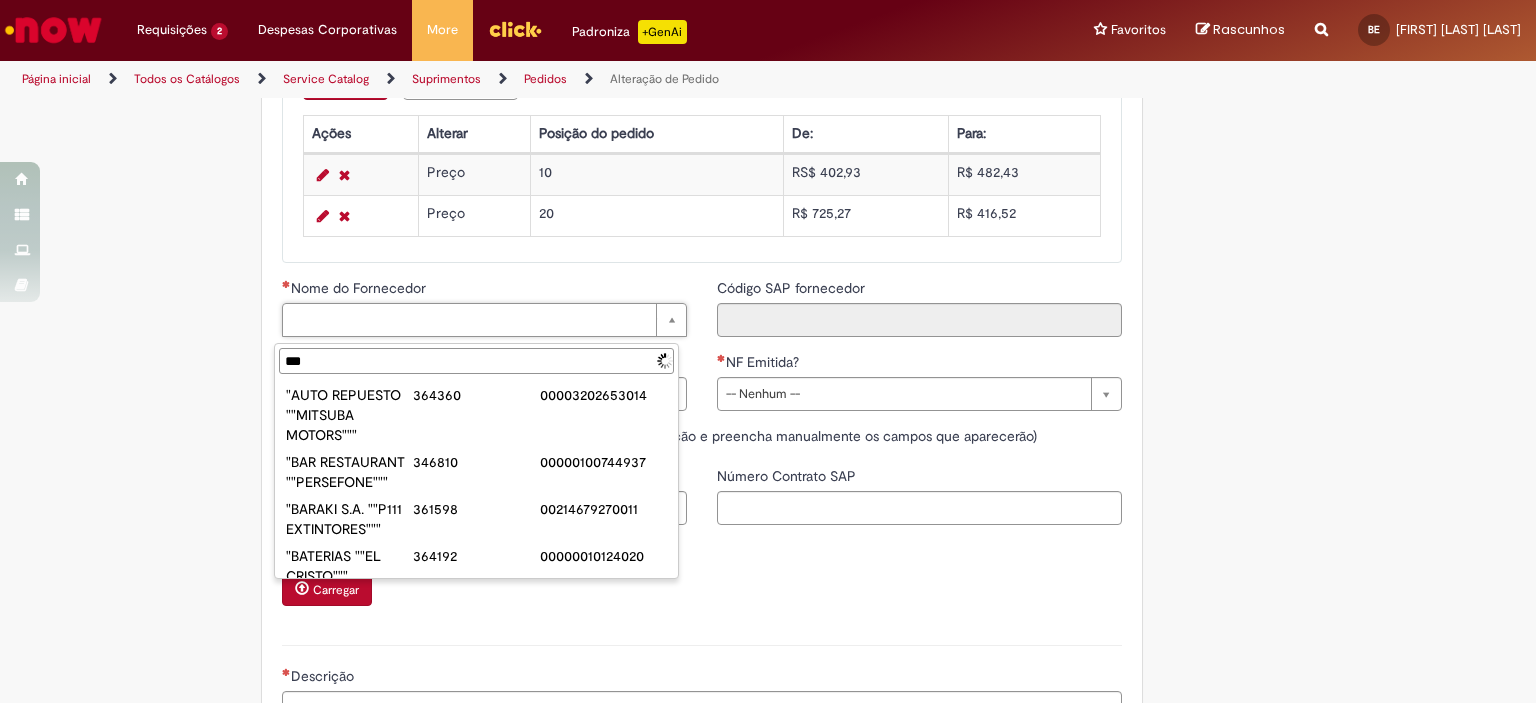 type on "****" 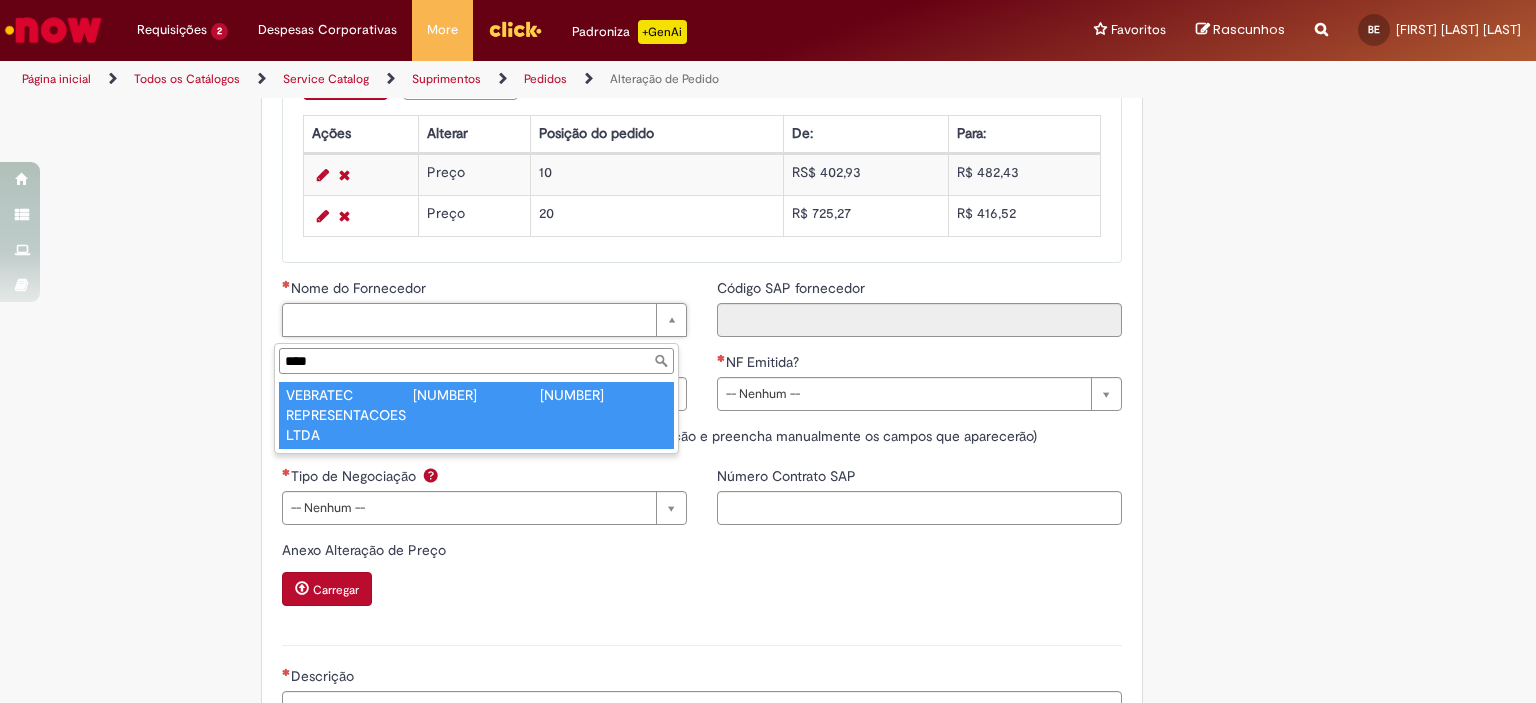 type on "**********" 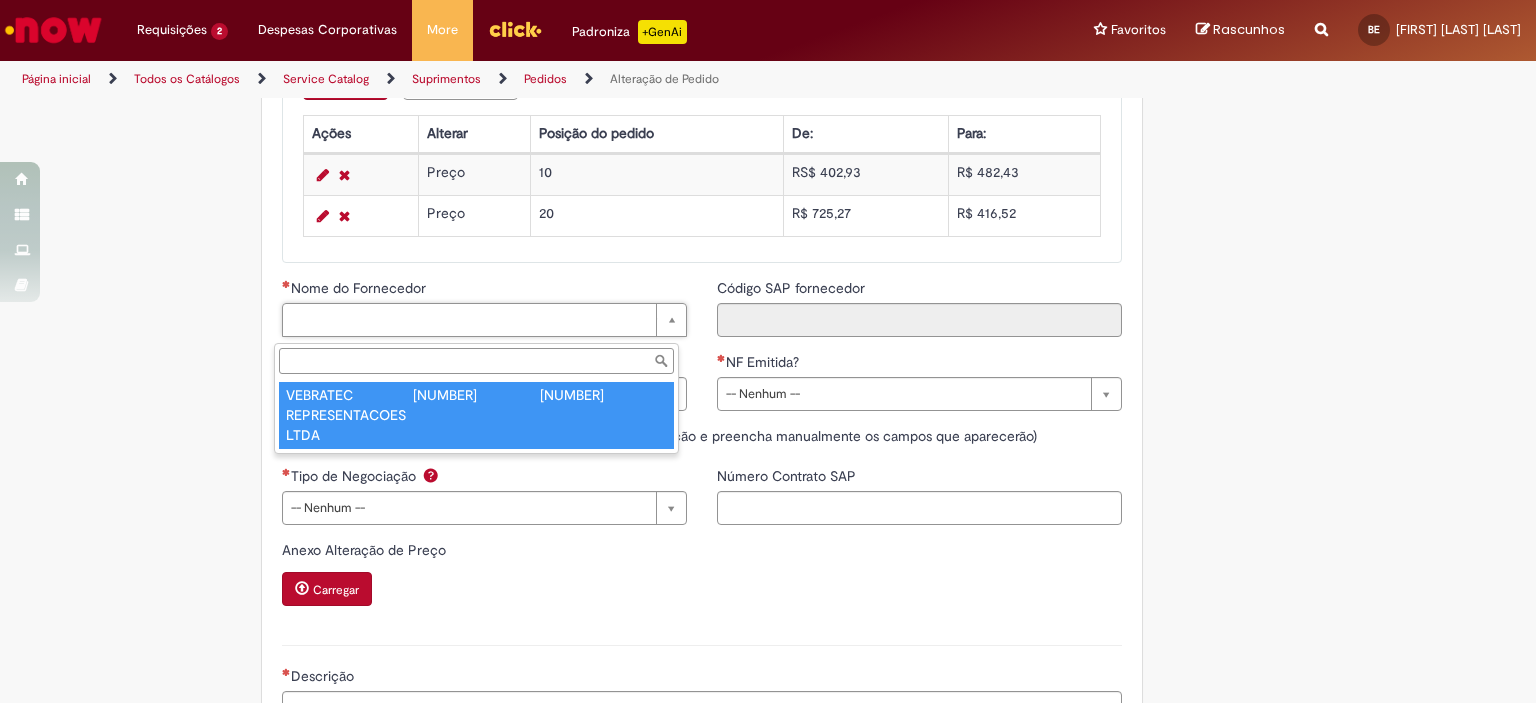 type on "******" 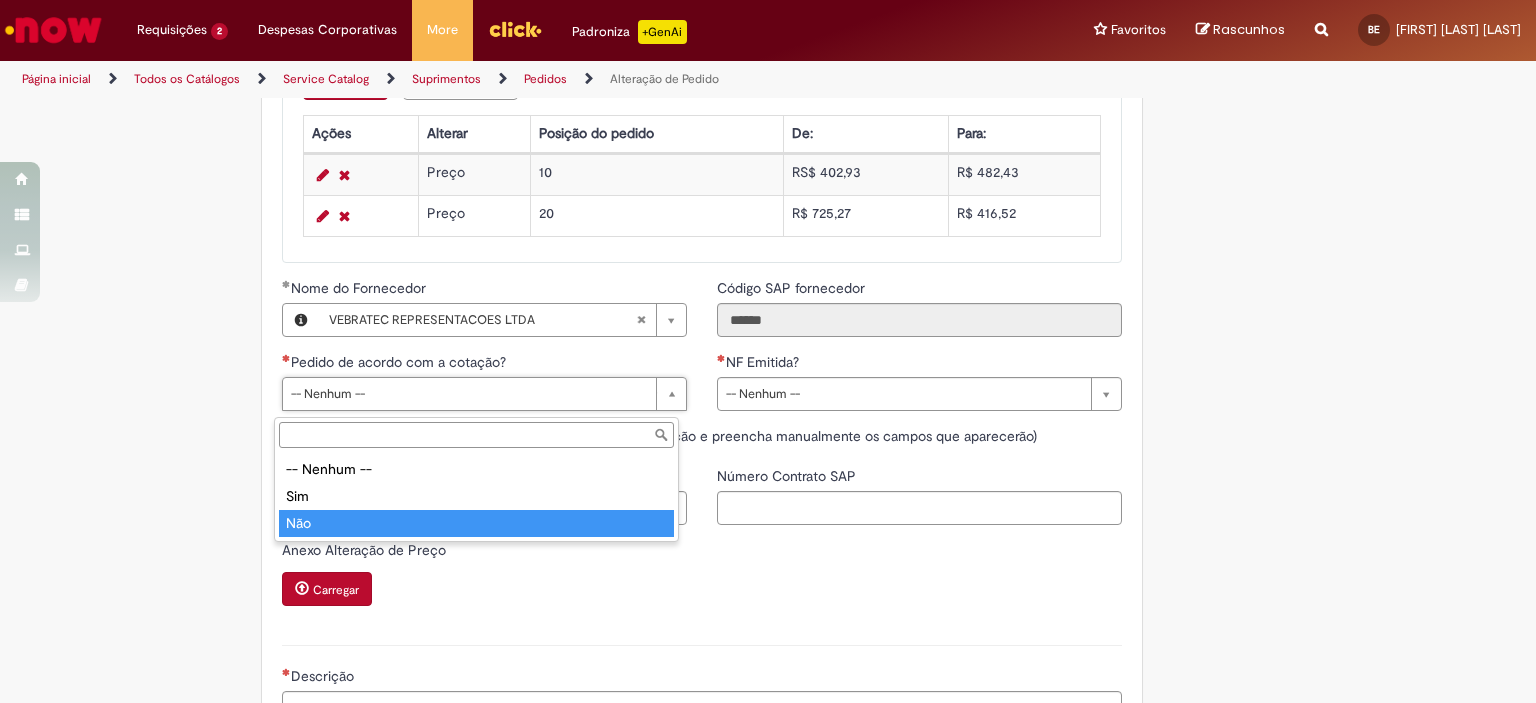 type on "***" 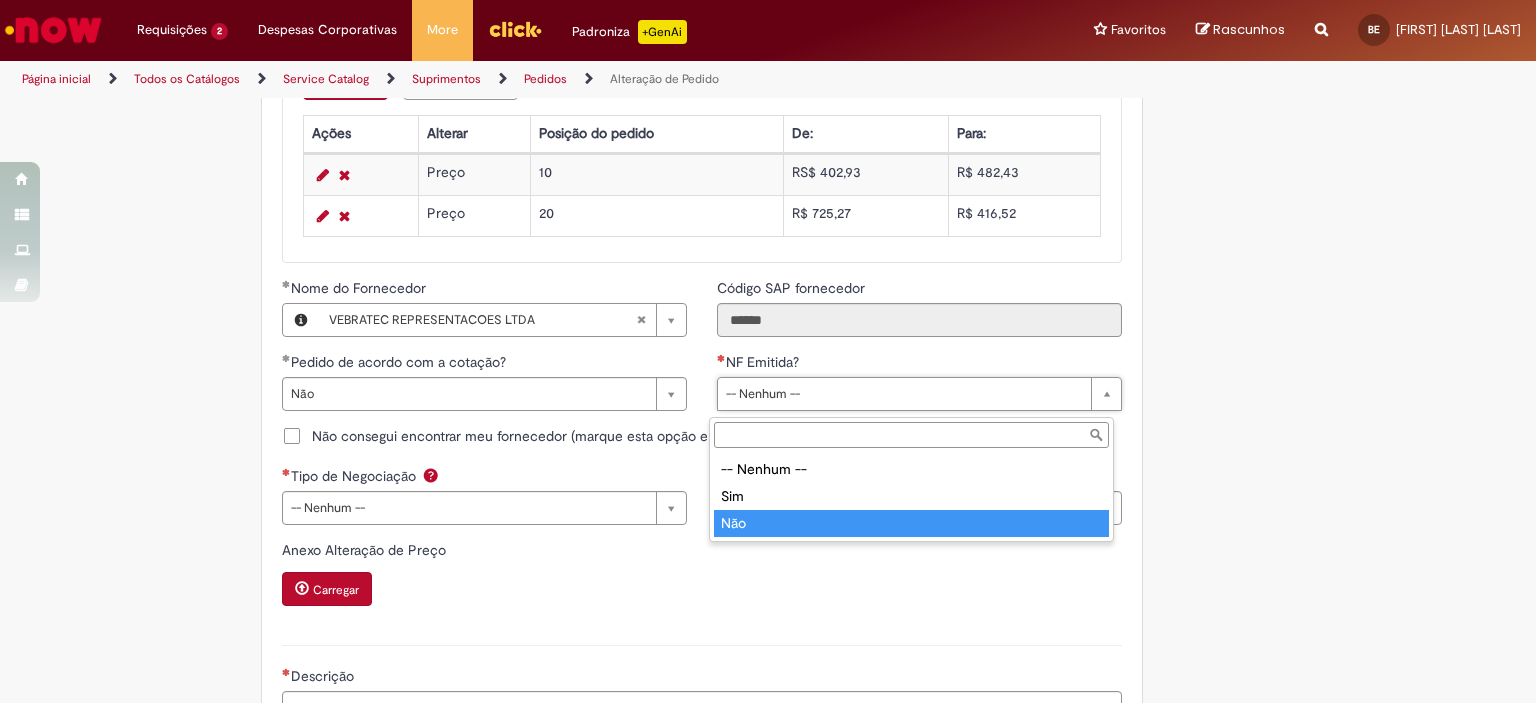 type on "***" 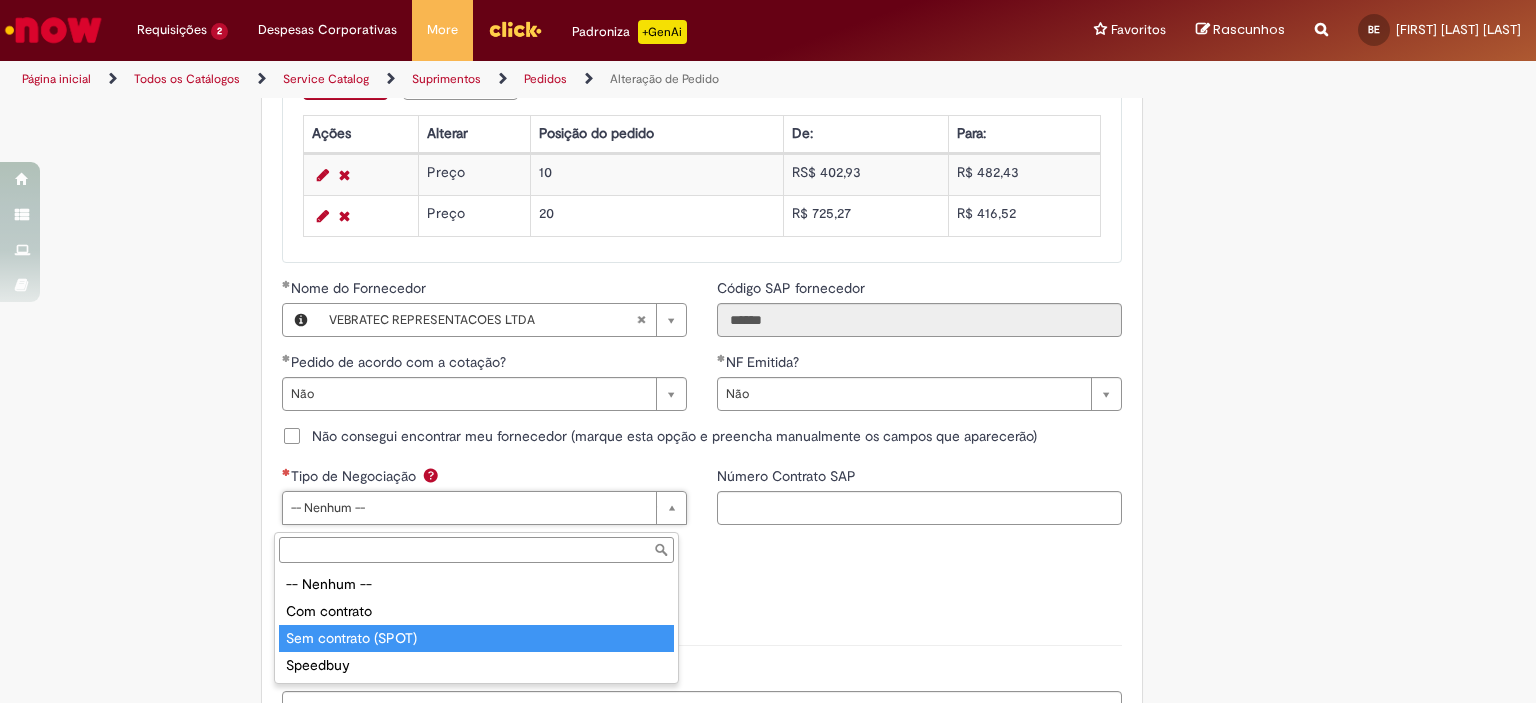 type on "**********" 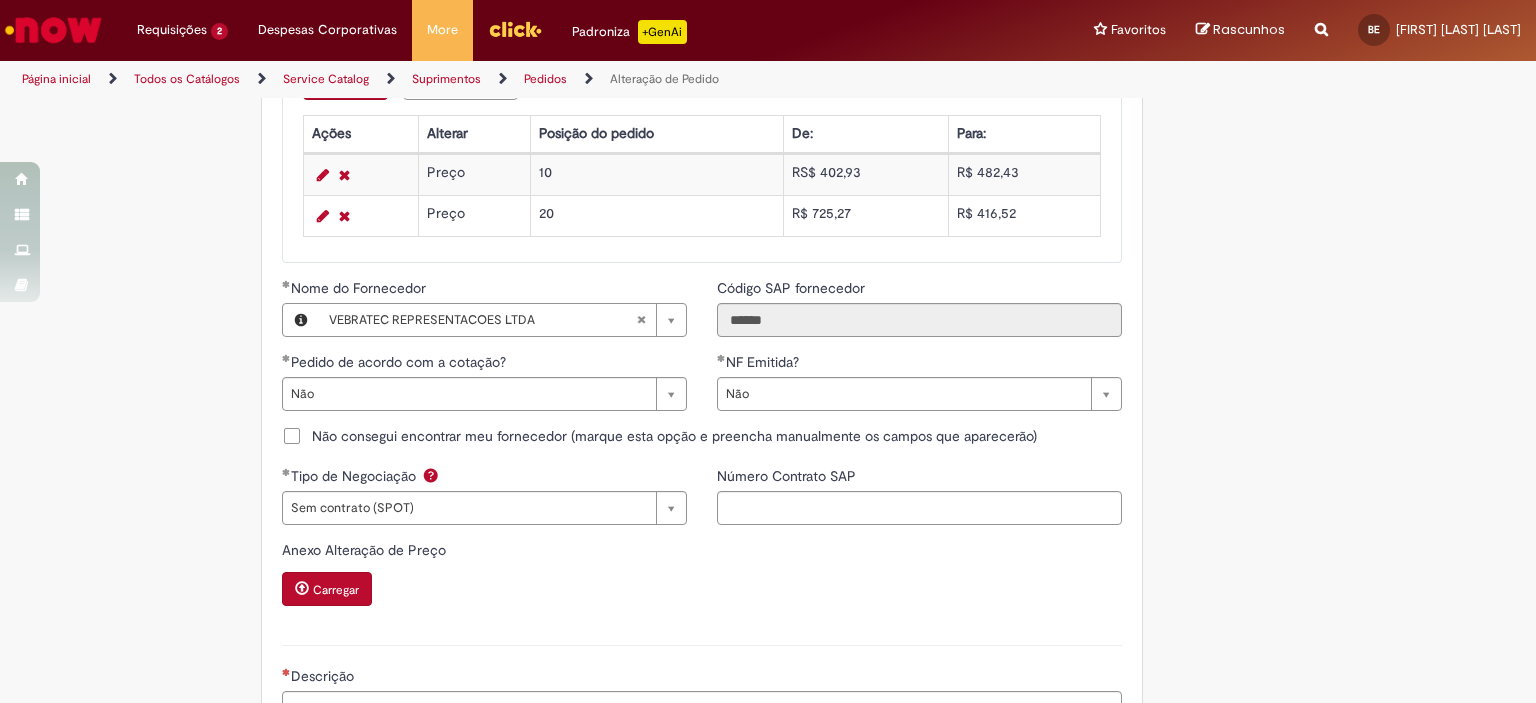 click on "Carregar" at bounding box center (702, 591) 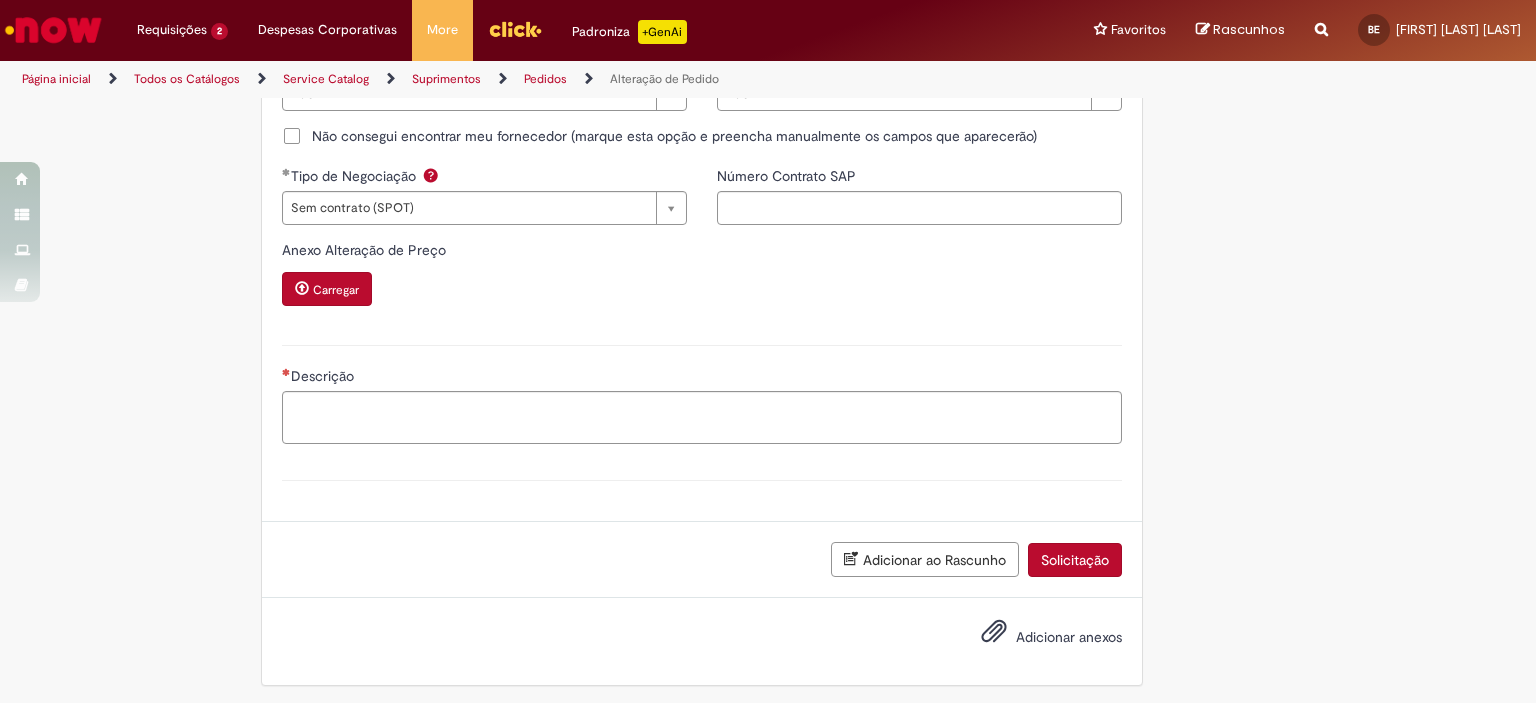 scroll, scrollTop: 2012, scrollLeft: 0, axis: vertical 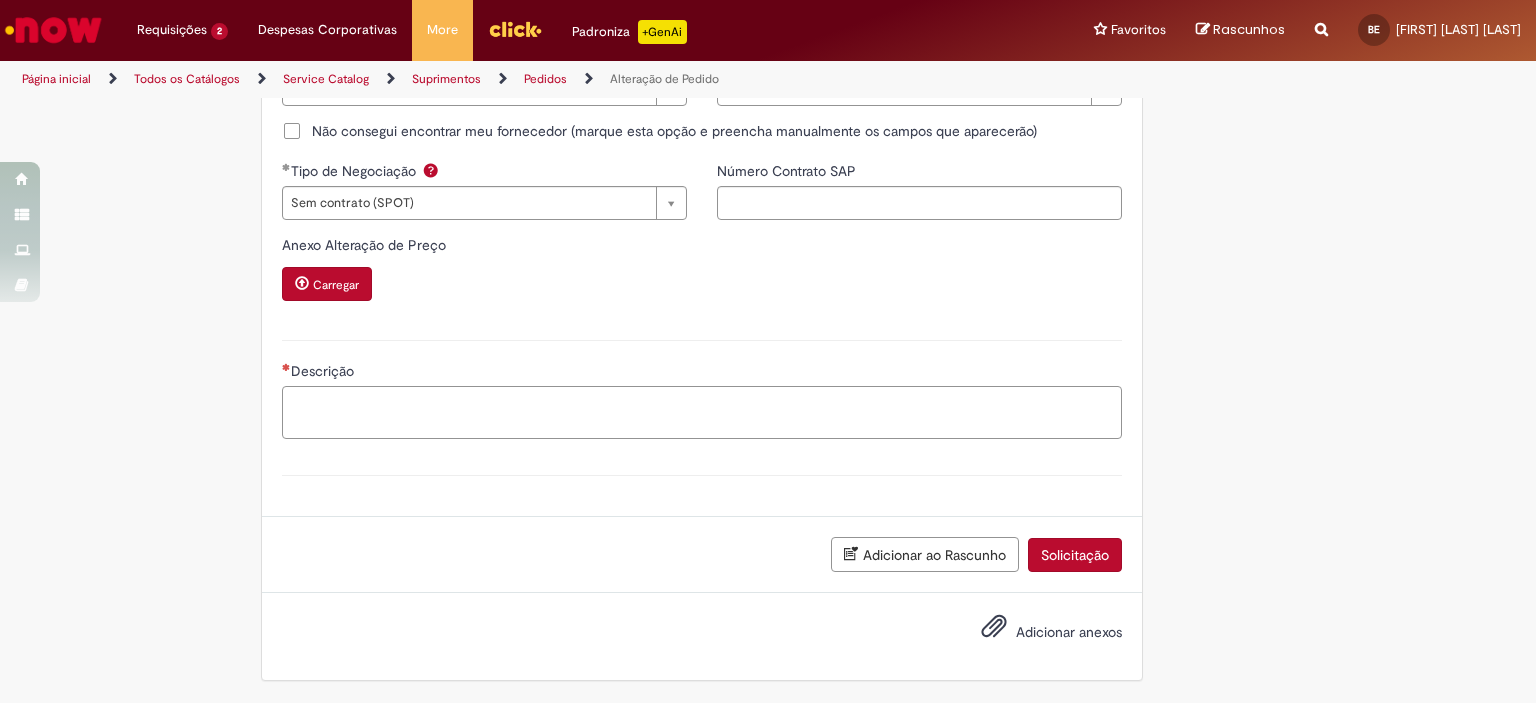 click on "Descrição" at bounding box center (702, 413) 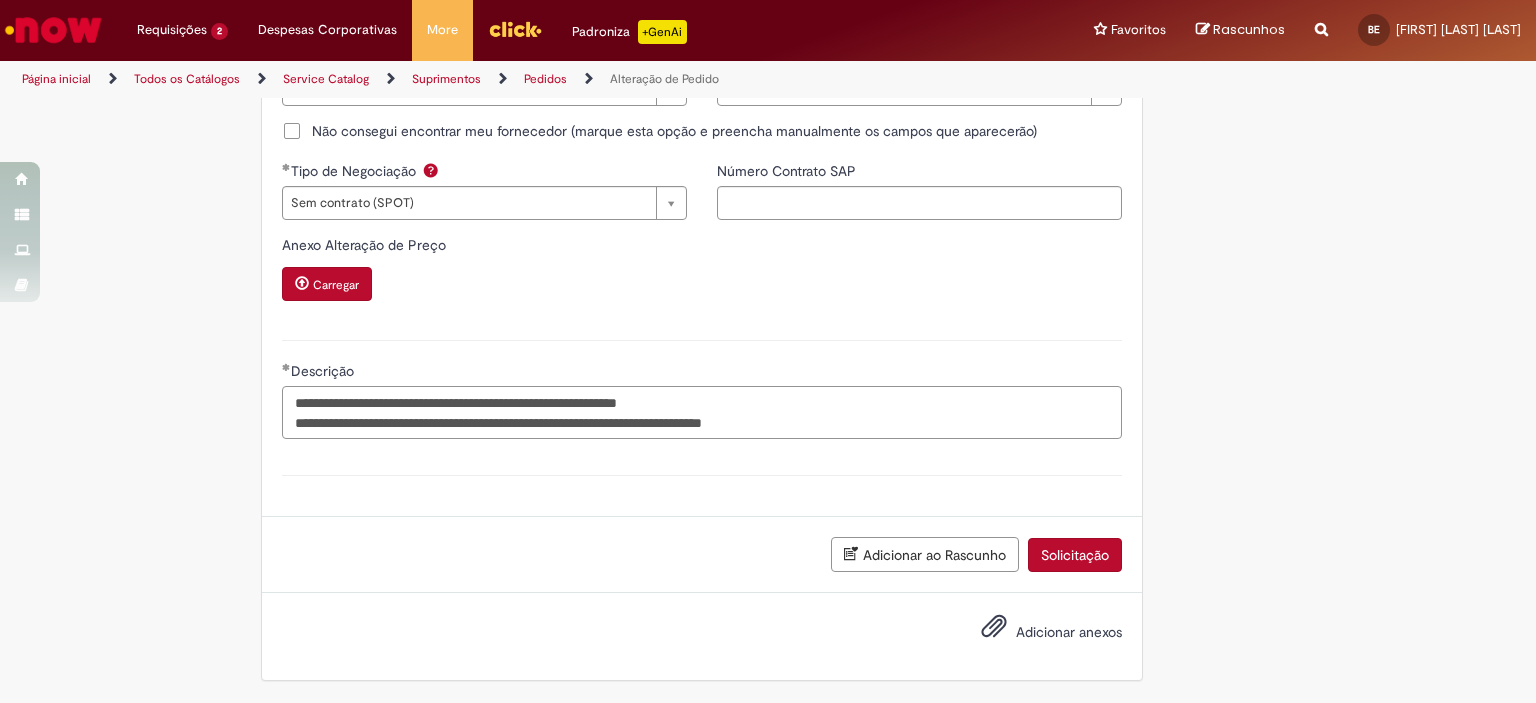 type on "**********" 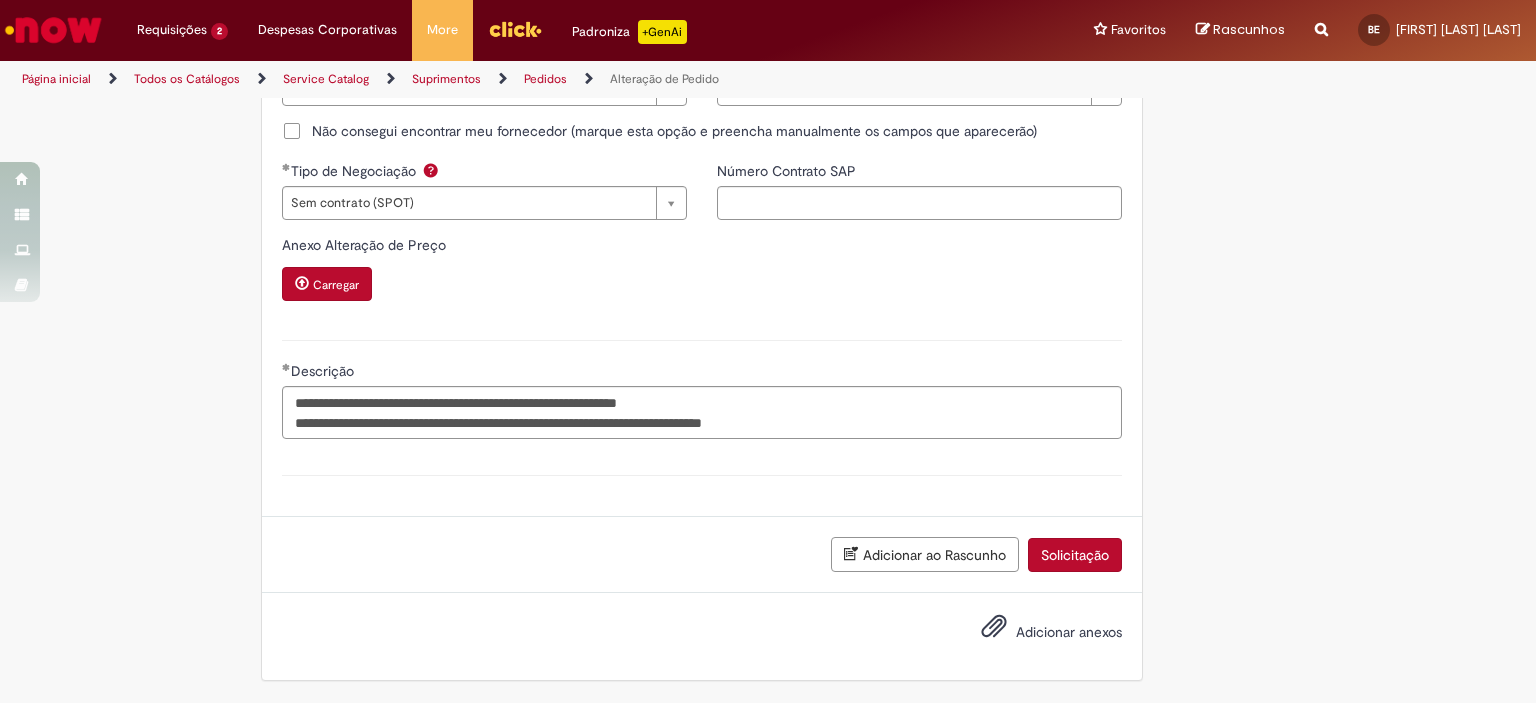 click on "Adicionar anexos" at bounding box center [1069, 632] 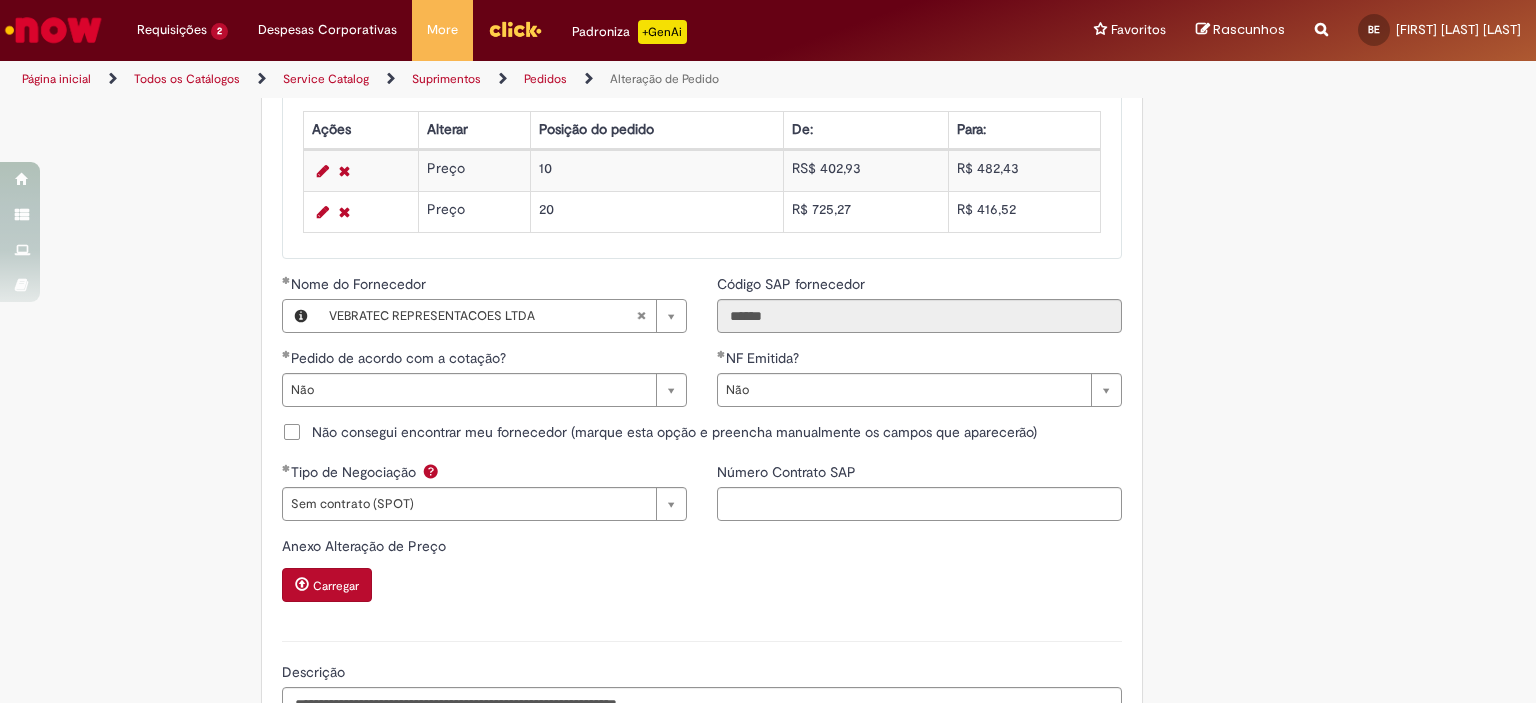 scroll, scrollTop: 2104, scrollLeft: 0, axis: vertical 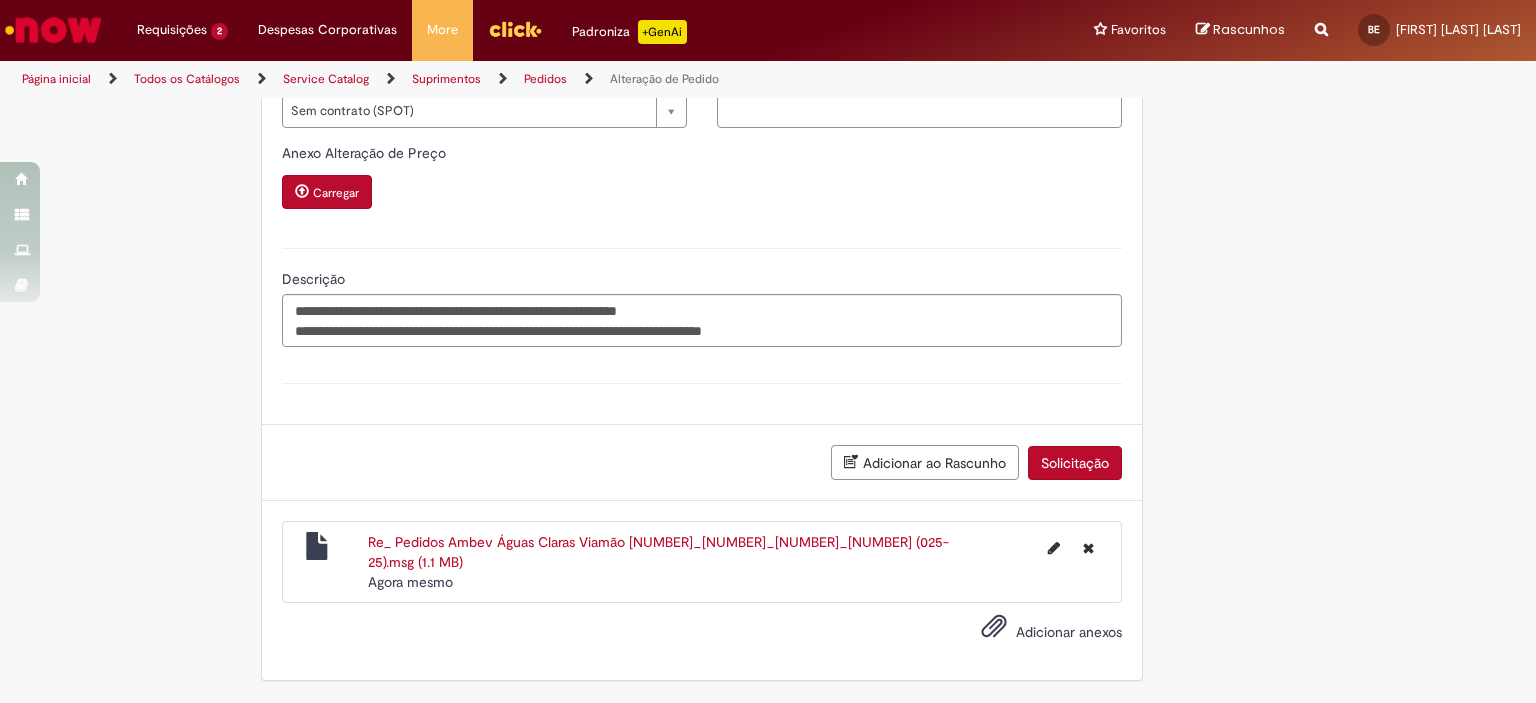 click on "Solicitação" at bounding box center [1075, 463] 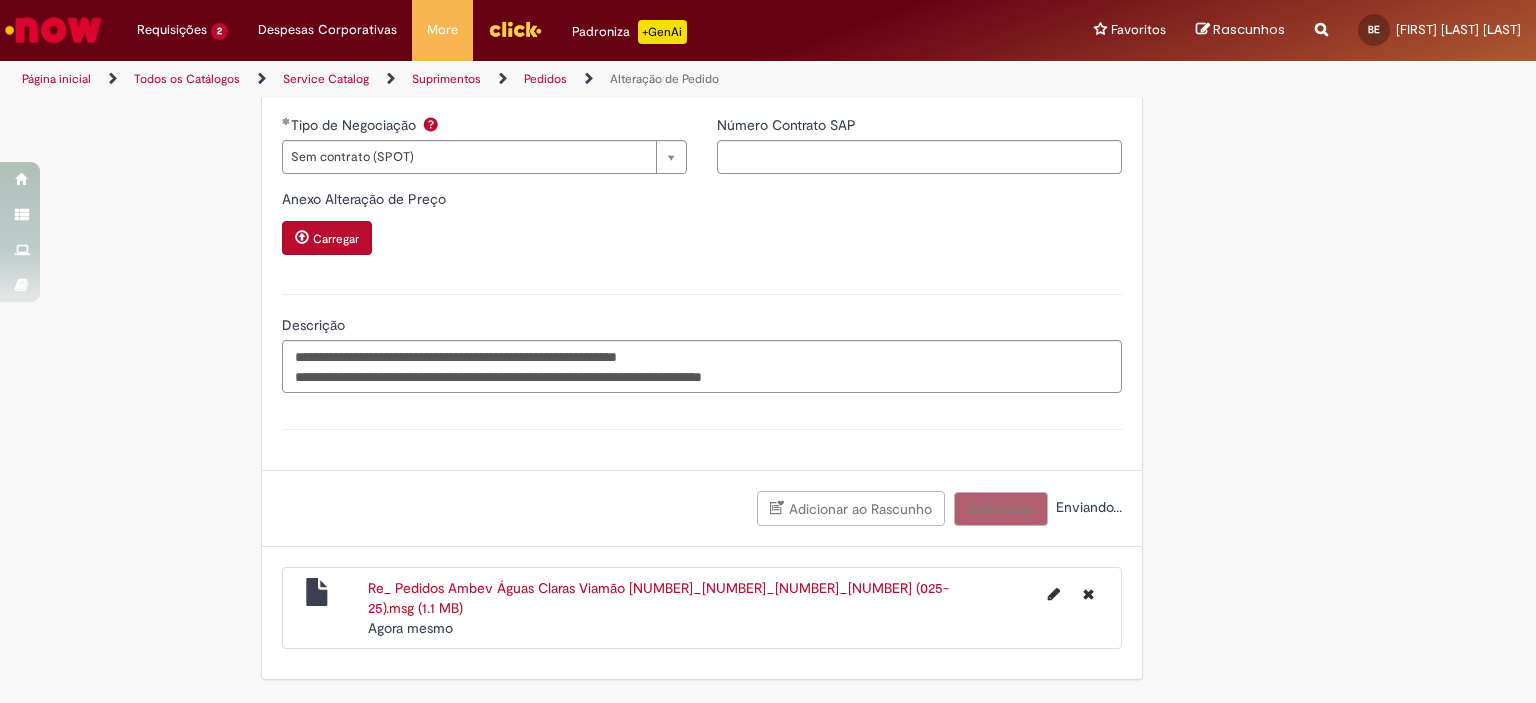 scroll, scrollTop: 2058, scrollLeft: 0, axis: vertical 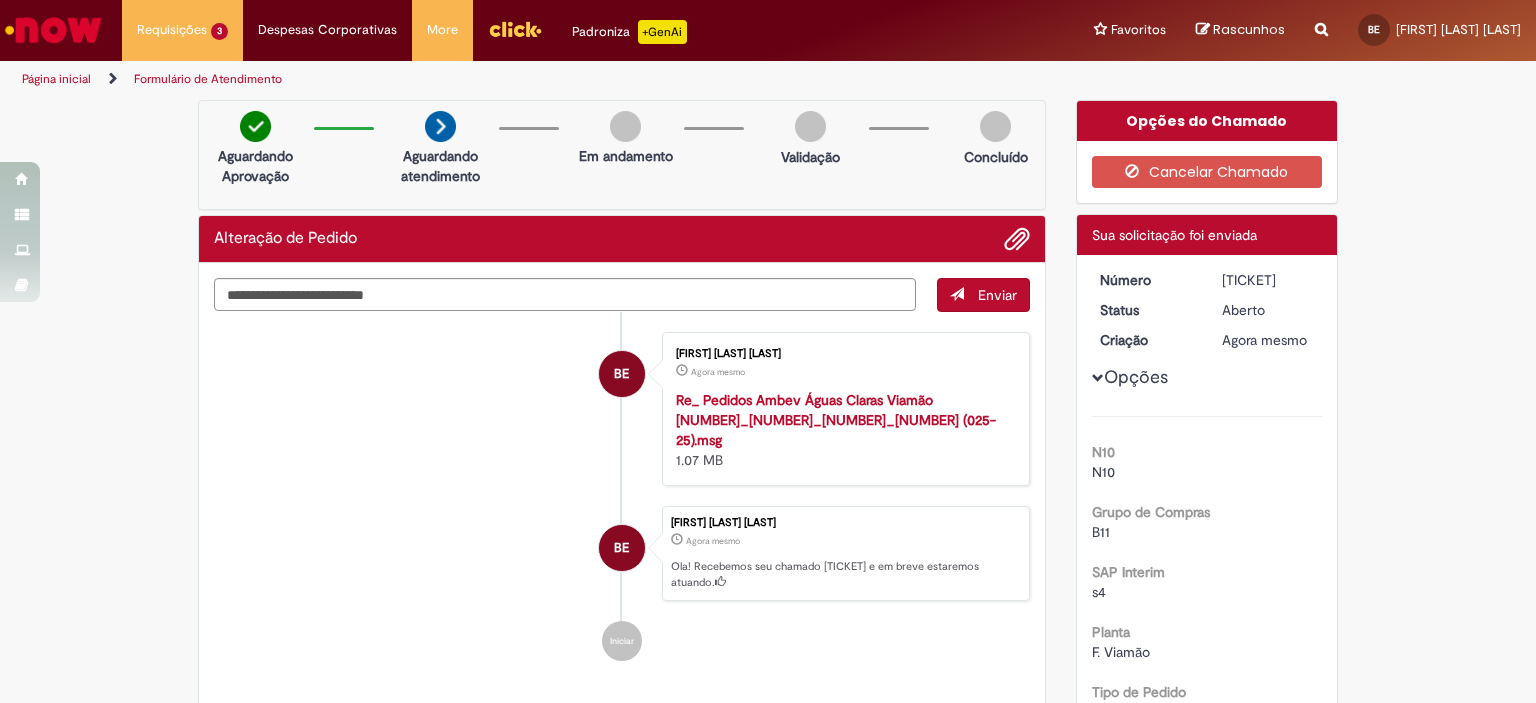 click on "Página inicial" at bounding box center (56, 79) 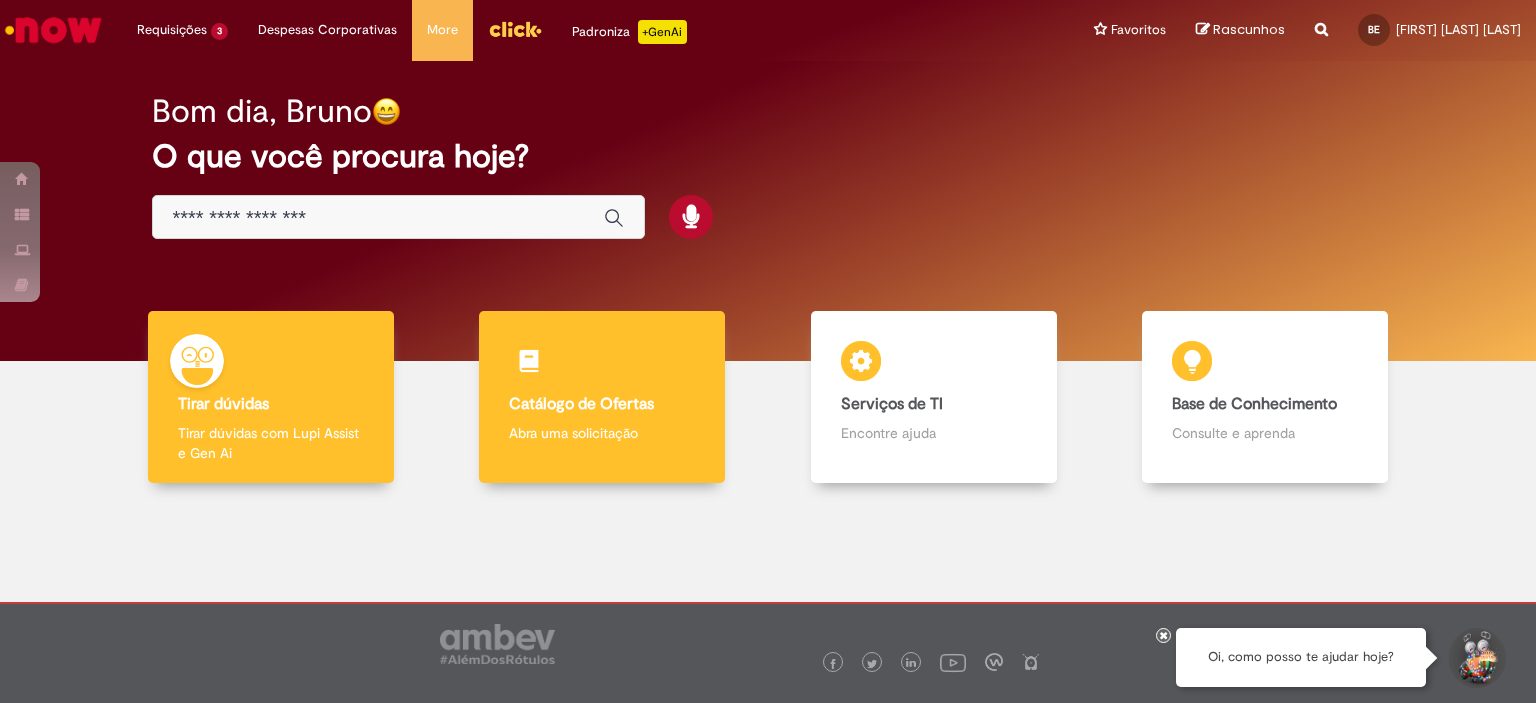 click on "Catálogo de Ofertas
Catálogo de Ofertas
Abra uma solicitação" at bounding box center (602, 397) 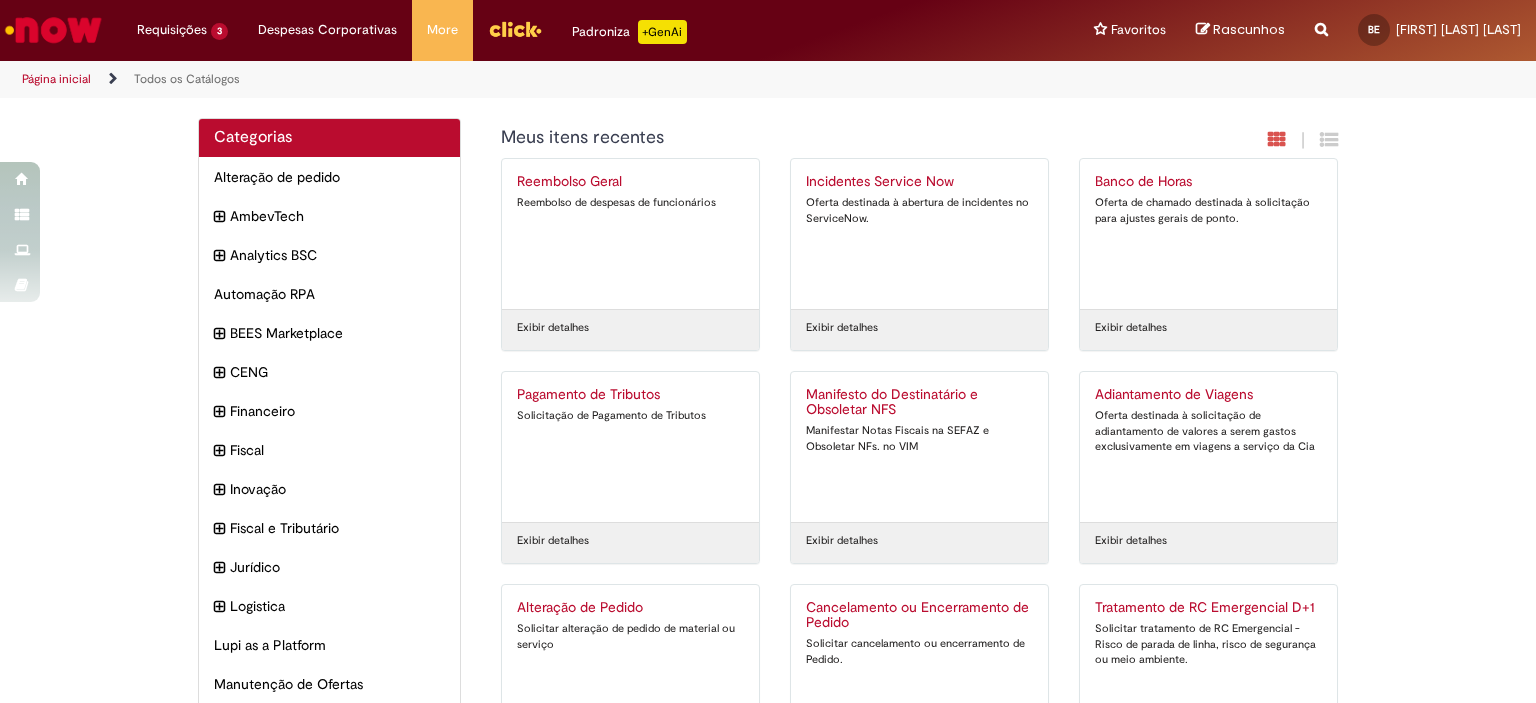 scroll, scrollTop: 116, scrollLeft: 0, axis: vertical 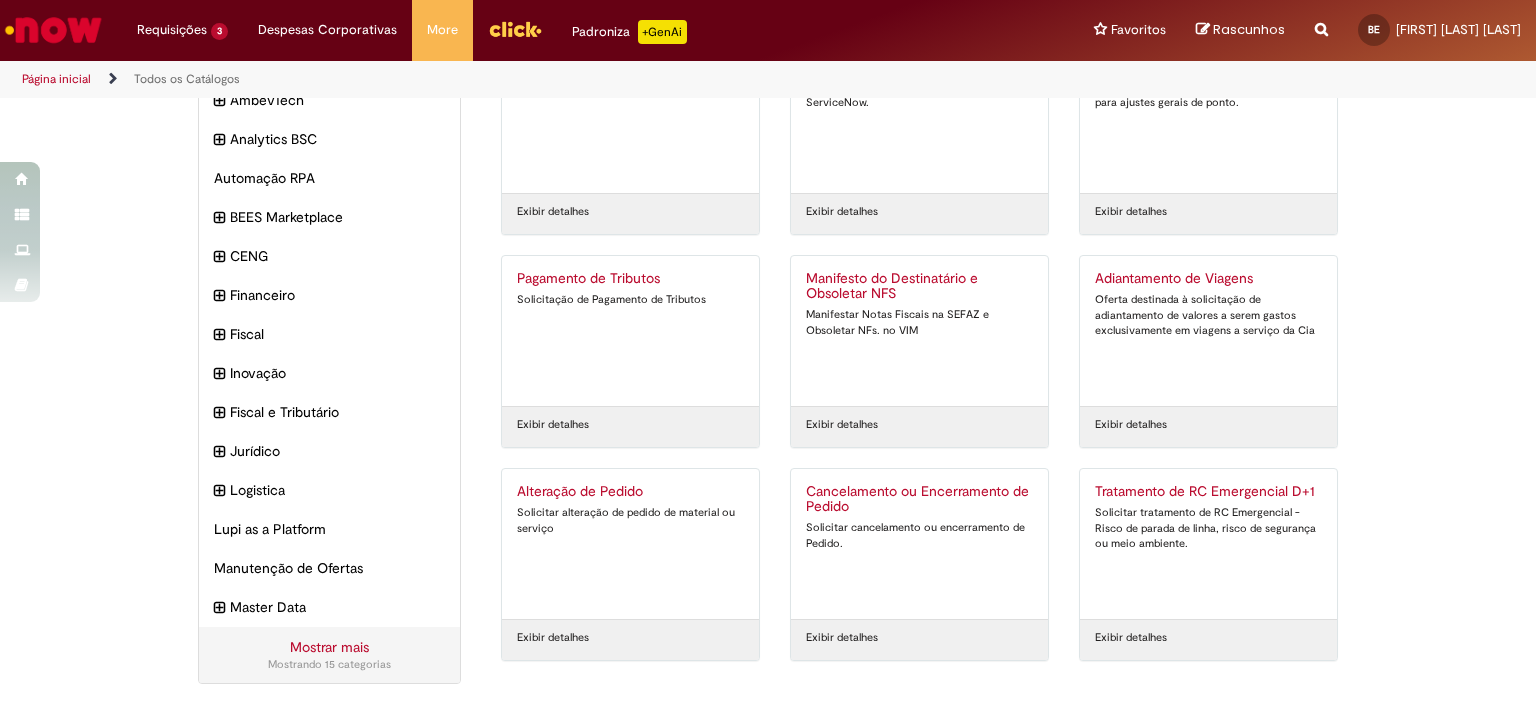 click on "Alteração de Pedido" at bounding box center [630, 492] 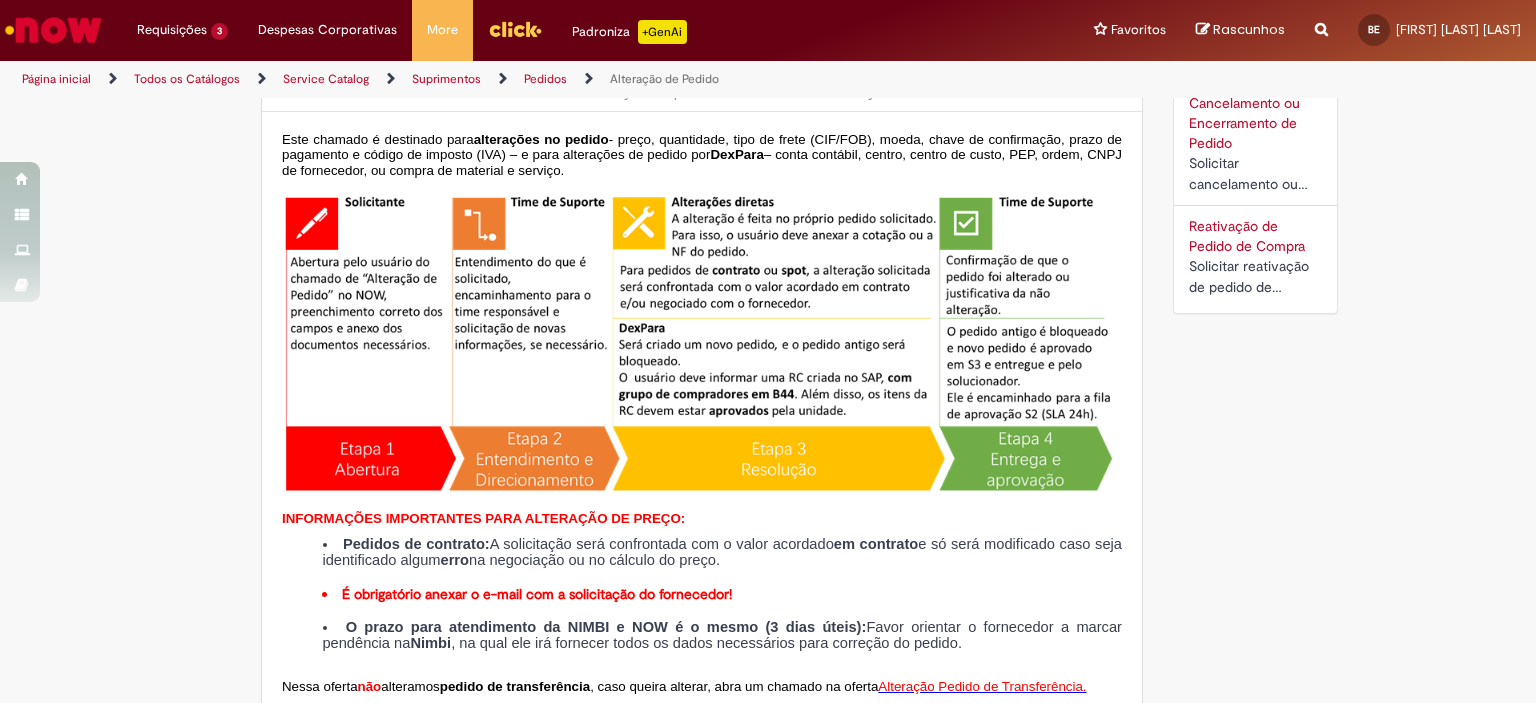 type on "********" 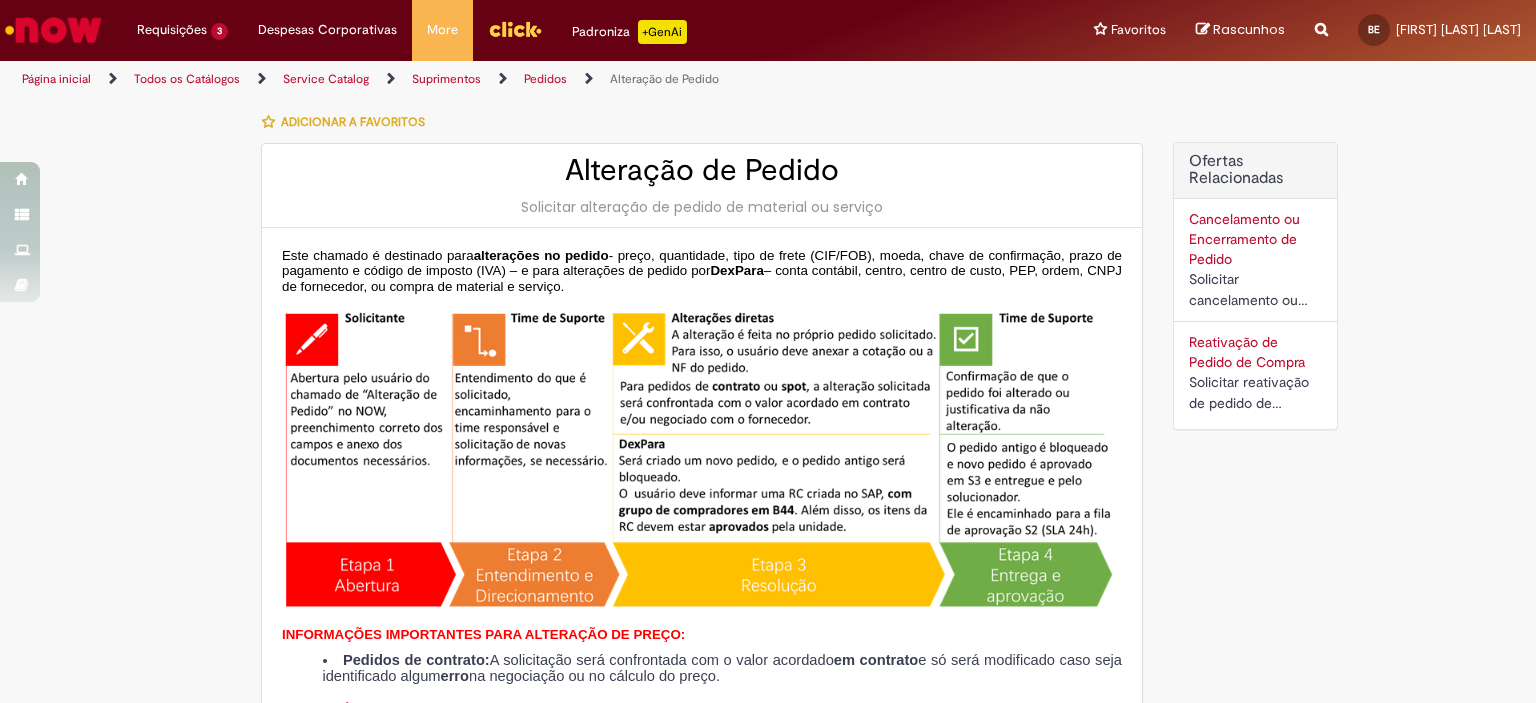 type on "**********" 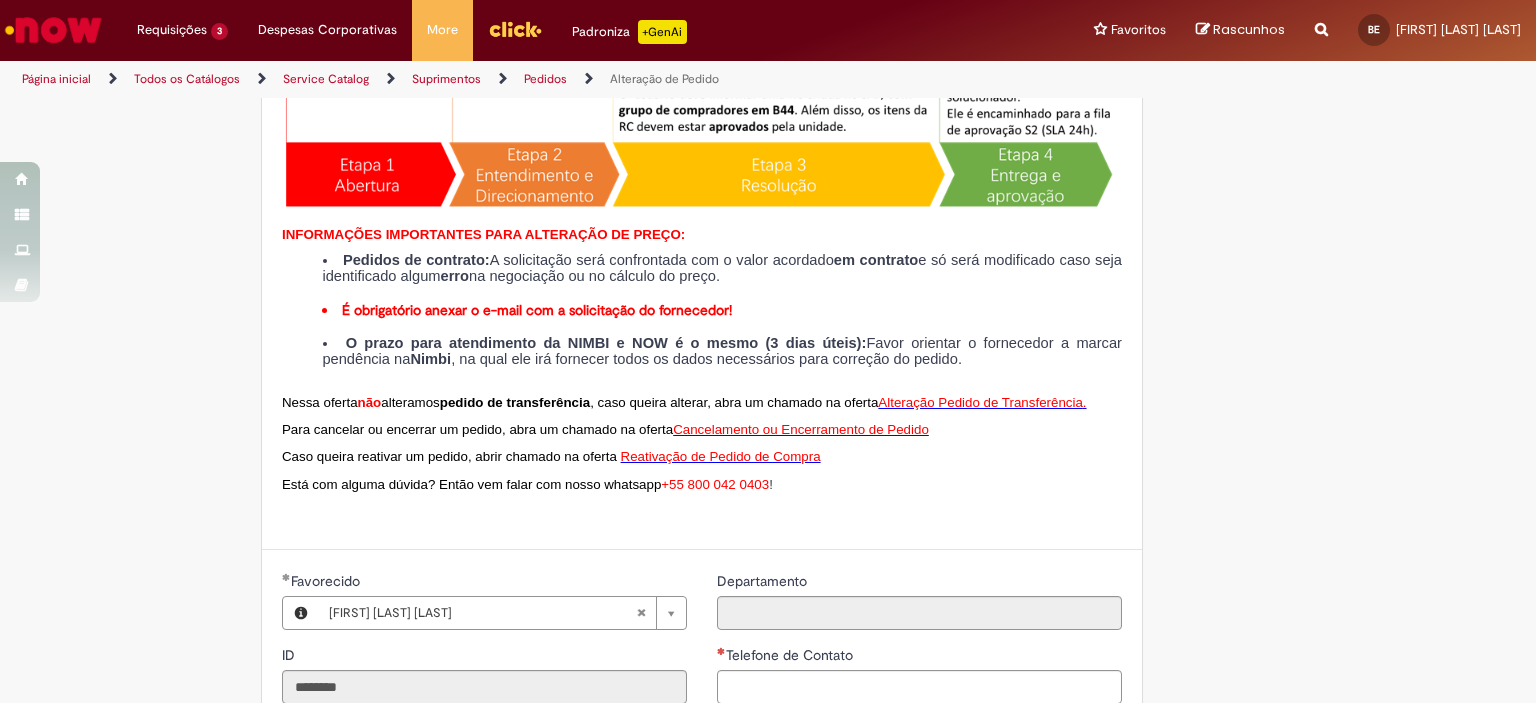 scroll, scrollTop: 800, scrollLeft: 0, axis: vertical 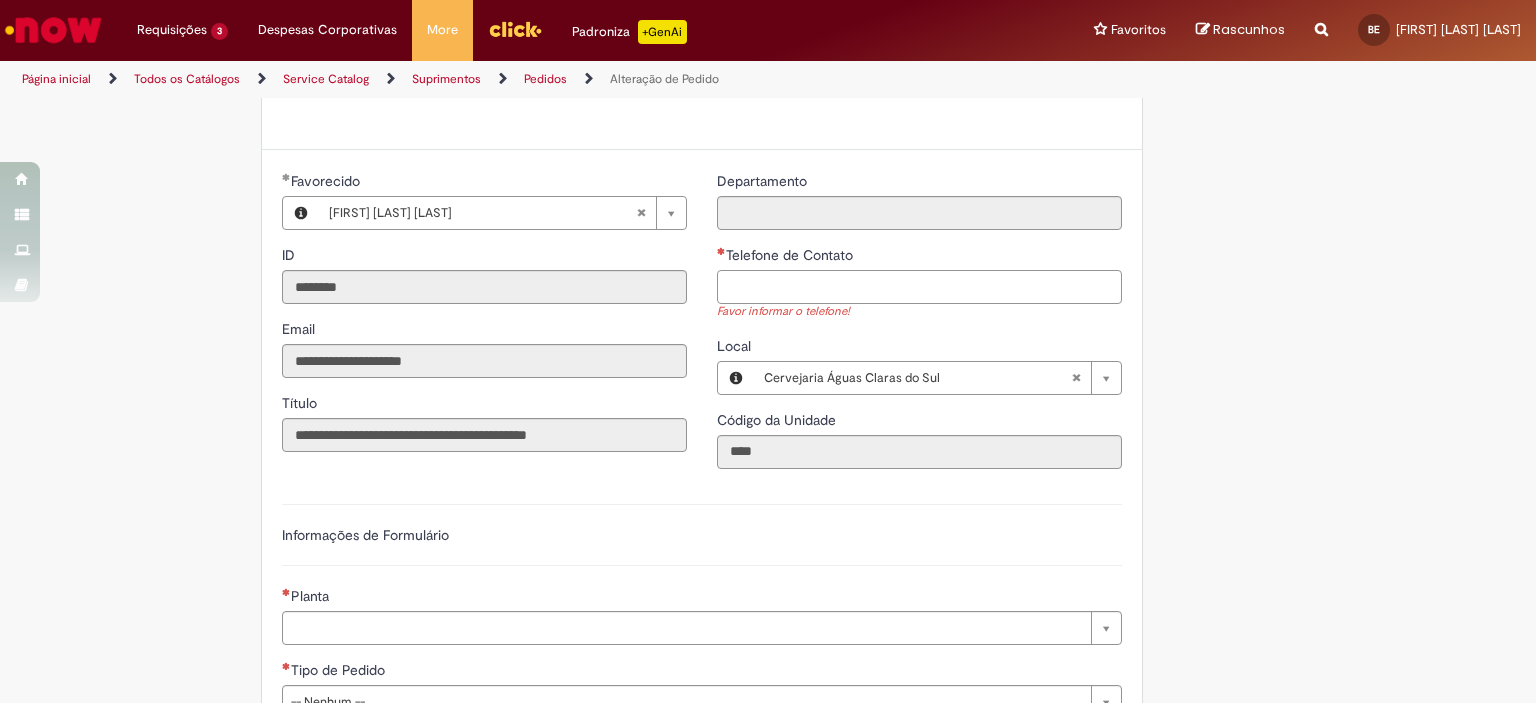 click on "Telefone de Contato" at bounding box center [919, 287] 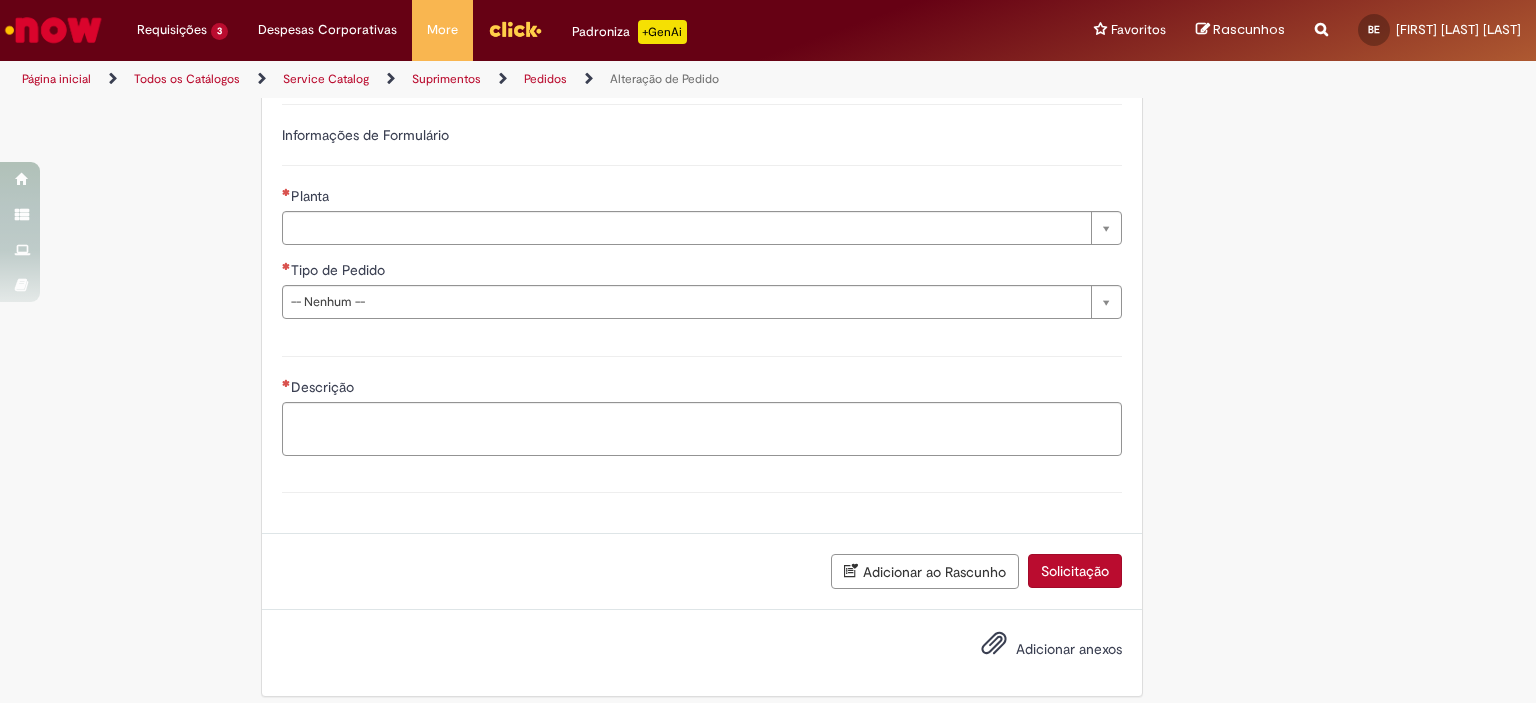 type on "**********" 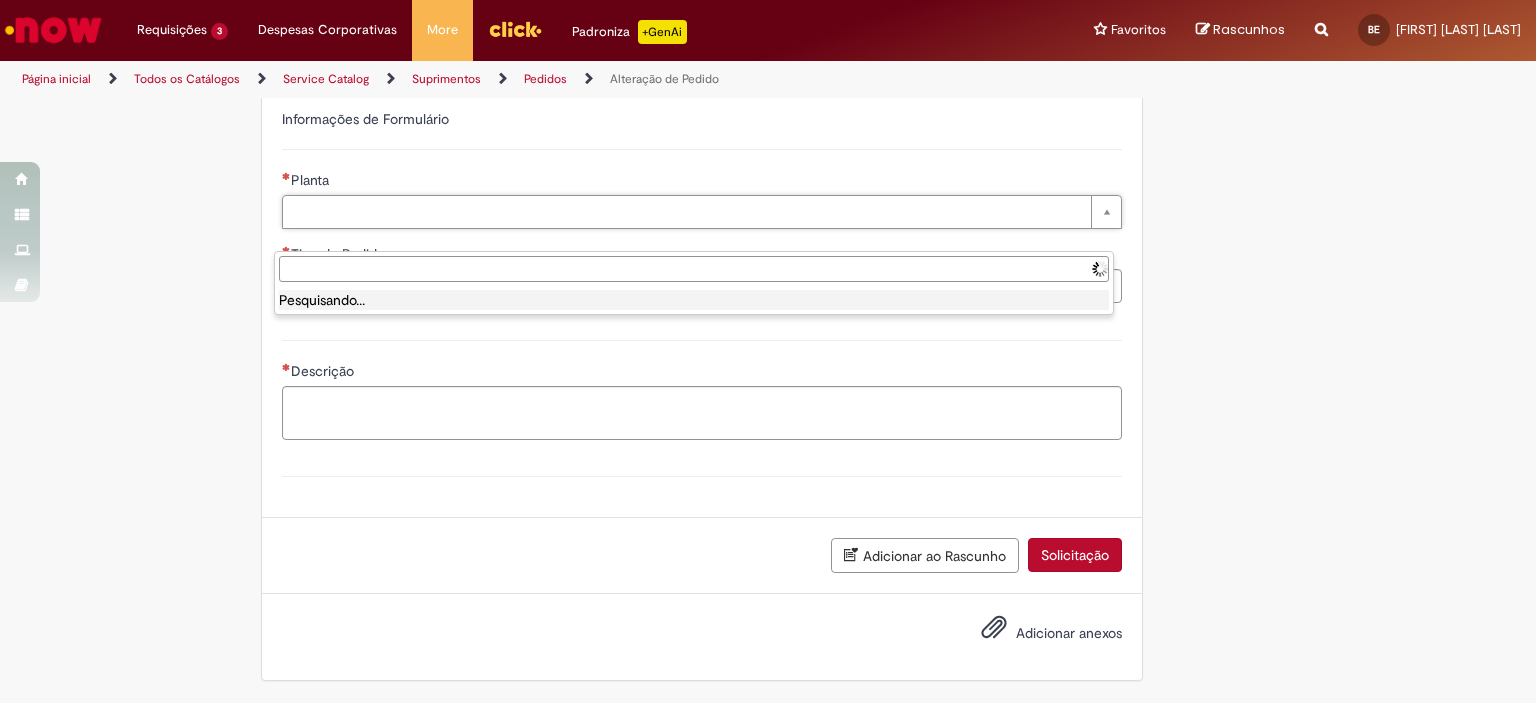 scroll, scrollTop: 1183, scrollLeft: 0, axis: vertical 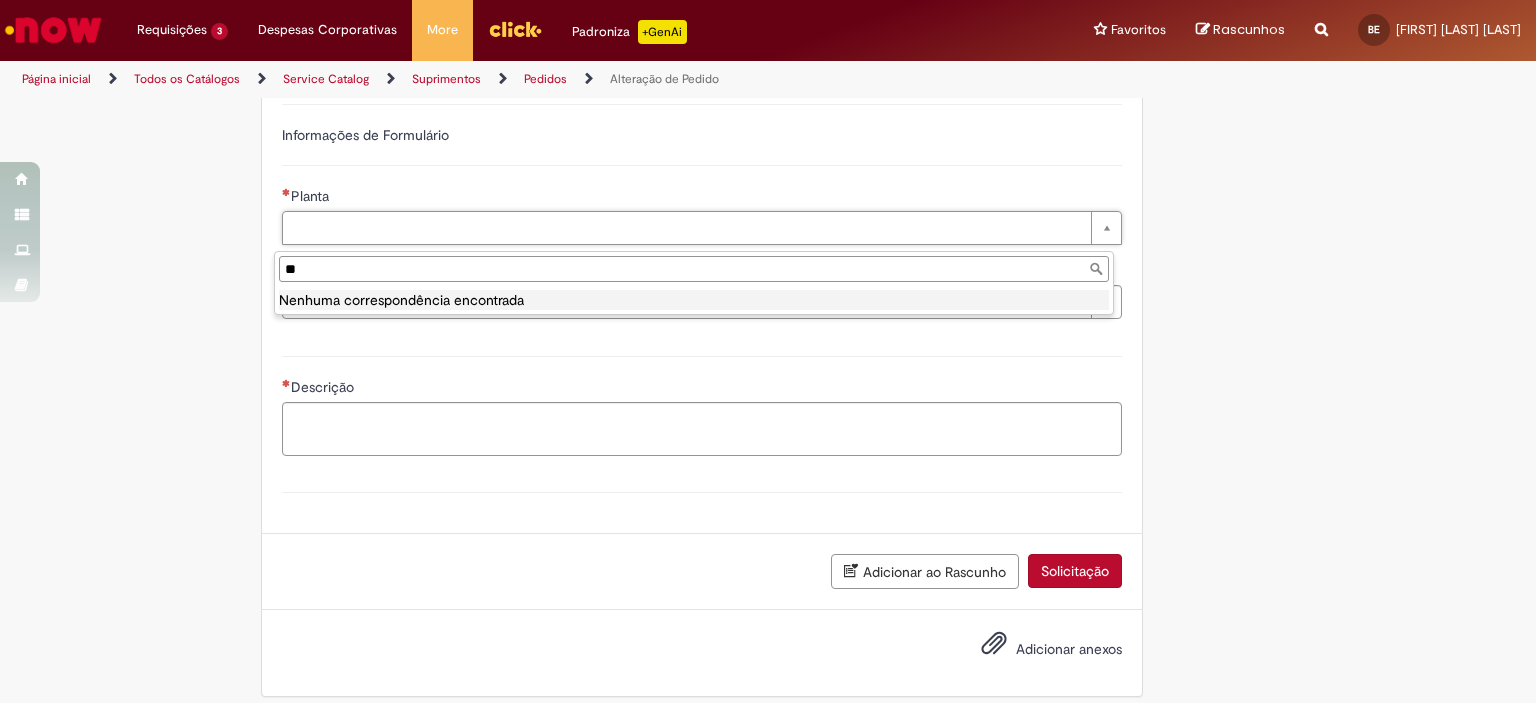 type on "*" 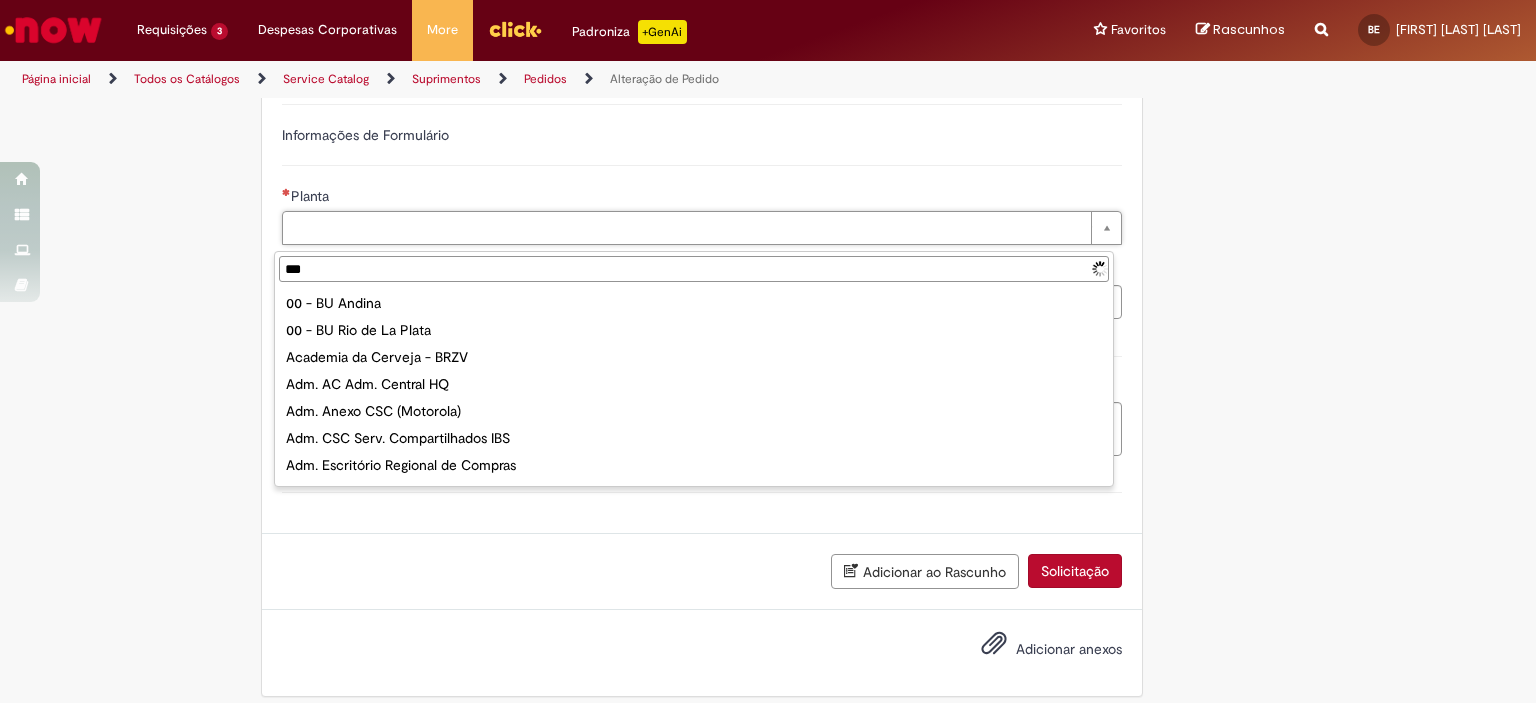 type on "****" 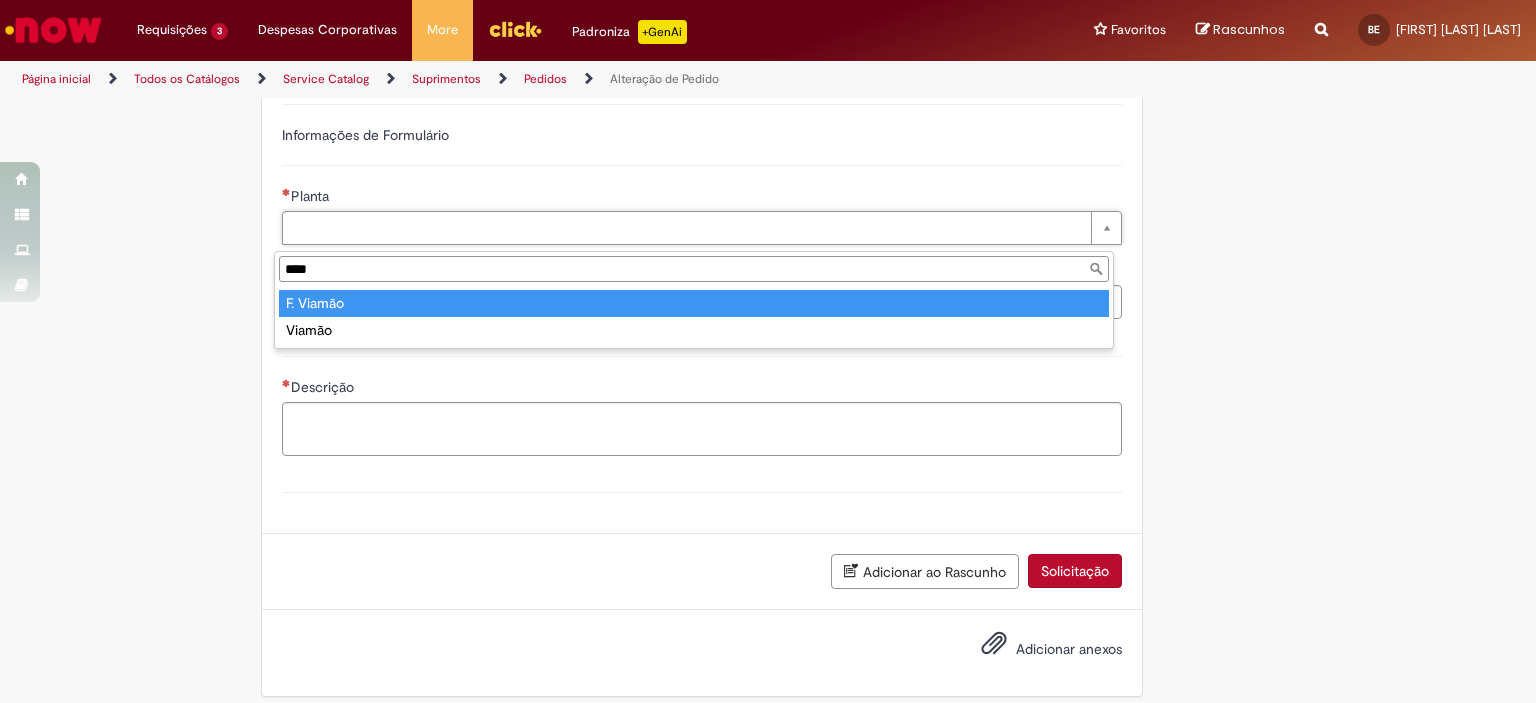 type on "*********" 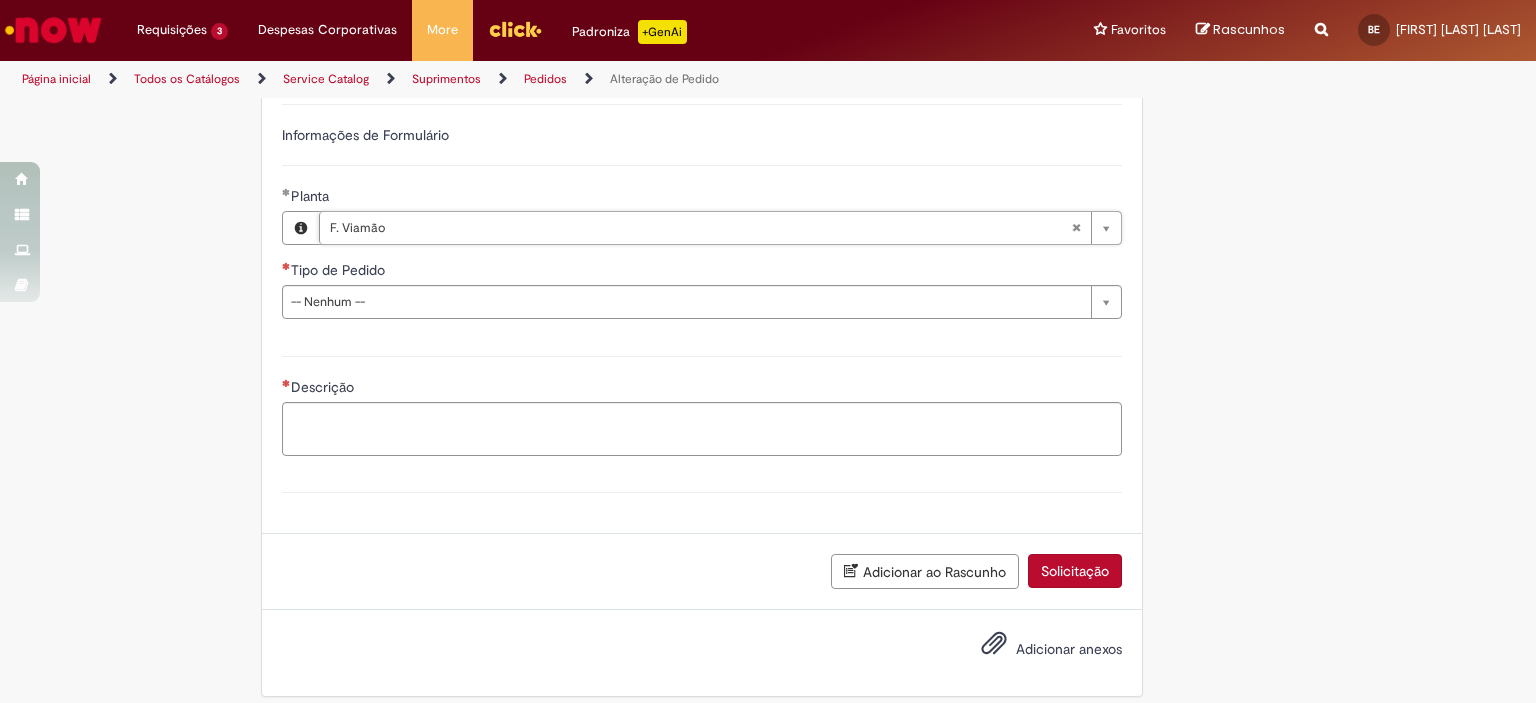 click on "**********" at bounding box center [702, 289] 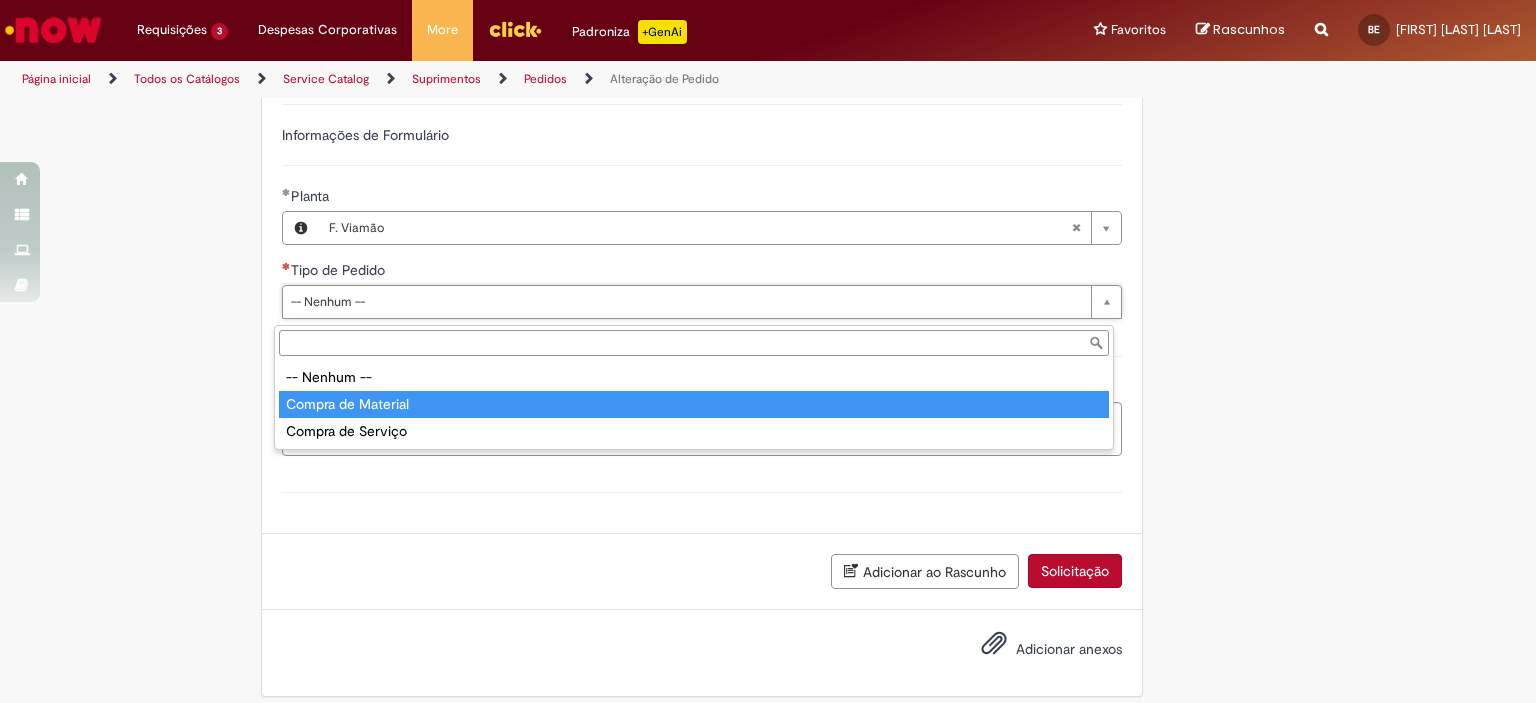 type on "**********" 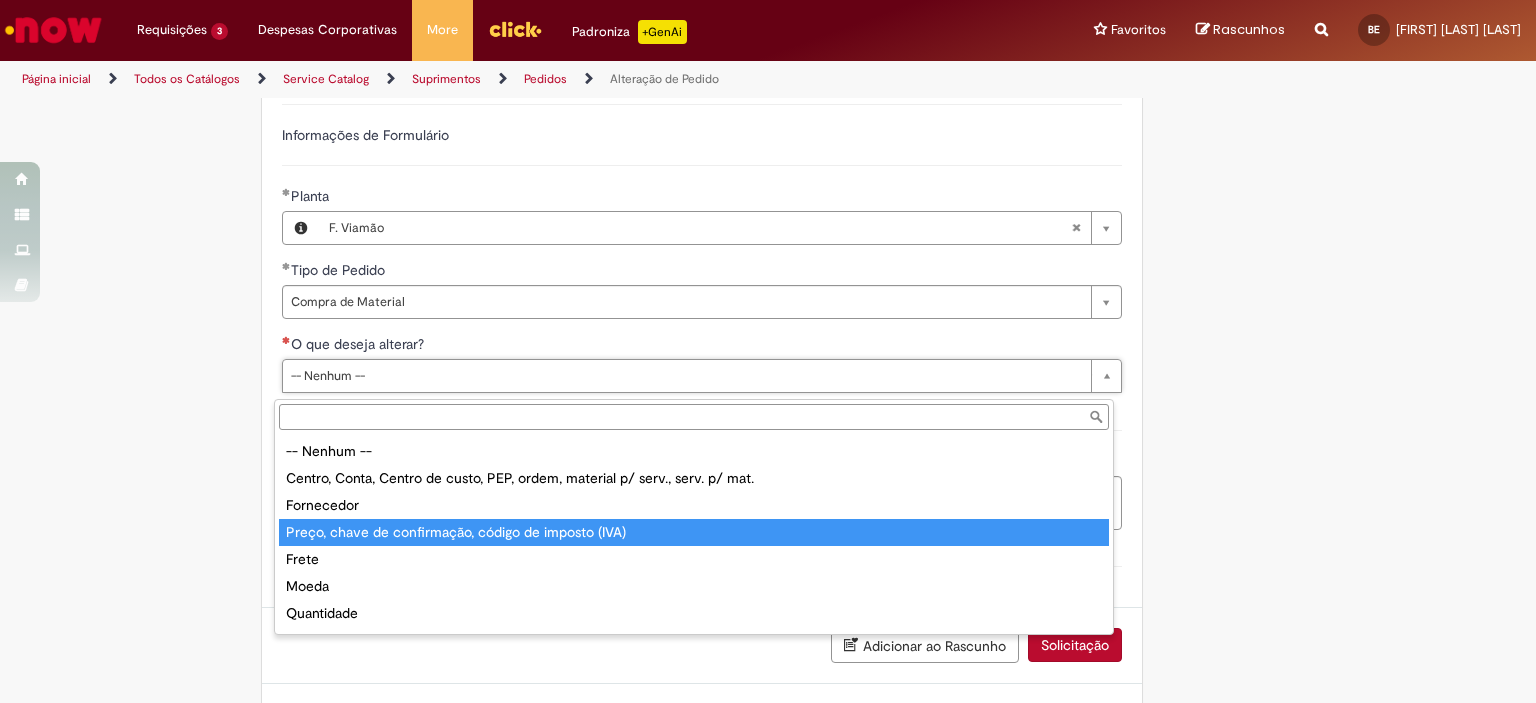 type on "**********" 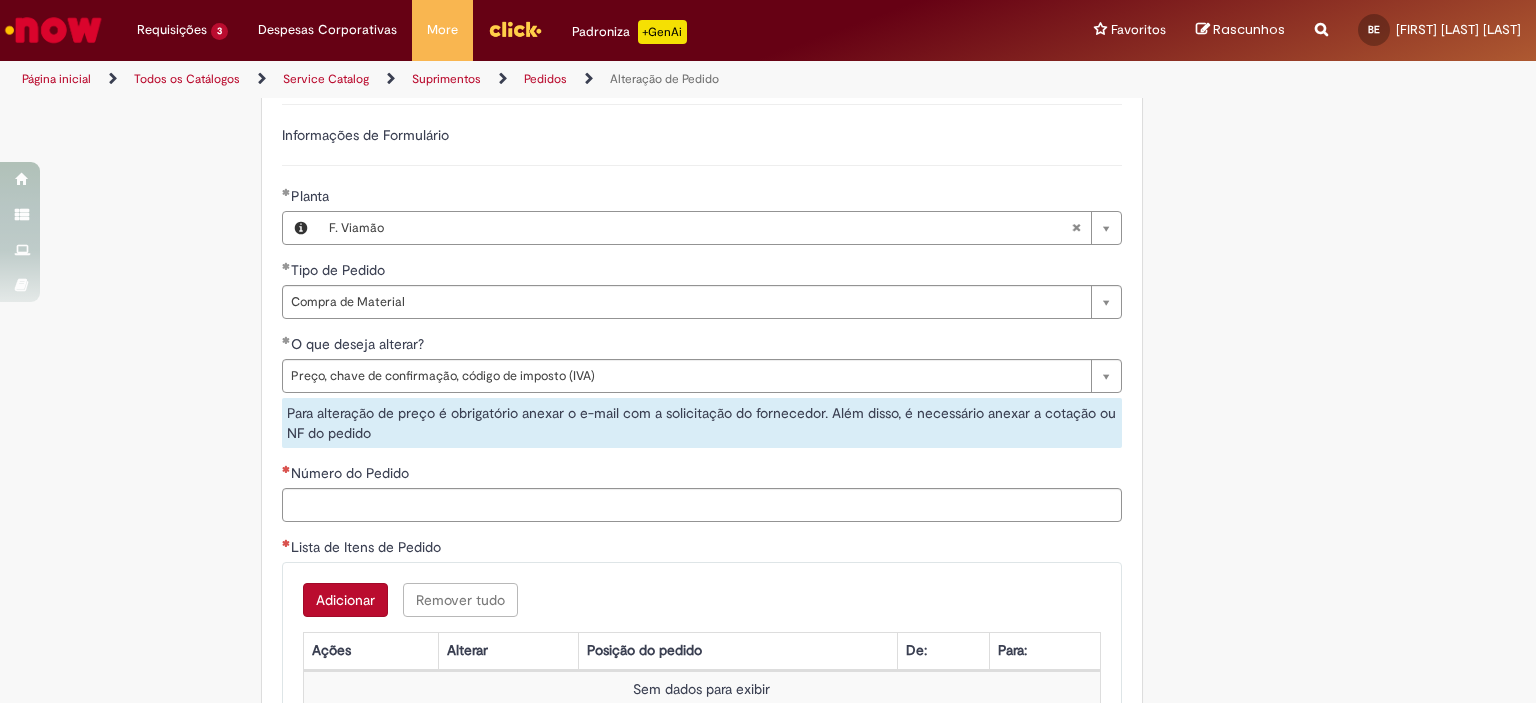 click on "Adicionar a Favoritos
Alteração de Pedido
Solicitar alteração de pedido de material ou serviço
Este chamado é destinado para  alterações no pedido  - preço, quantidade, tipo de frete (CIF/FOB), moeda, chave de confirmação, prazo de pagamento e código de imposto (IVA) – e para alterações de pedido por  DexPara  – conta contábil, centro, centro de custo, PEP, ordem, CNPJ de fornecedor, ou compra de material e serviço.
INFORMAÇÕES IMPORTANTES PARA ALTERAÇÃO DE PREÇO:
Pedidos de contrato:  A solicitação será confrontada com o valor acordado  em contrato  e só será modificado caso seja identificado algum  erro  na negociação ou no cálculo do preço.
É obrigatório anexar o e-mail com a solicitação do fornecedor!
O prazo para atendimento da NIMBI e NOW é o mesmo (3 dias úteis):  Favor orientar o fornecedor a marcar pendência na  Nimbi" at bounding box center [670, 198] 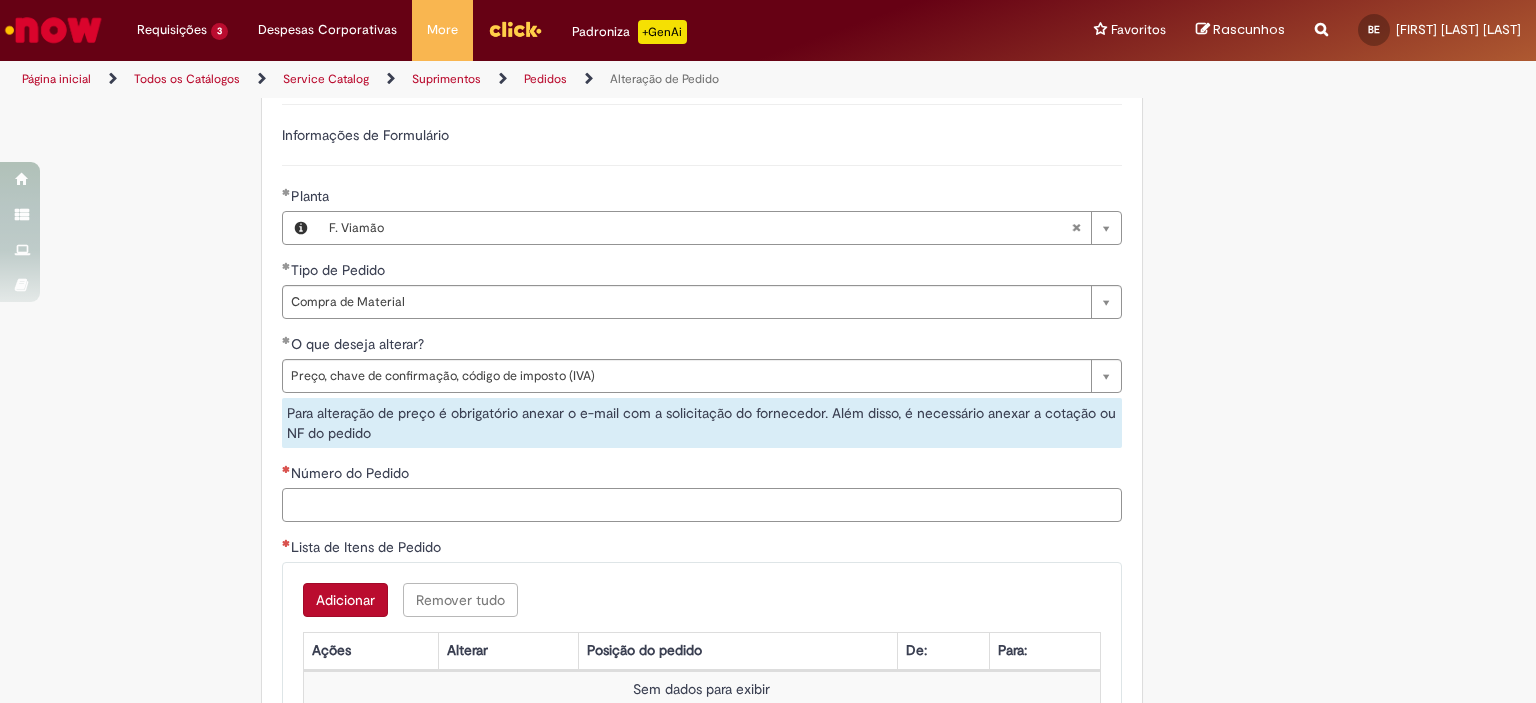 click on "Número do Pedido" at bounding box center (702, 505) 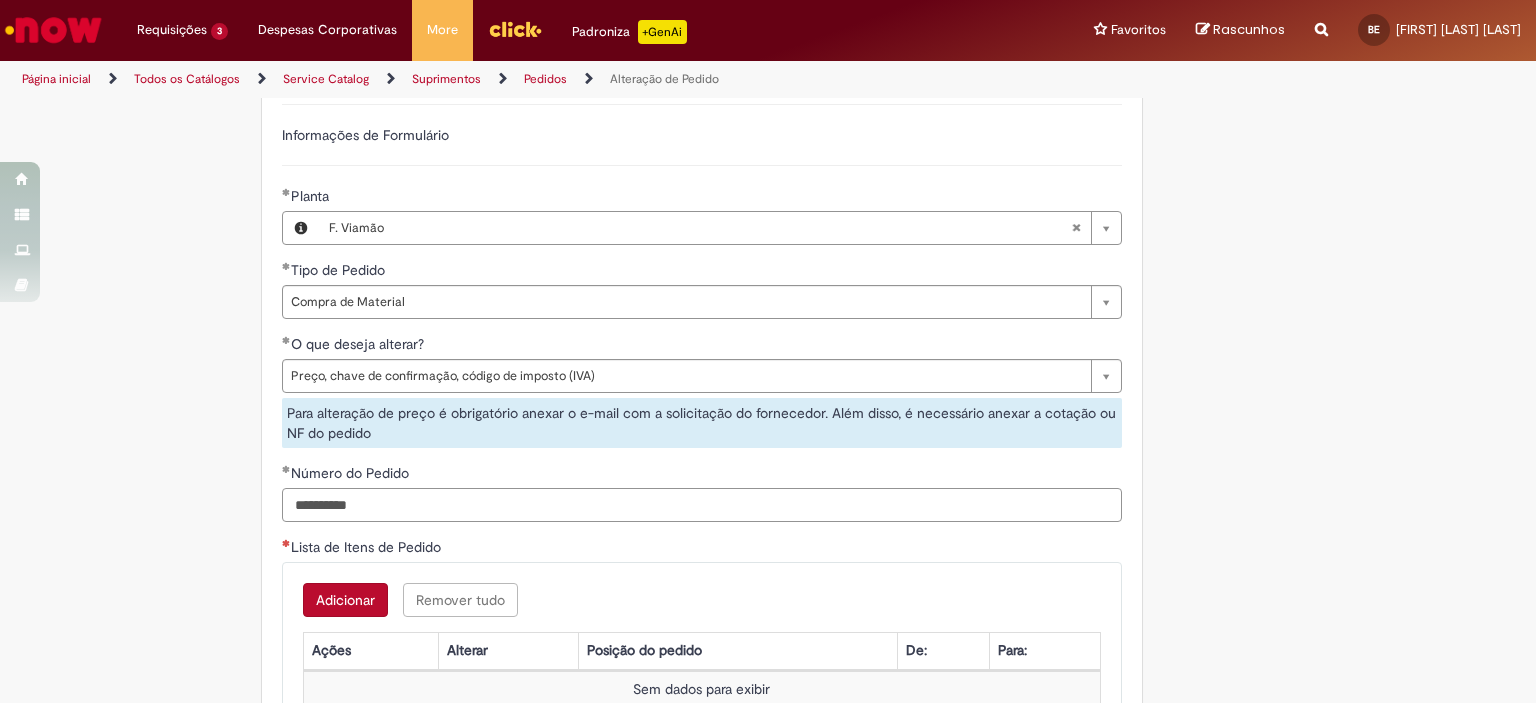 scroll, scrollTop: 1483, scrollLeft: 0, axis: vertical 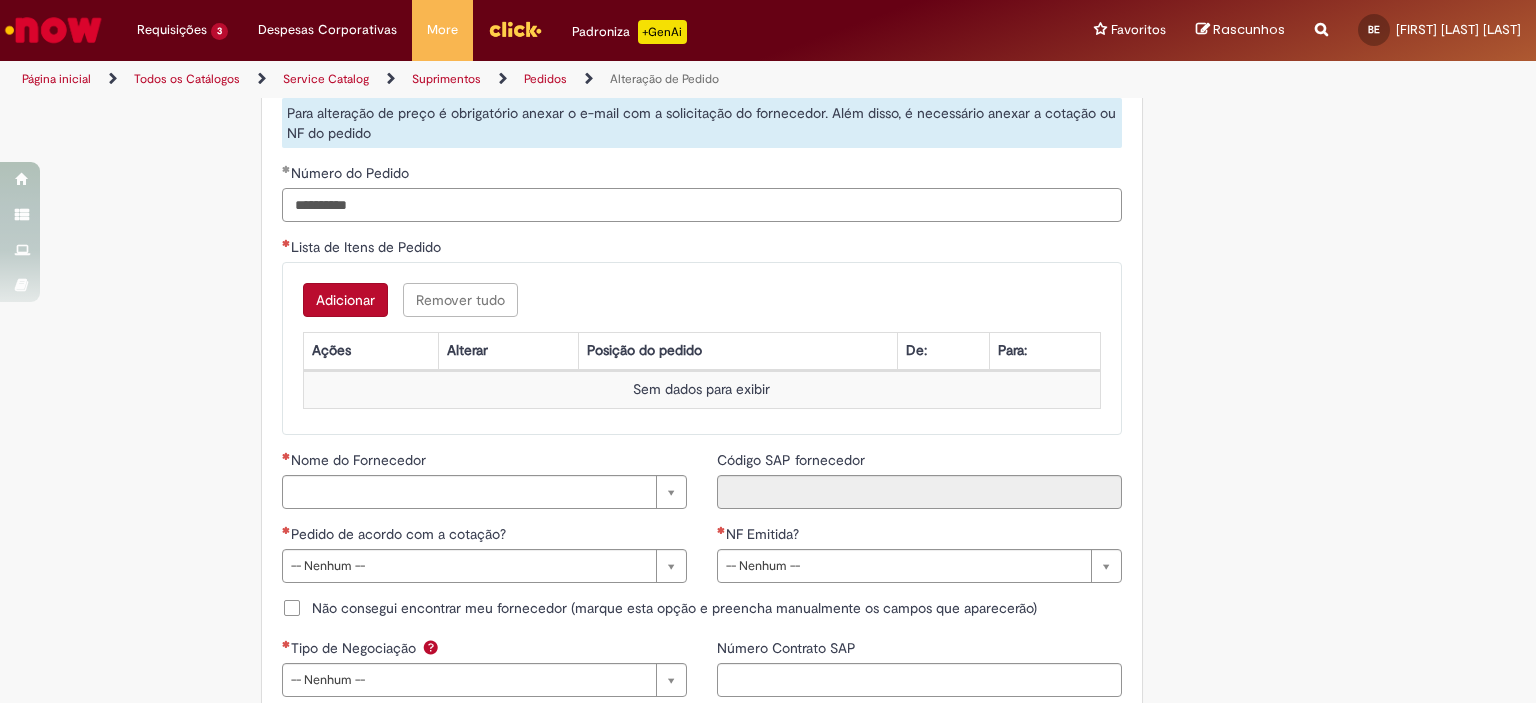 type on "**********" 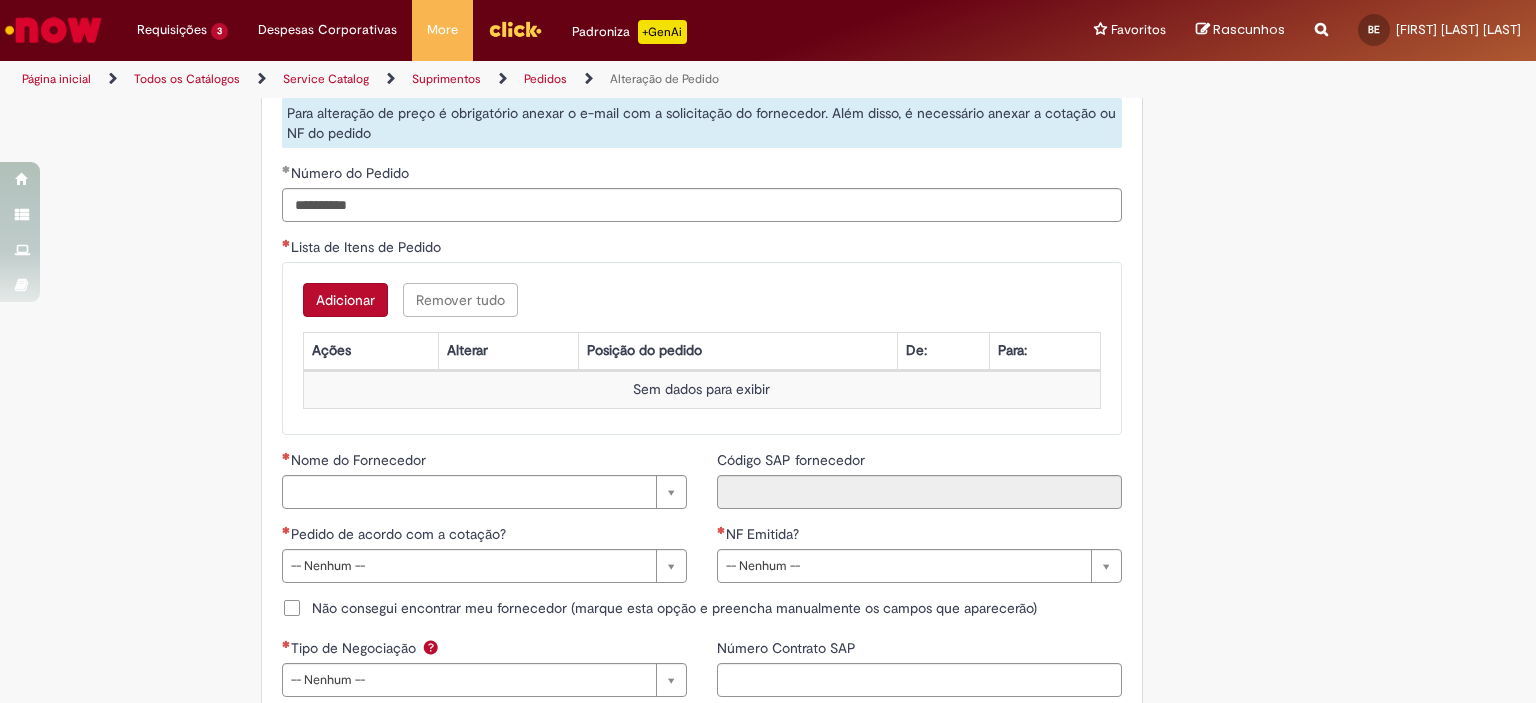 click on "Adicionar a Favoritos
Alteração de Pedido
Solicitar alteração de pedido de material ou serviço
Este chamado é destinado para  alterações no pedido  - preço, quantidade, tipo de frete (CIF/FOB), moeda, chave de confirmação, prazo de pagamento e código de imposto (IVA) – e para alterações de pedido por  DexPara  – conta contábil, centro, centro de custo, PEP, ordem, CNPJ de fornecedor, ou compra de material e serviço.
INFORMAÇÕES IMPORTANTES PARA ALTERAÇÃO DE PREÇO:
Pedidos de contrato:  A solicitação será confrontada com o valor acordado  em contrato  e só será modificado caso seja identificado algum  erro  na negociação ou no cálculo do preço.
É obrigatório anexar o e-mail com a solicitação do fornecedor!
O prazo para atendimento da NIMBI e NOW é o mesmo (3 dias úteis):  Favor orientar o fornecedor a marcar pendência na" at bounding box center (768, -102) 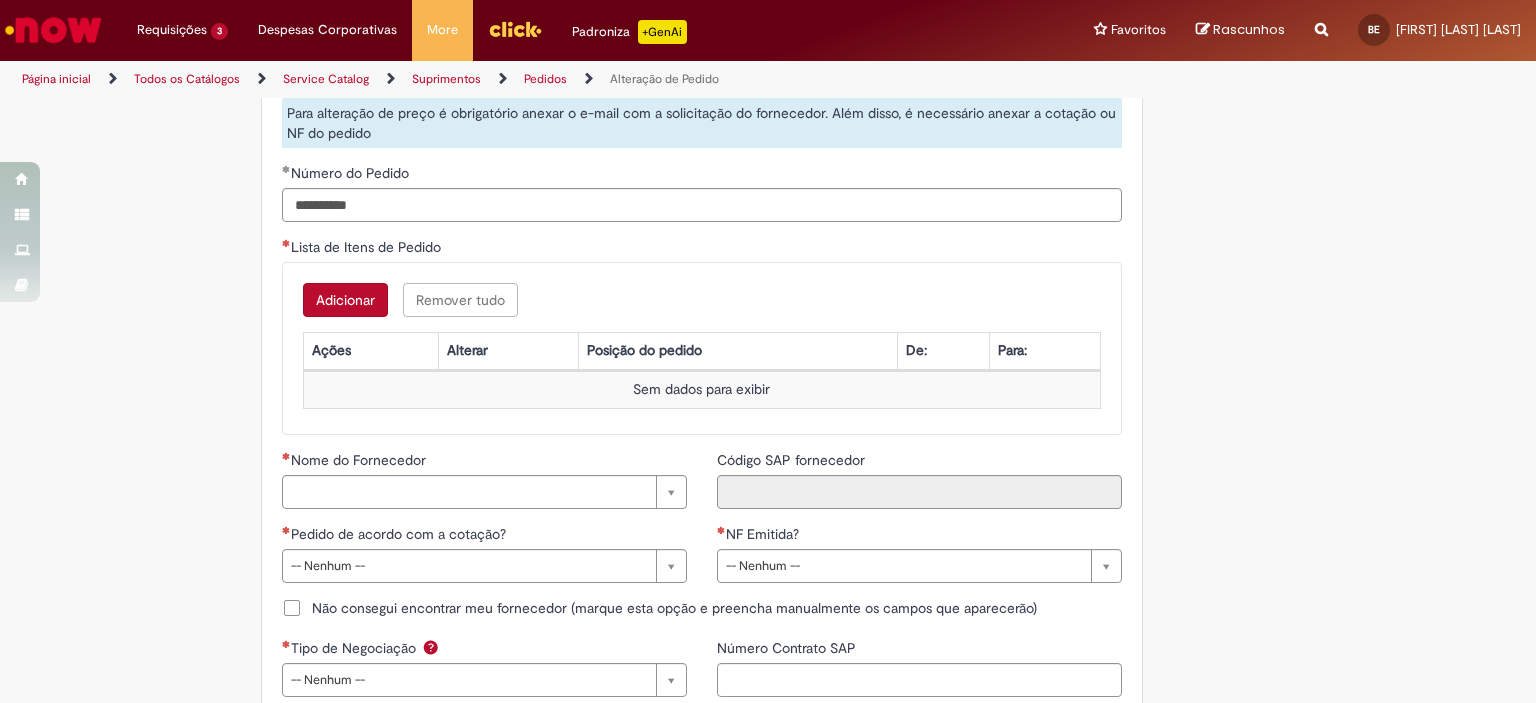 click on "Adicionar" at bounding box center [345, 300] 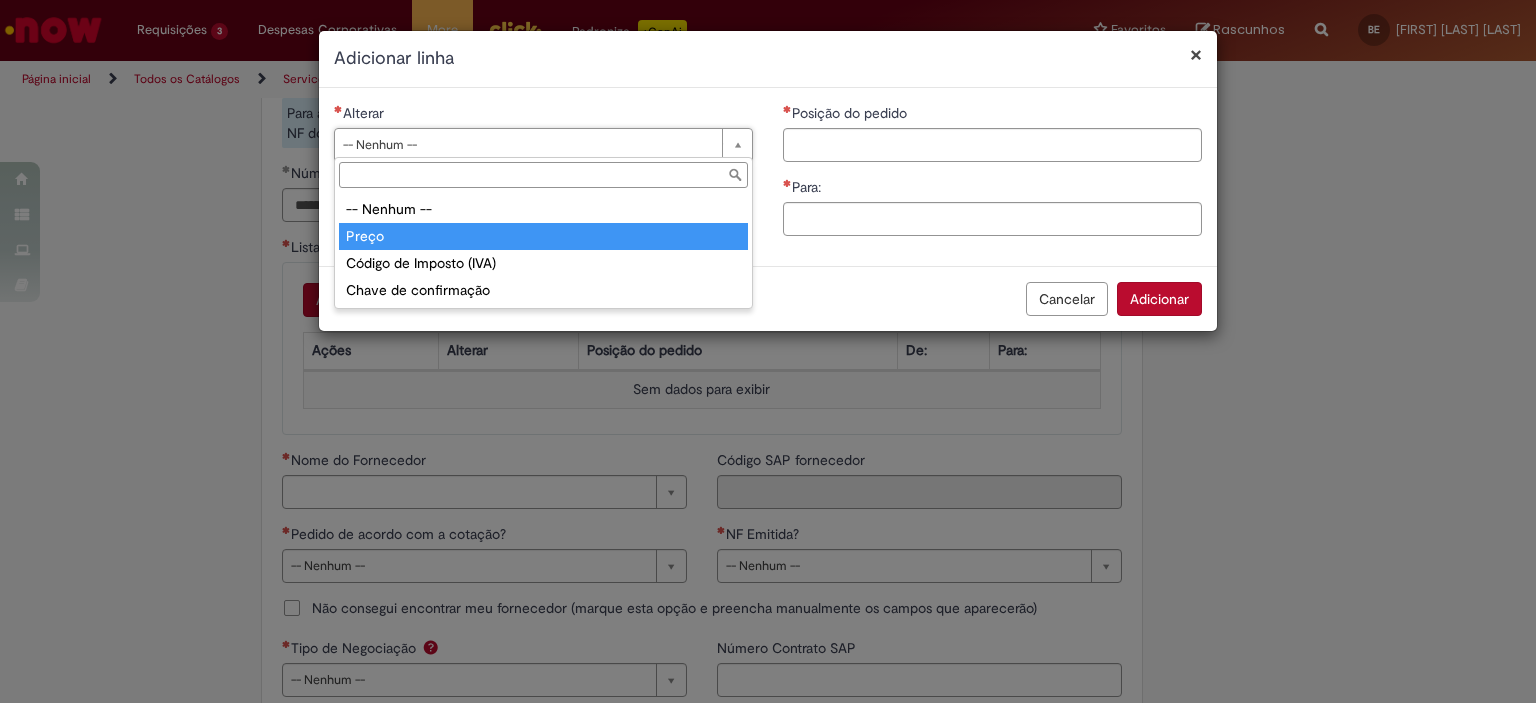 type on "*****" 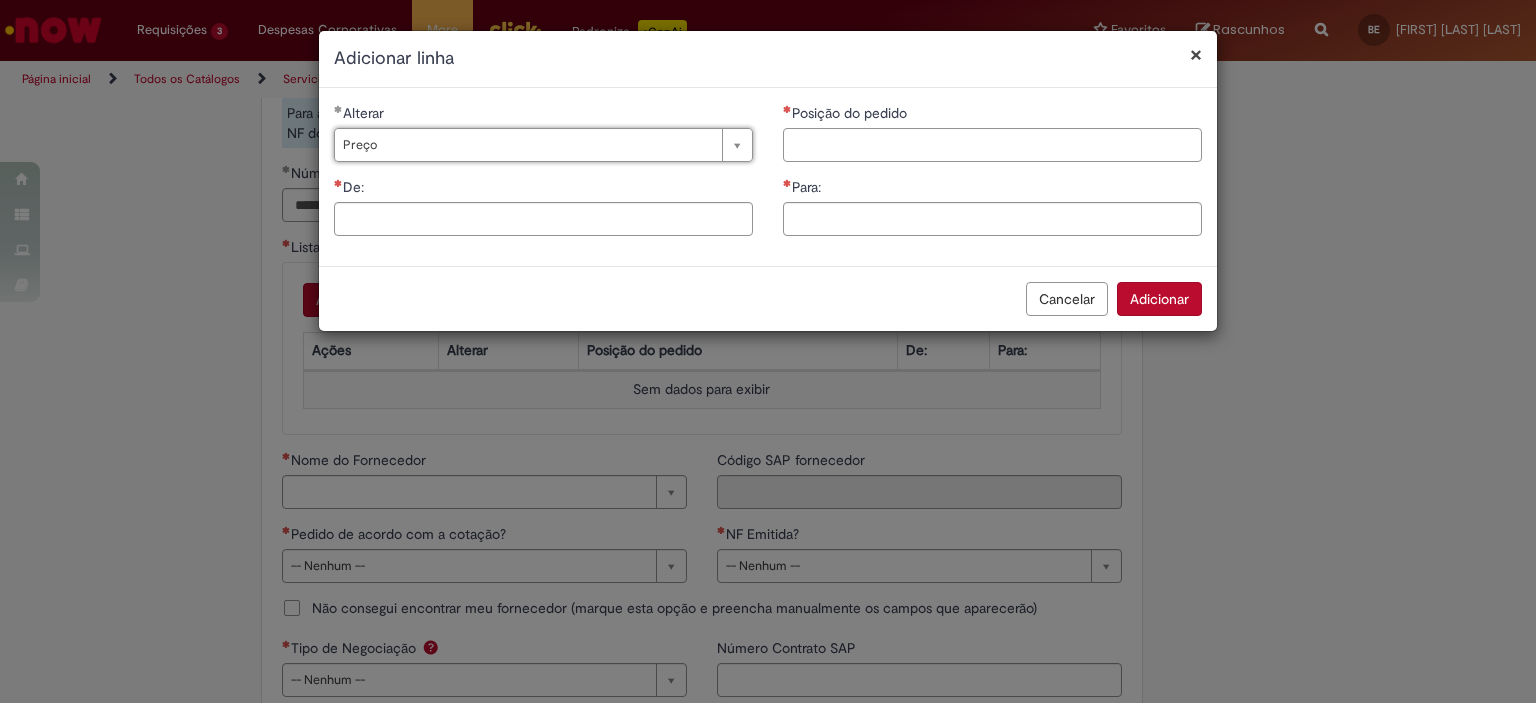 click on "Posição do pedido" at bounding box center (992, 145) 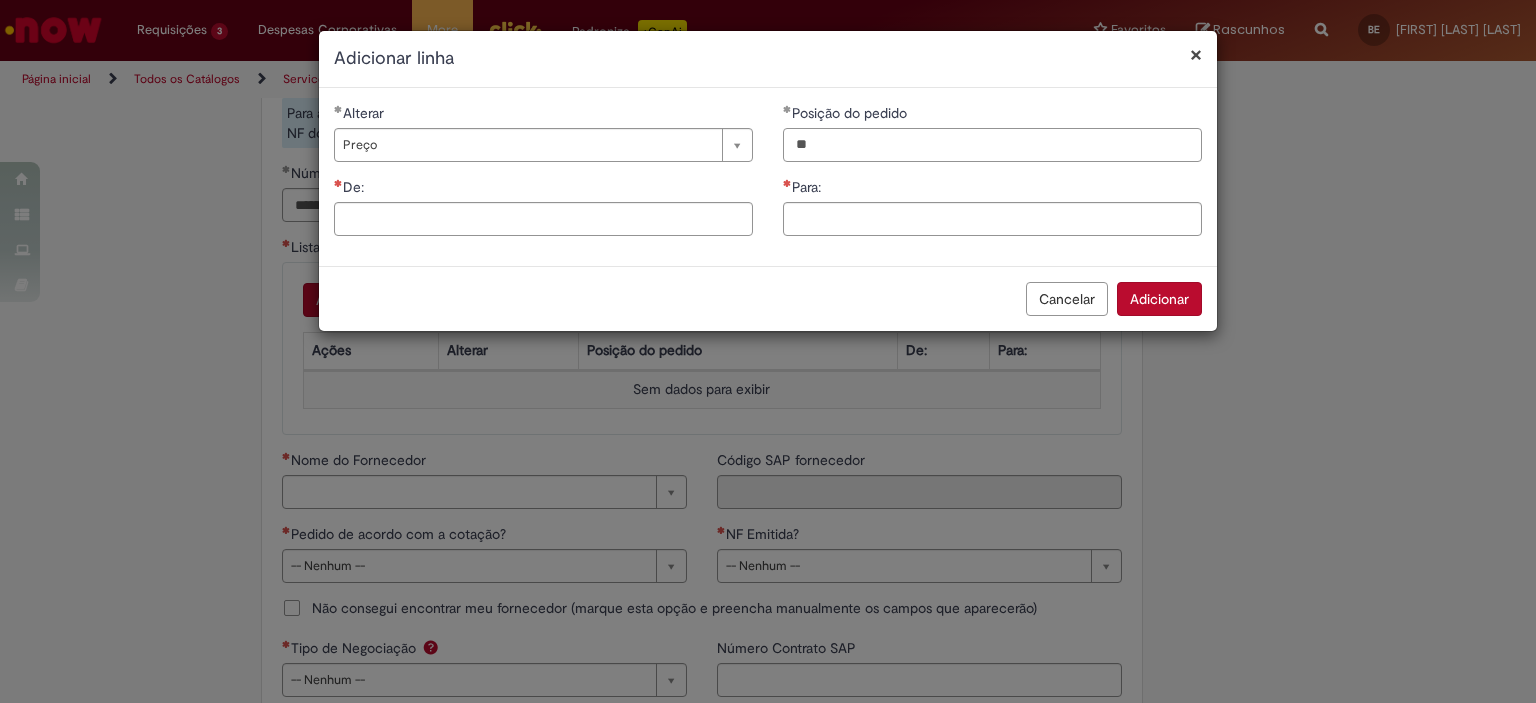 type on "**" 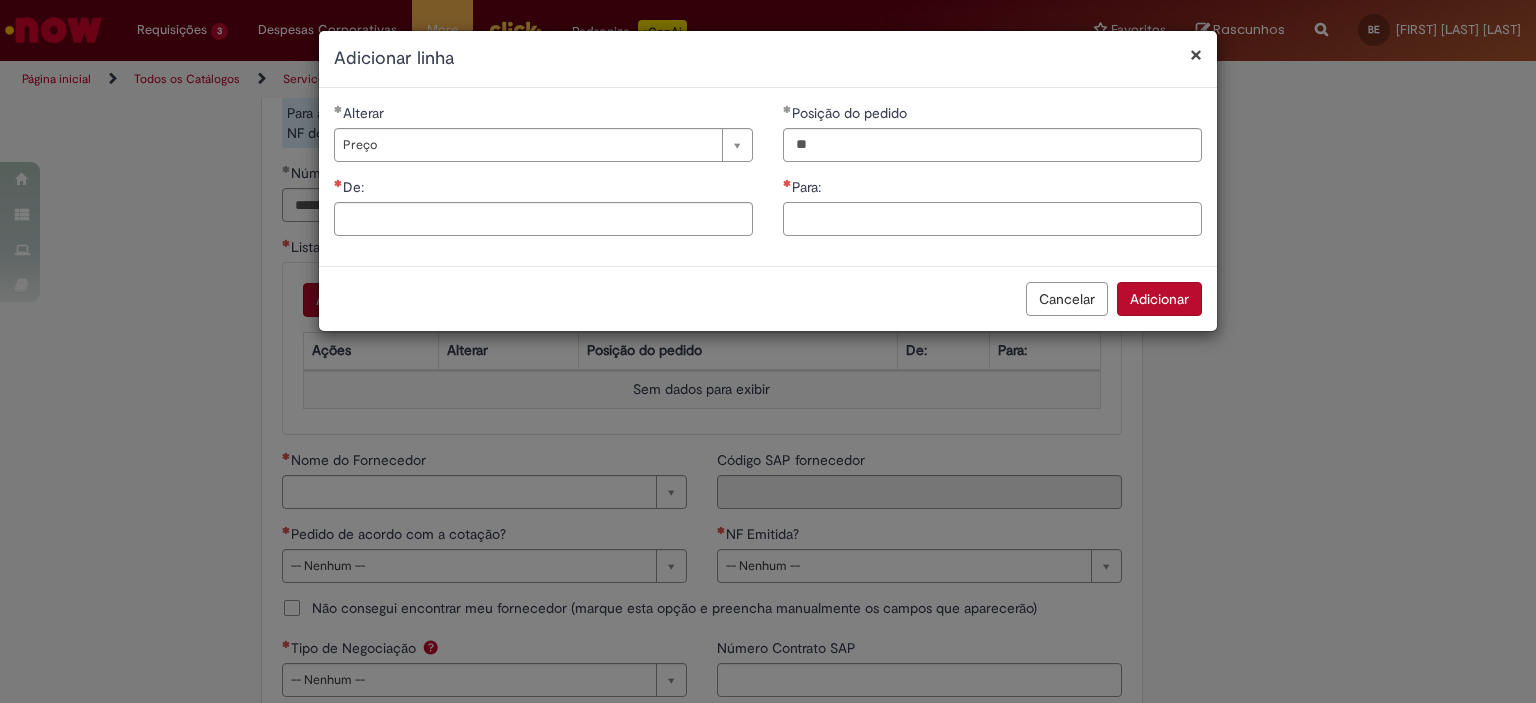 click on "Para:" at bounding box center (992, 219) 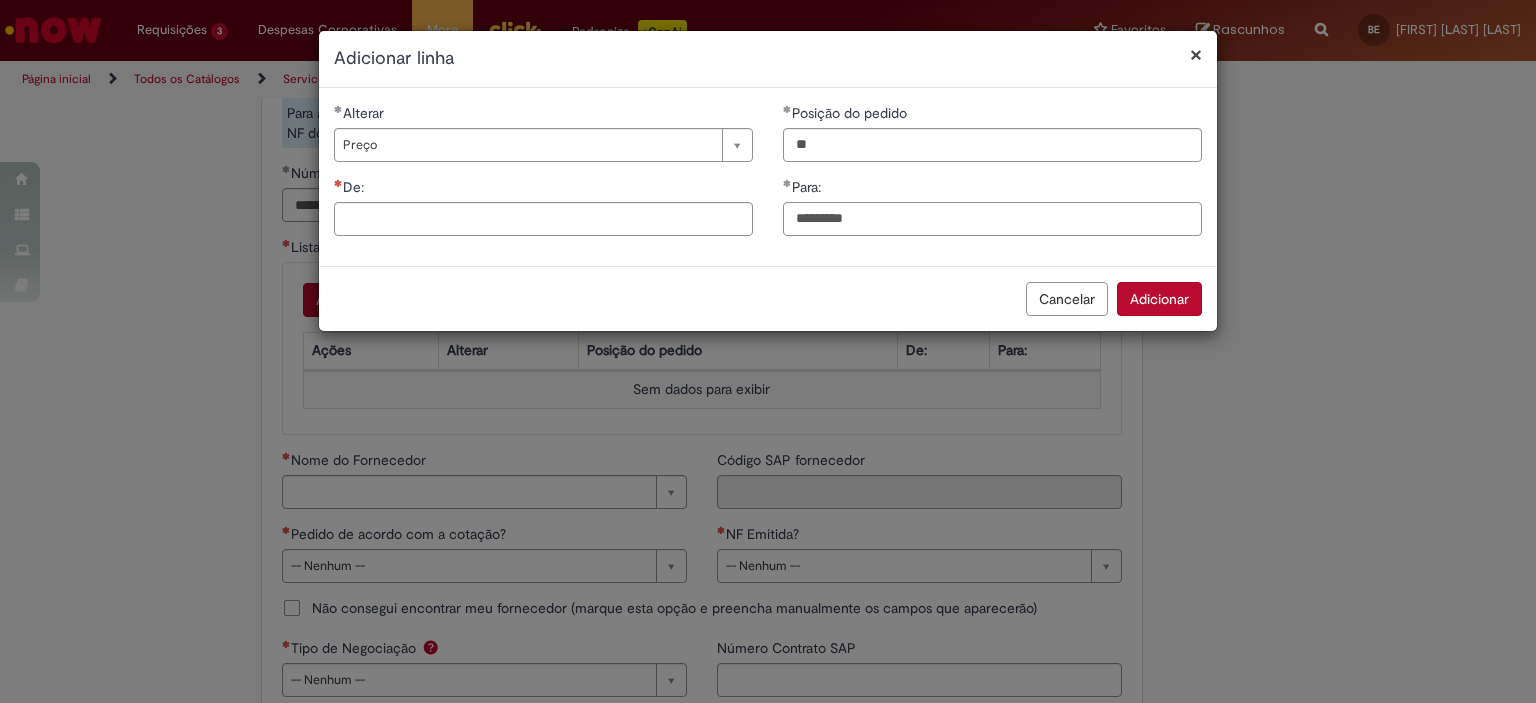 type on "*********" 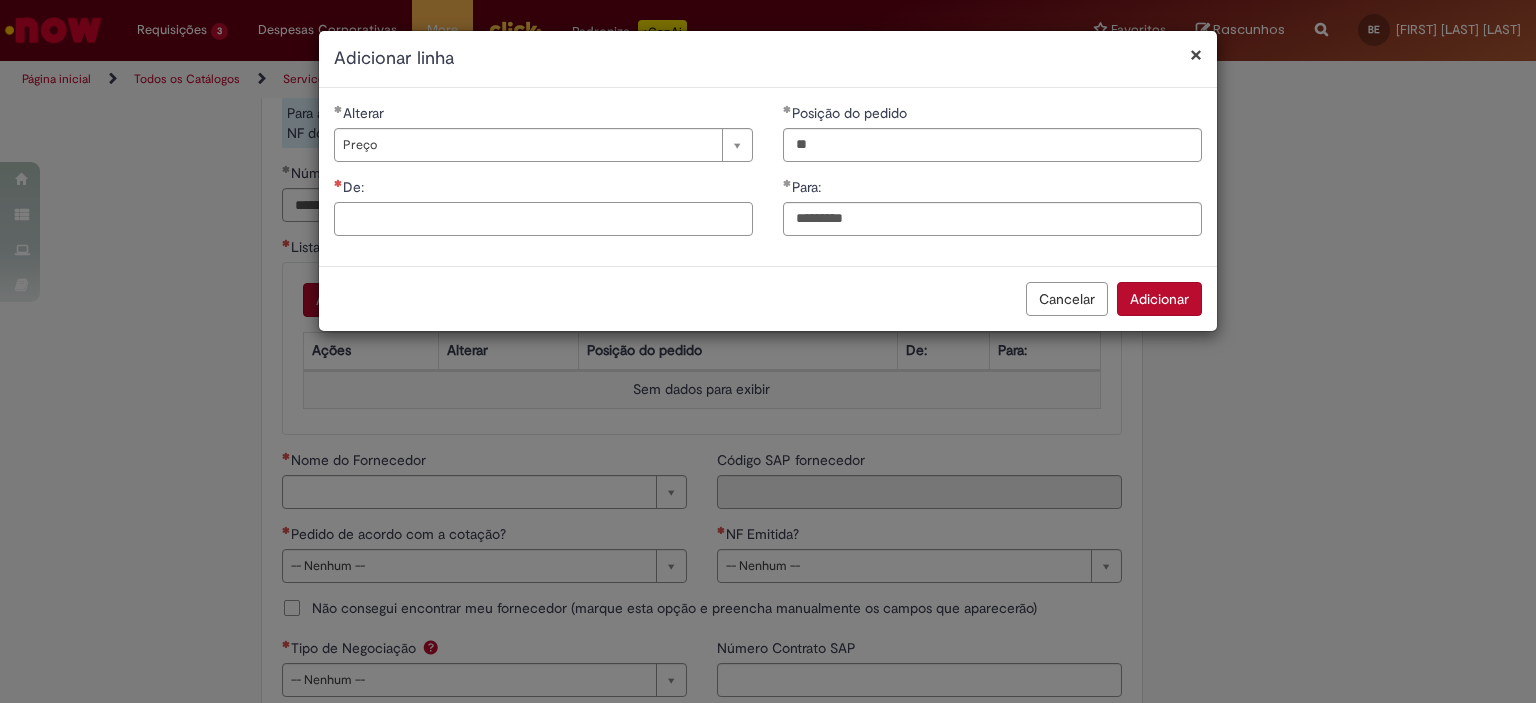click on "De:" at bounding box center (543, 219) 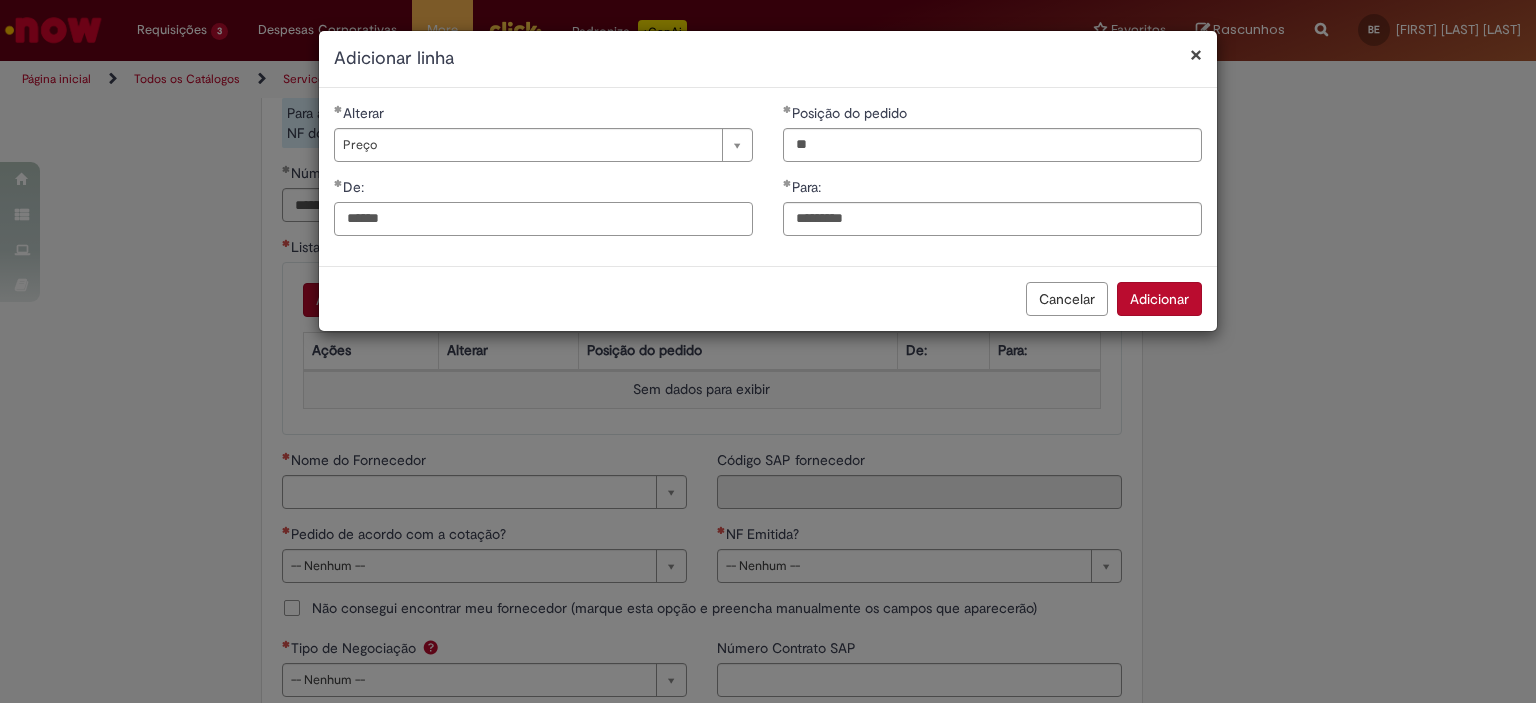 click on "******" at bounding box center [543, 219] 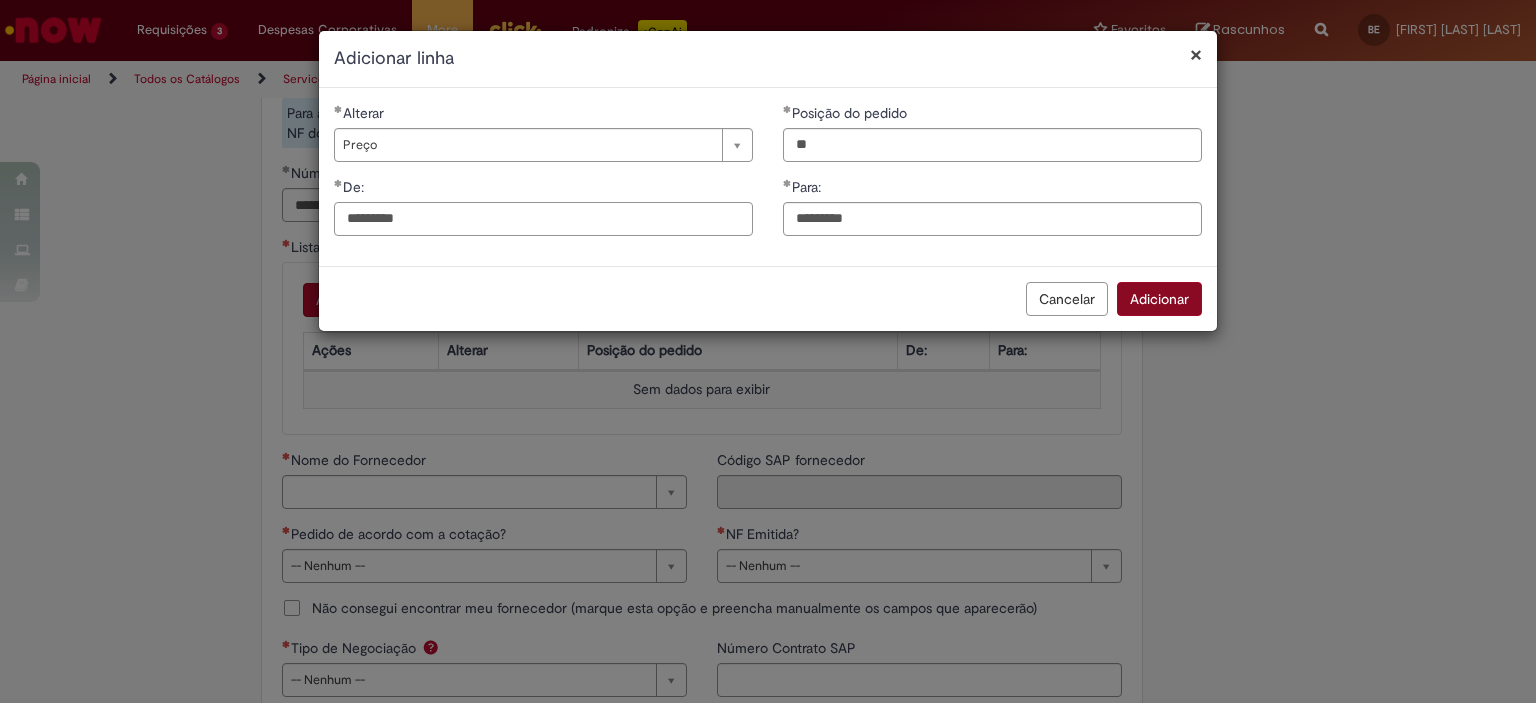 type on "*********" 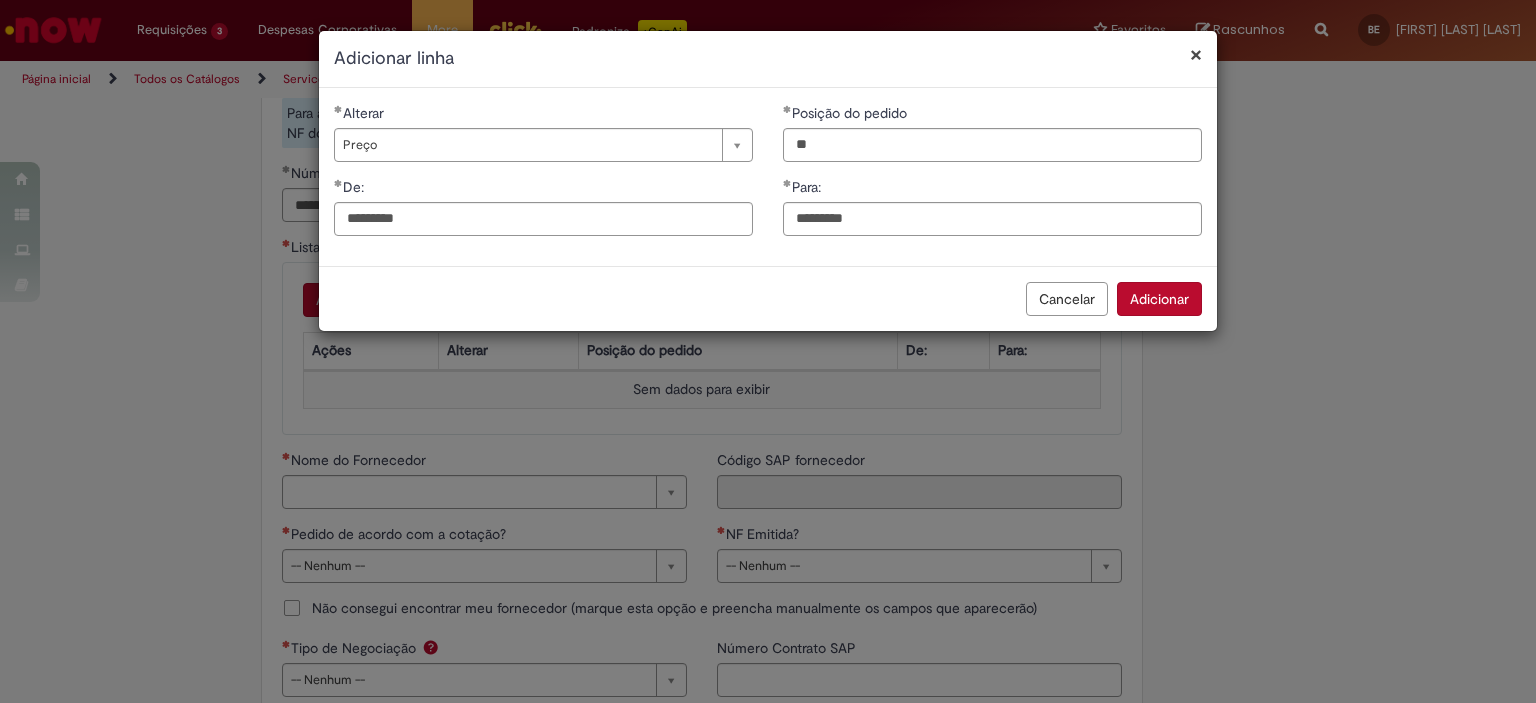 click on "Adicionar" at bounding box center (1159, 299) 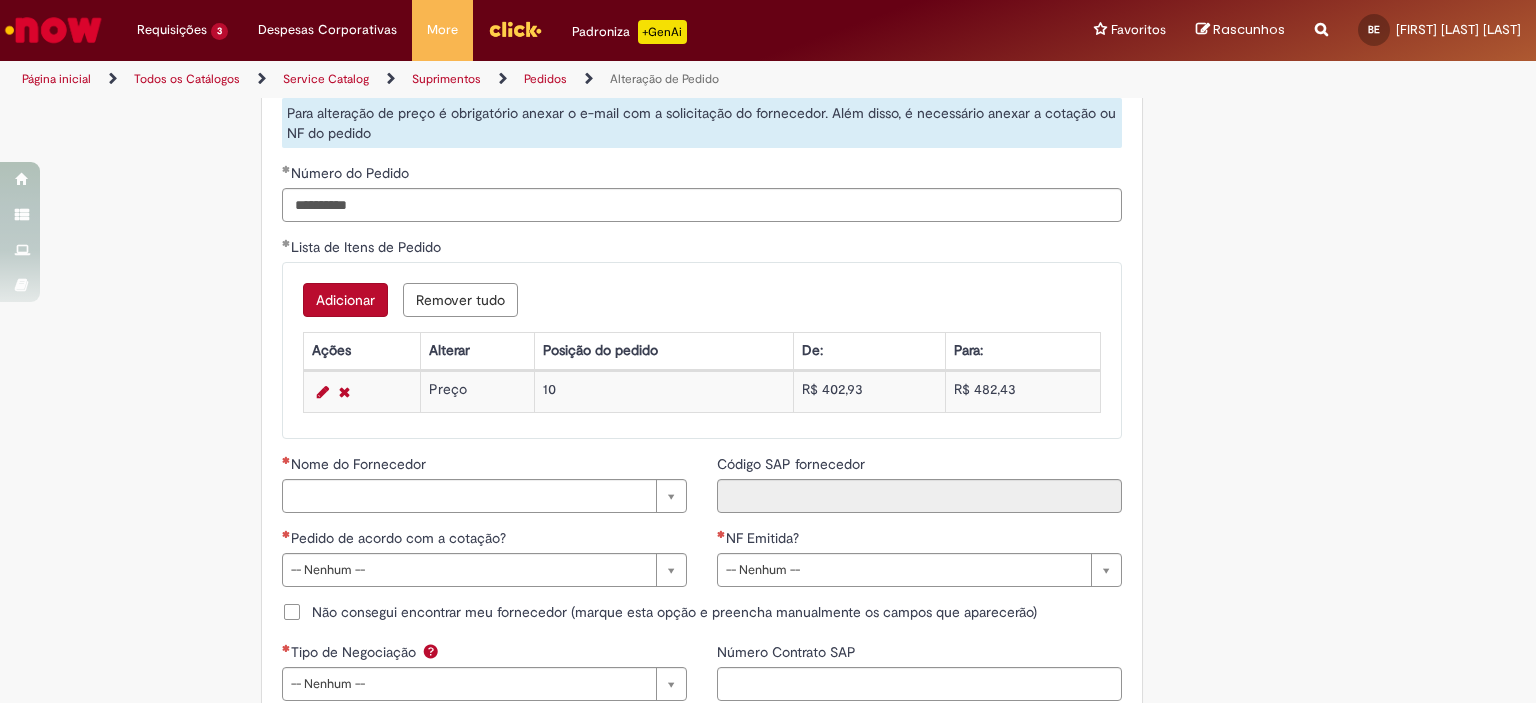 click on "Adicionar" at bounding box center (345, 300) 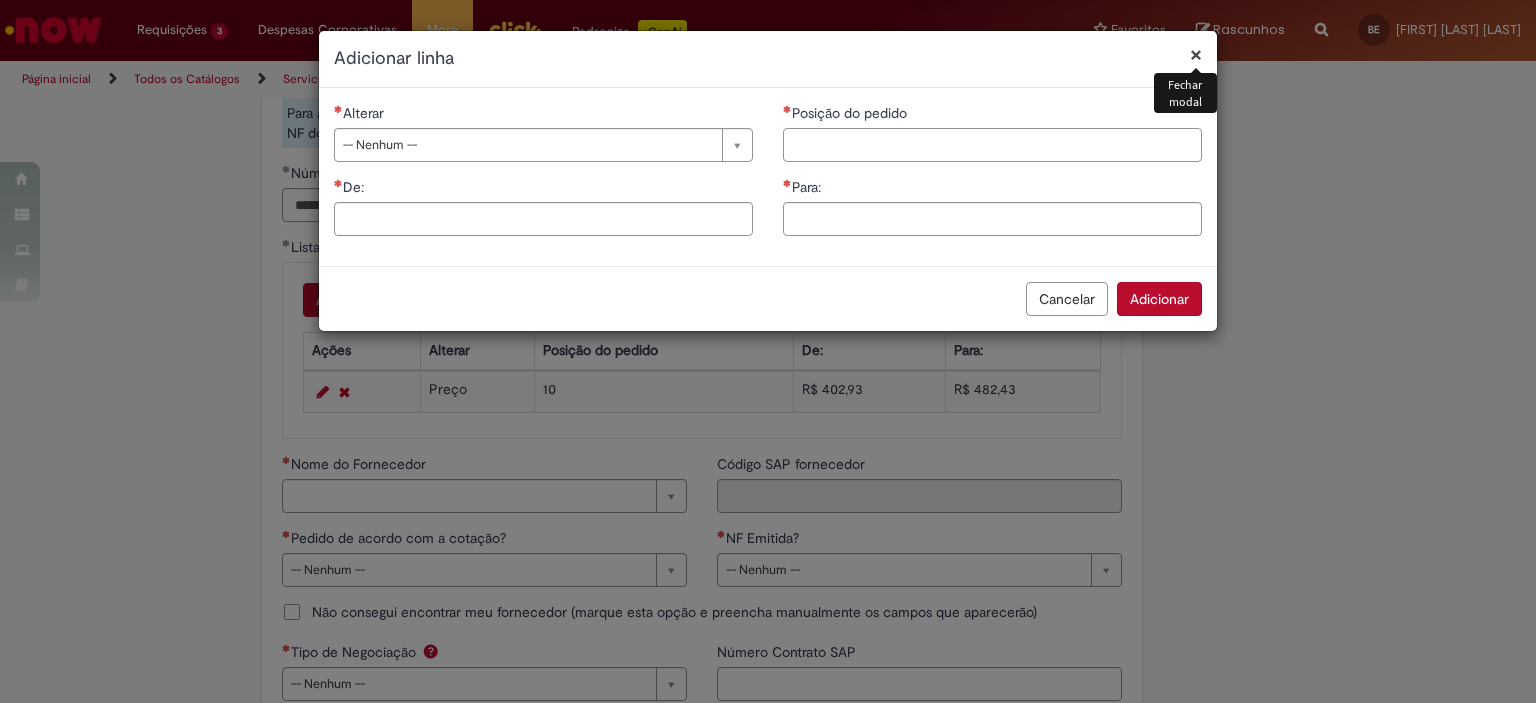 click on "Posição do pedido" at bounding box center (992, 145) 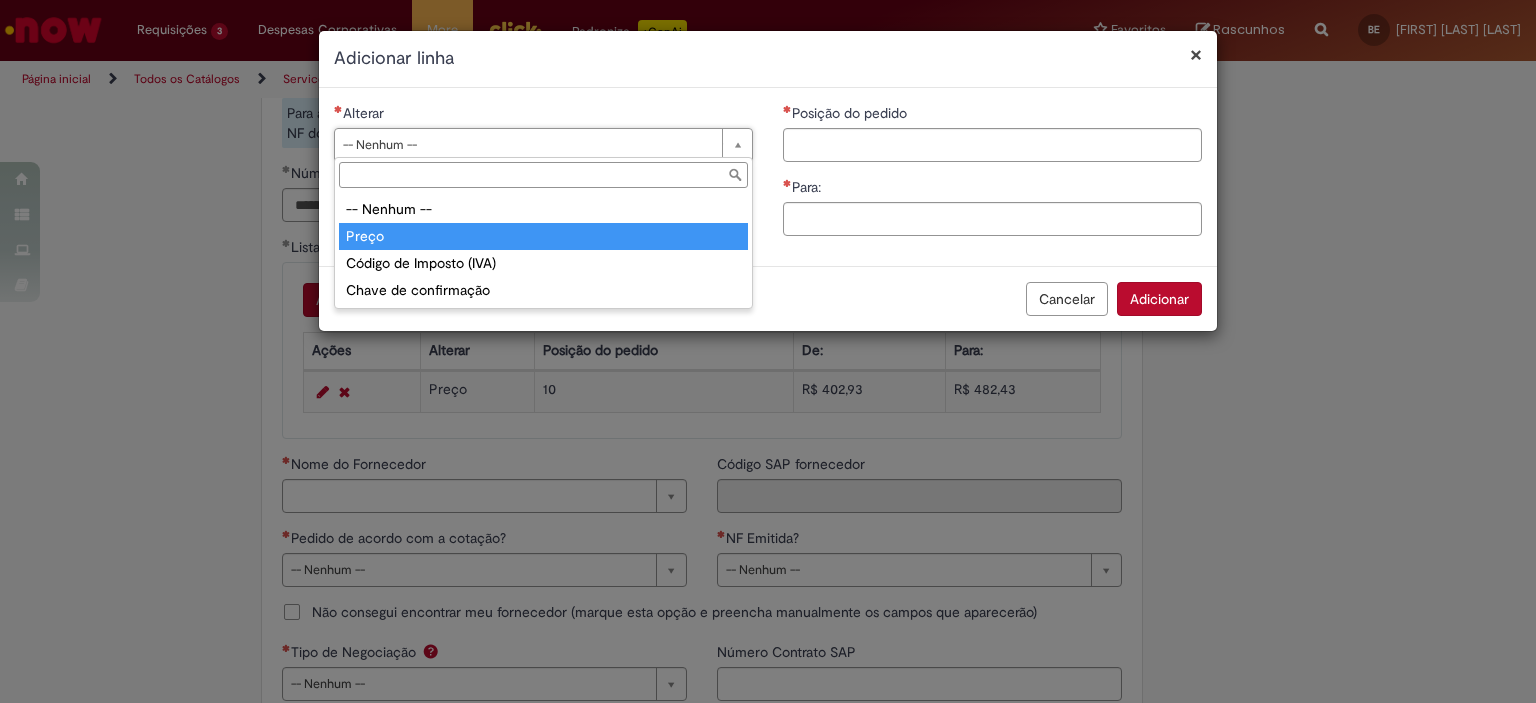 type on "*****" 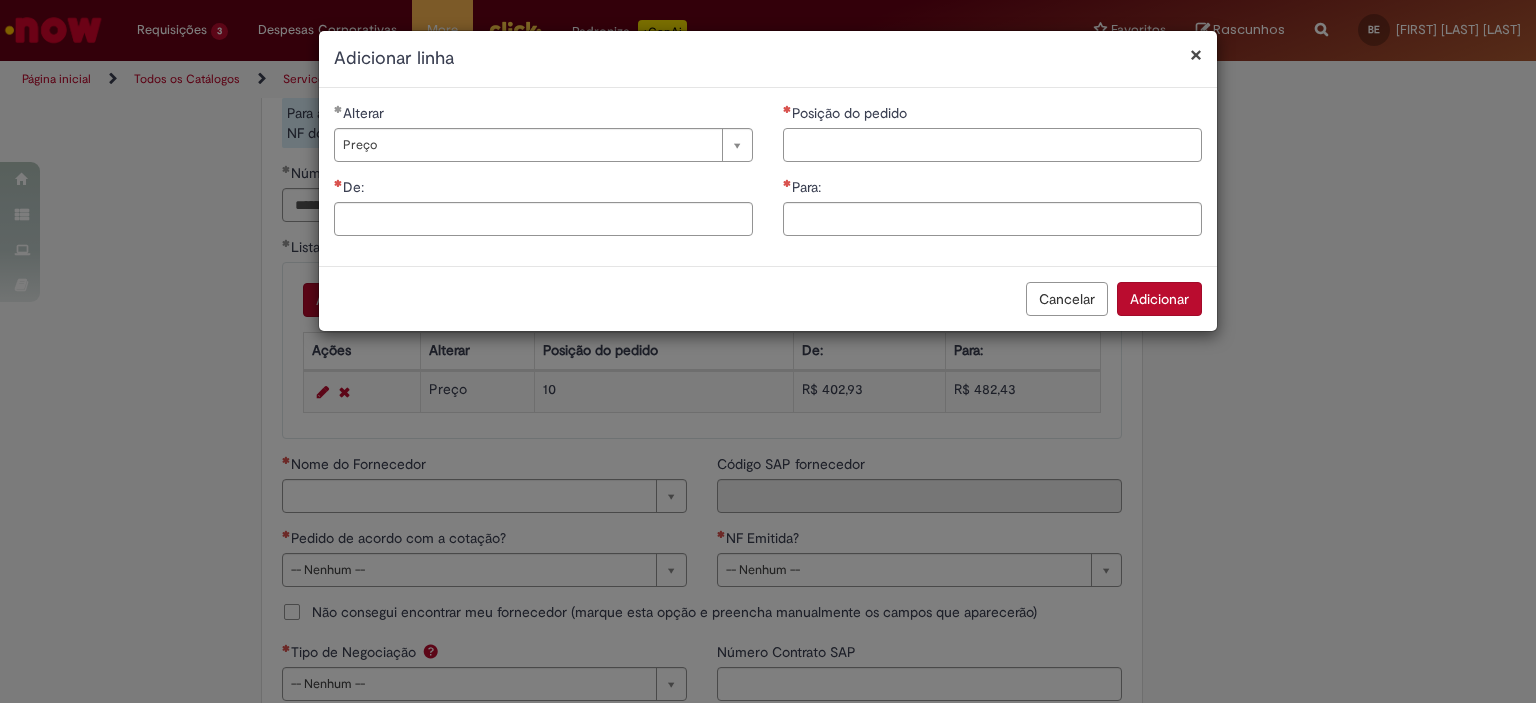 click on "Posição do pedido" at bounding box center [992, 145] 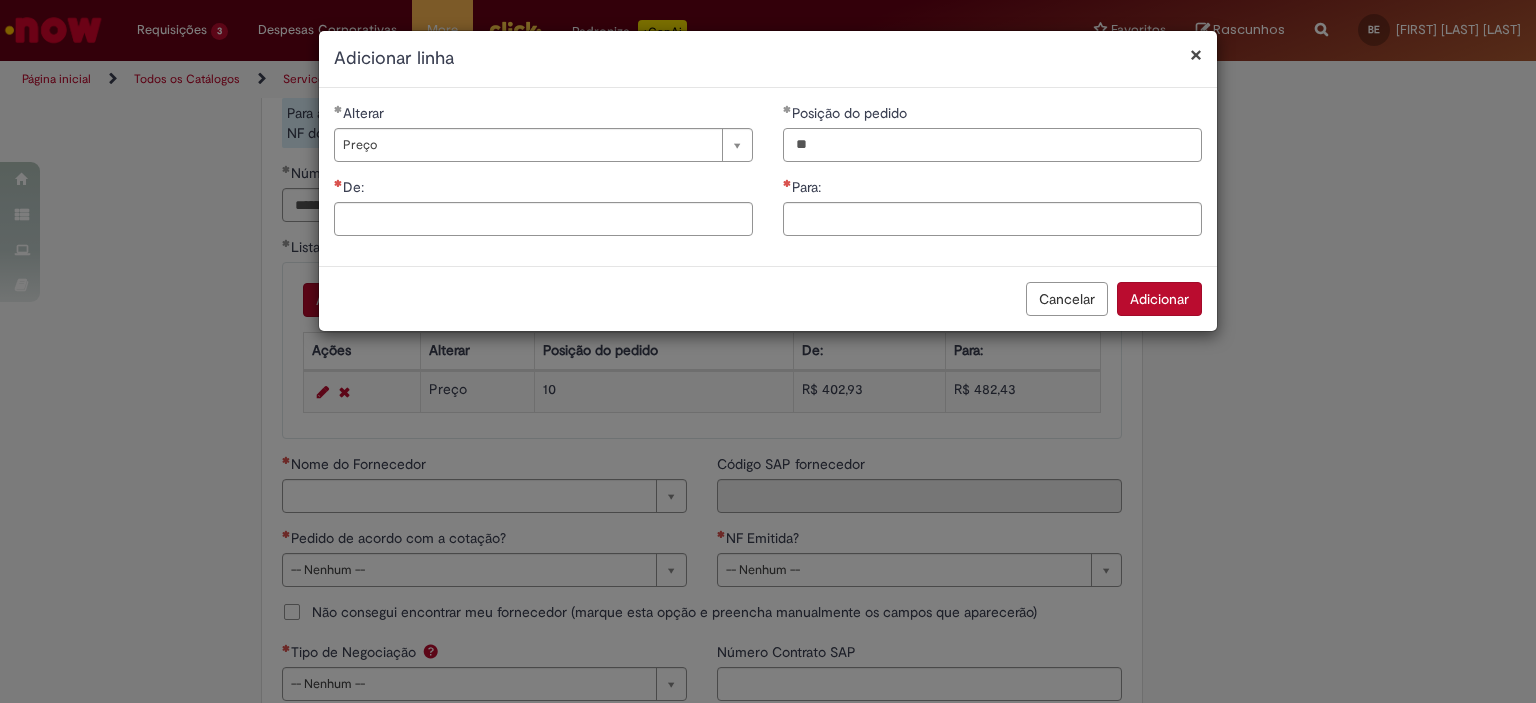 type on "**" 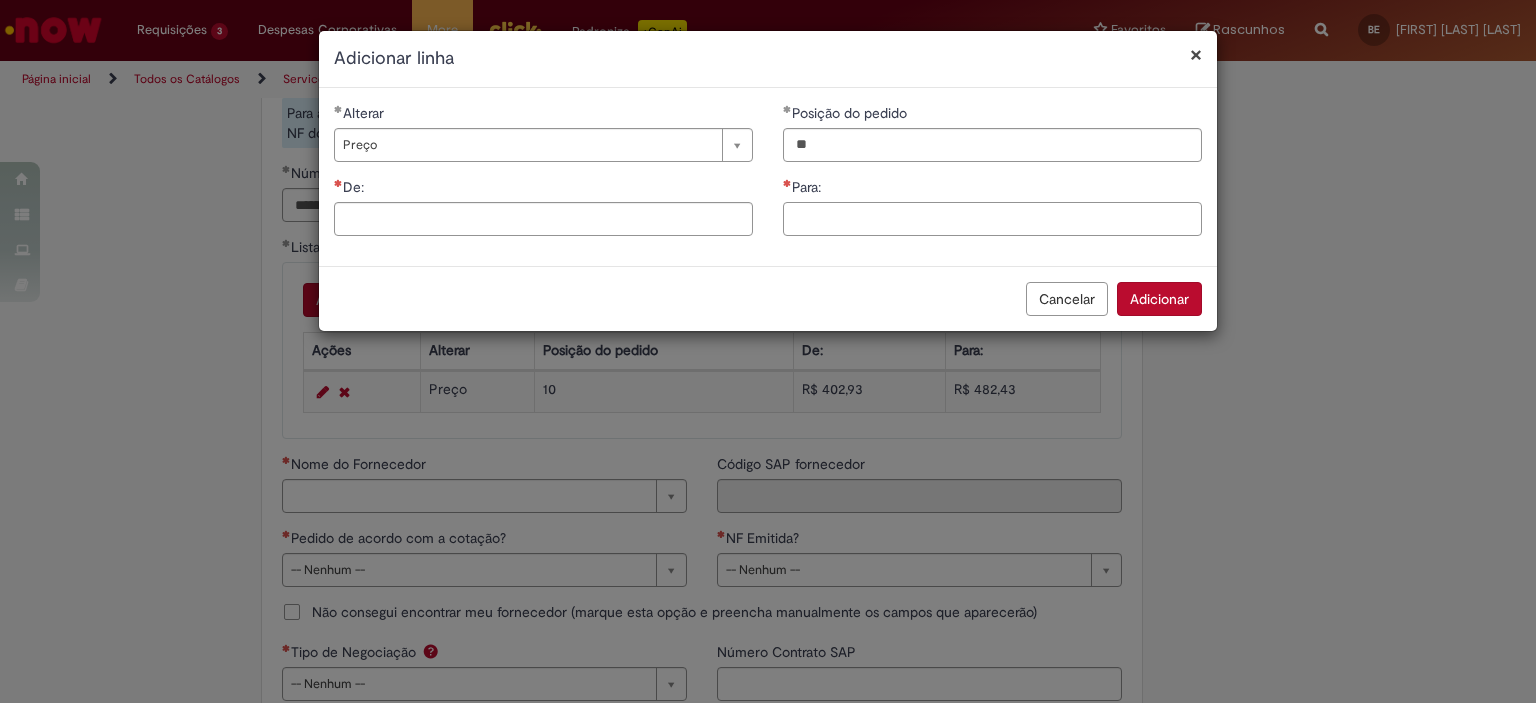 click on "Para:" at bounding box center (992, 219) 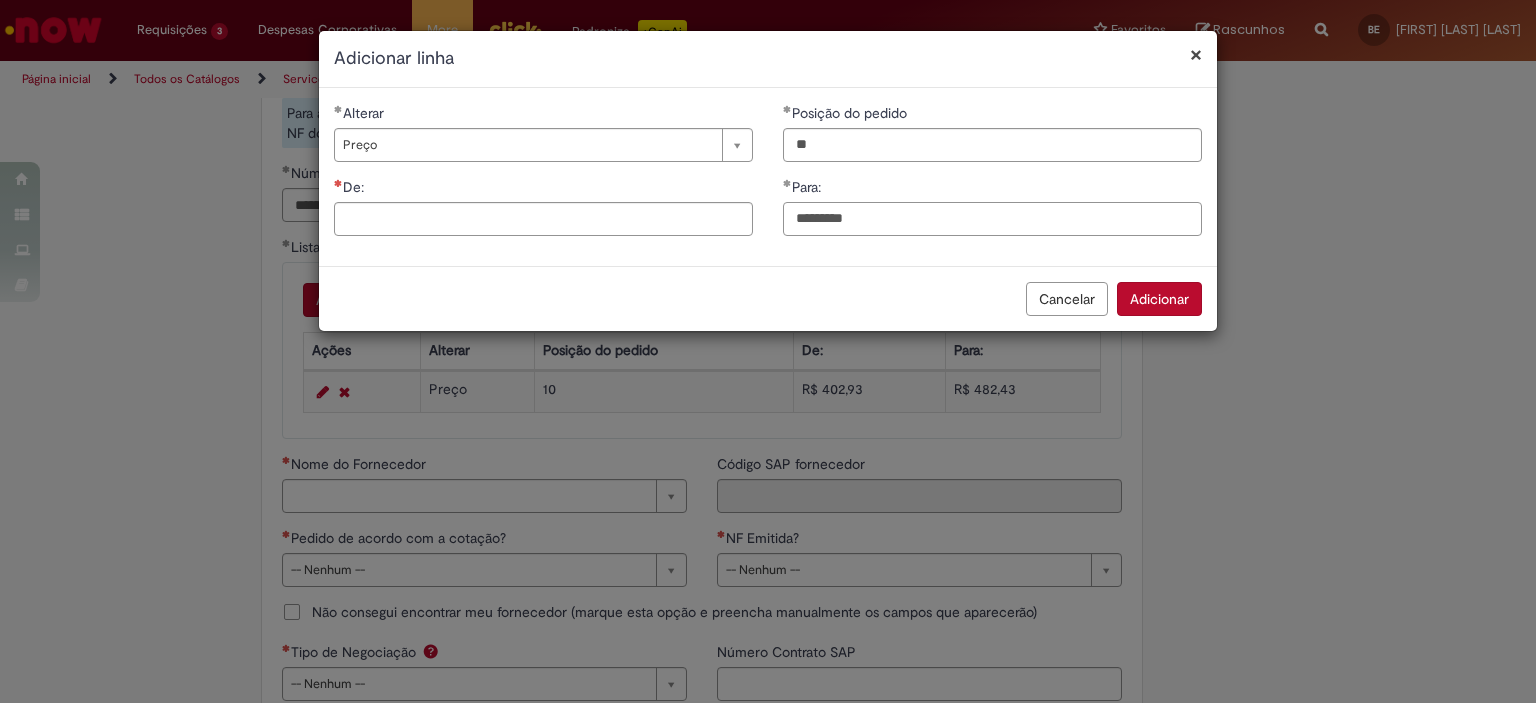 type on "*********" 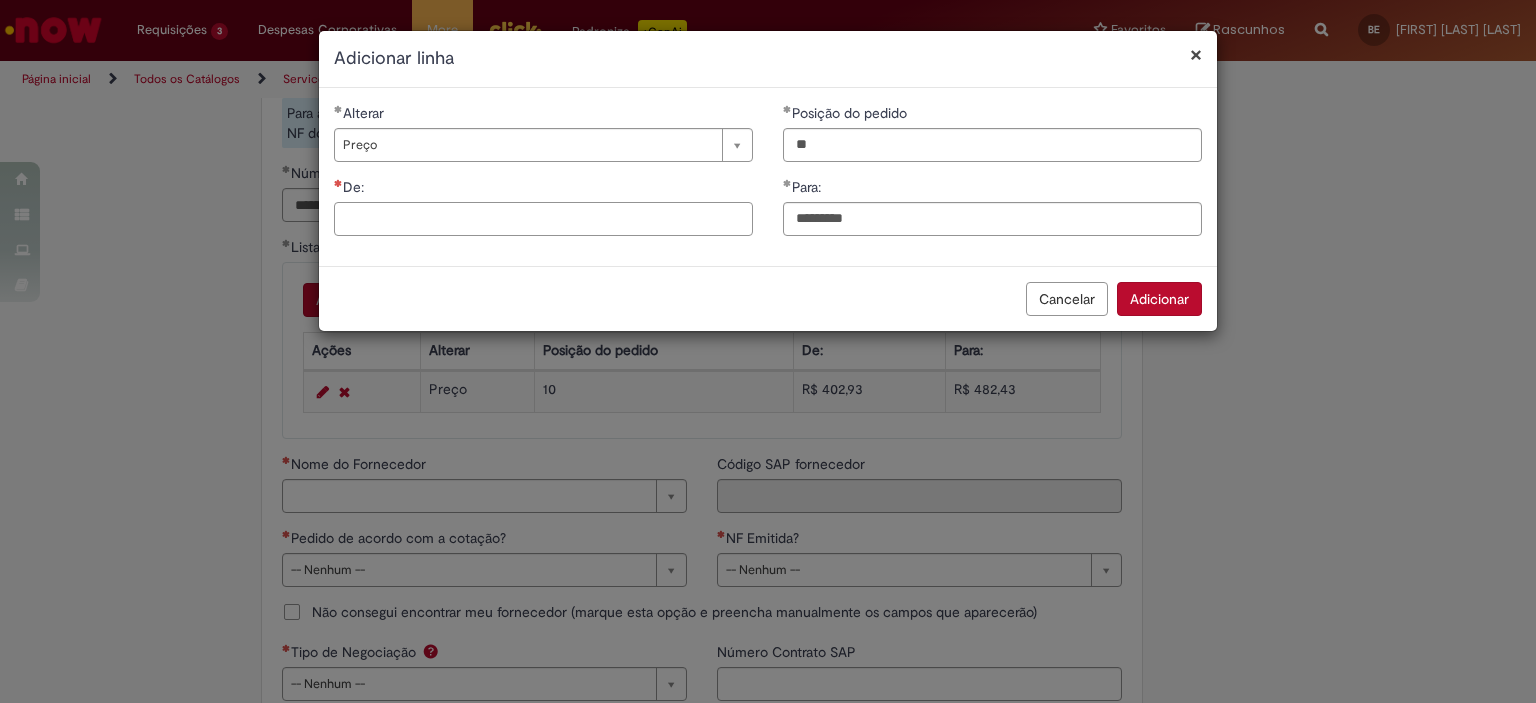 click on "De:" at bounding box center (543, 219) 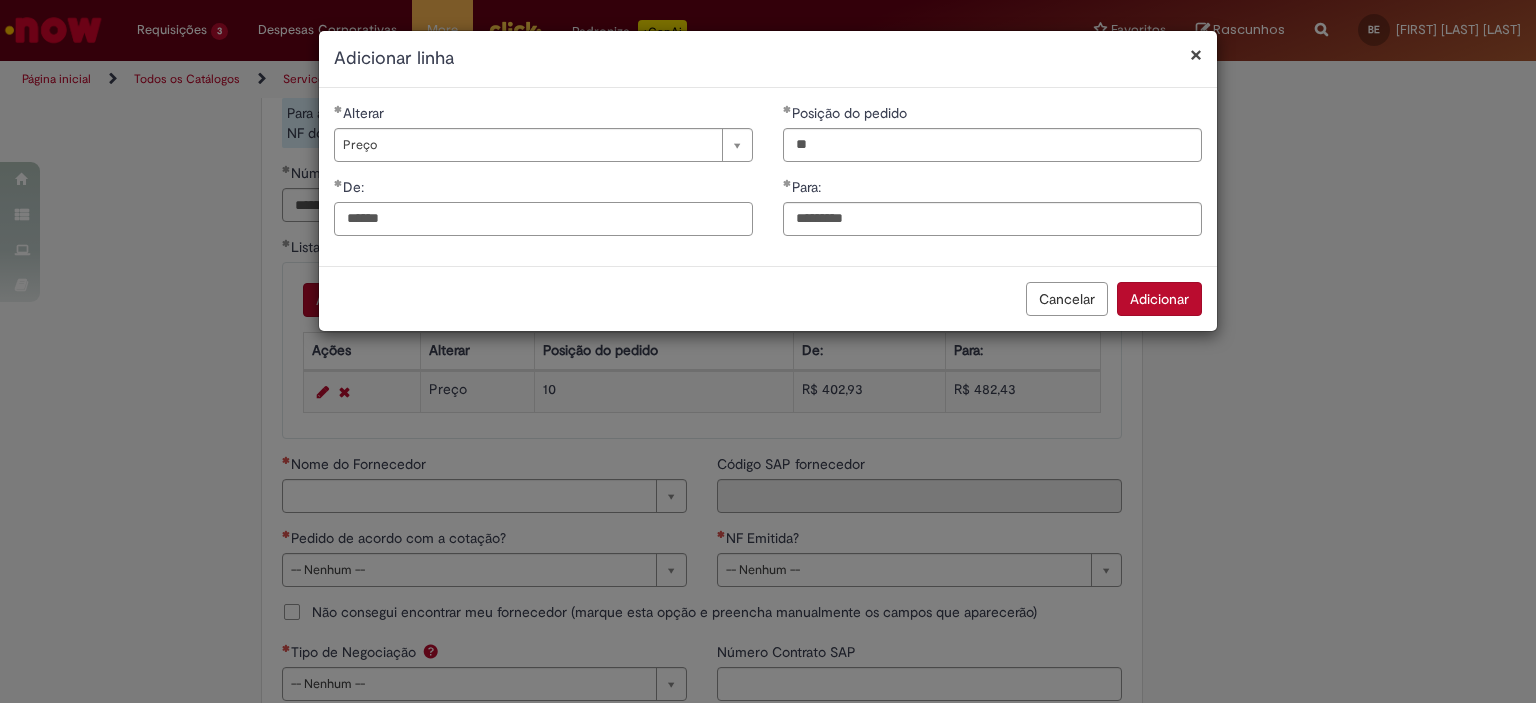 click on "******" at bounding box center (543, 219) 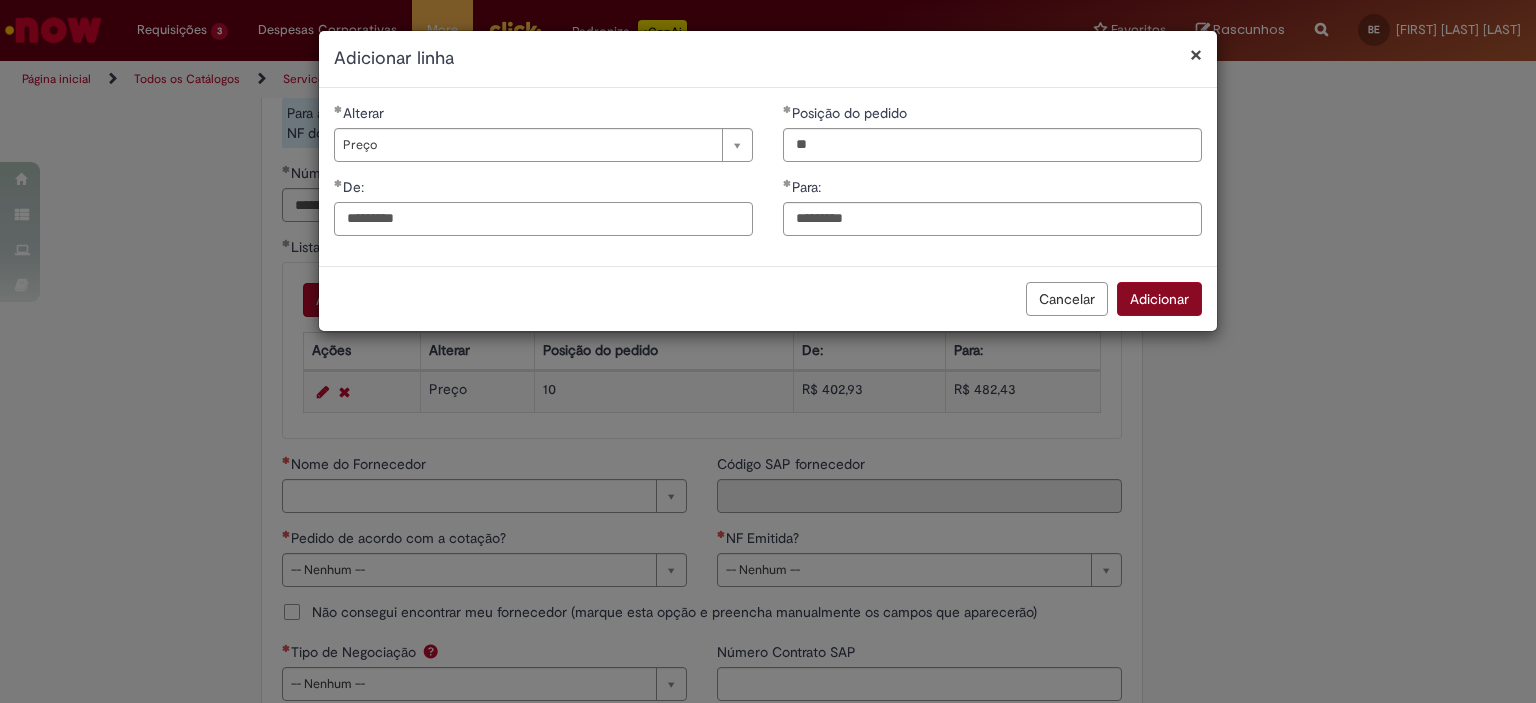 type on "*********" 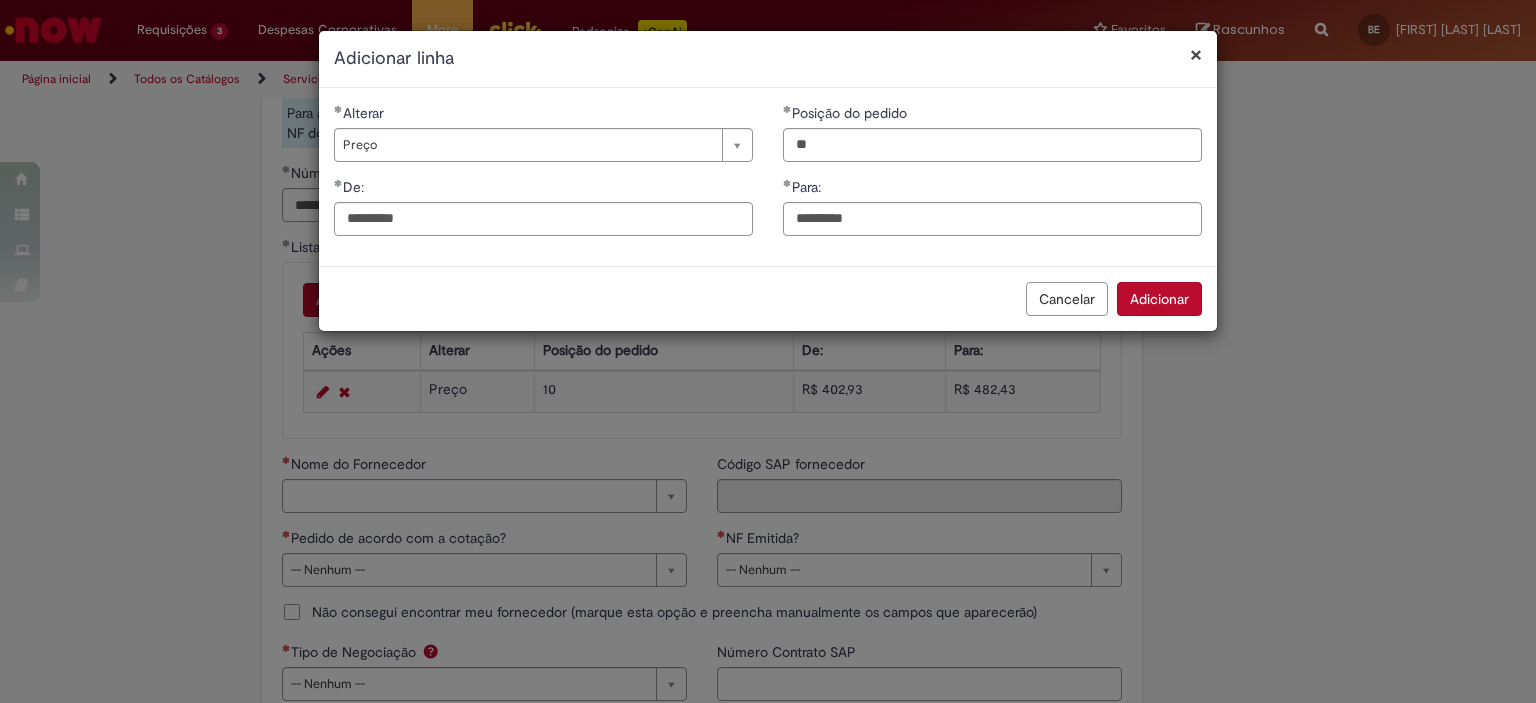 click on "Adicionar" at bounding box center [1159, 299] 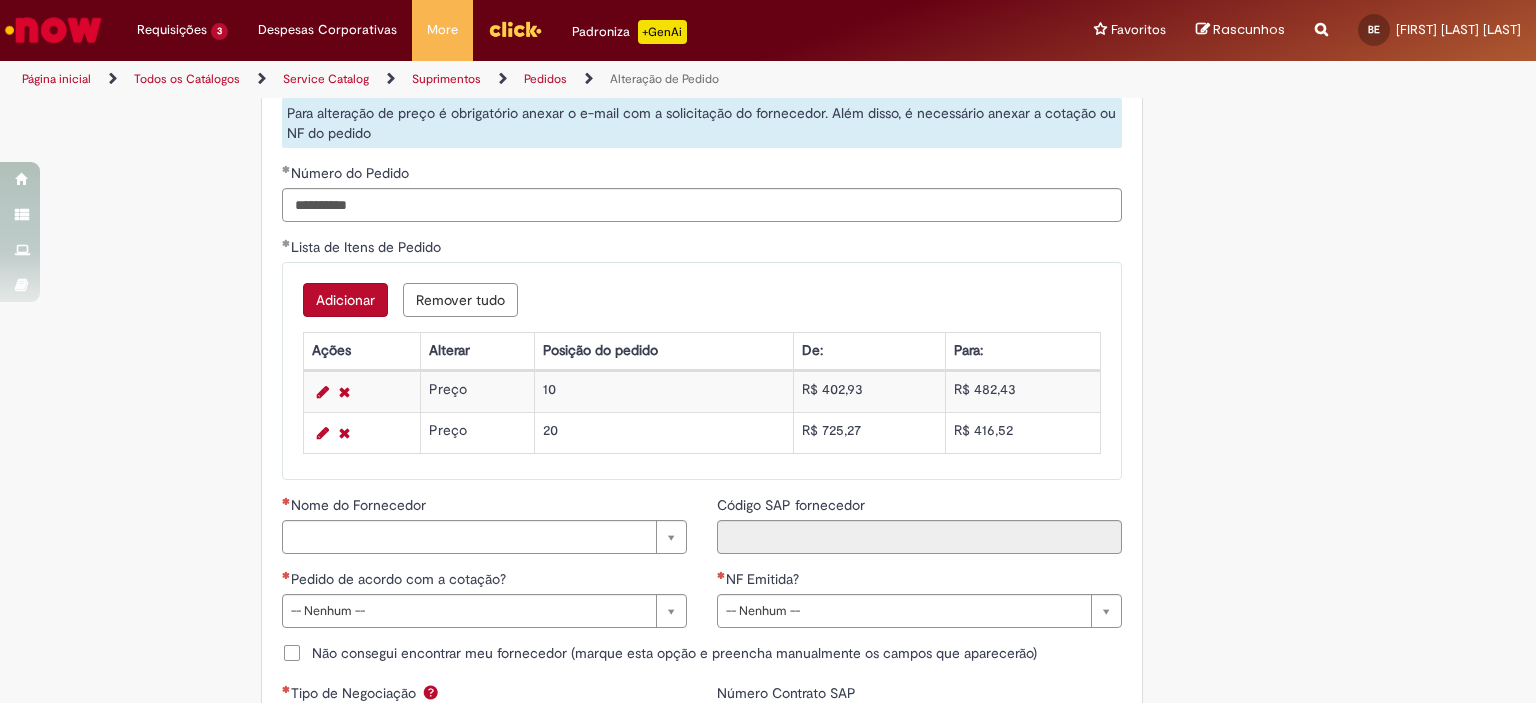 scroll, scrollTop: 1783, scrollLeft: 0, axis: vertical 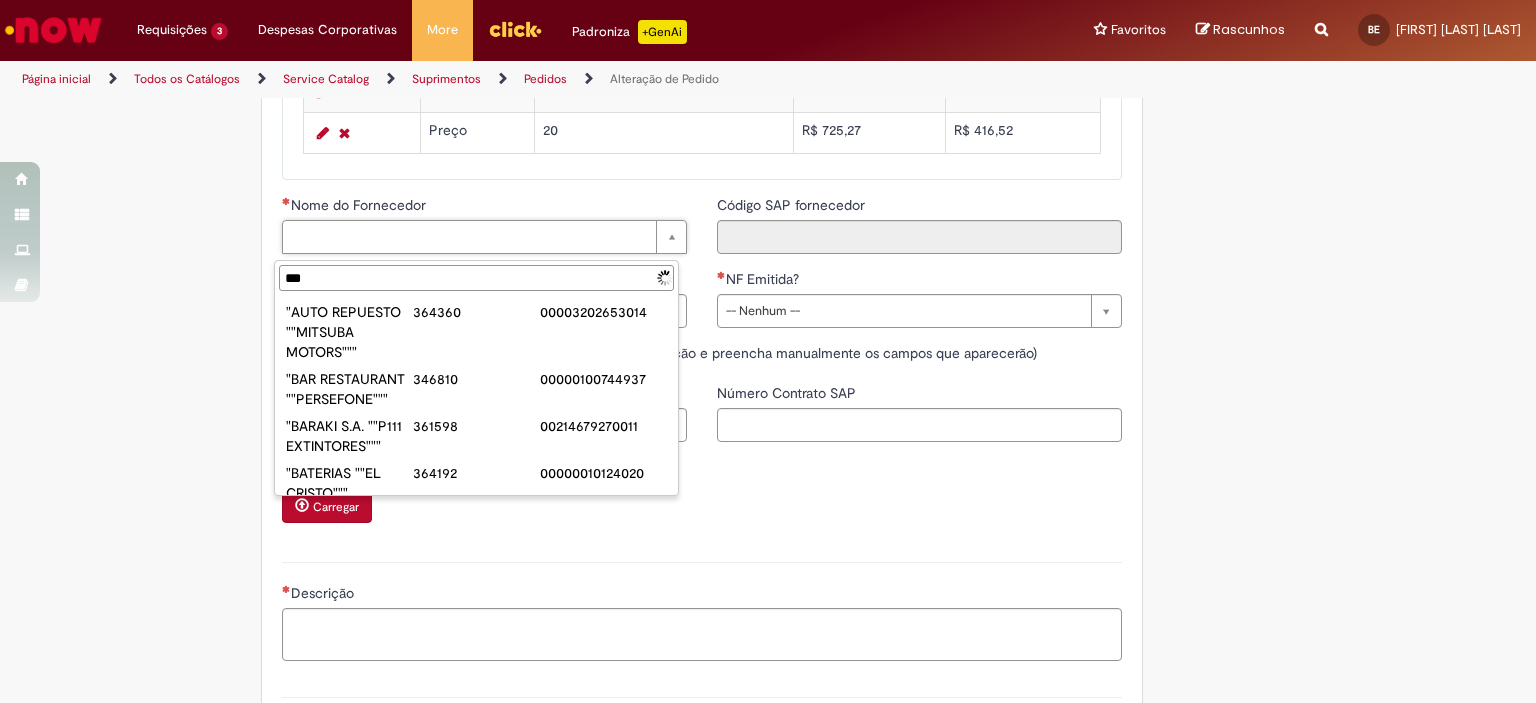 type on "****" 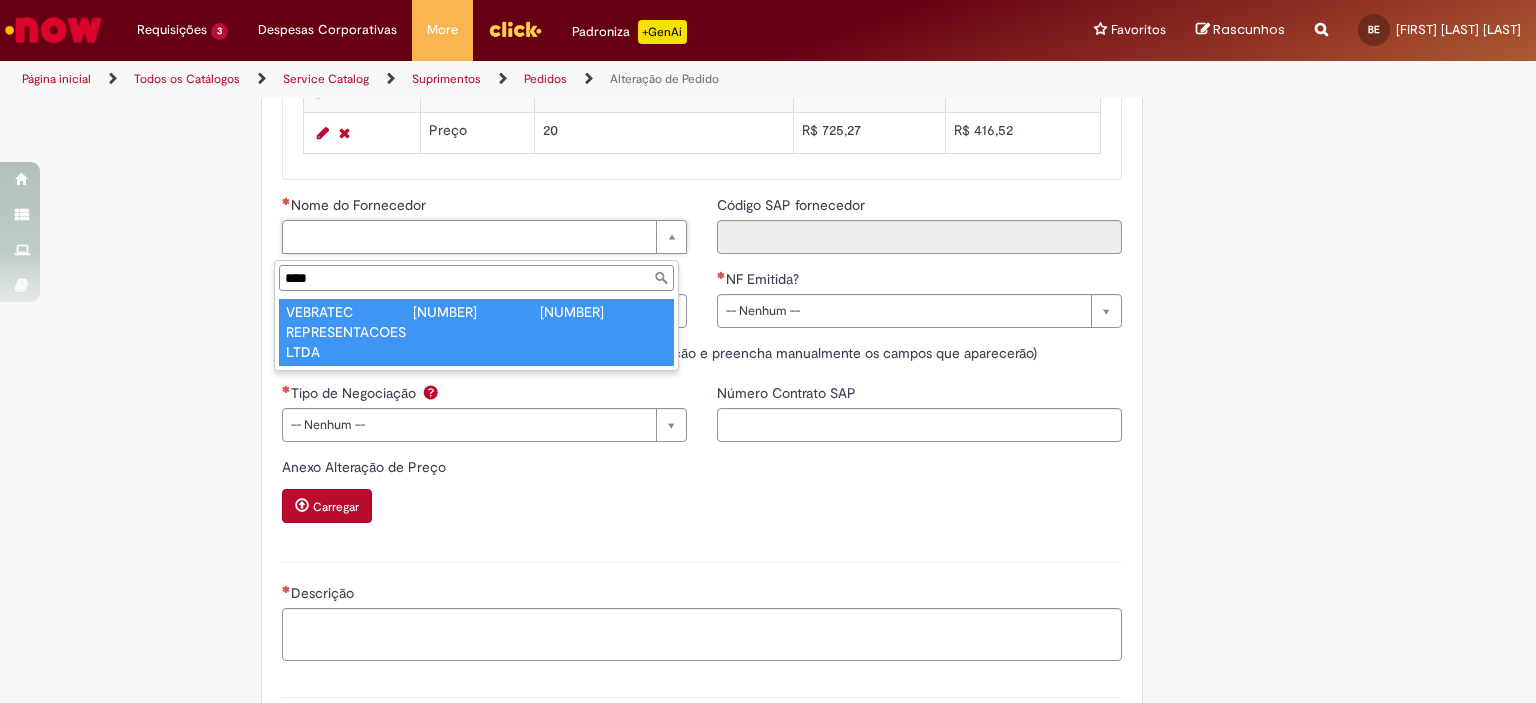 type on "**********" 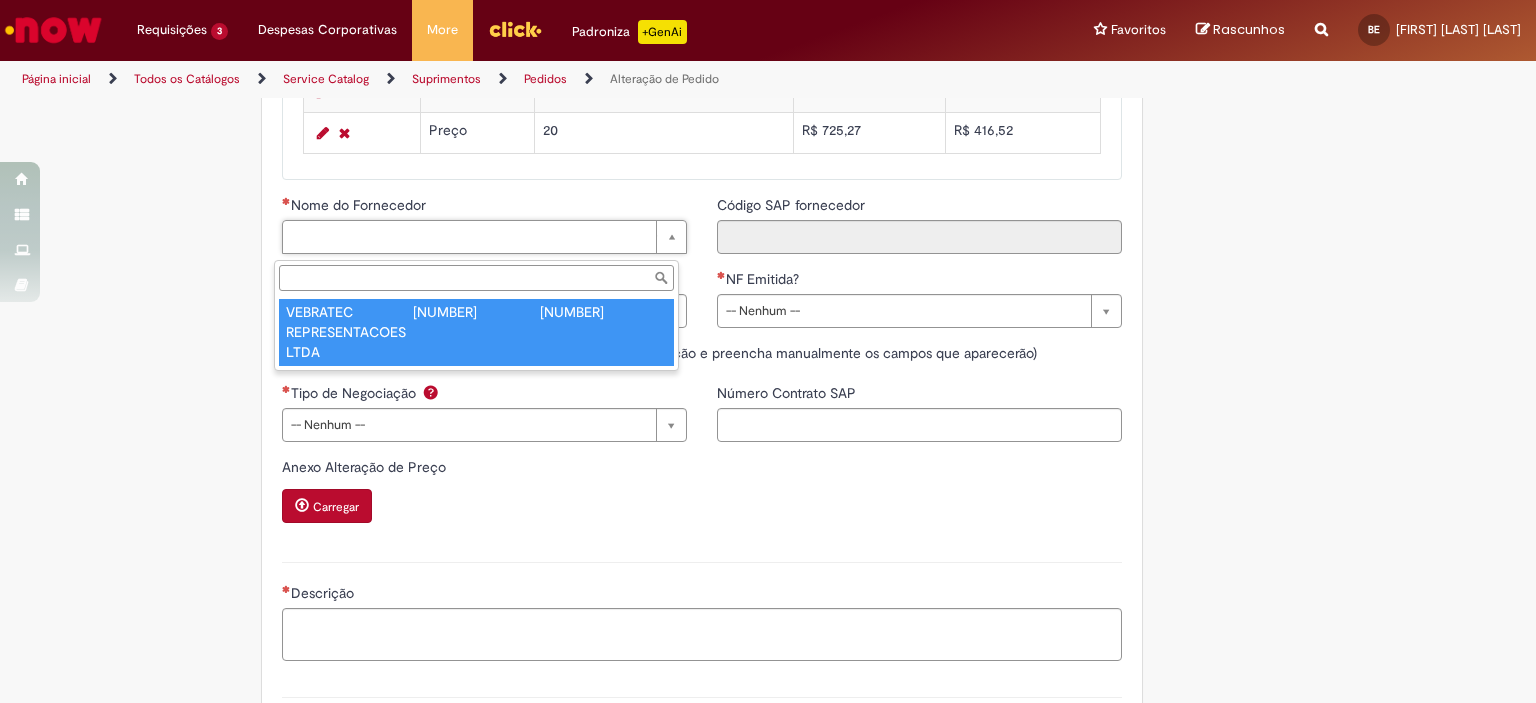 type on "******" 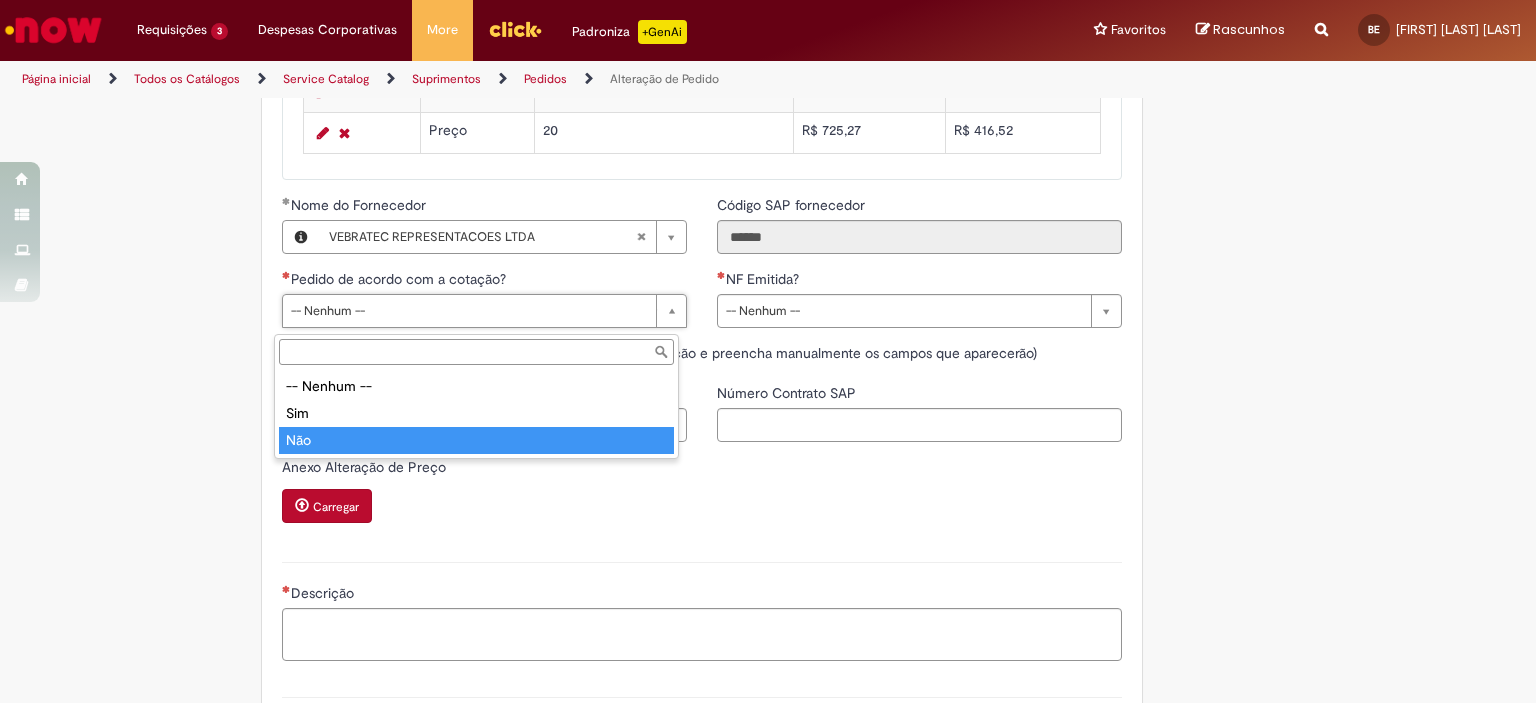 type on "***" 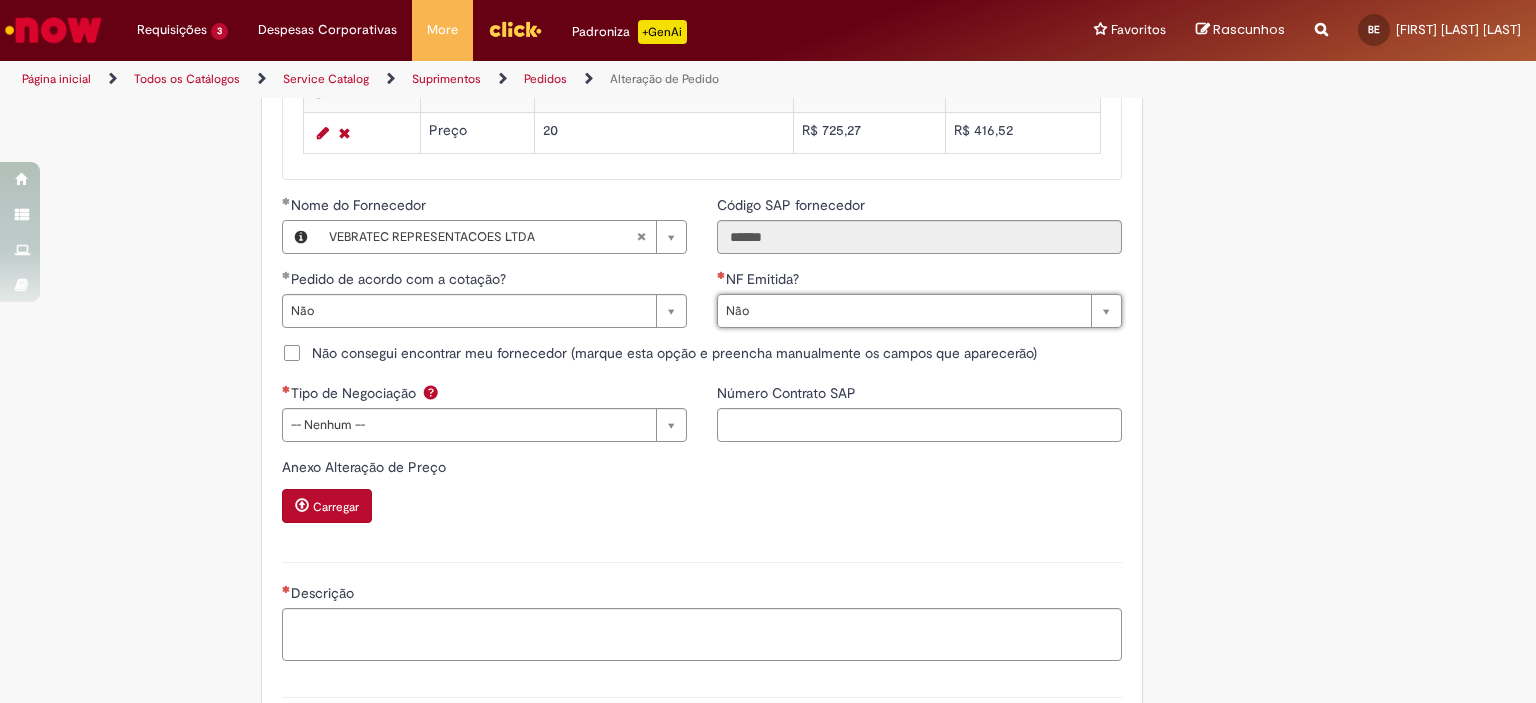 type on "***" 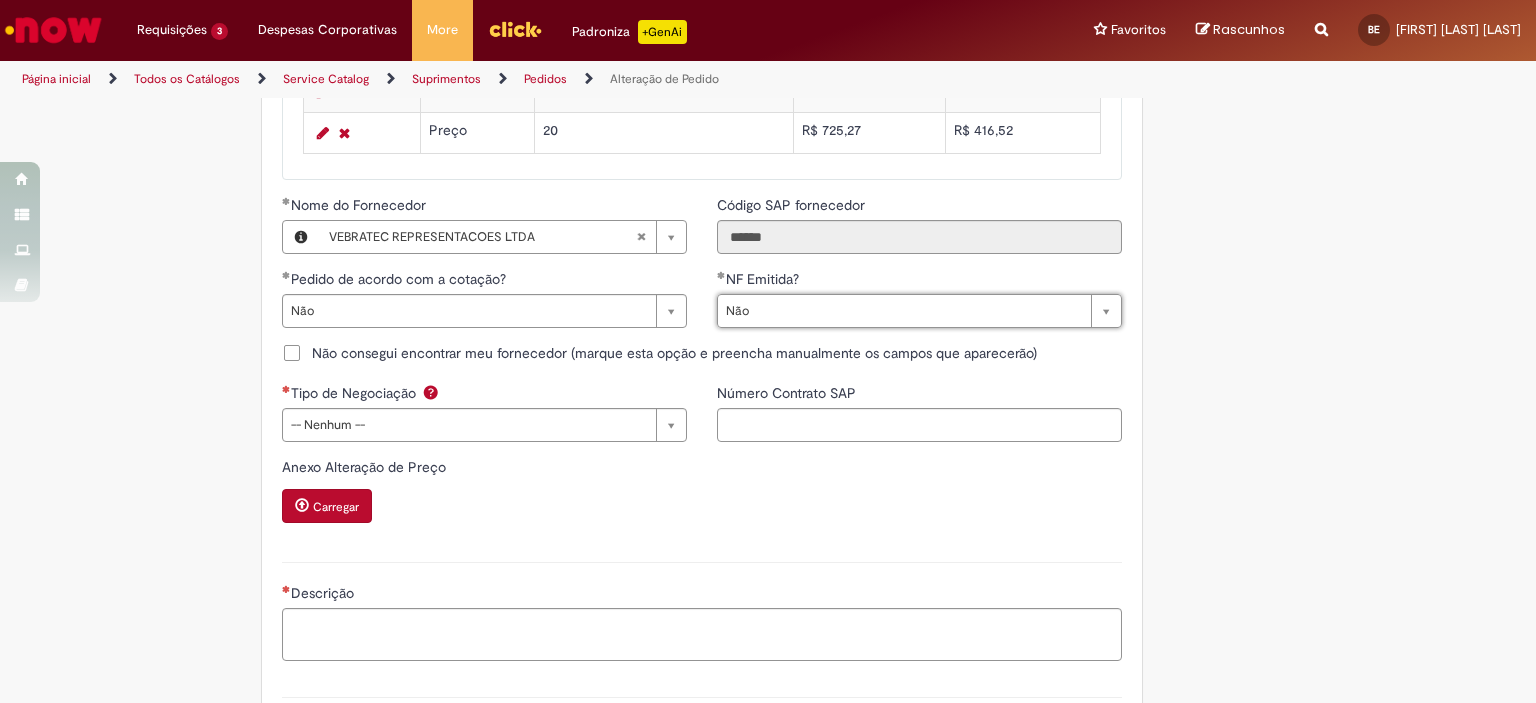 click on "Adicionar a Favoritos
Alteração de Pedido
Solicitar alteração de pedido de material ou serviço
Este chamado é destinado para  alterações no pedido  - preço, quantidade, tipo de frete (CIF/FOB), moeda, chave de confirmação, prazo de pagamento e código de imposto (IVA) – e para alterações de pedido por  DexPara  – conta contábil, centro, centro de custo, PEP, ordem, CNPJ de fornecedor, ou compra de material e serviço.
INFORMAÇÕES IMPORTANTES PARA ALTERAÇÃO DE PREÇO:
Pedidos de contrato:  A solicitação será confrontada com o valor acordado  em contrato  e só será modificado caso seja identificado algum  erro  na negociação ou no cálculo do preço.
É obrigatório anexar o e-mail com a solicitação do fornecedor!
O prazo para atendimento da NIMBI e NOW é o mesmo (3 dias úteis):  Favor orientar o fornecedor a marcar pendência na" at bounding box center [768, -380] 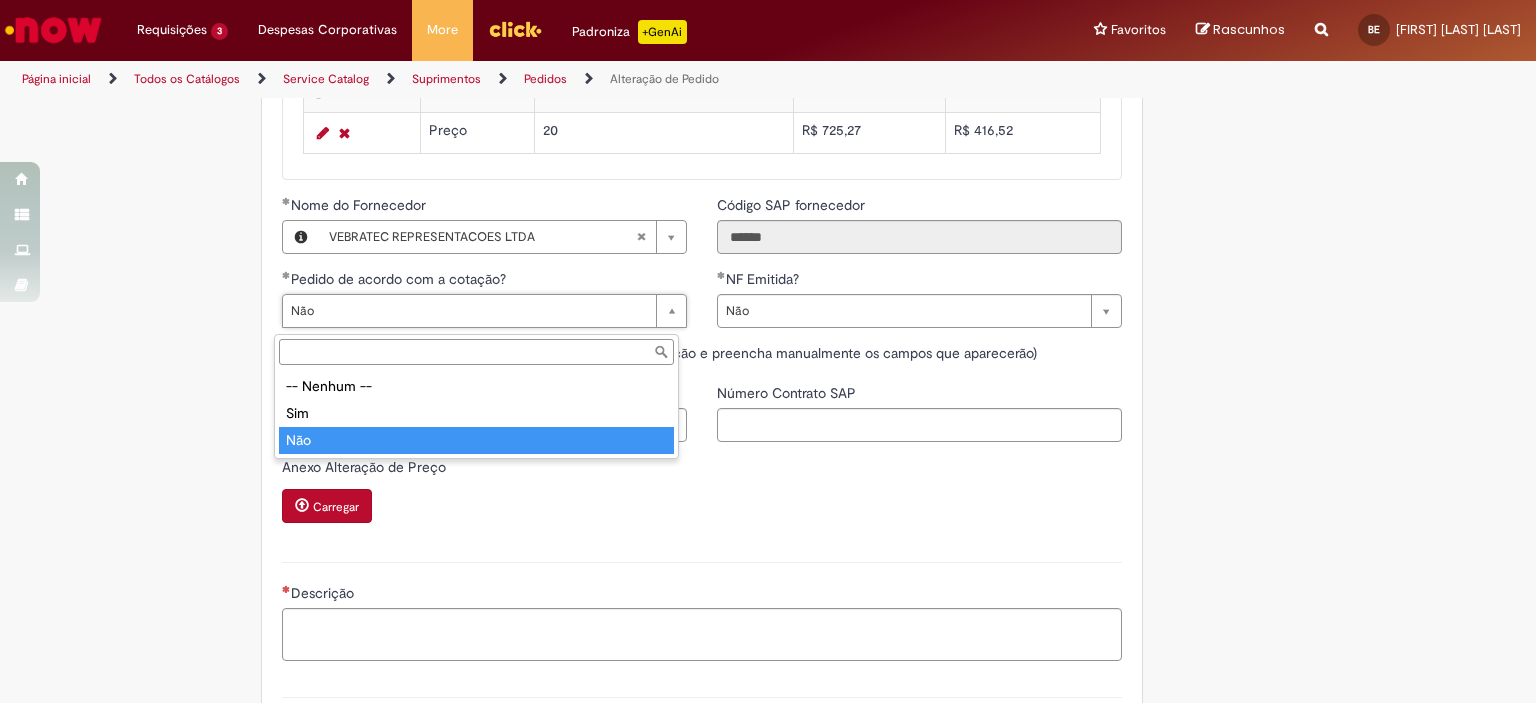 type on "***" 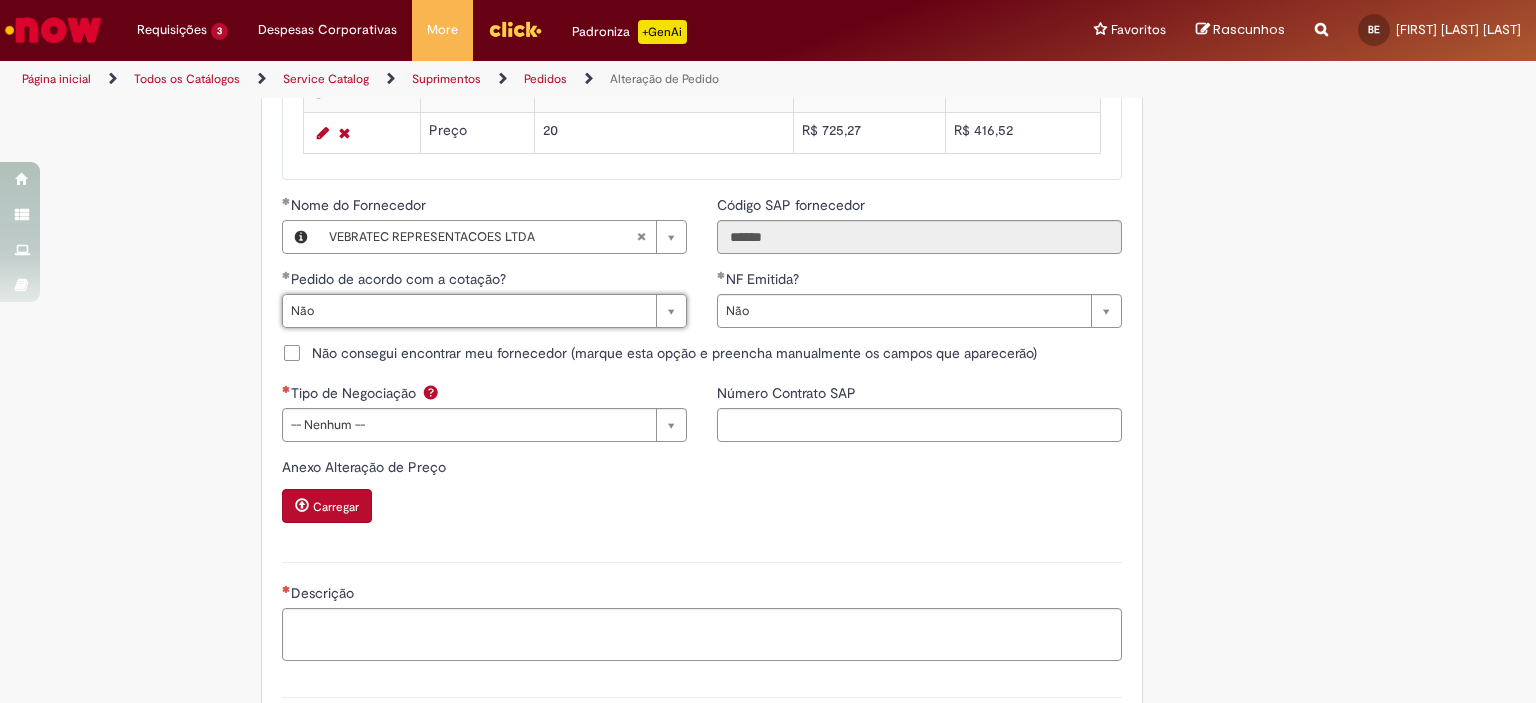 scroll, scrollTop: 0, scrollLeft: 24, axis: horizontal 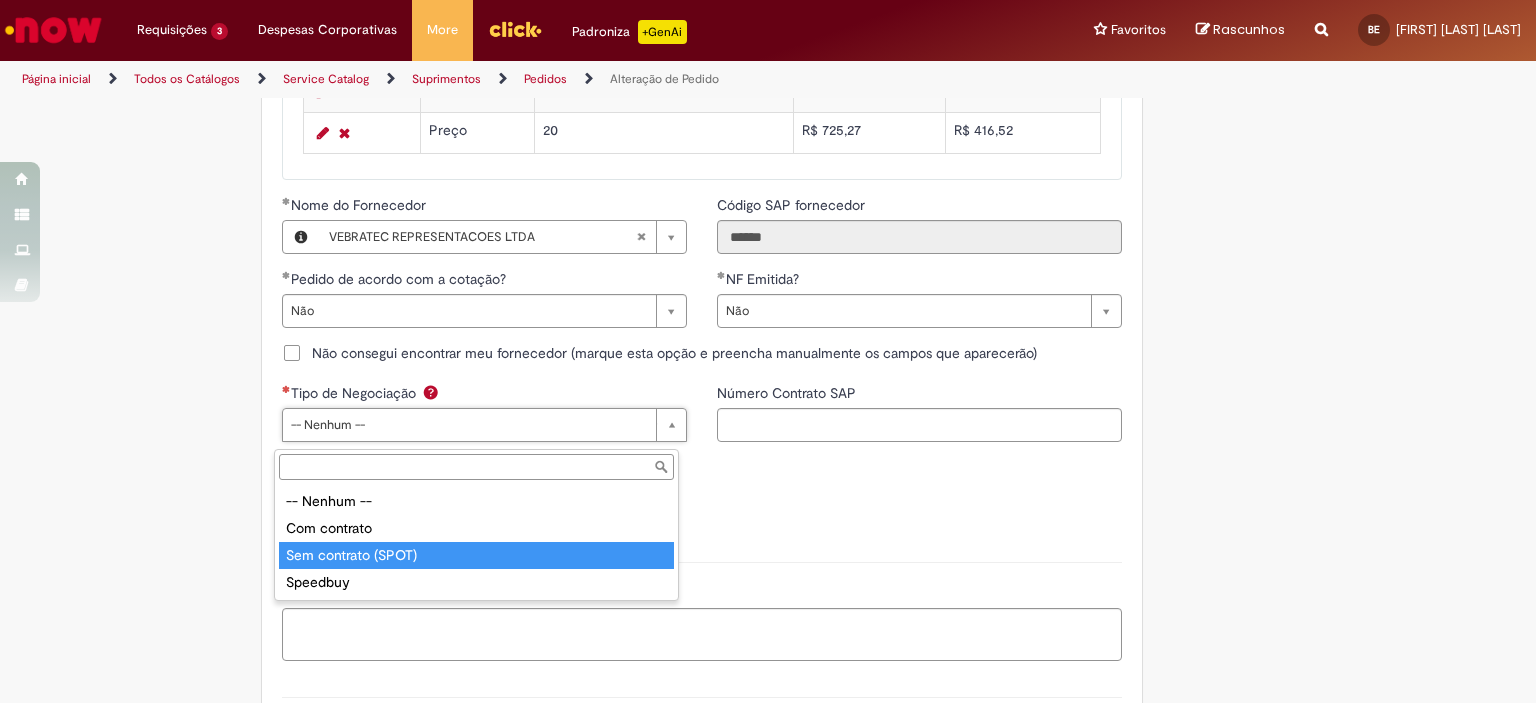type on "**********" 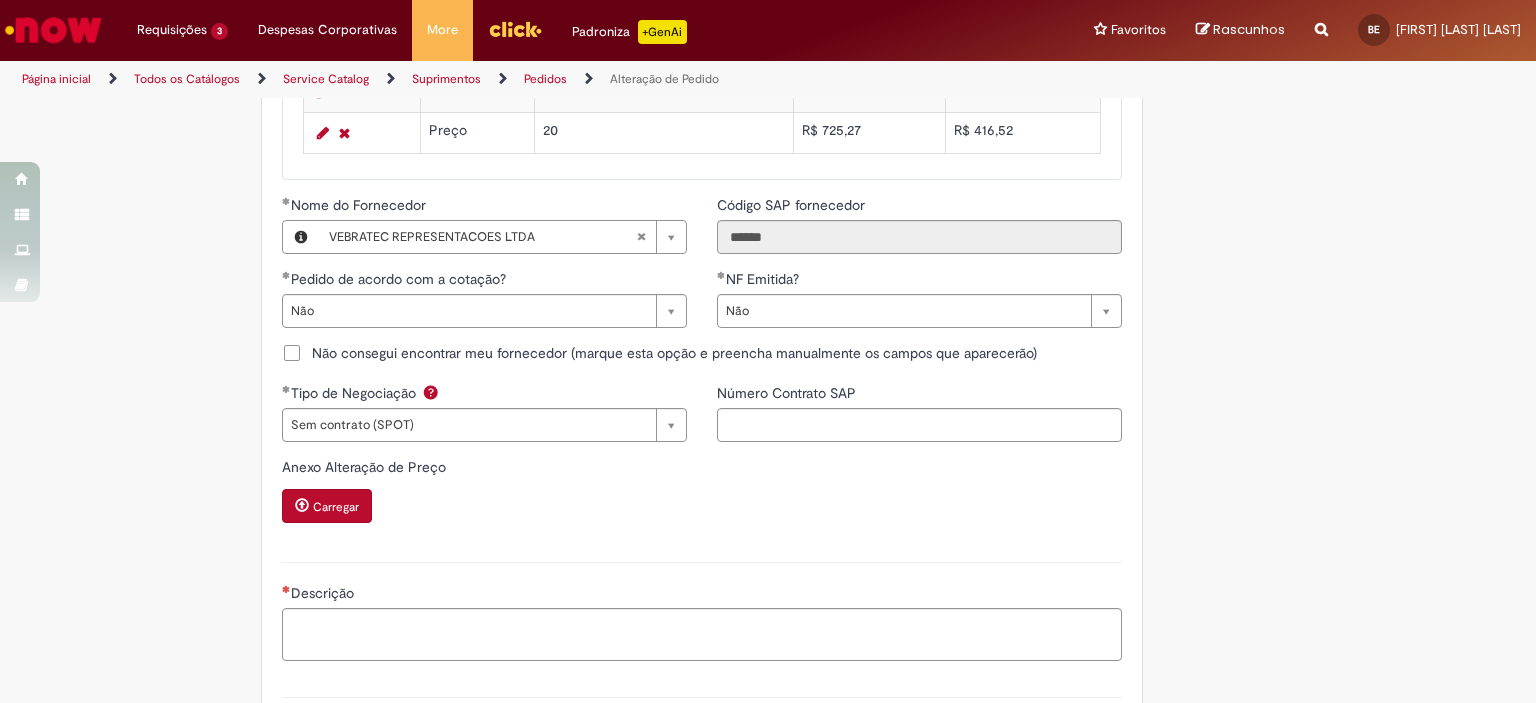 click on "Adicionar a Favoritos
Alteração de Pedido
Solicitar alteração de pedido de material ou serviço
Este chamado é destinado para  alterações no pedido  - preço, quantidade, tipo de frete (CIF/FOB), moeda, chave de confirmação, prazo de pagamento e código de imposto (IVA) – e para alterações de pedido por  DexPara  – conta contábil, centro, centro de custo, PEP, ordem, CNPJ de fornecedor, ou compra de material e serviço.
INFORMAÇÕES IMPORTANTES PARA ALTERAÇÃO DE PREÇO:
Pedidos de contrato:  A solicitação será confrontada com o valor acordado  em contrato  e só será modificado caso seja identificado algum  erro  na negociação ou no cálculo do preço.
É obrigatório anexar o e-mail com a solicitação do fornecedor!
O prazo para atendimento da NIMBI e NOW é o mesmo (3 dias úteis):  Favor orientar o fornecedor a marcar pendência na" at bounding box center [768, -380] 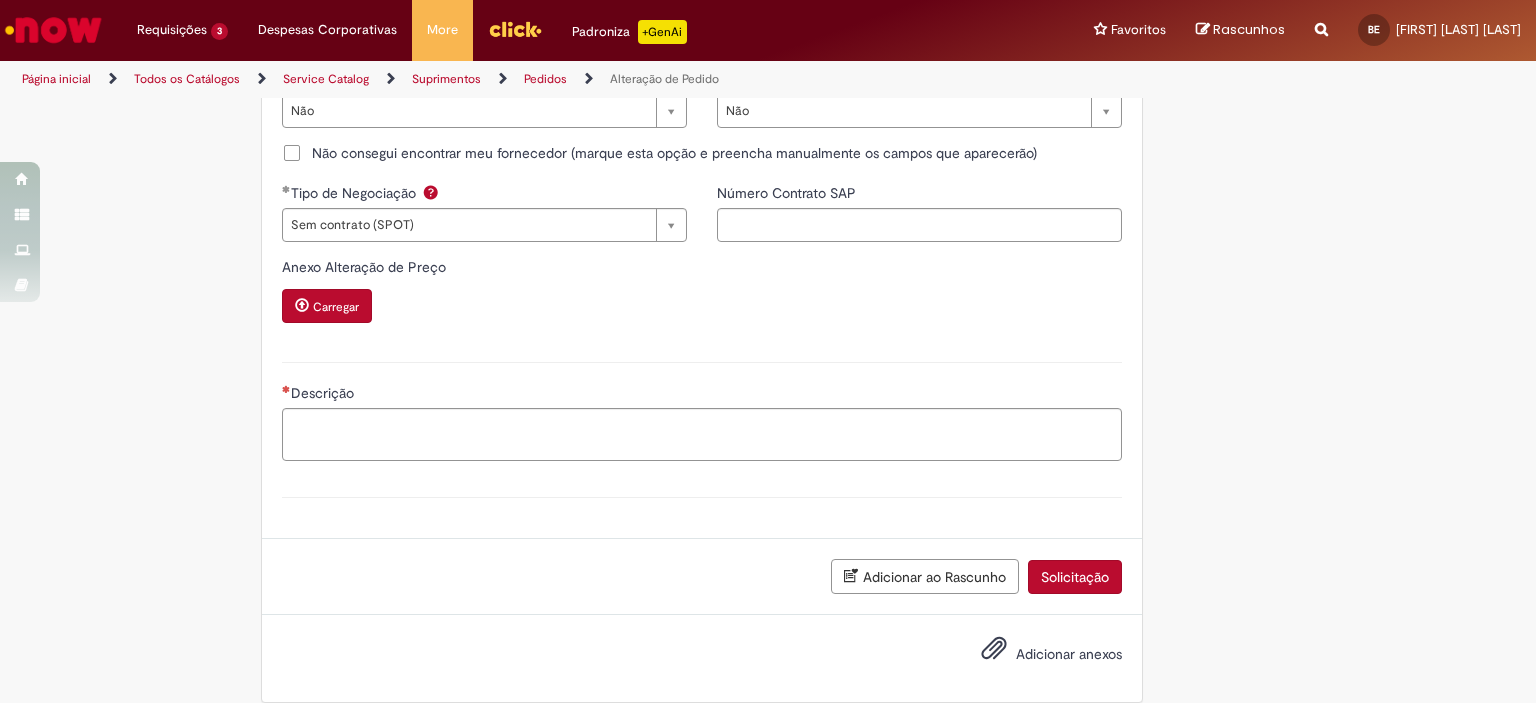 scroll, scrollTop: 2012, scrollLeft: 0, axis: vertical 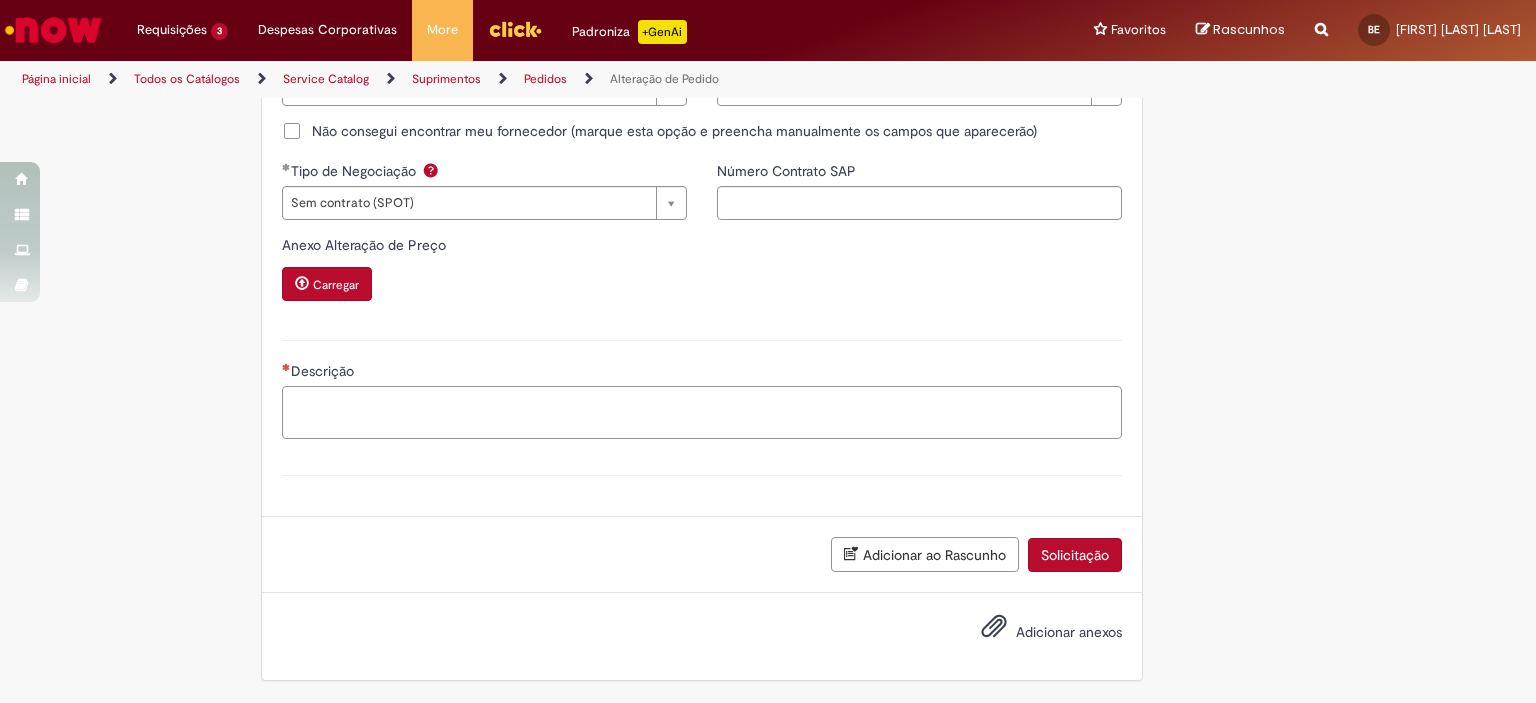 click on "Descrição" at bounding box center [702, 413] 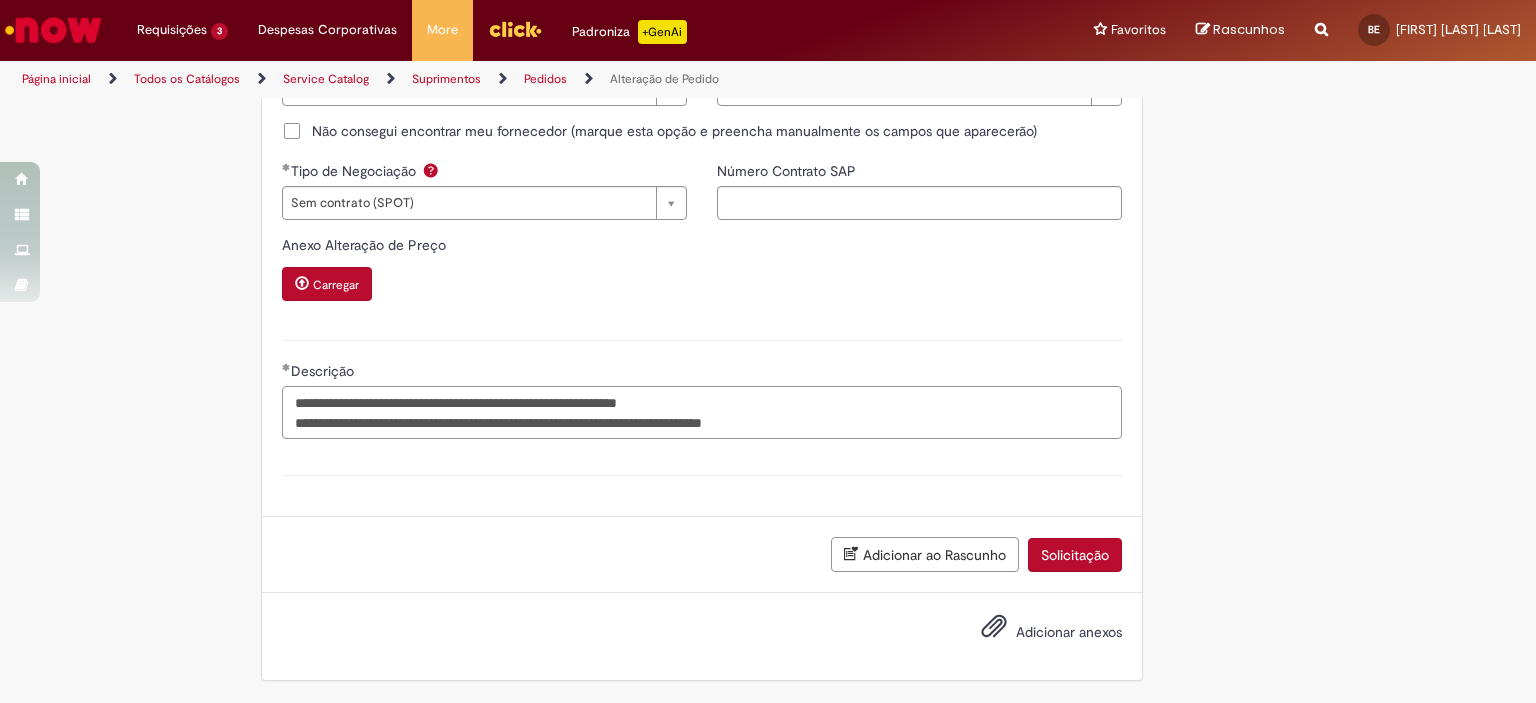 type on "**********" 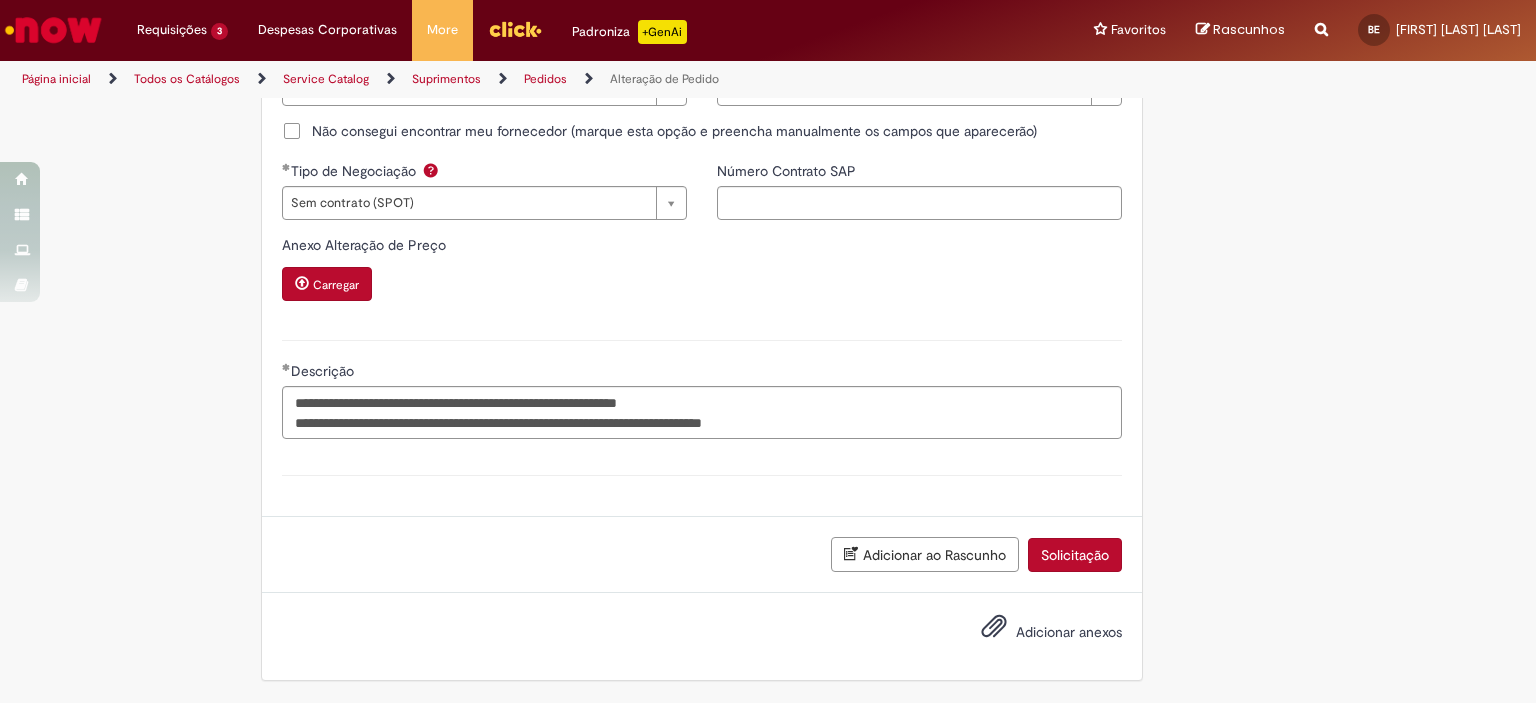 click on "Adicionar anexos" at bounding box center (1069, 632) 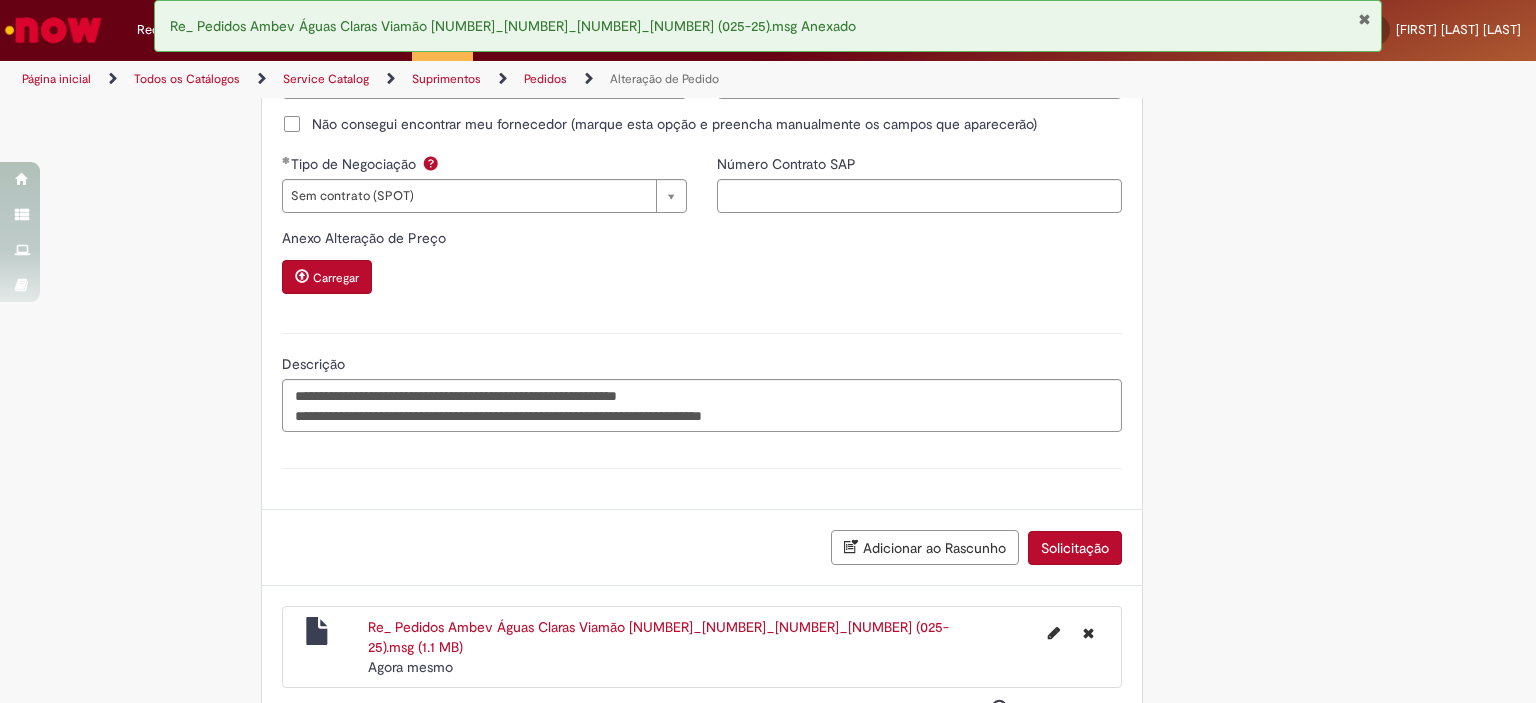 scroll, scrollTop: 2104, scrollLeft: 0, axis: vertical 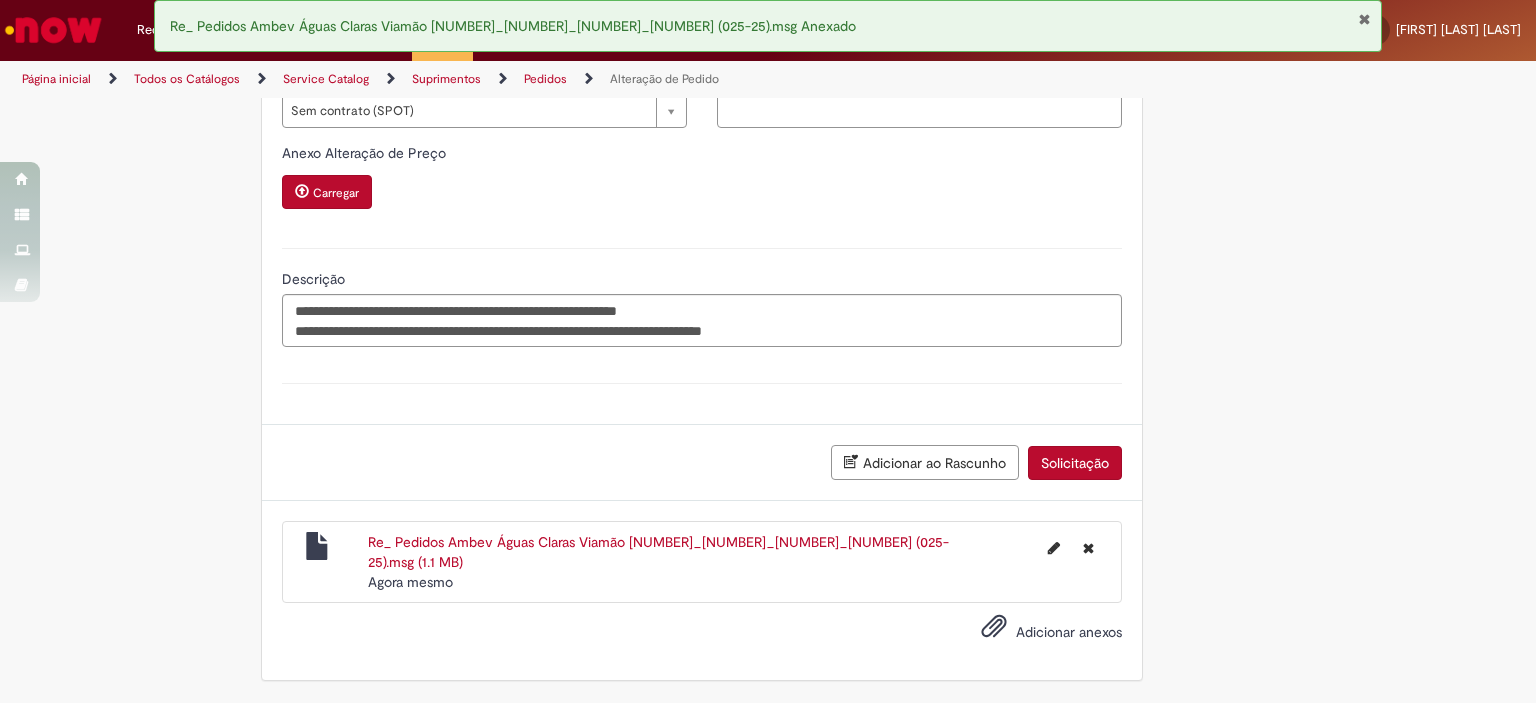 click on "Re_ Pedidos Ambev [CITY] [CITY] [NUMBERS]_[NUMBERS]_[NUMBERS]_[NUMBERS] (025-25).msg (1.1 MB)" at bounding box center (658, 552) 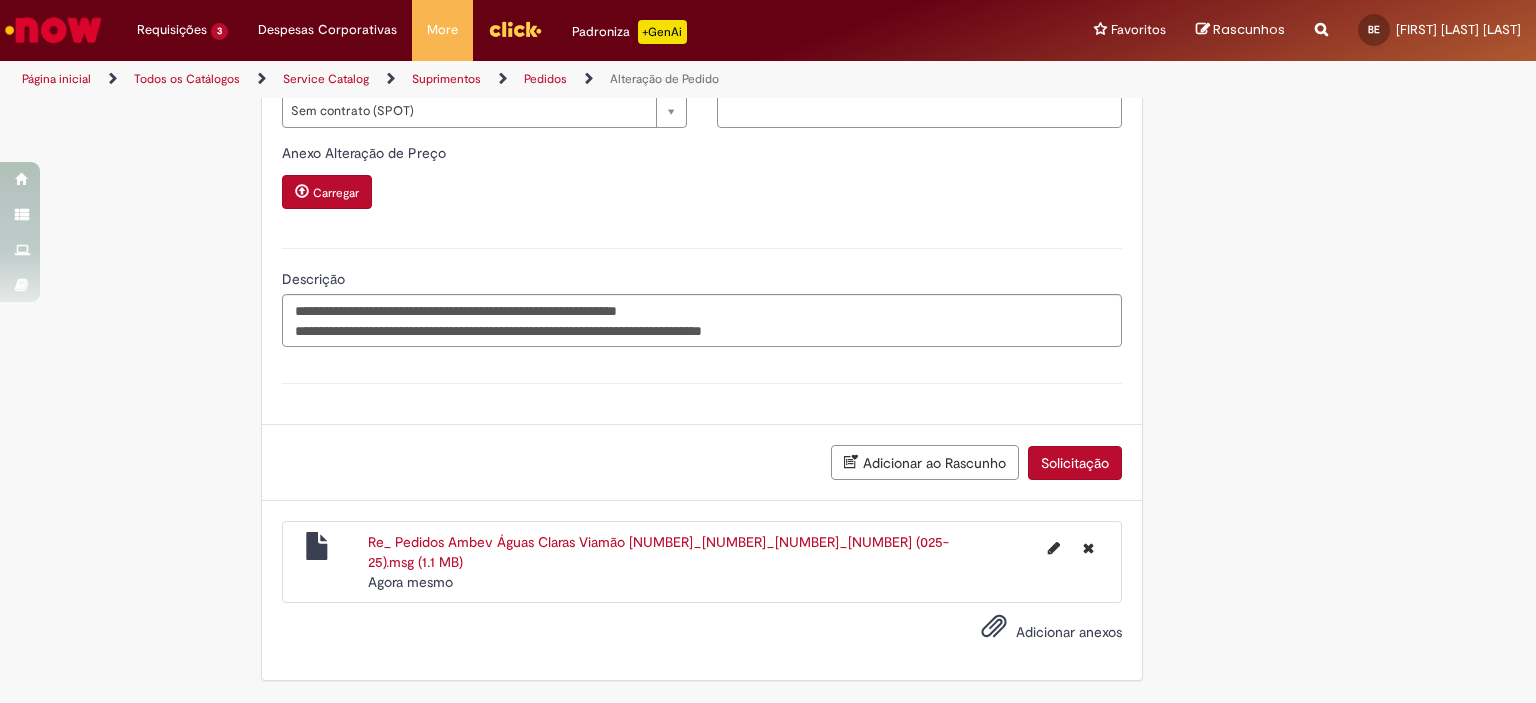 click on "Tire dúvidas com LupiAssist    +GenAI
Oi! Eu sou LupiAssist, uma Inteligência Artificial Generativa em constante aprendizado   Meu conteúdo é monitorado para trazer uma melhor experiência
Dúvidas comuns:
Só mais um instante, estou consultando nossas bases de conhecimento  e escrevendo a melhor resposta pra você!
Title
Lorem ipsum dolor sit amet    Fazer uma nova pergunta
Gerei esta resposta utilizando IA Generativa em conjunto com os nossos padrões. Em caso de divergência, os documentos oficiais prevalecerão.
Saiba mais em:
Ou ligue para:
E aí, te ajudei?
Sim, obrigado!" at bounding box center (768, -647) 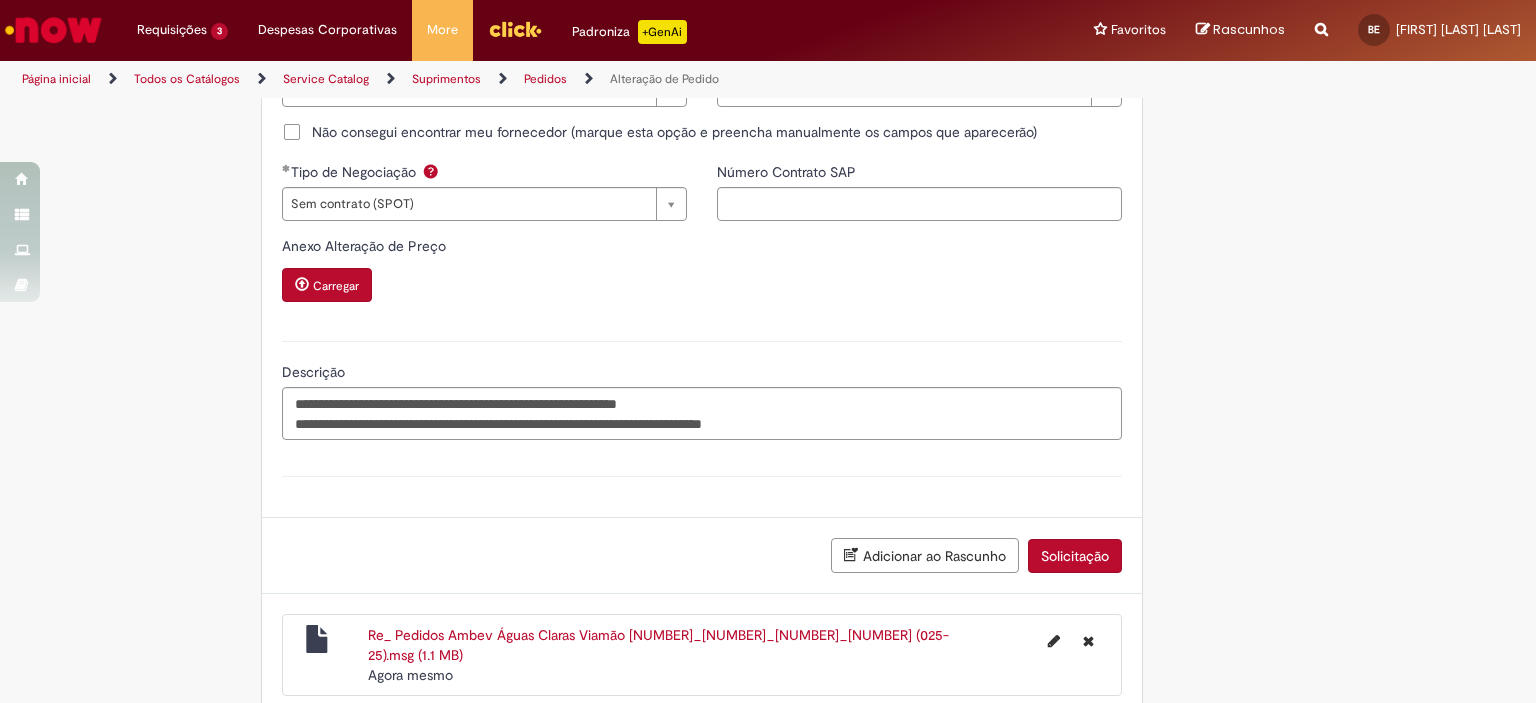 scroll, scrollTop: 2104, scrollLeft: 0, axis: vertical 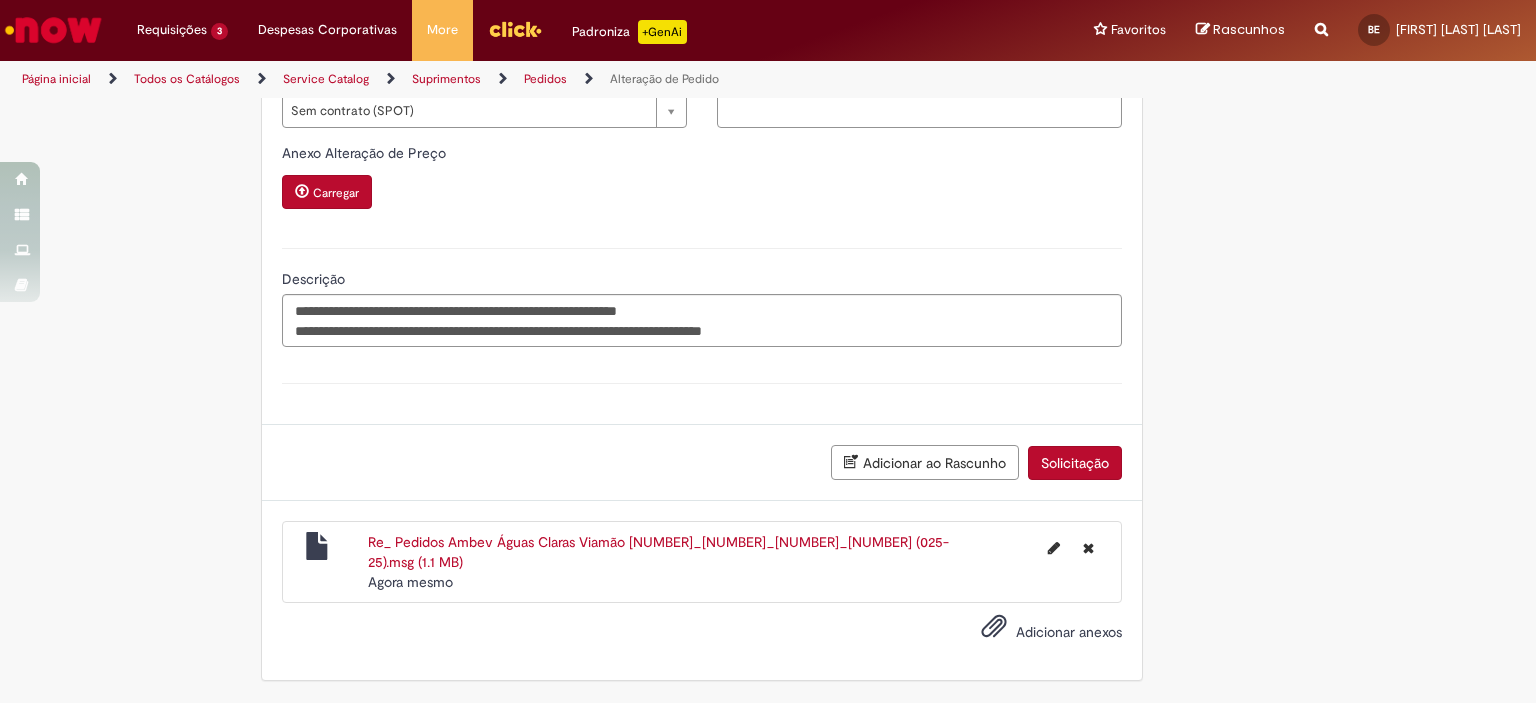 click on "Solicitação" at bounding box center [1075, 463] 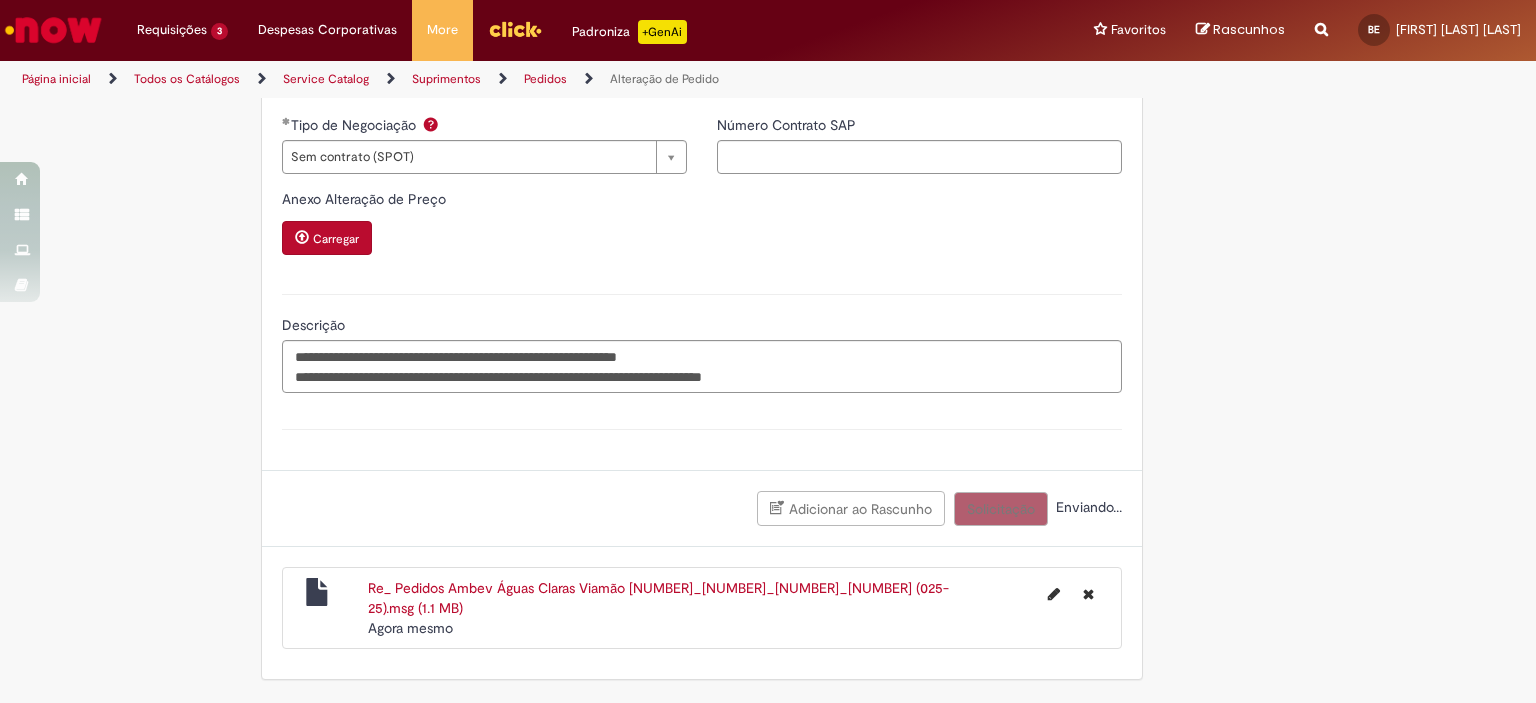 scroll, scrollTop: 2058, scrollLeft: 0, axis: vertical 